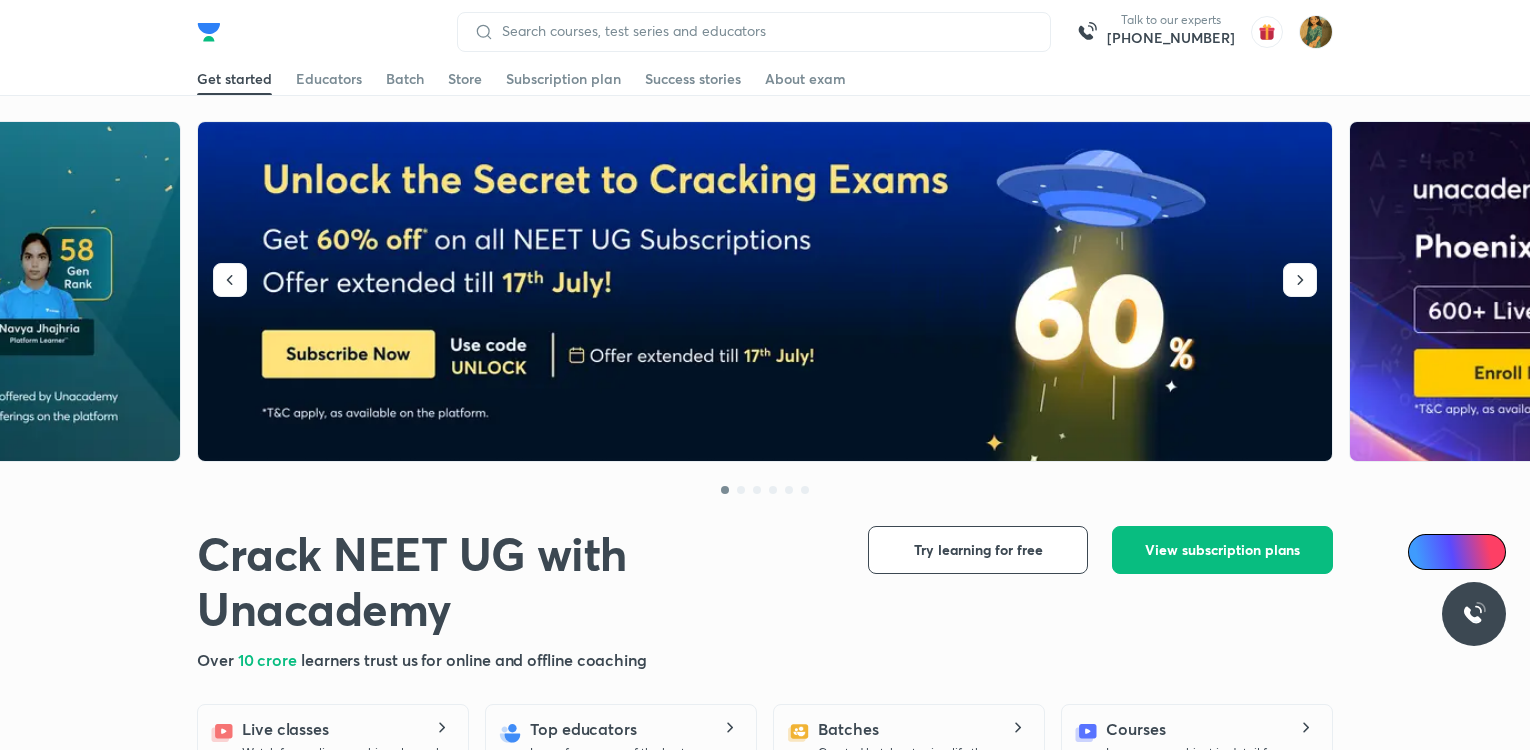 scroll, scrollTop: 0, scrollLeft: 0, axis: both 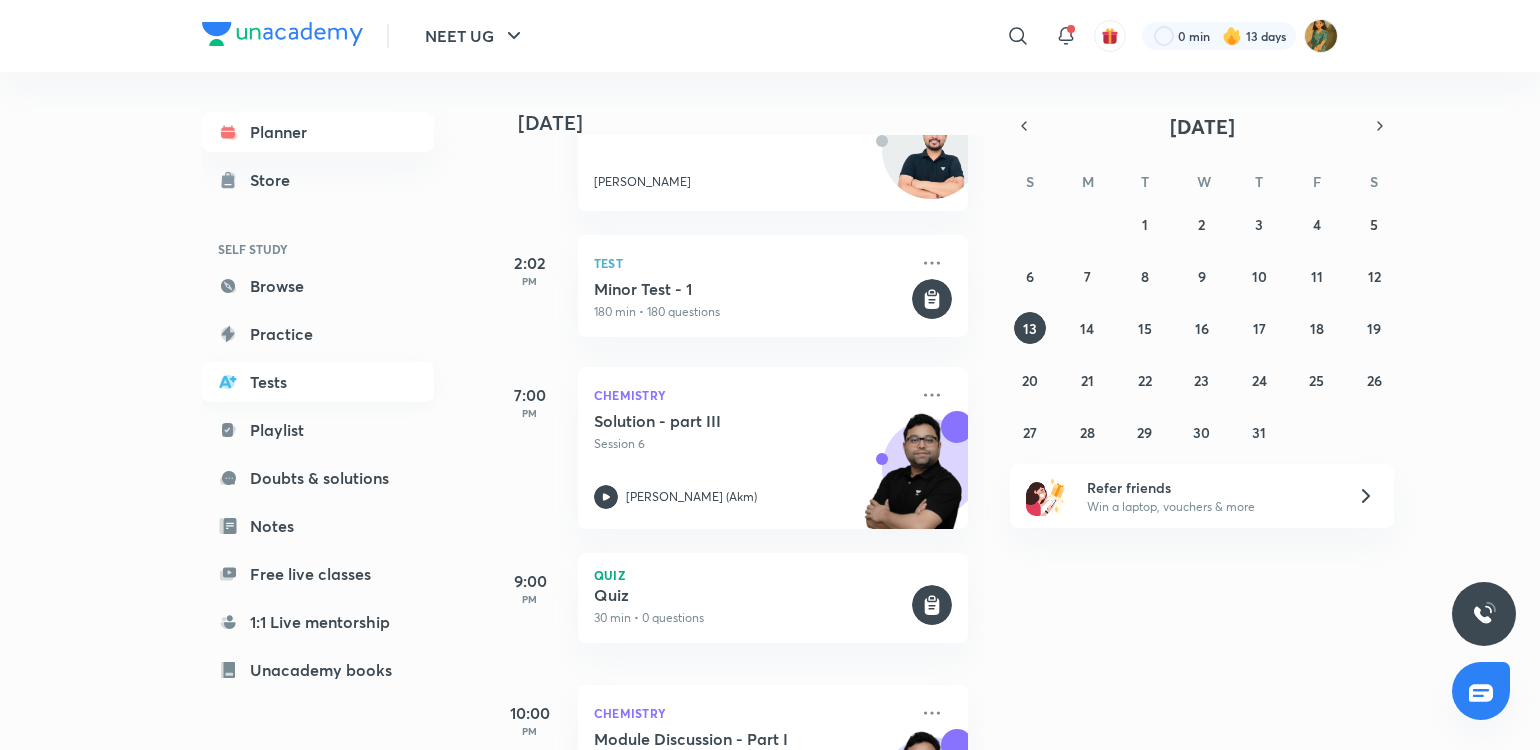 click on "Tests" at bounding box center (318, 382) 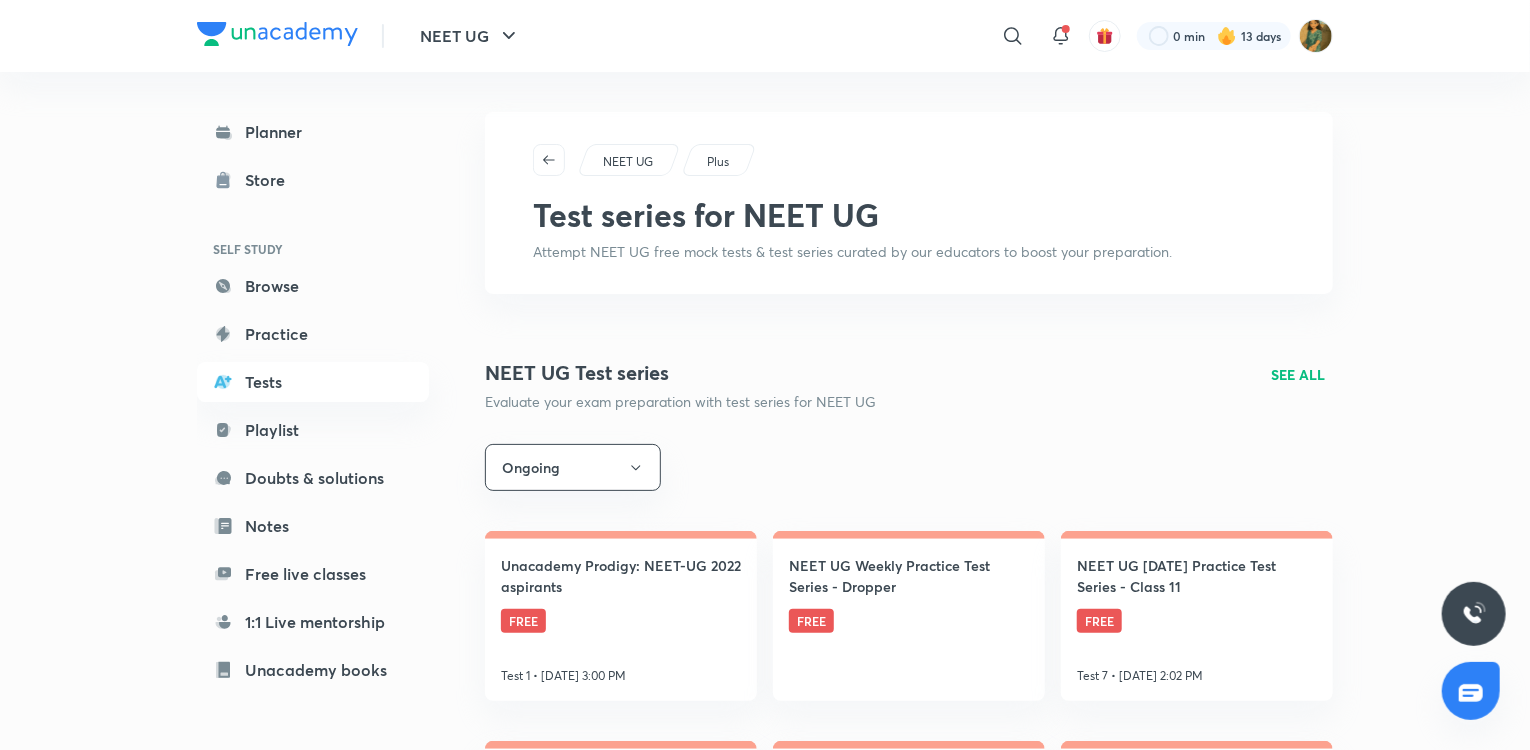 click on "SEE ALL" at bounding box center [1298, 374] 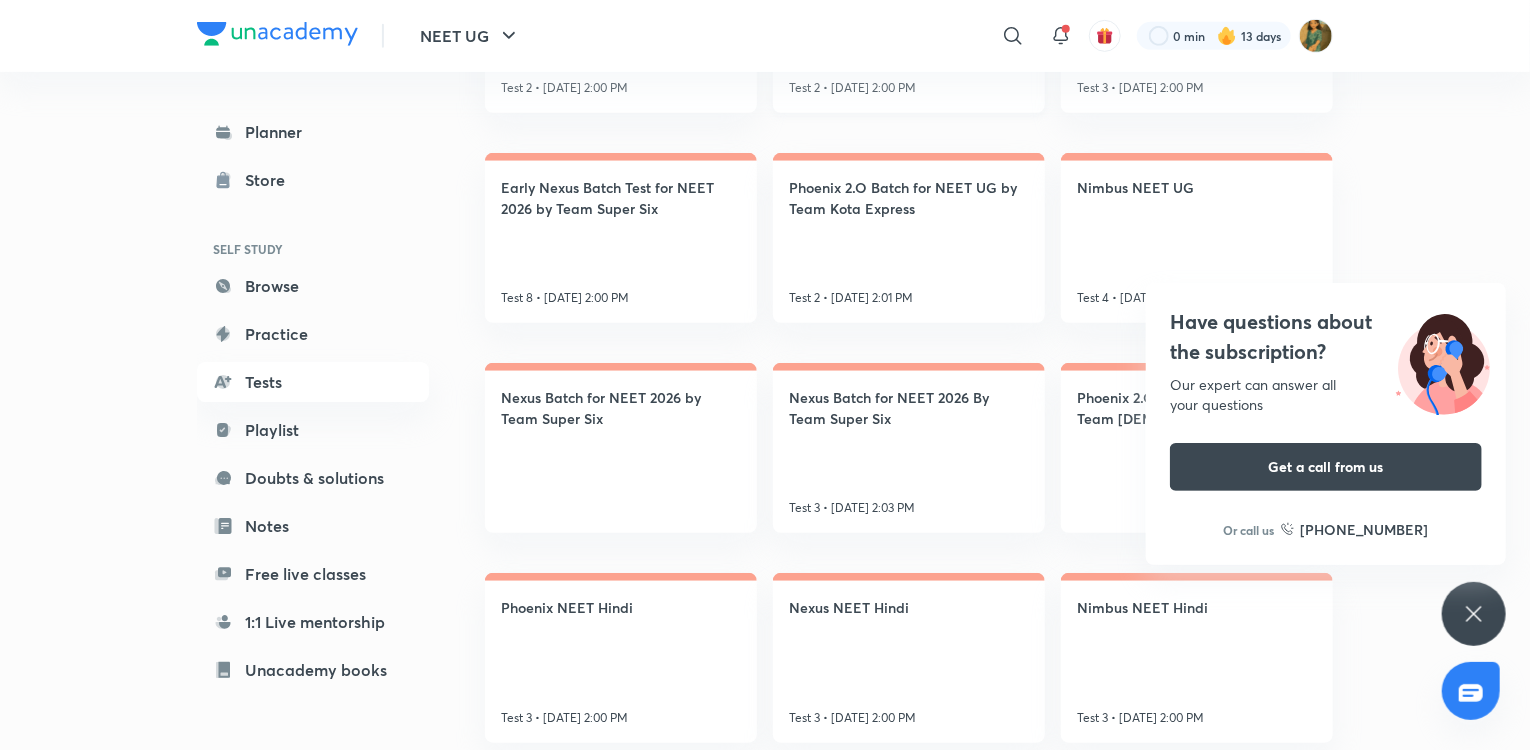 scroll, scrollTop: 536, scrollLeft: 0, axis: vertical 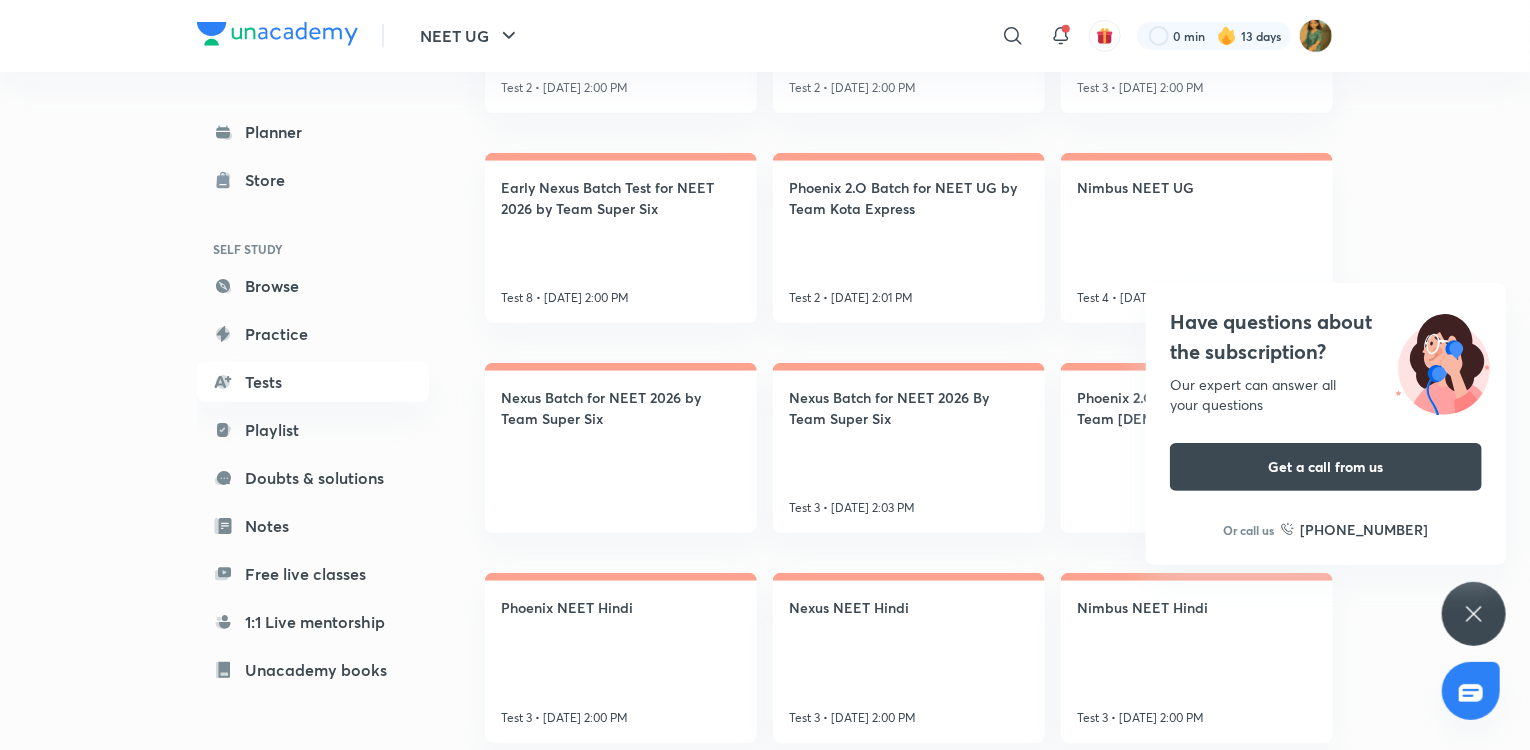 click on "Have questions about the subscription? Our expert can answer all your questions Get a call from us Or call us [PHONE_NUMBER]" at bounding box center [1474, 614] 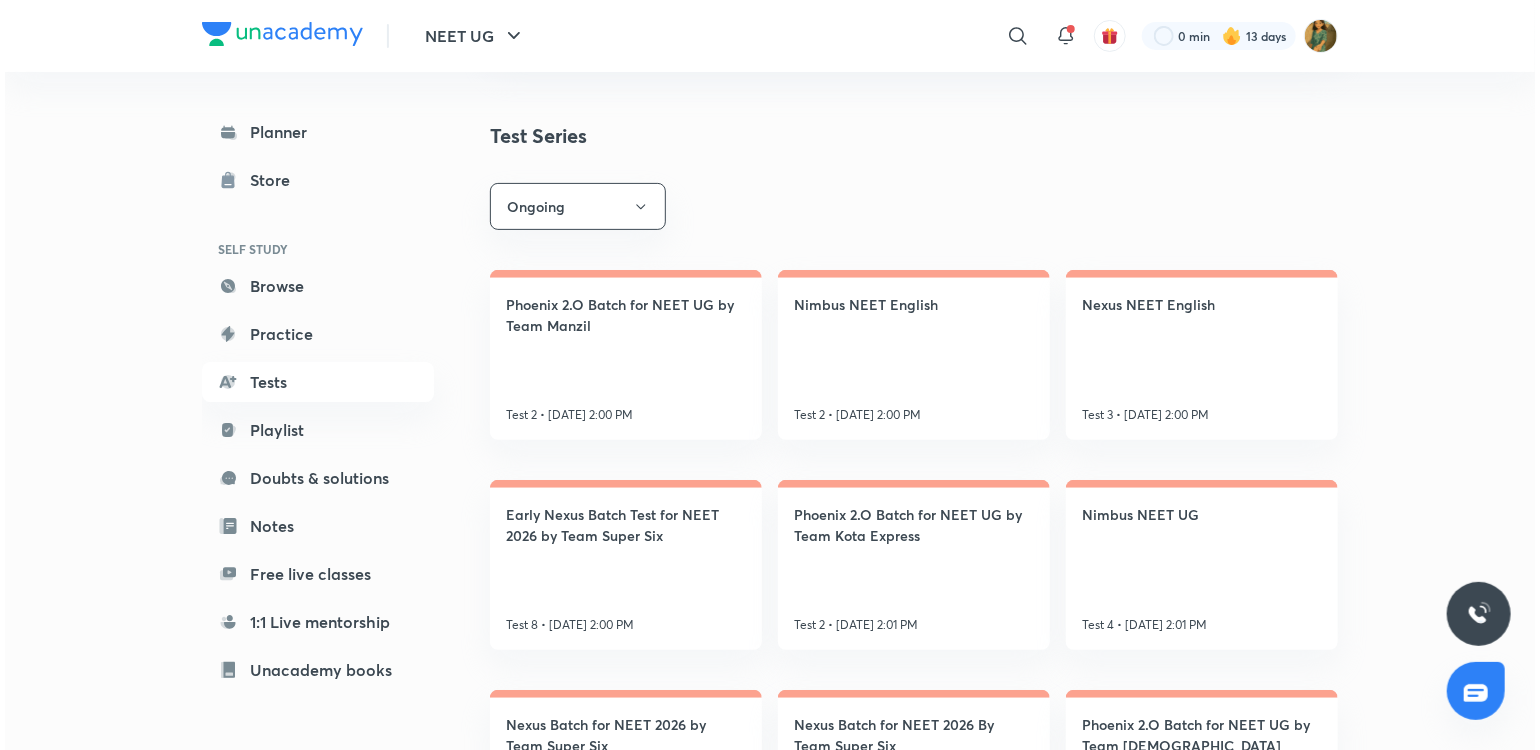 scroll, scrollTop: 0, scrollLeft: 0, axis: both 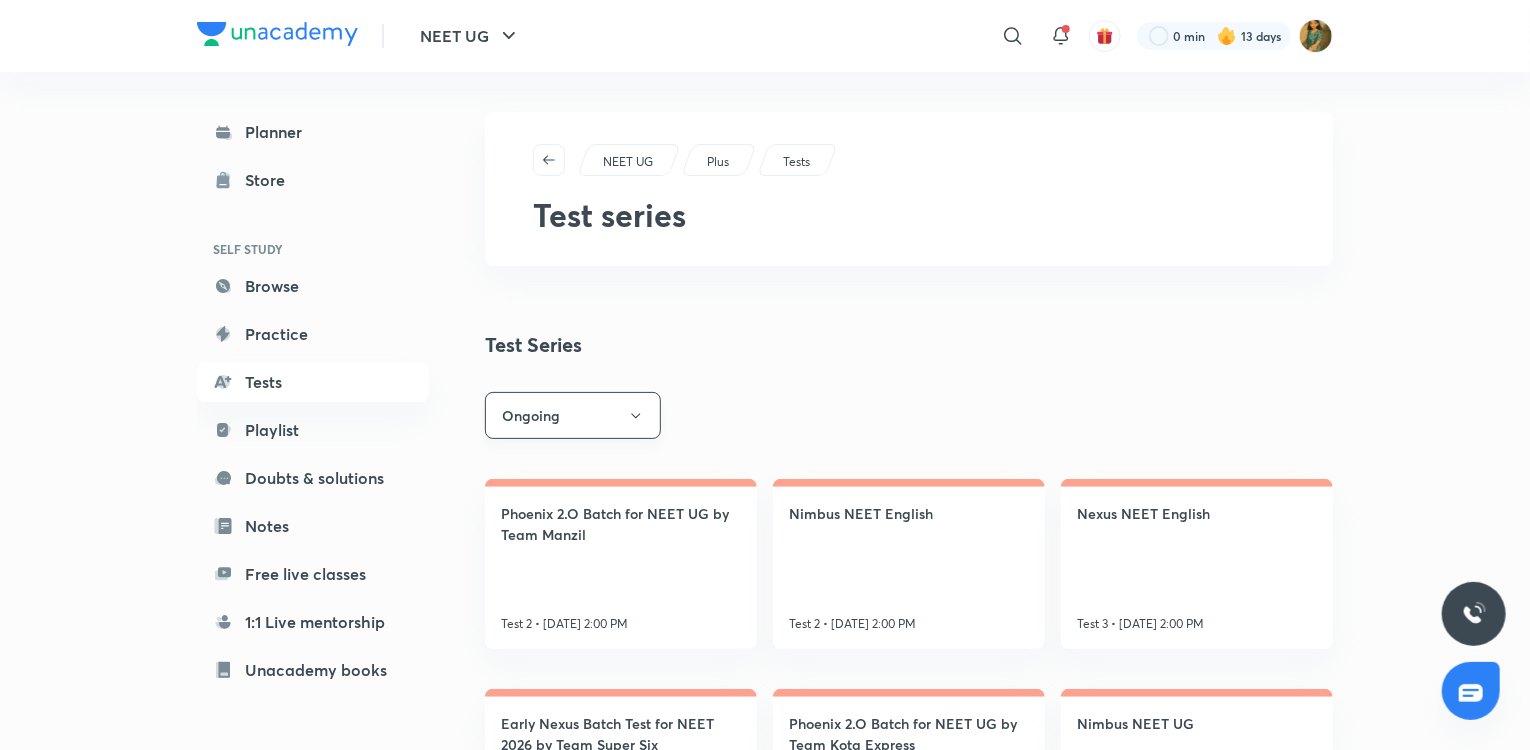 click 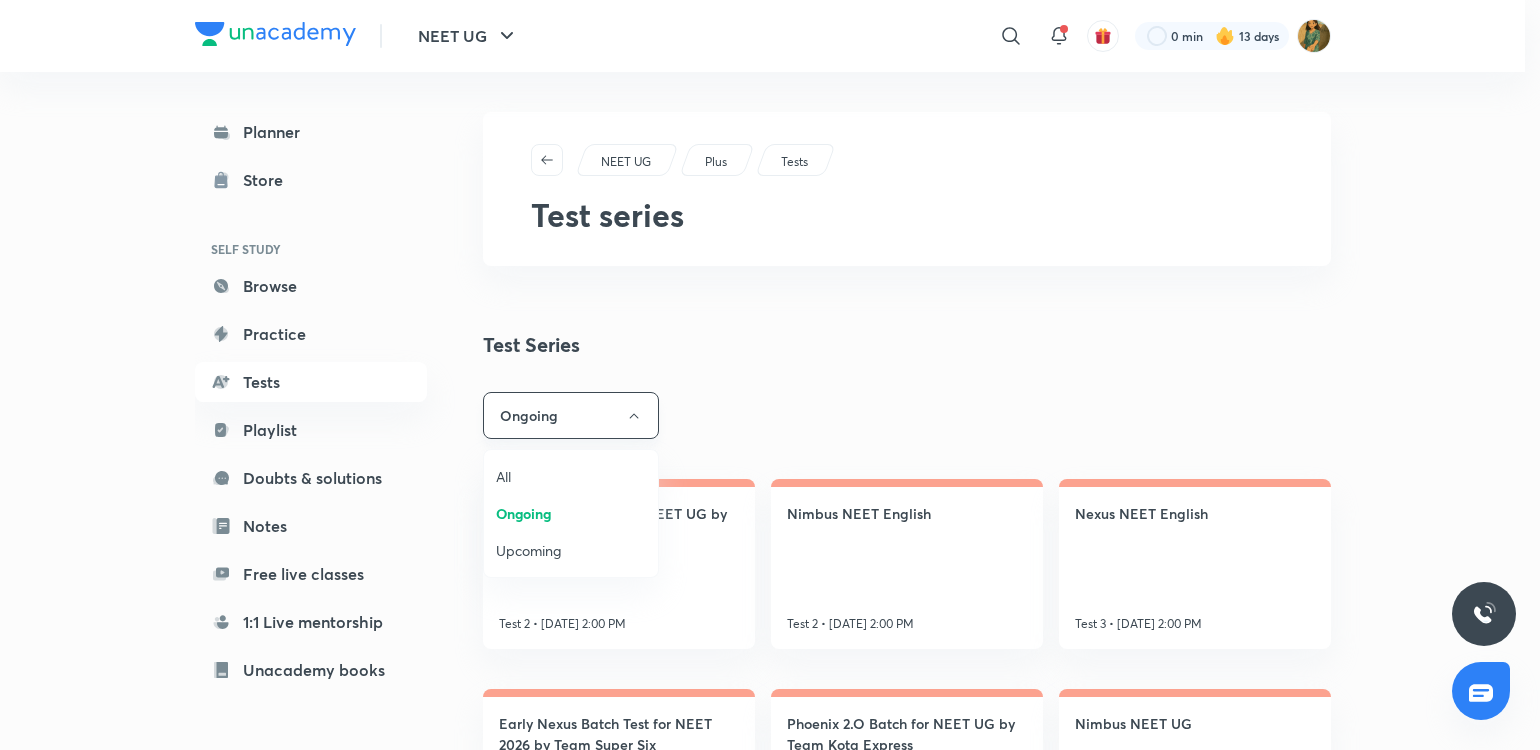 click at bounding box center (770, 375) 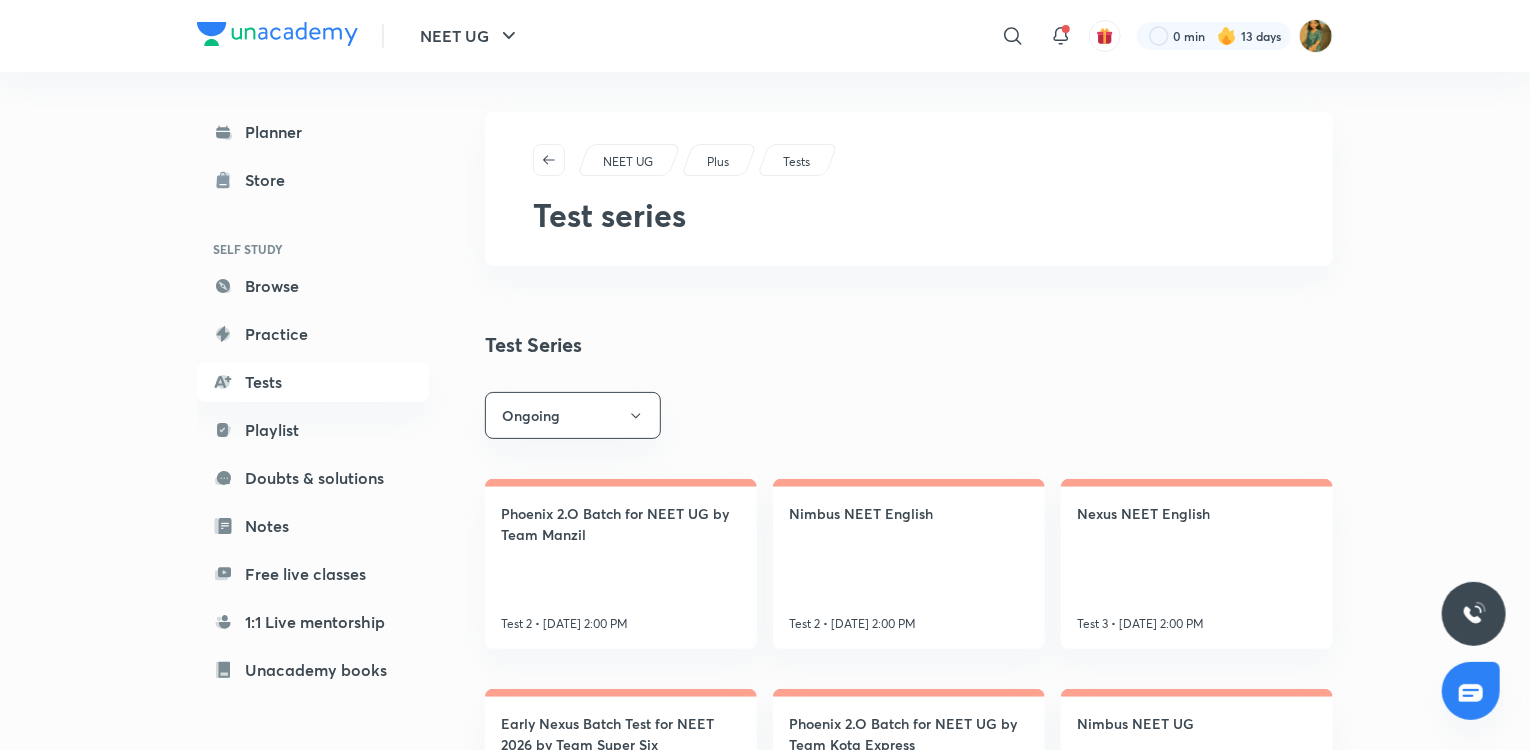 click on "Plus" at bounding box center [718, 162] 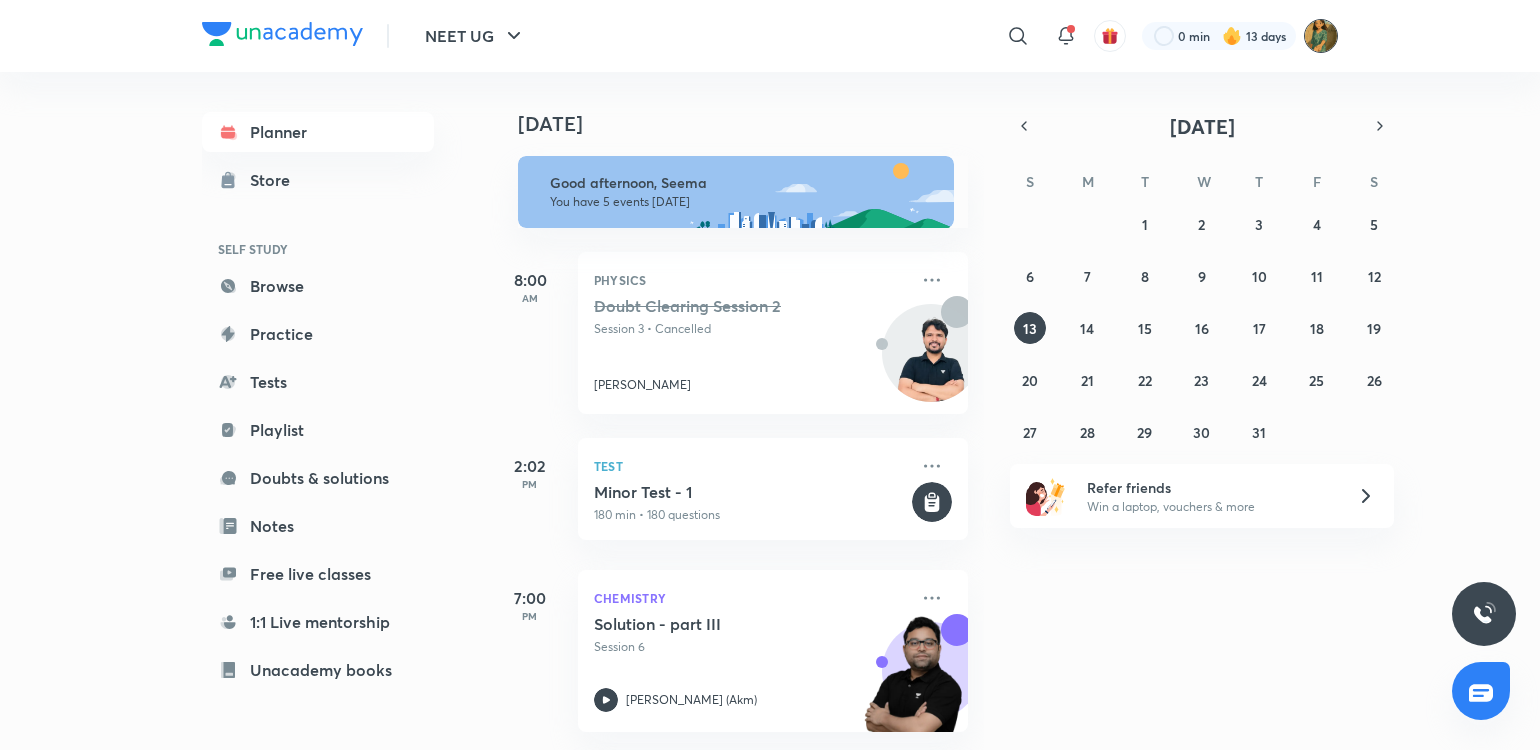 click at bounding box center (1321, 36) 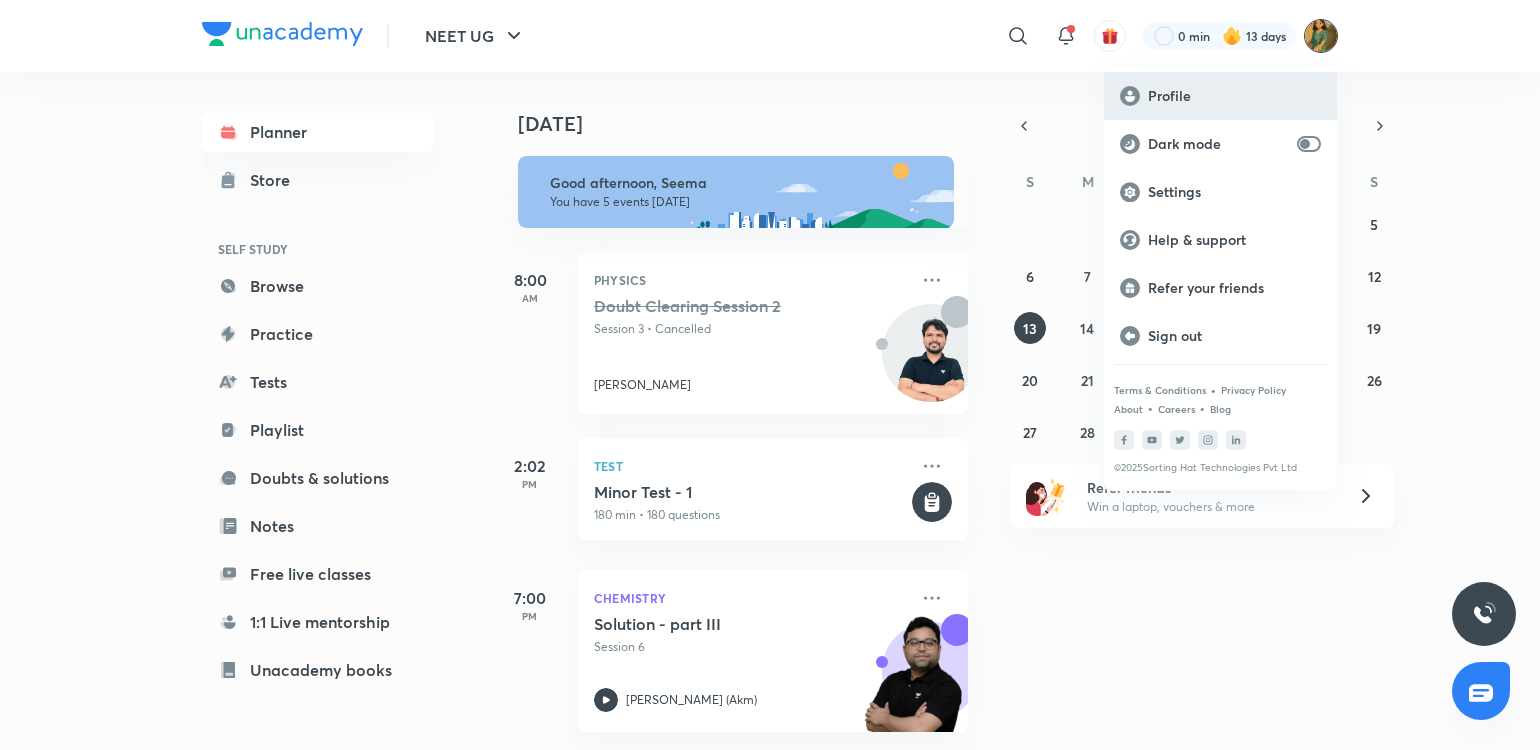 click on "Profile" at bounding box center (1234, 96) 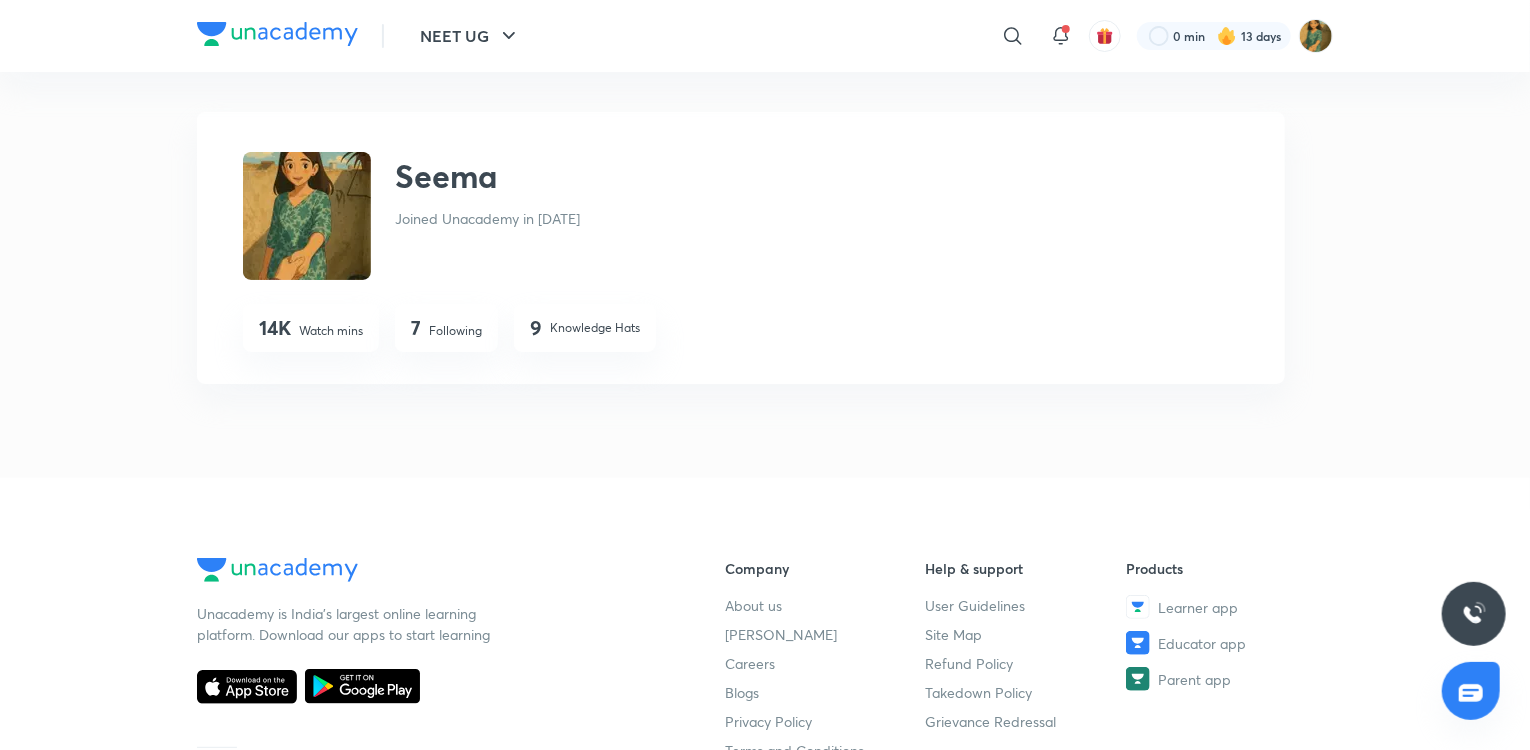 click on "Following" at bounding box center (455, 331) 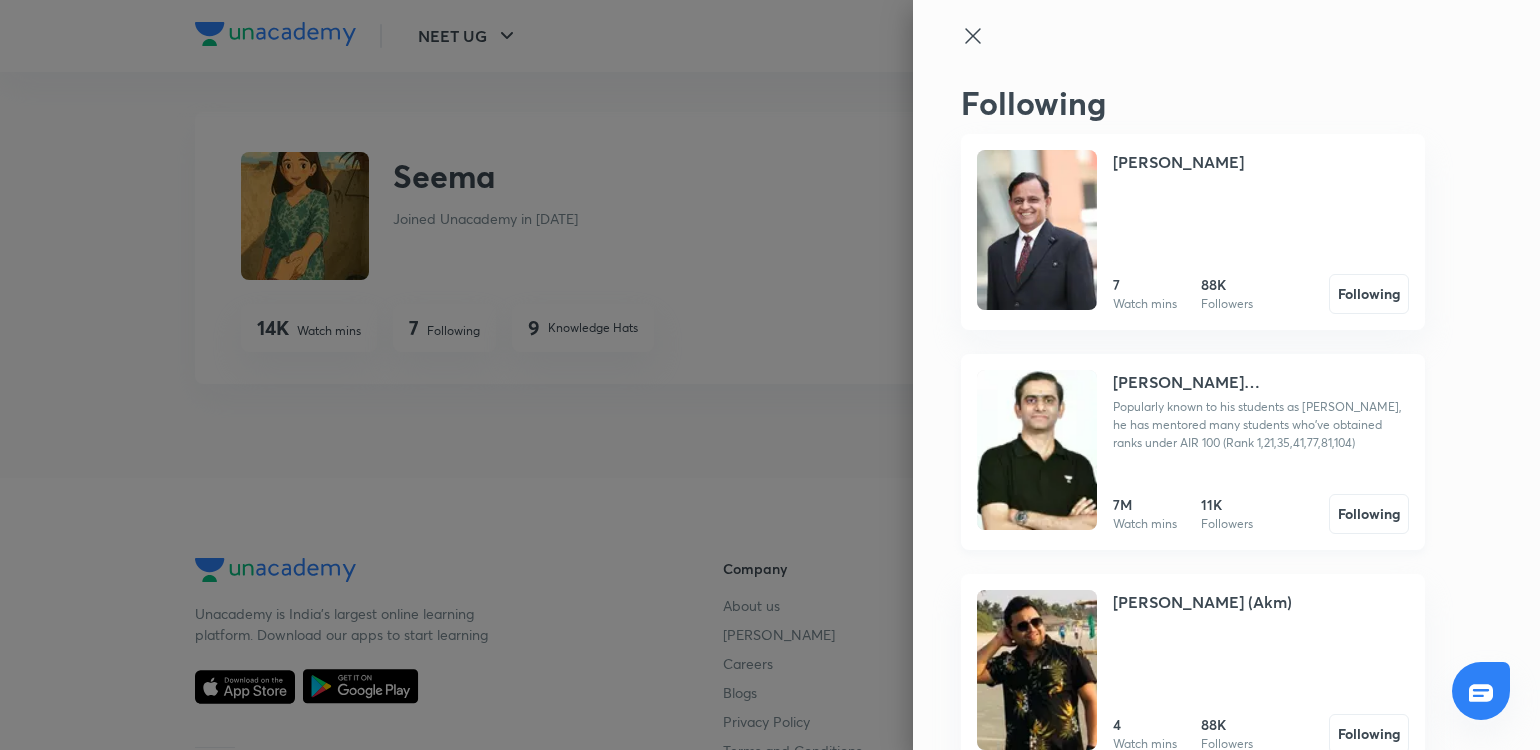 click on "Popularly known to his students as [PERSON_NAME], he has mentored many students who've obtained ranks under AIR 100 (Rank 1,21,35,41,77,81,104)" at bounding box center (1261, 425) 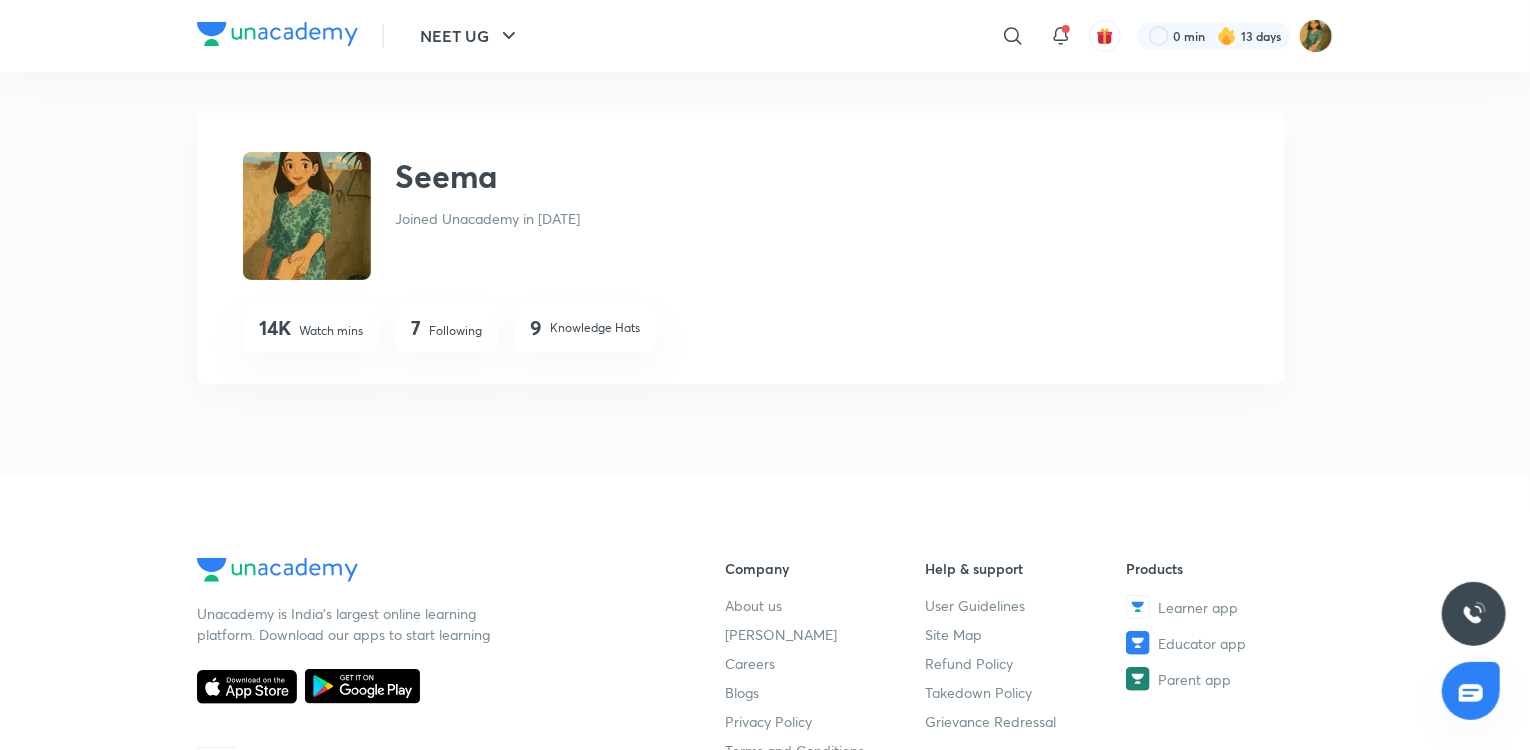 click on "7 Following" at bounding box center (446, 328) 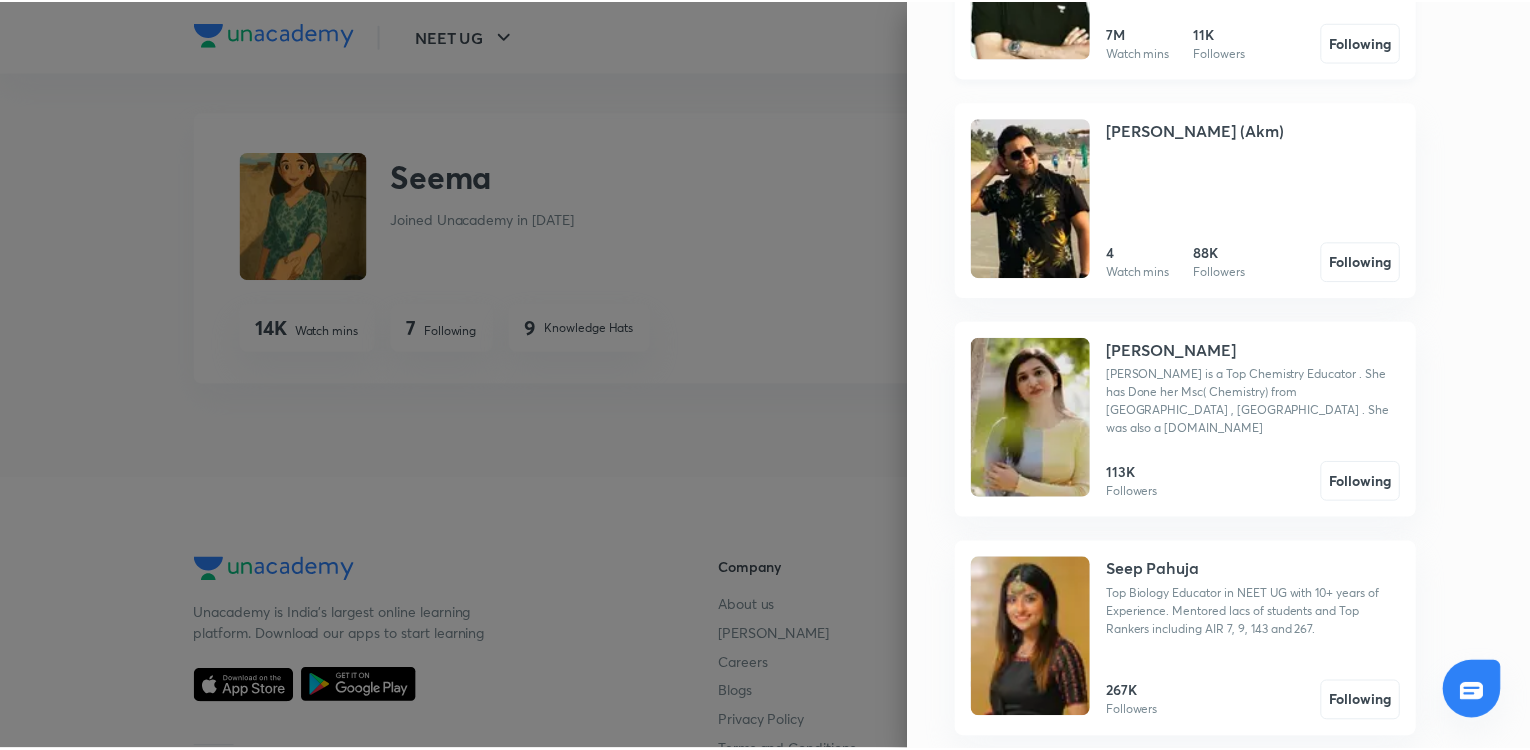 scroll, scrollTop: 592, scrollLeft: 0, axis: vertical 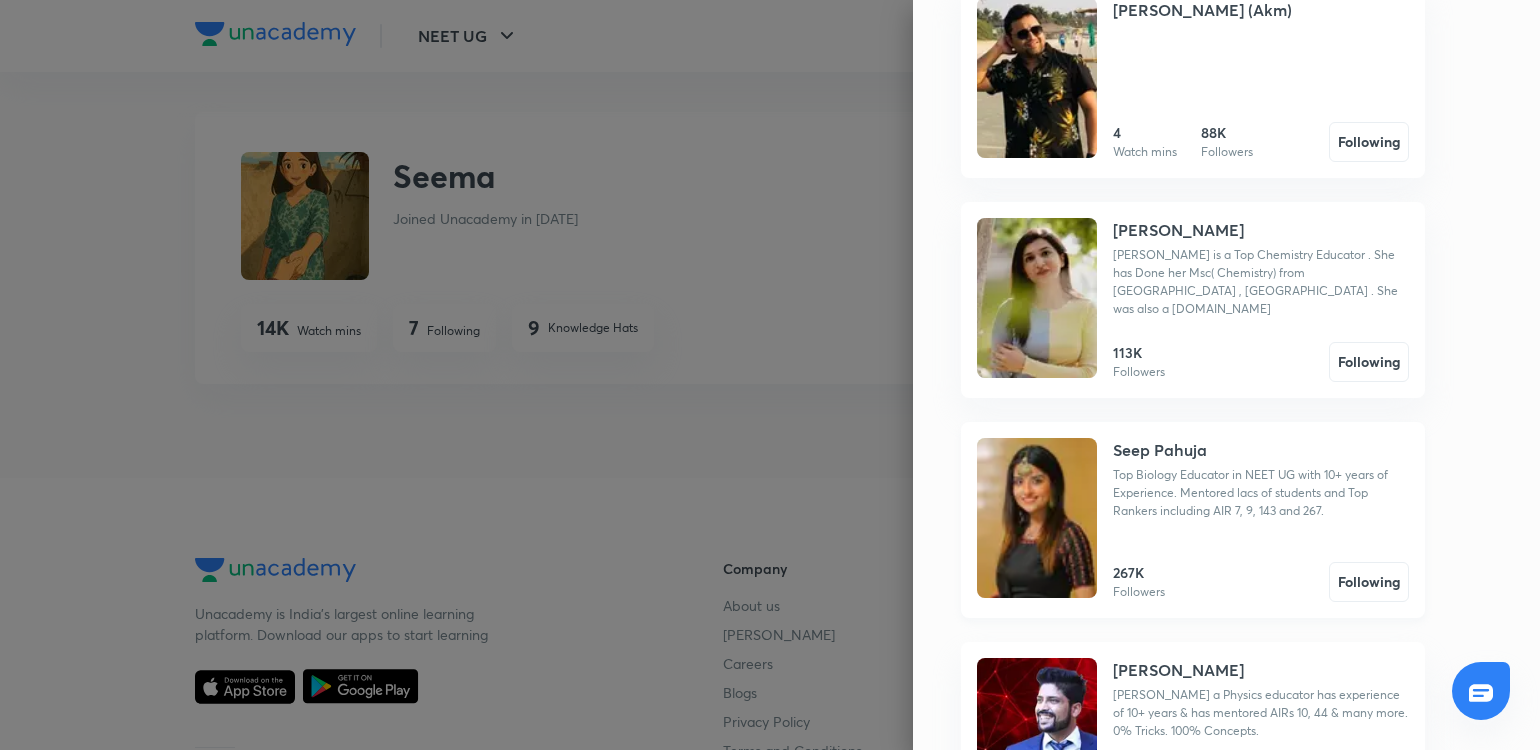 click at bounding box center [1037, 518] 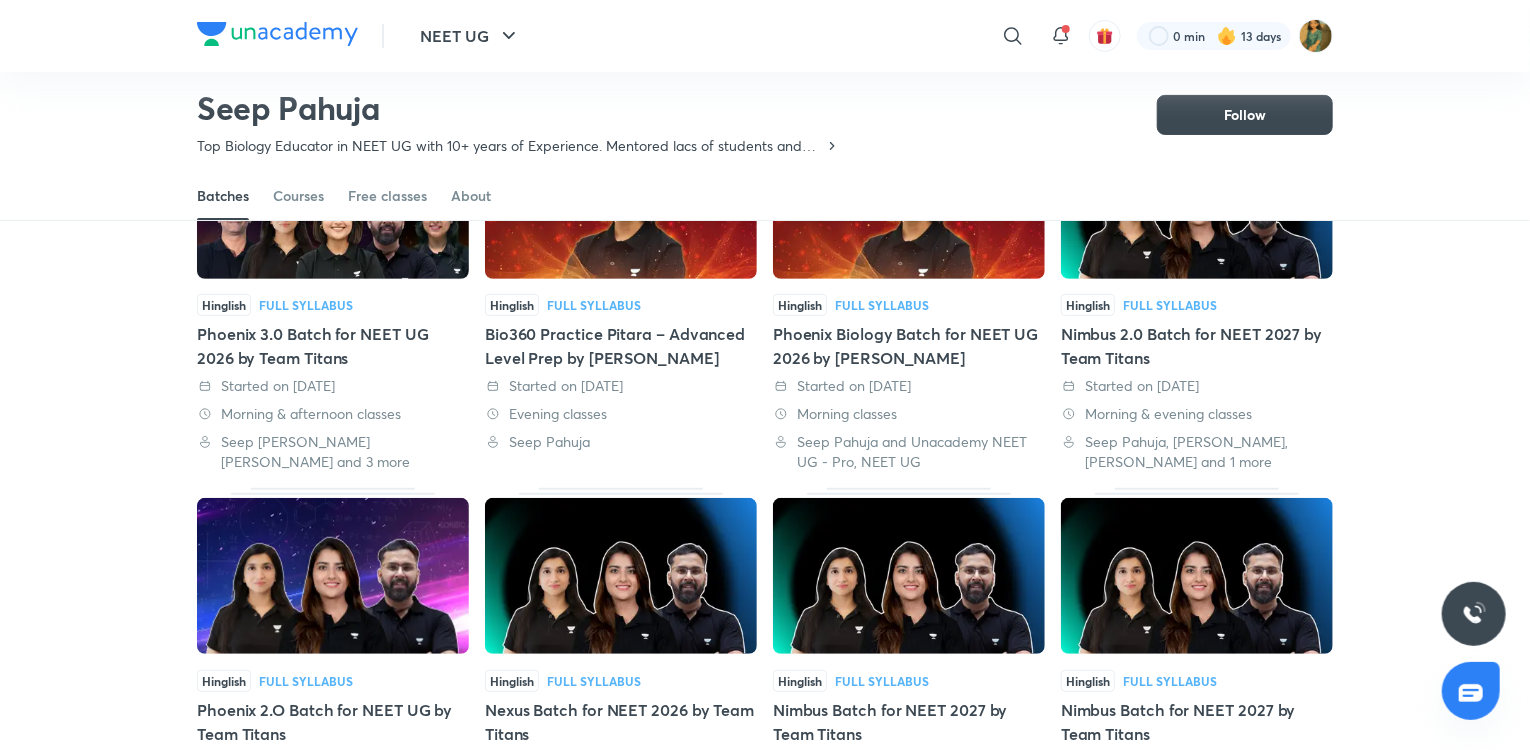 scroll, scrollTop: 221, scrollLeft: 0, axis: vertical 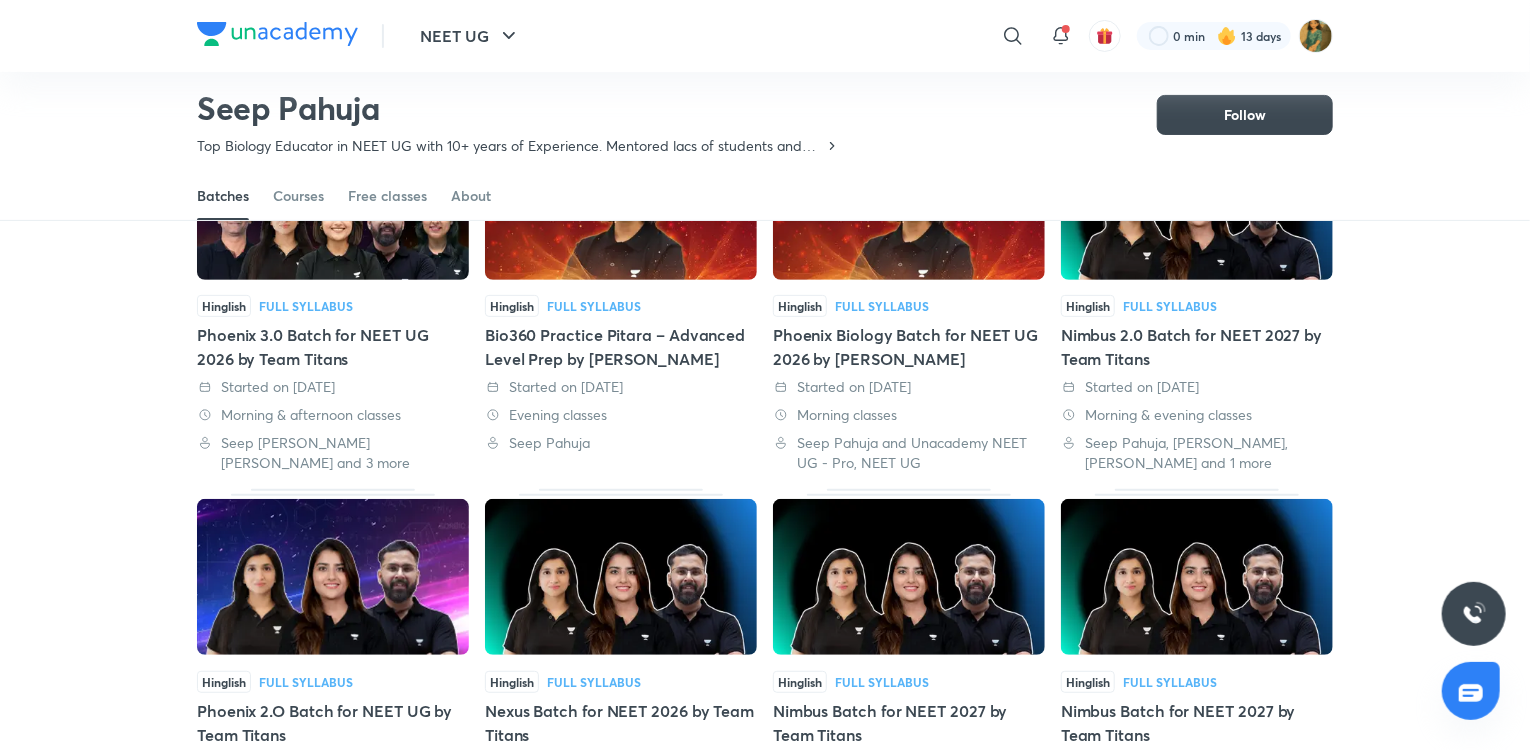 click on "Phoenix 3.0 Batch for NEET UG 2026 by Team Titans" at bounding box center (333, 347) 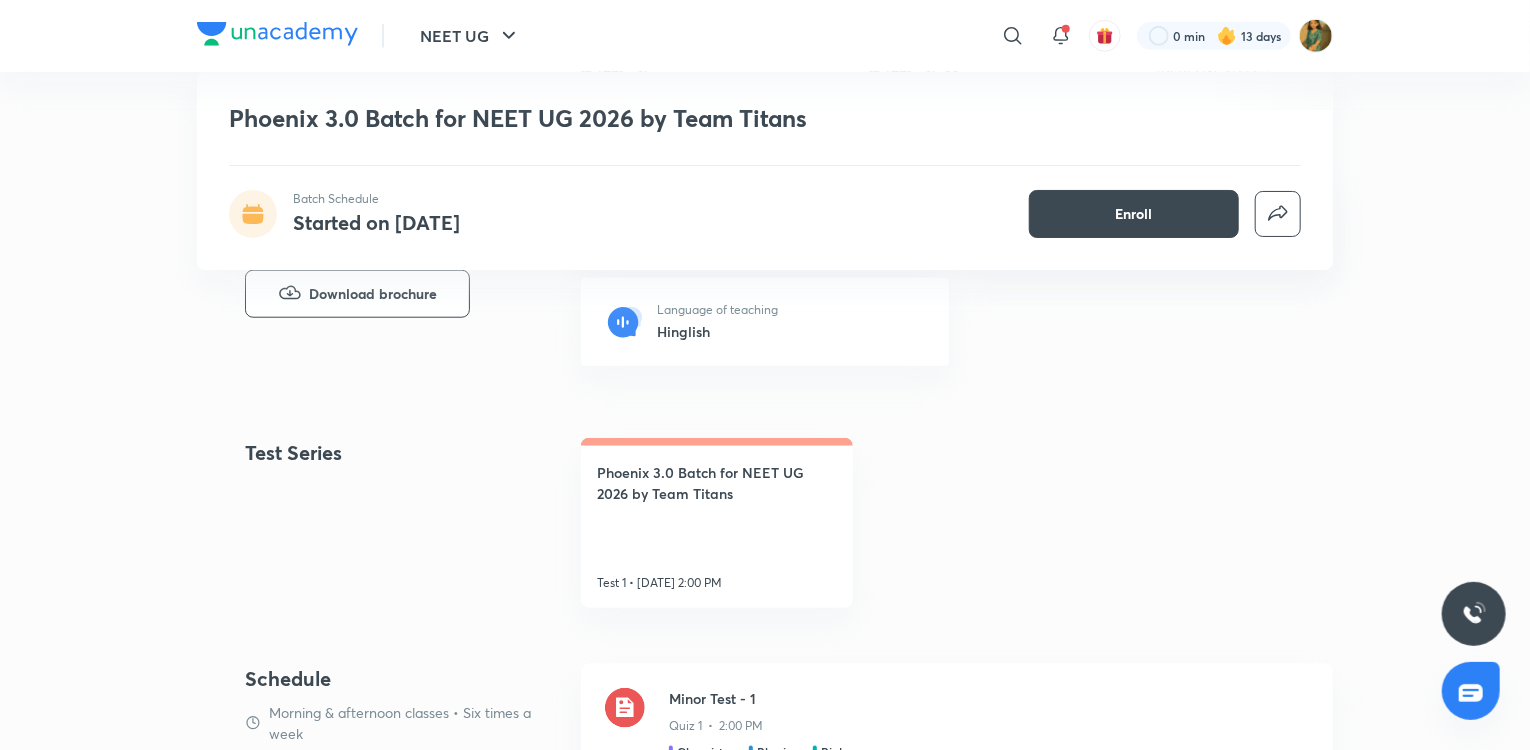 scroll, scrollTop: 812, scrollLeft: 0, axis: vertical 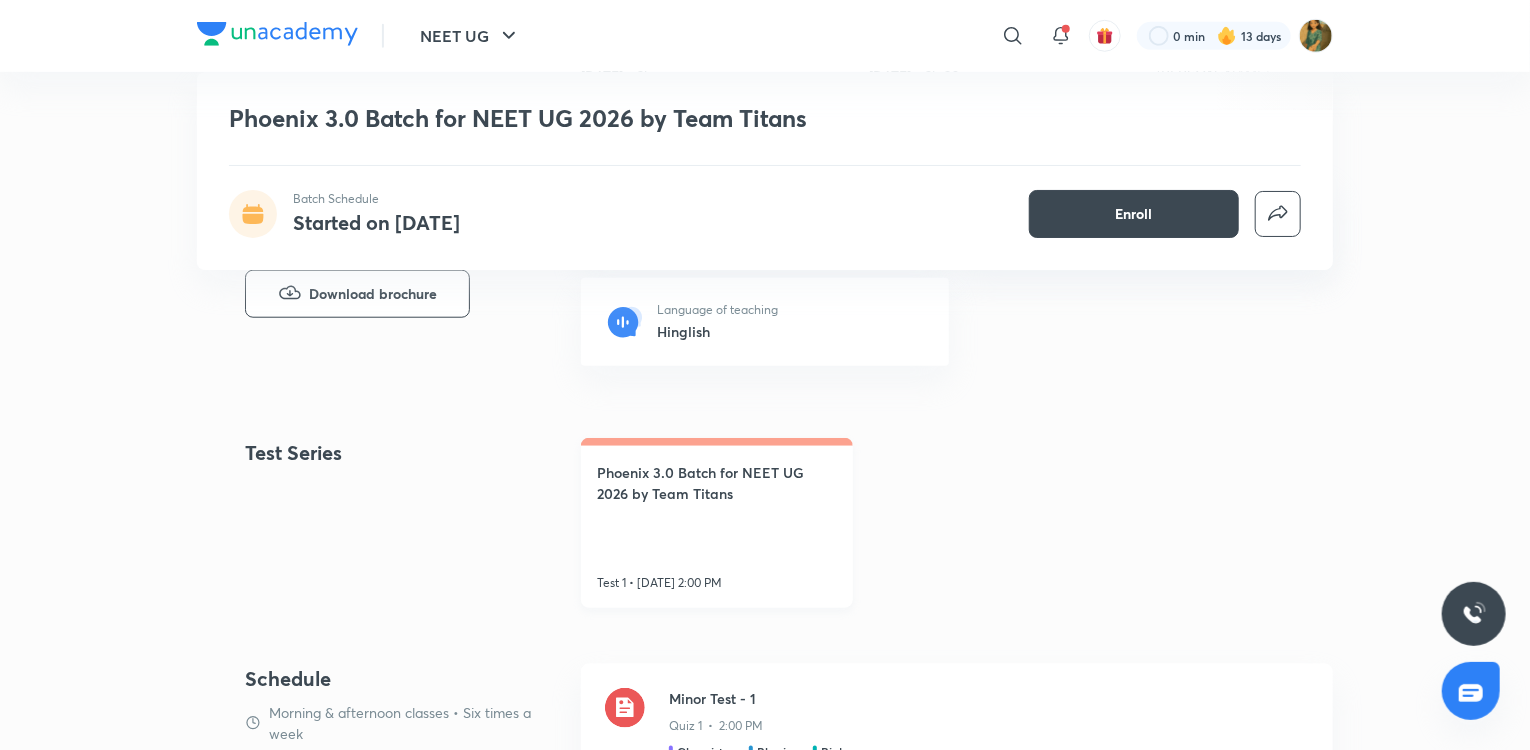 click on "Phoenix 3.0 Batch for NEET UG 2026 by Team Titans Test 1 • [DATE] 2:00 PM" at bounding box center (717, 523) 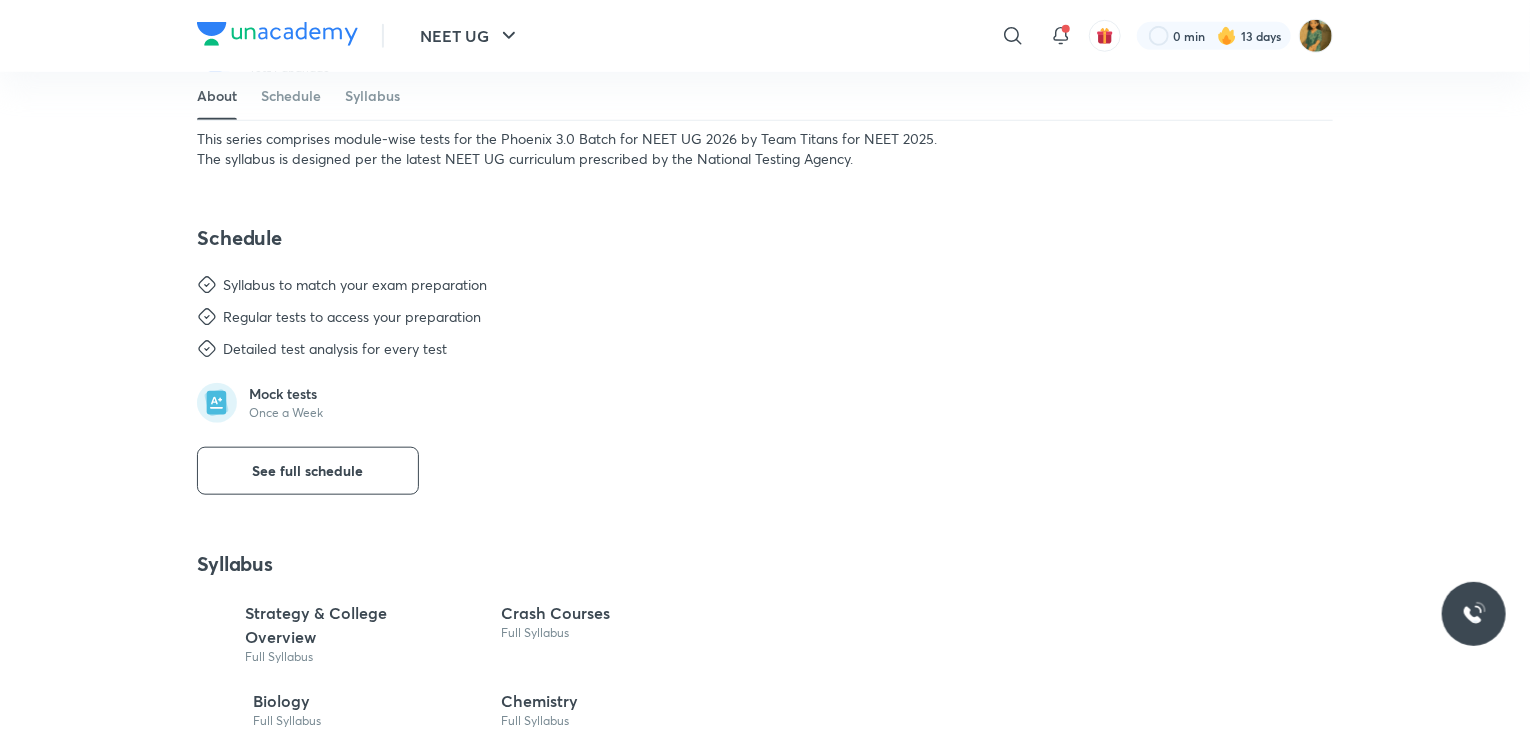 scroll, scrollTop: 0, scrollLeft: 0, axis: both 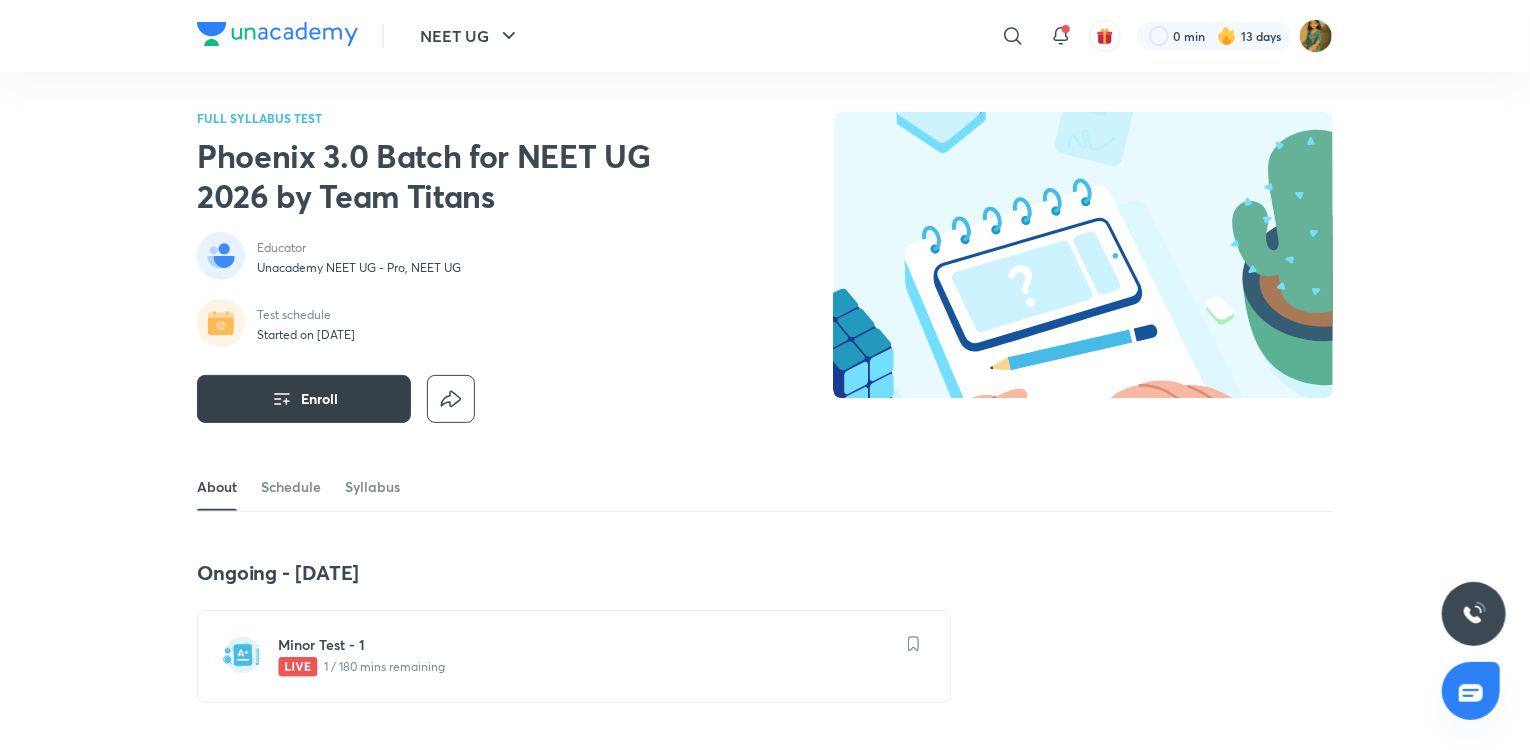 click on "Enroll" at bounding box center (319, 399) 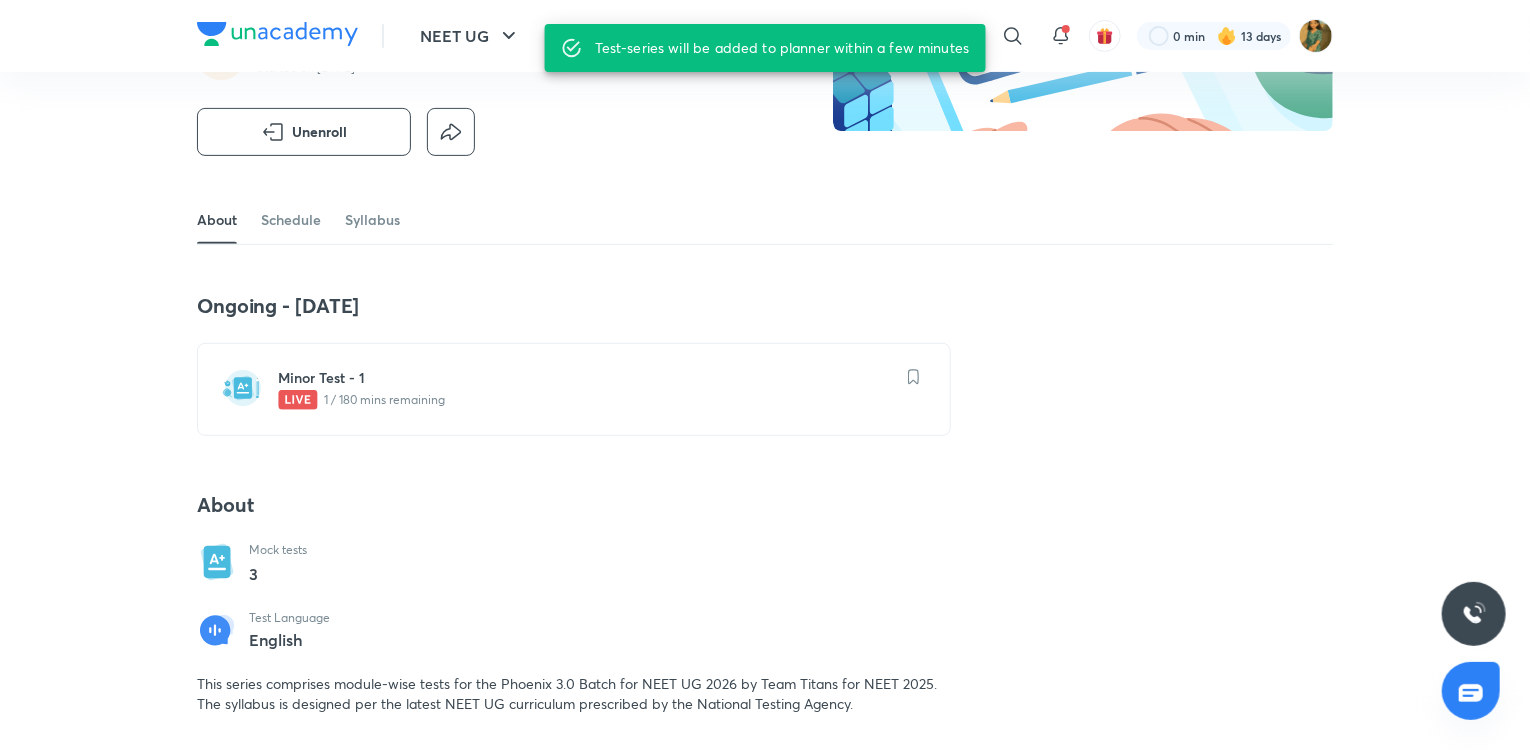 scroll, scrollTop: 0, scrollLeft: 0, axis: both 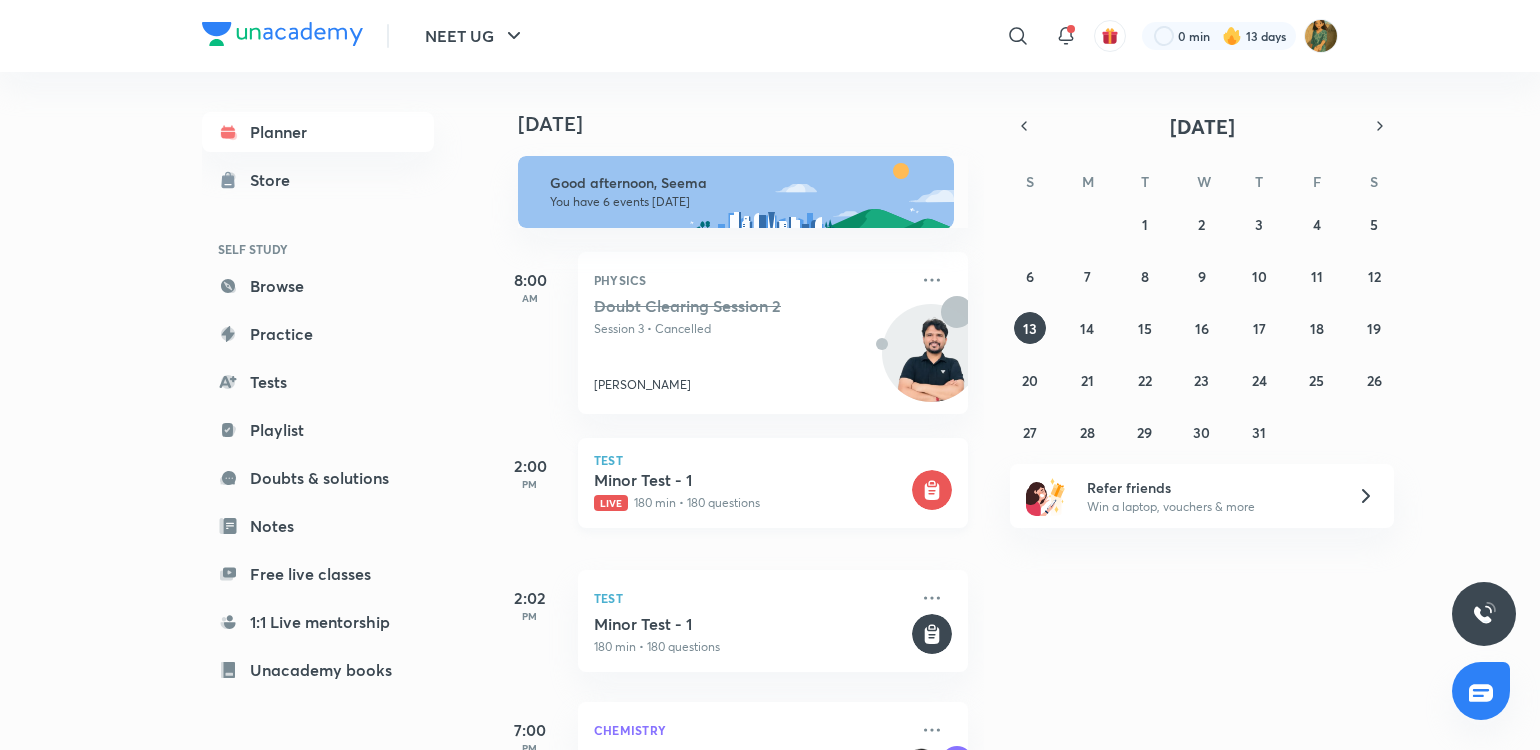 click on "Minor Test - 1" at bounding box center [751, 480] 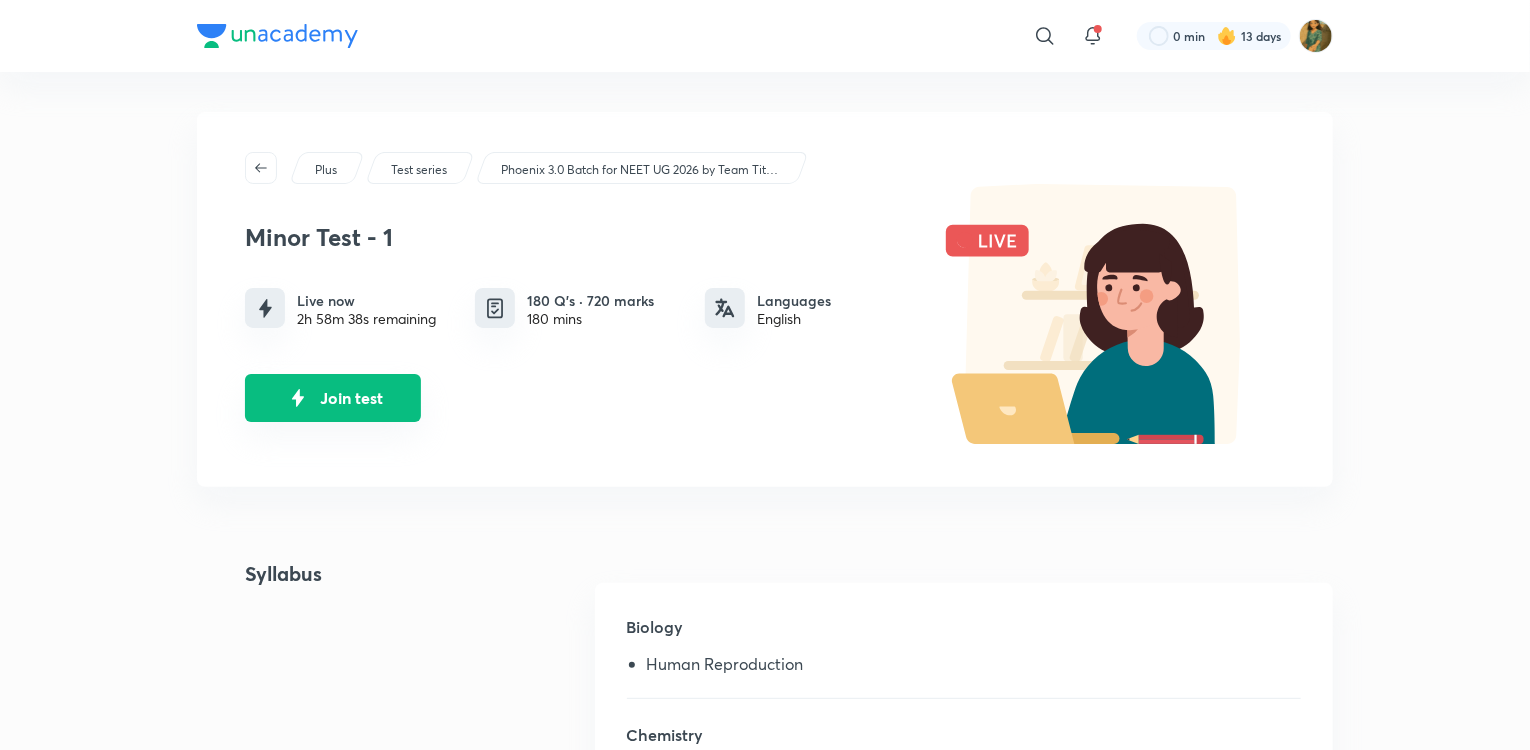 click on "Join test" at bounding box center [333, 398] 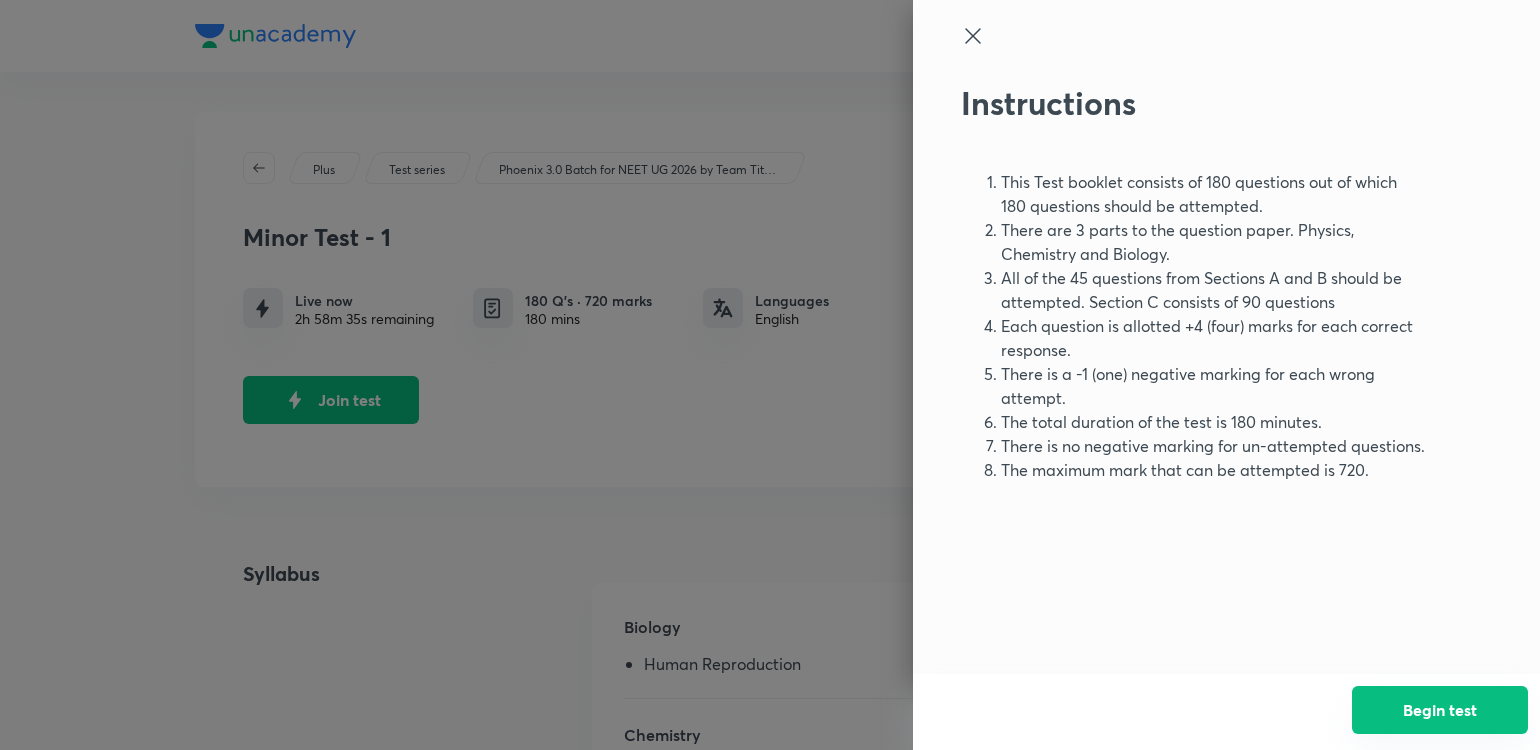 click on "Begin test" at bounding box center (1440, 710) 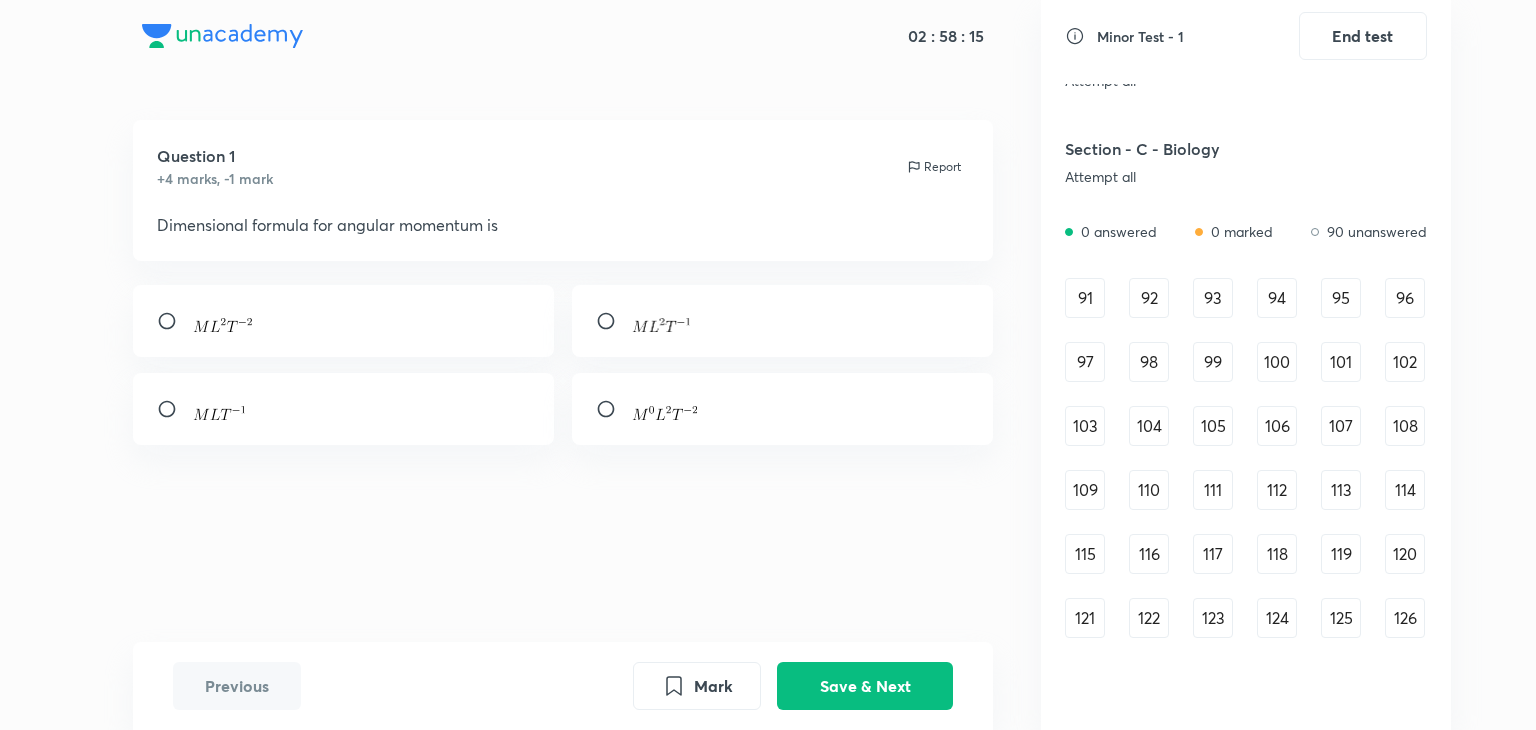 scroll, scrollTop: 1270, scrollLeft: 0, axis: vertical 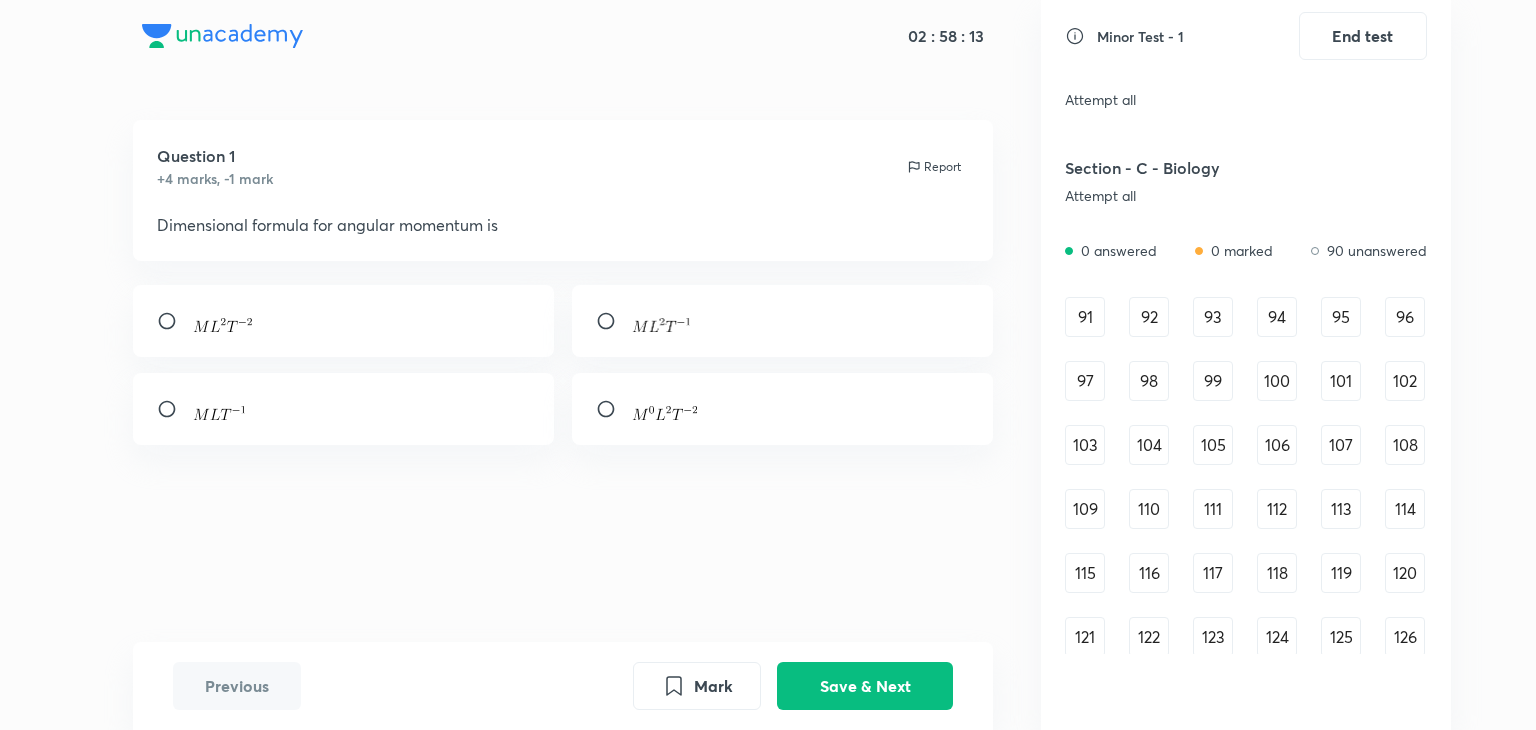 click on "91" at bounding box center (1085, 317) 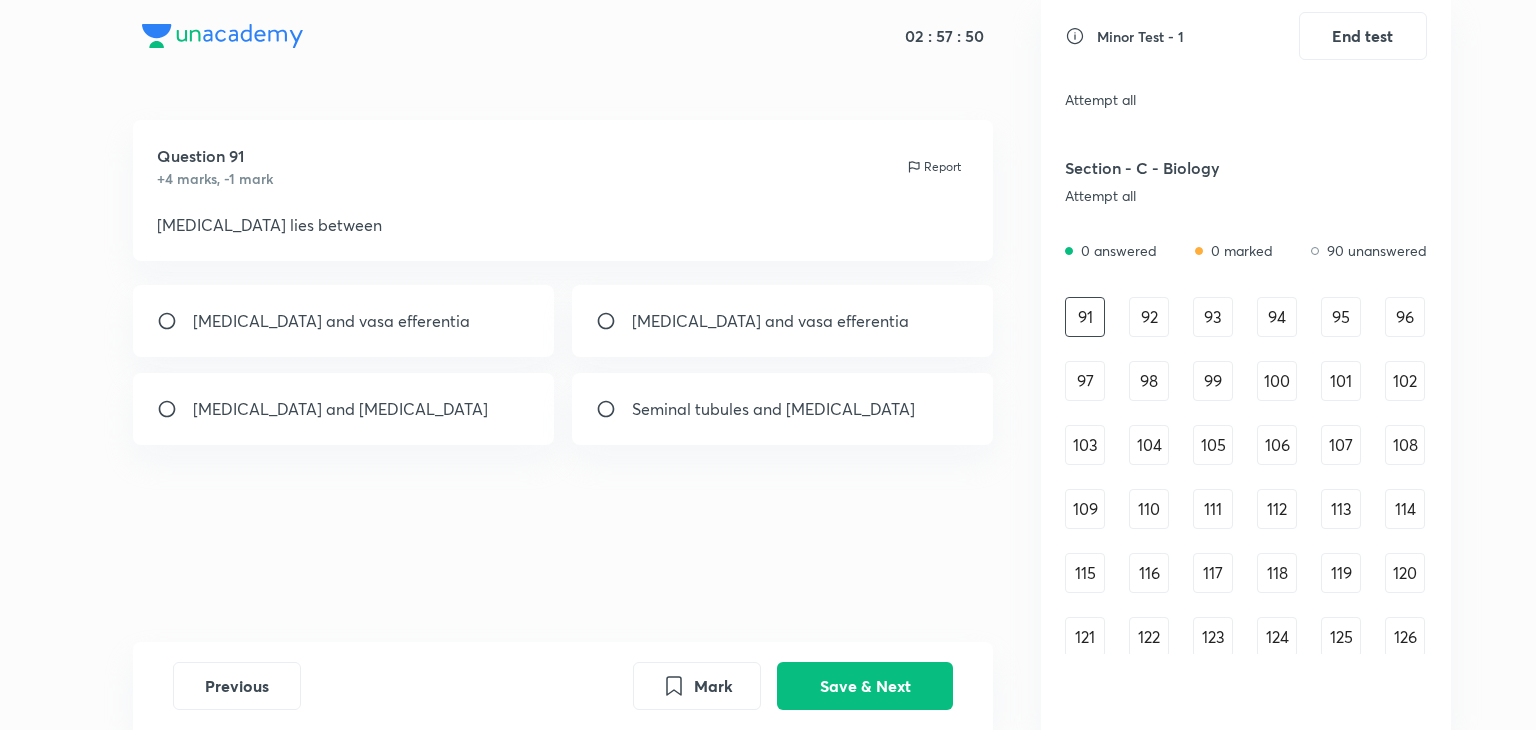 click on "[MEDICAL_DATA] and vasa efferentia" at bounding box center [770, 321] 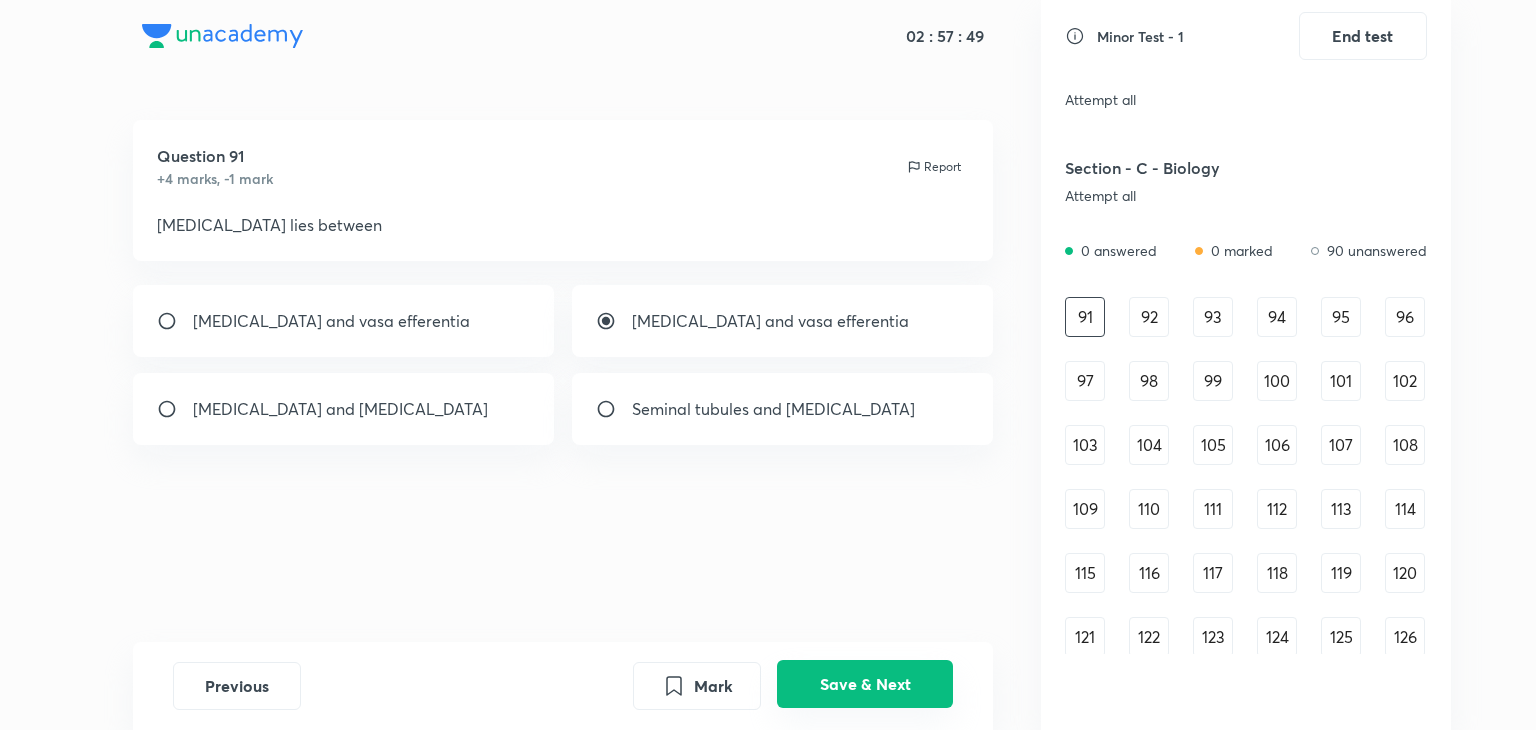 click on "Save & Next" at bounding box center (865, 684) 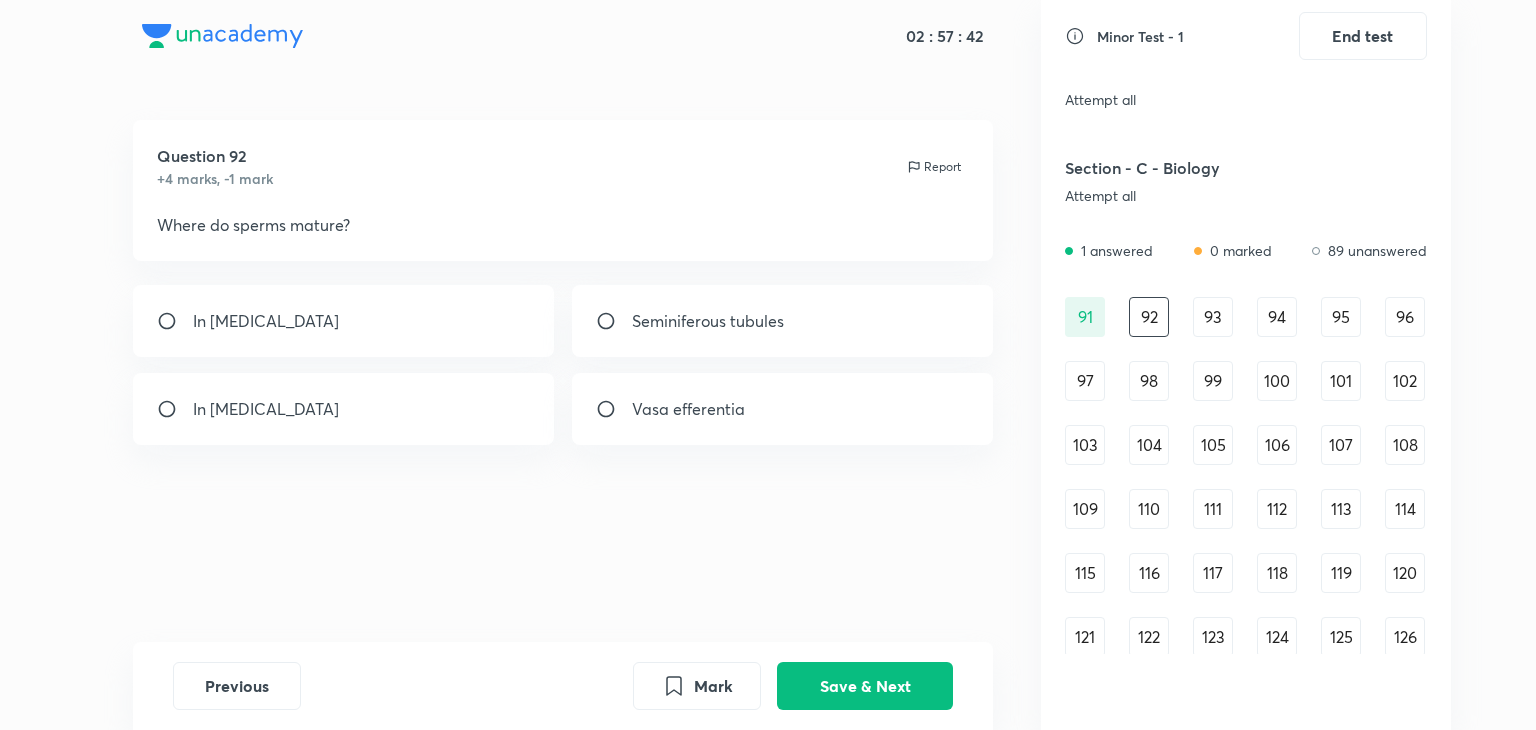click on "Seminiferous tubules" at bounding box center [708, 321] 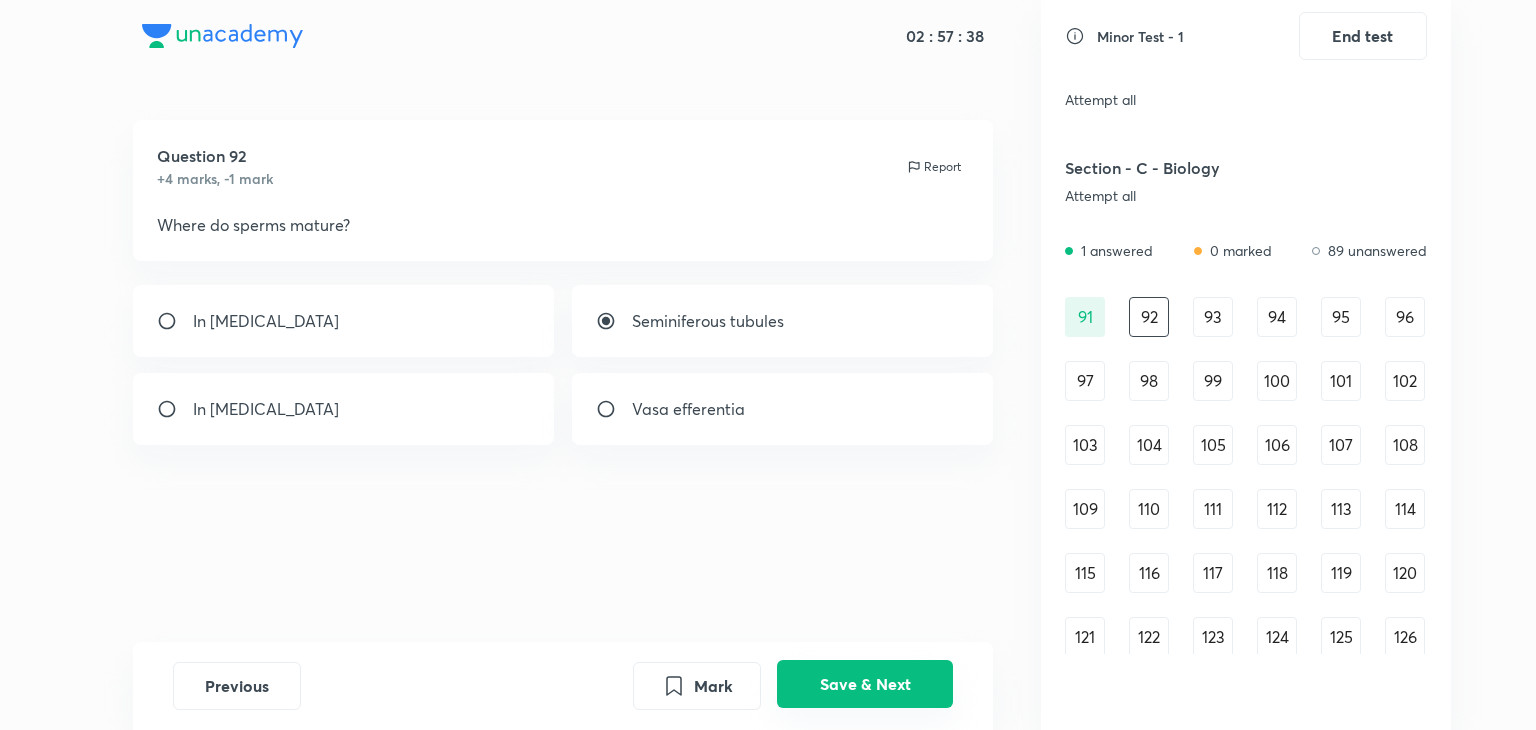 click on "Save & Next" at bounding box center (865, 684) 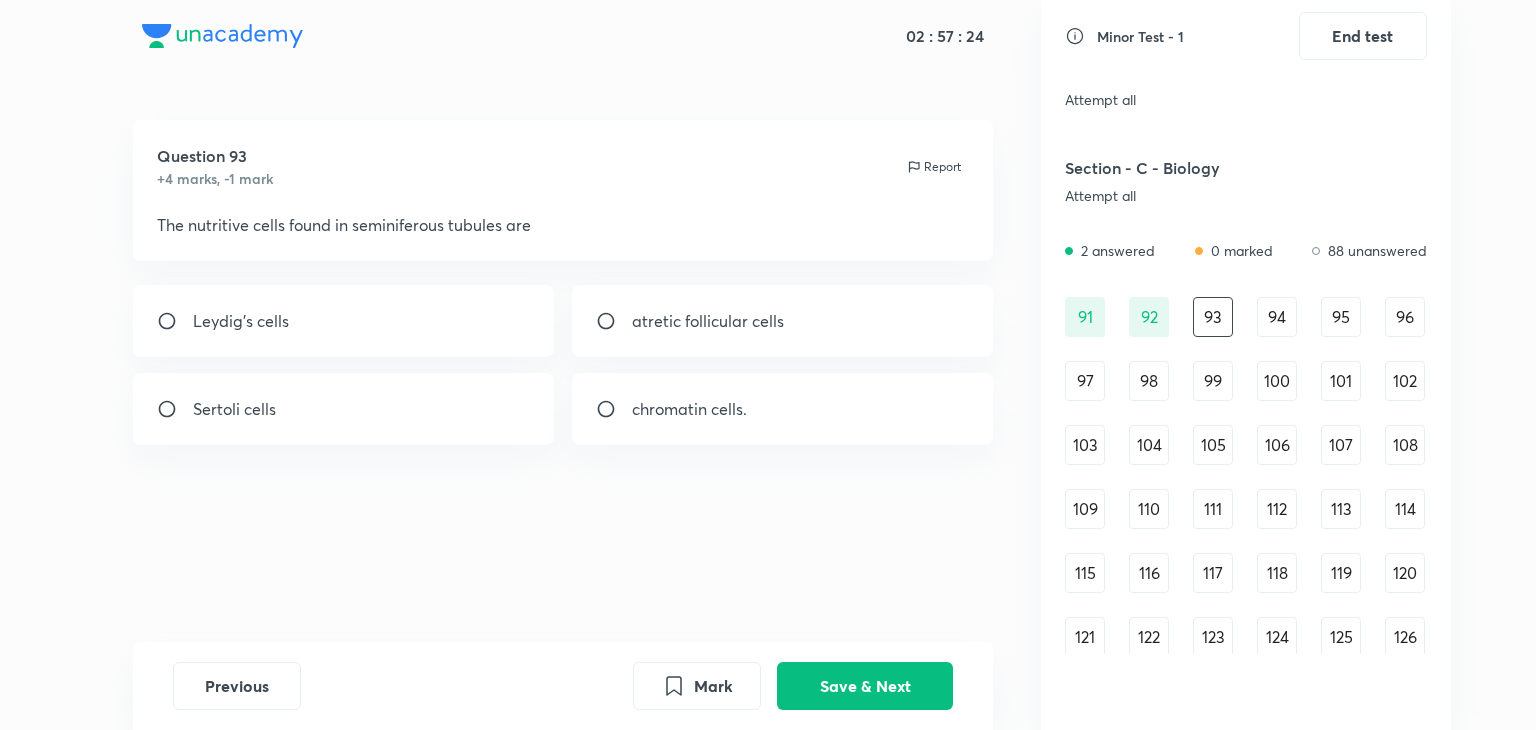 click on "Sertoli cells" at bounding box center (344, 409) 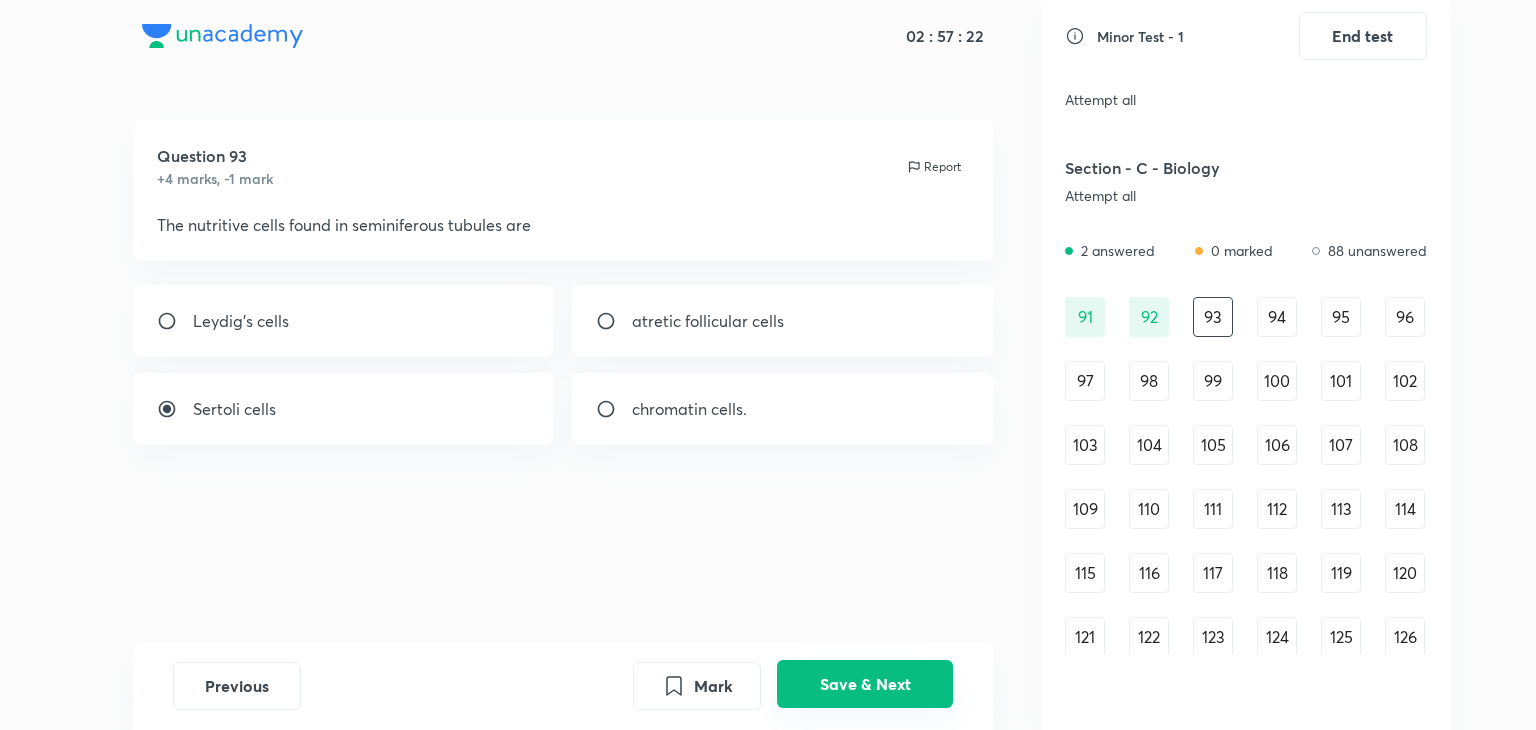 click on "Save & Next" at bounding box center [865, 684] 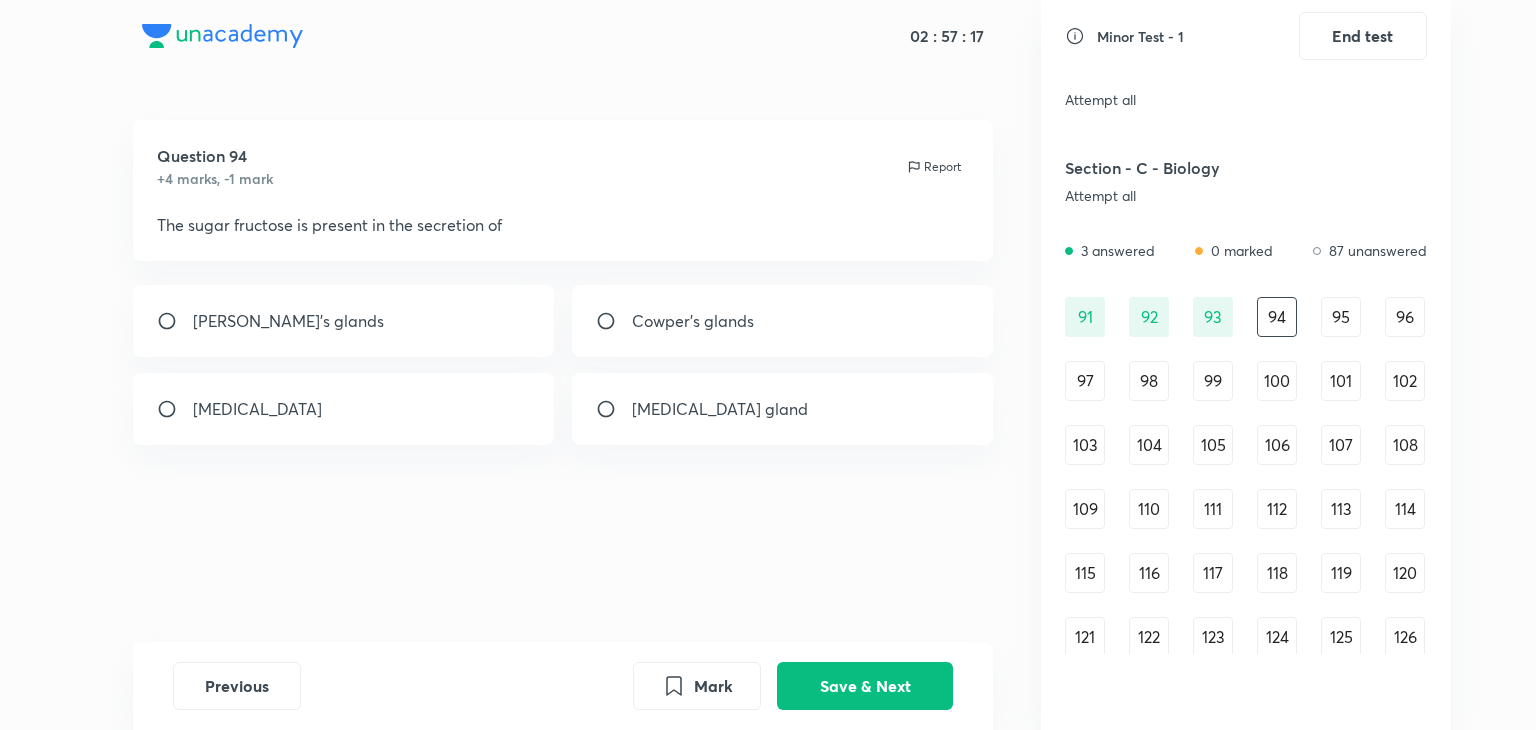 click on "[MEDICAL_DATA]" at bounding box center [344, 409] 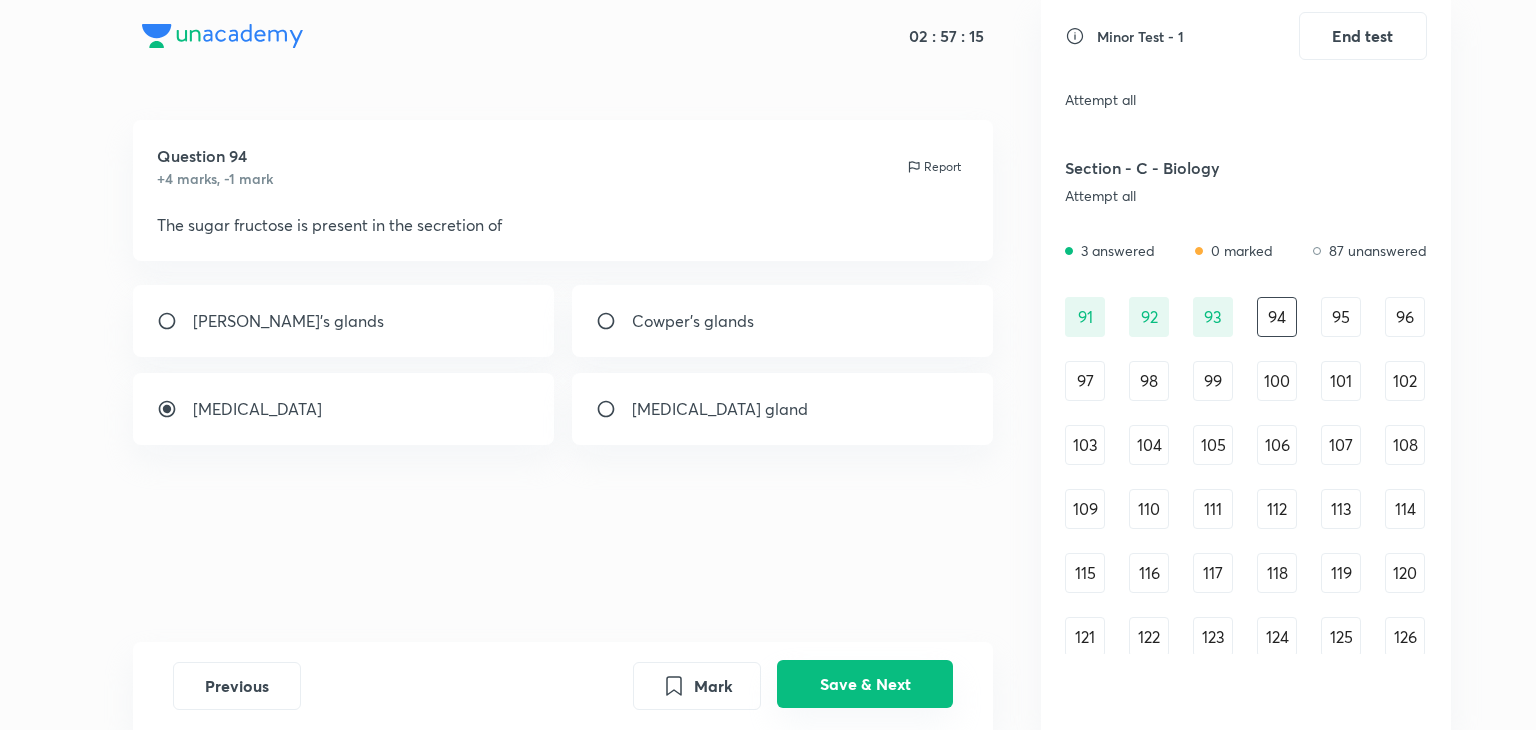 click on "Save & Next" at bounding box center (865, 684) 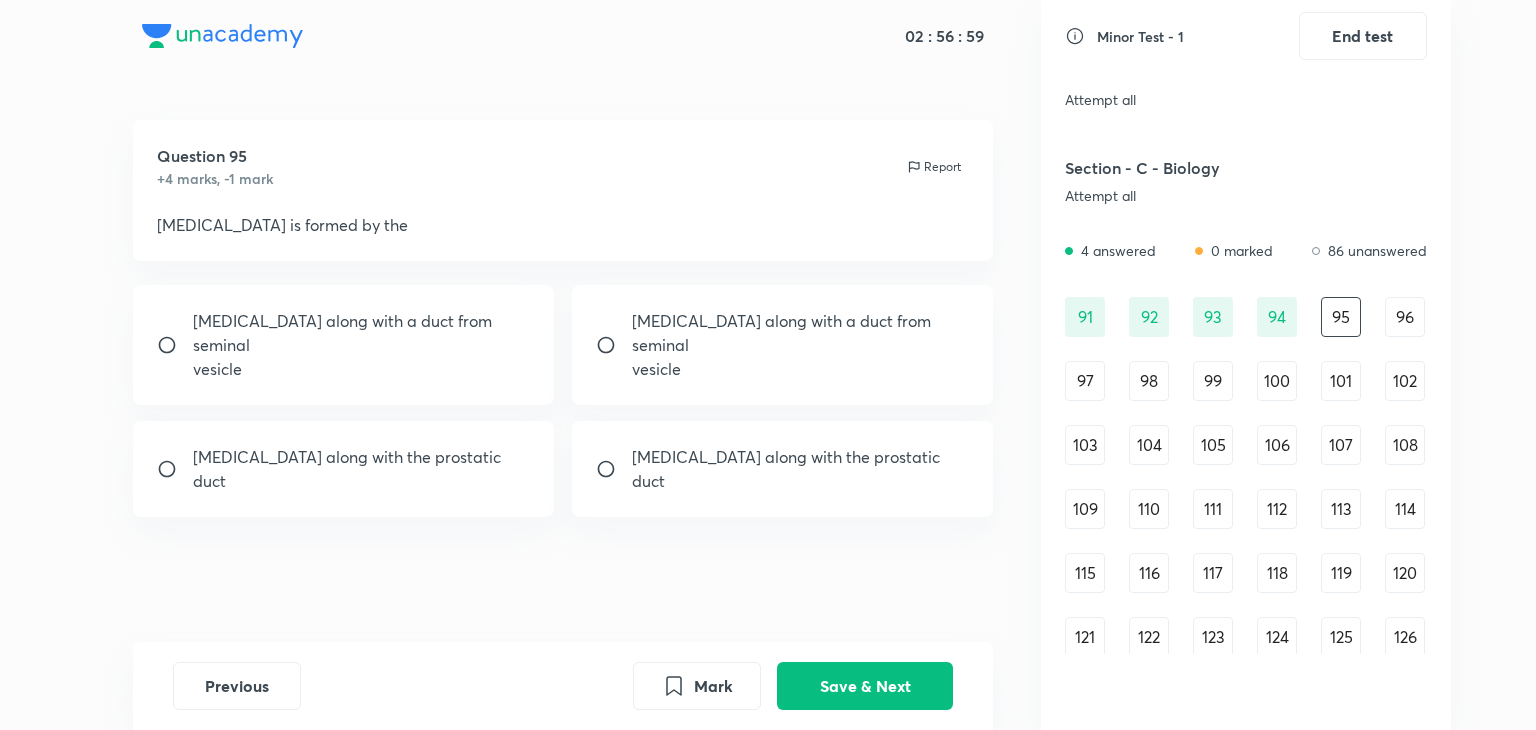 click on "vesicle" at bounding box center (362, 369) 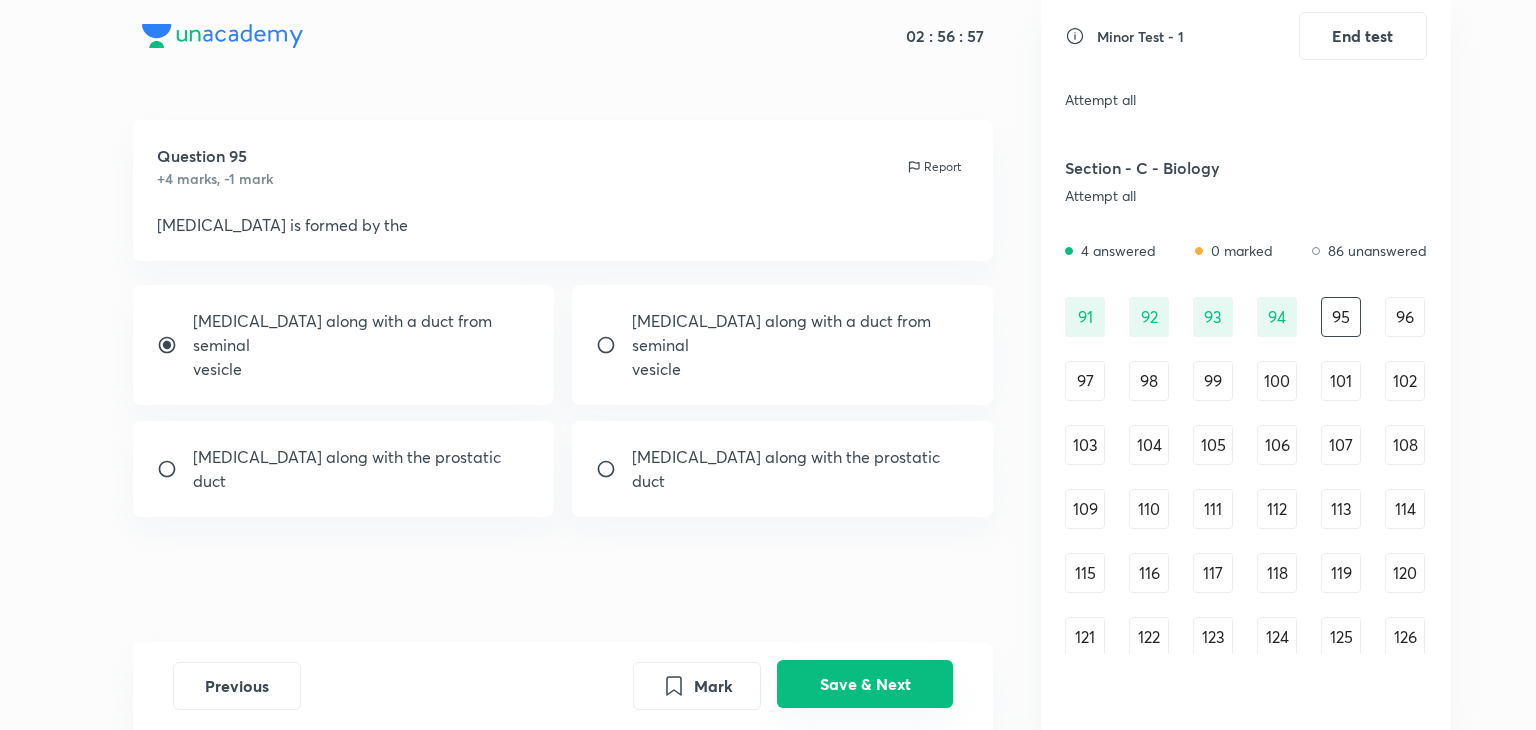 click on "Save & Next" at bounding box center (865, 684) 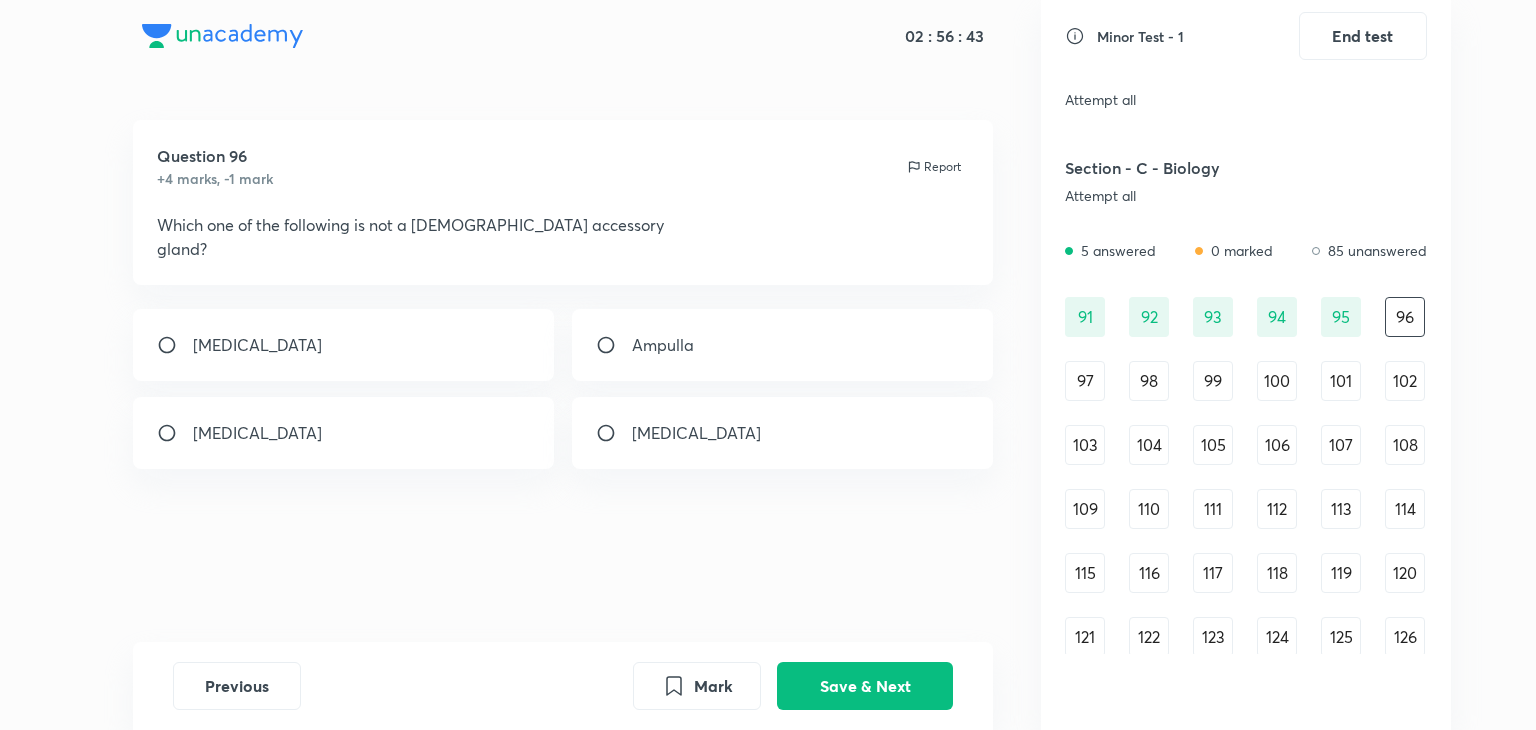 click on "Ampulla" at bounding box center (663, 345) 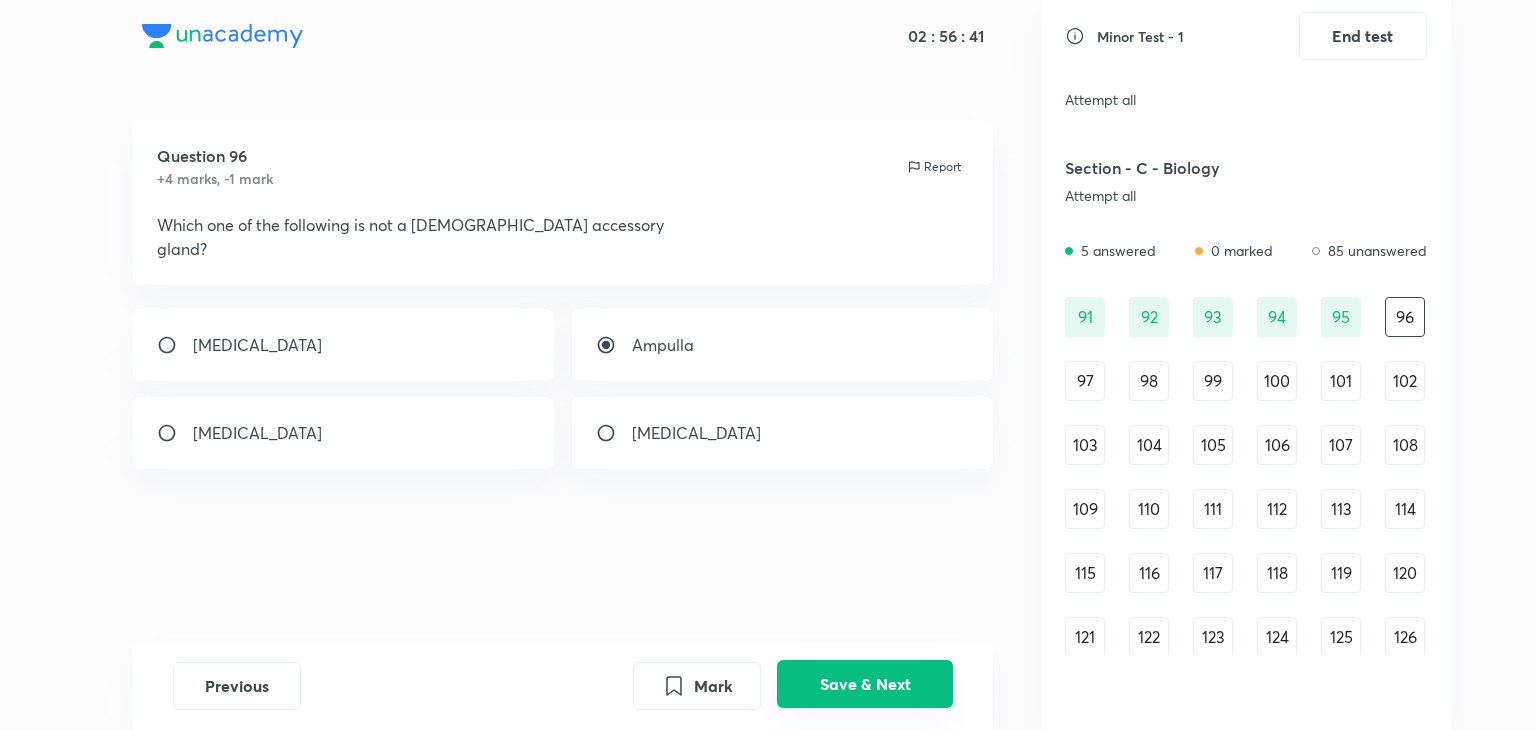 click on "Save & Next" at bounding box center [865, 684] 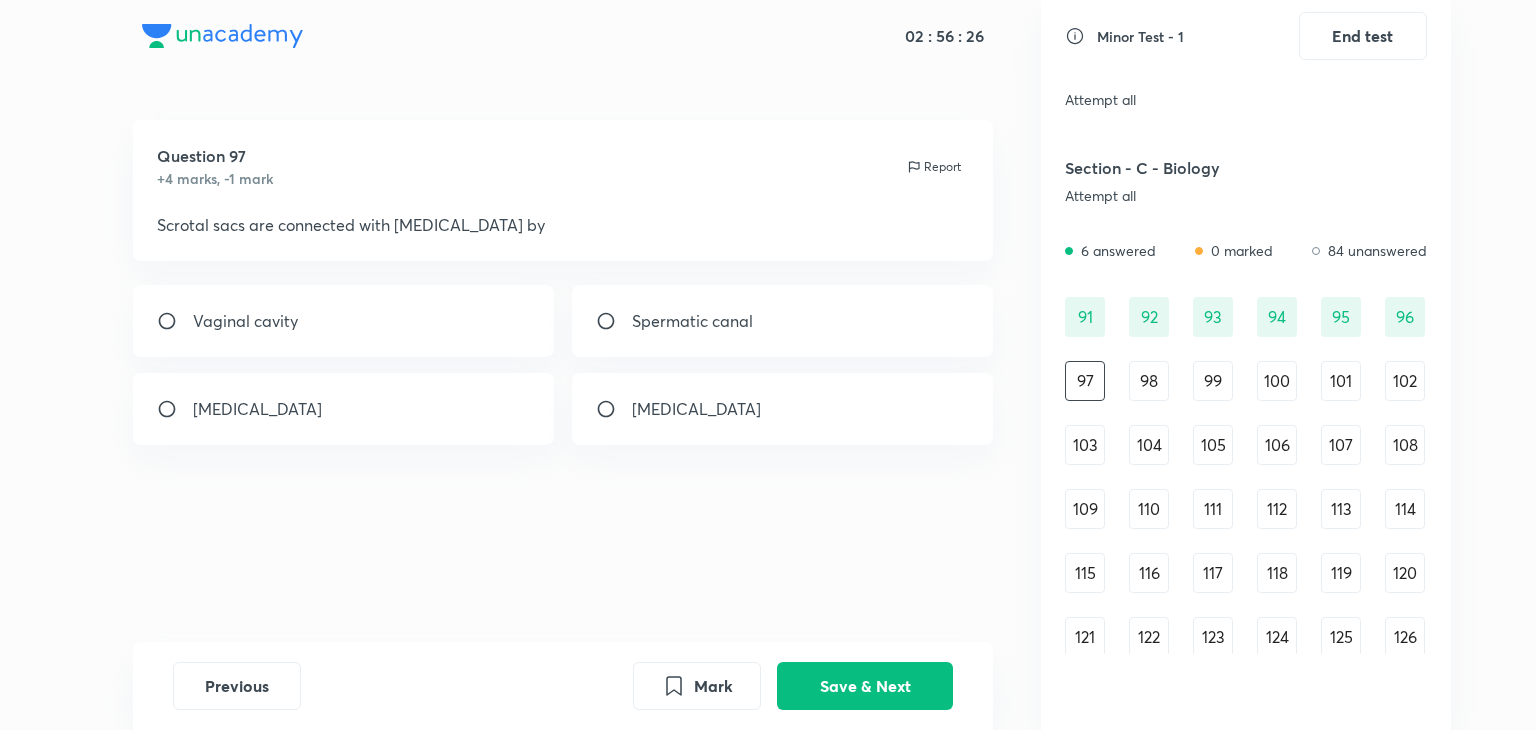 click on "Question 97 +4 marks, -1 mark Report Scrotal sacs are connected with [MEDICAL_DATA] by Vaginal cavity  Spermatic canal  [MEDICAL_DATA]  [MEDICAL_DATA]" at bounding box center [563, 381] 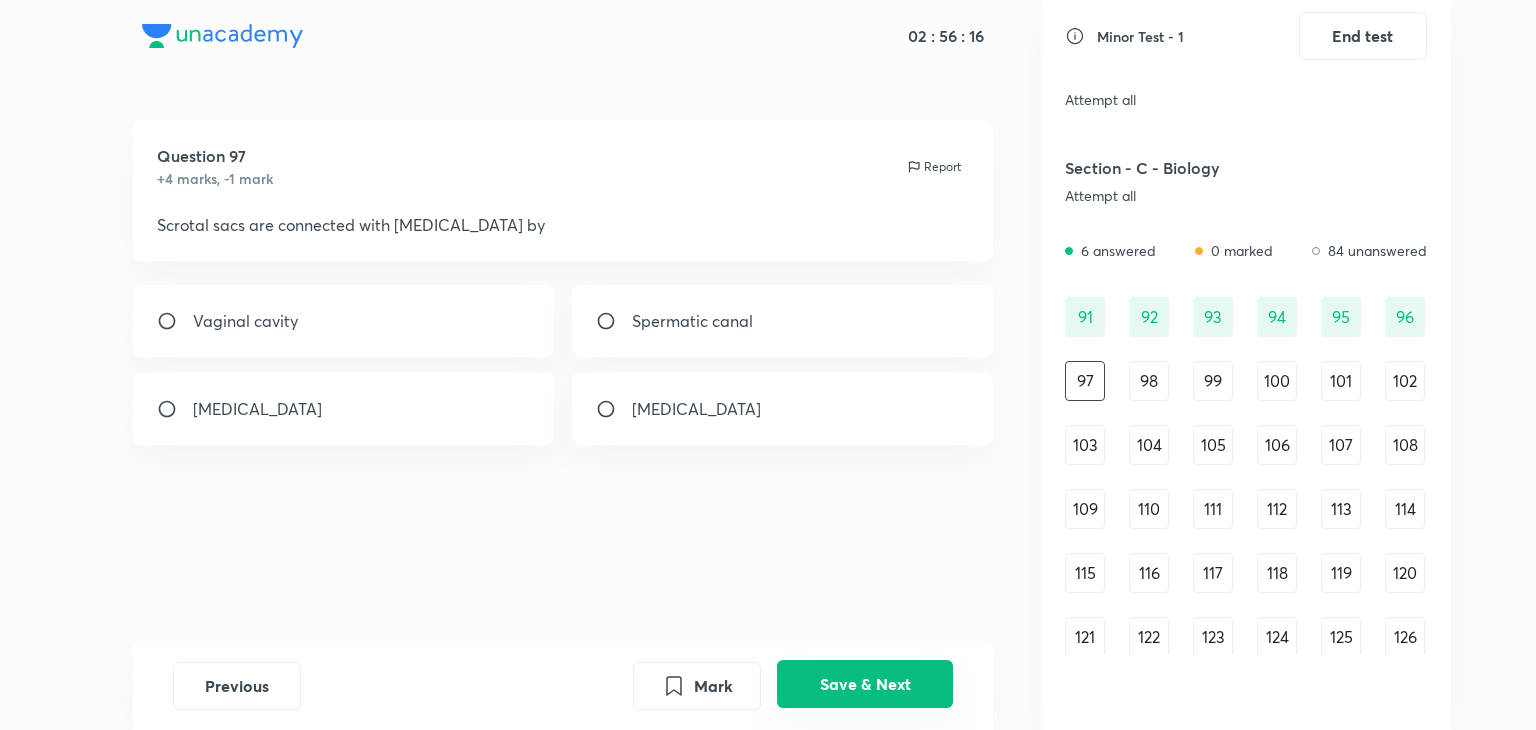 click on "Save & Next" at bounding box center (865, 684) 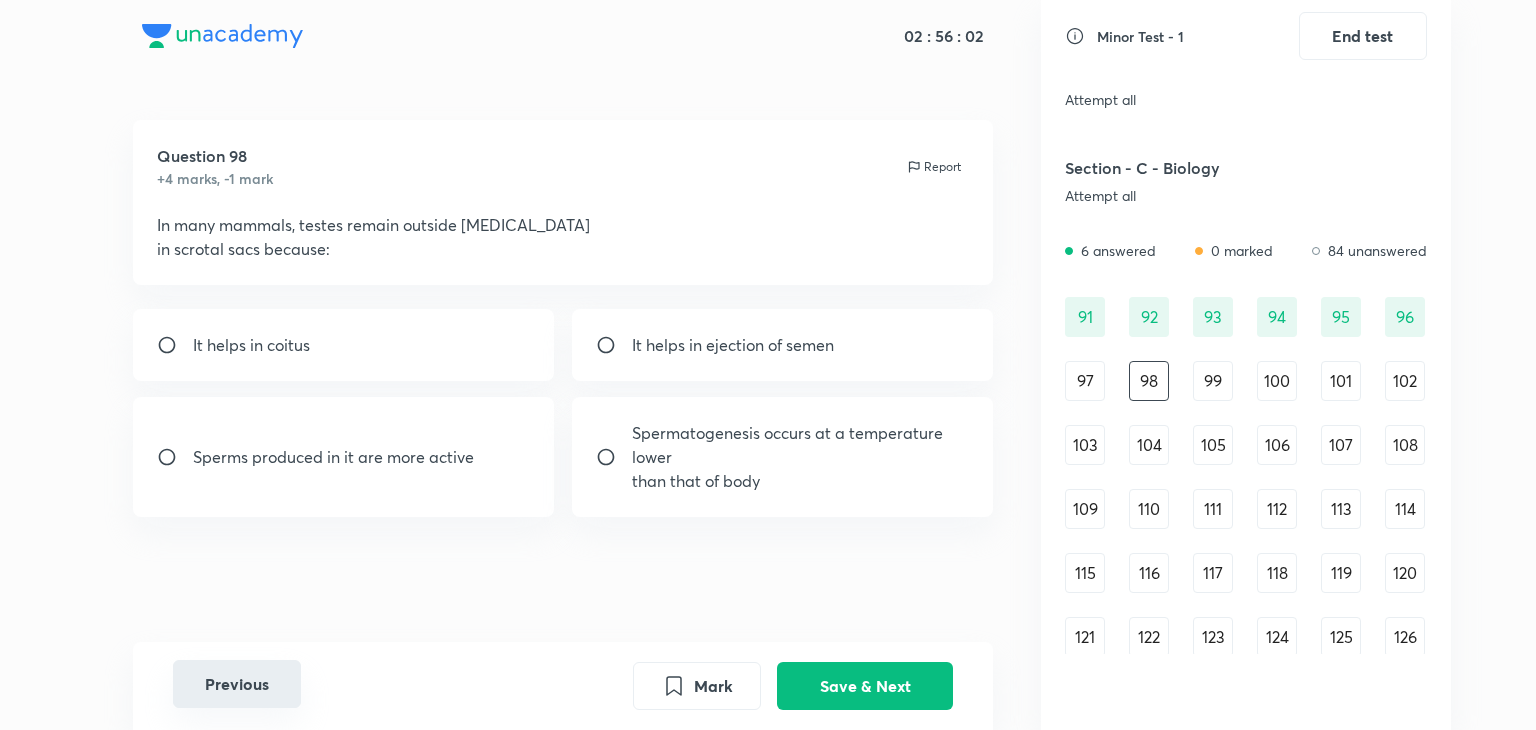 click on "Previous" at bounding box center (237, 684) 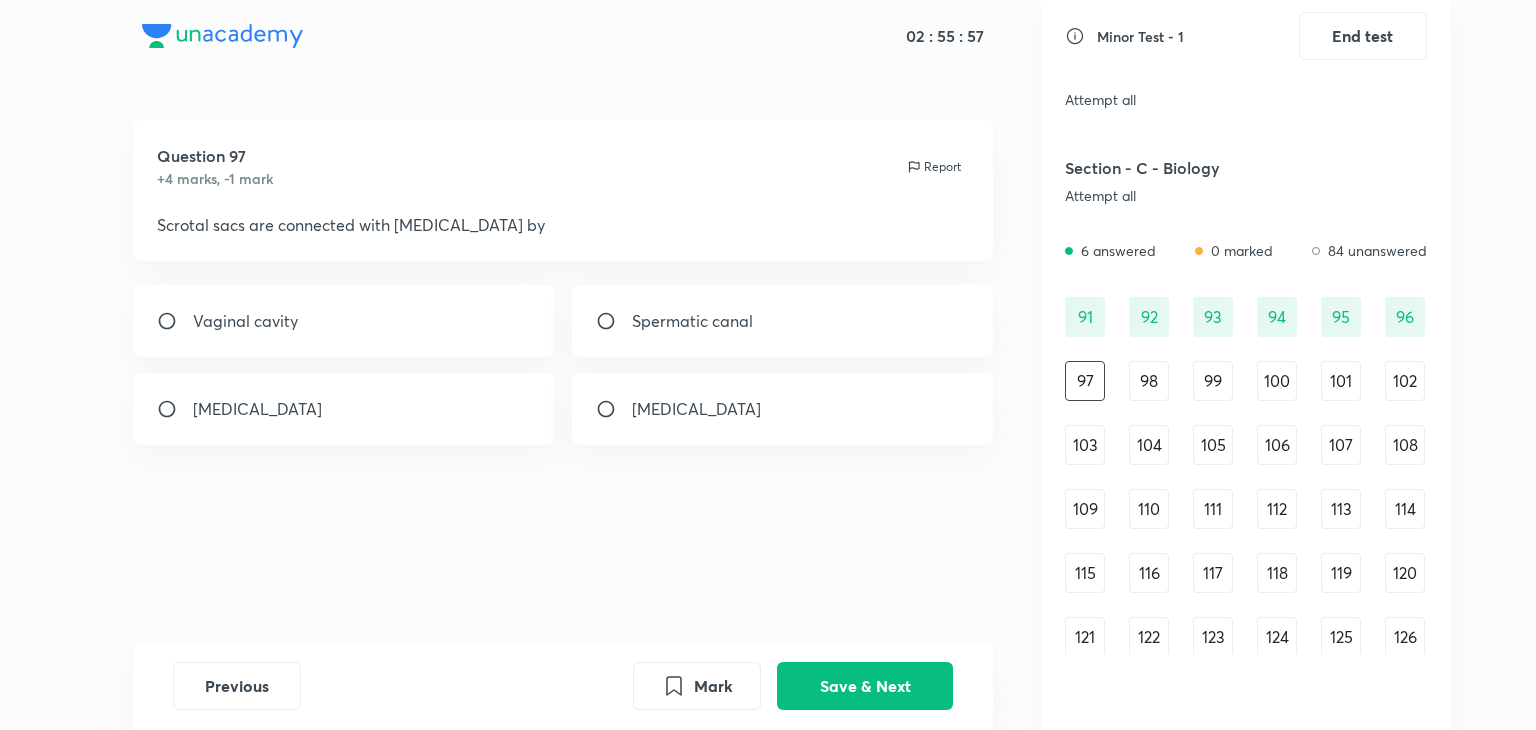 click on "[MEDICAL_DATA]" at bounding box center (344, 409) 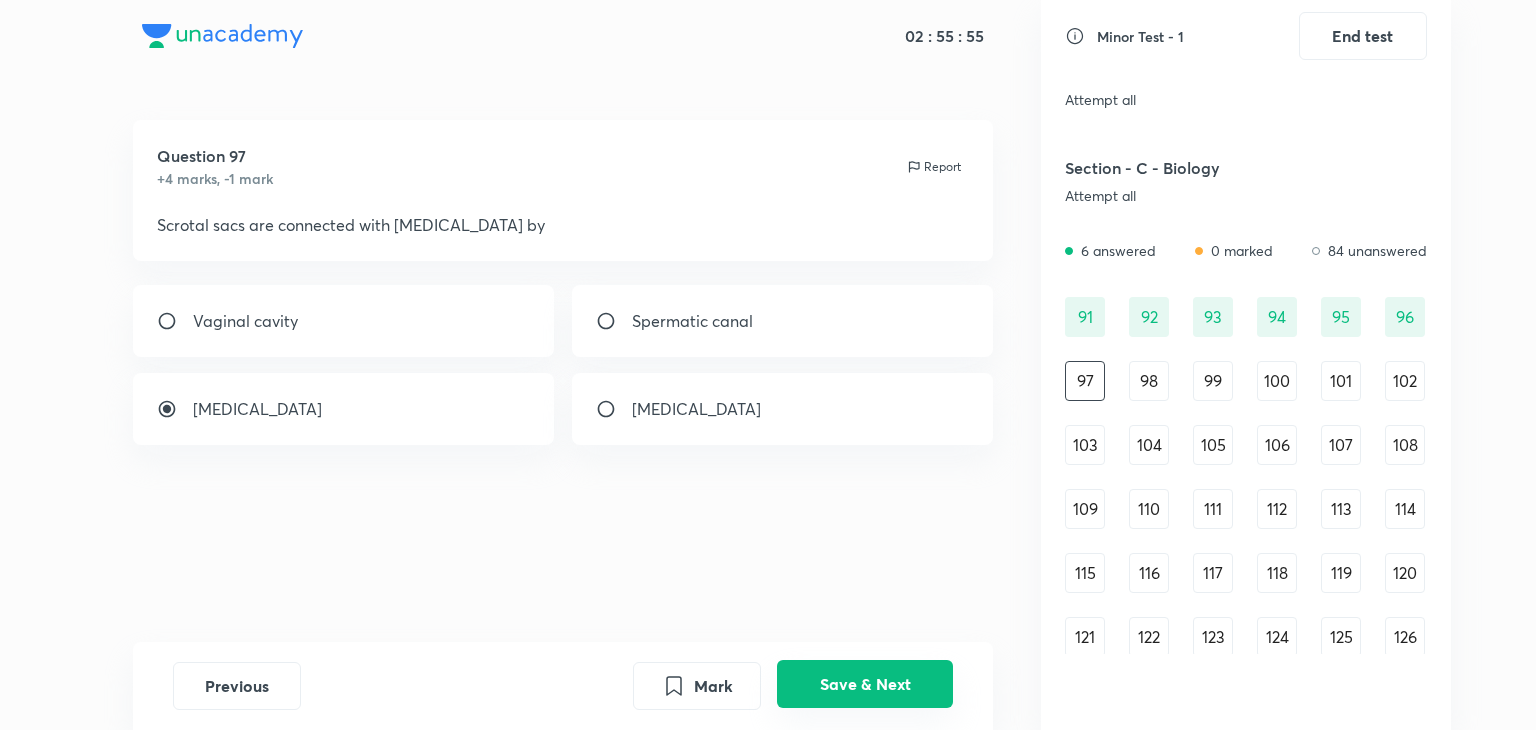 click on "Save & Next" at bounding box center [865, 684] 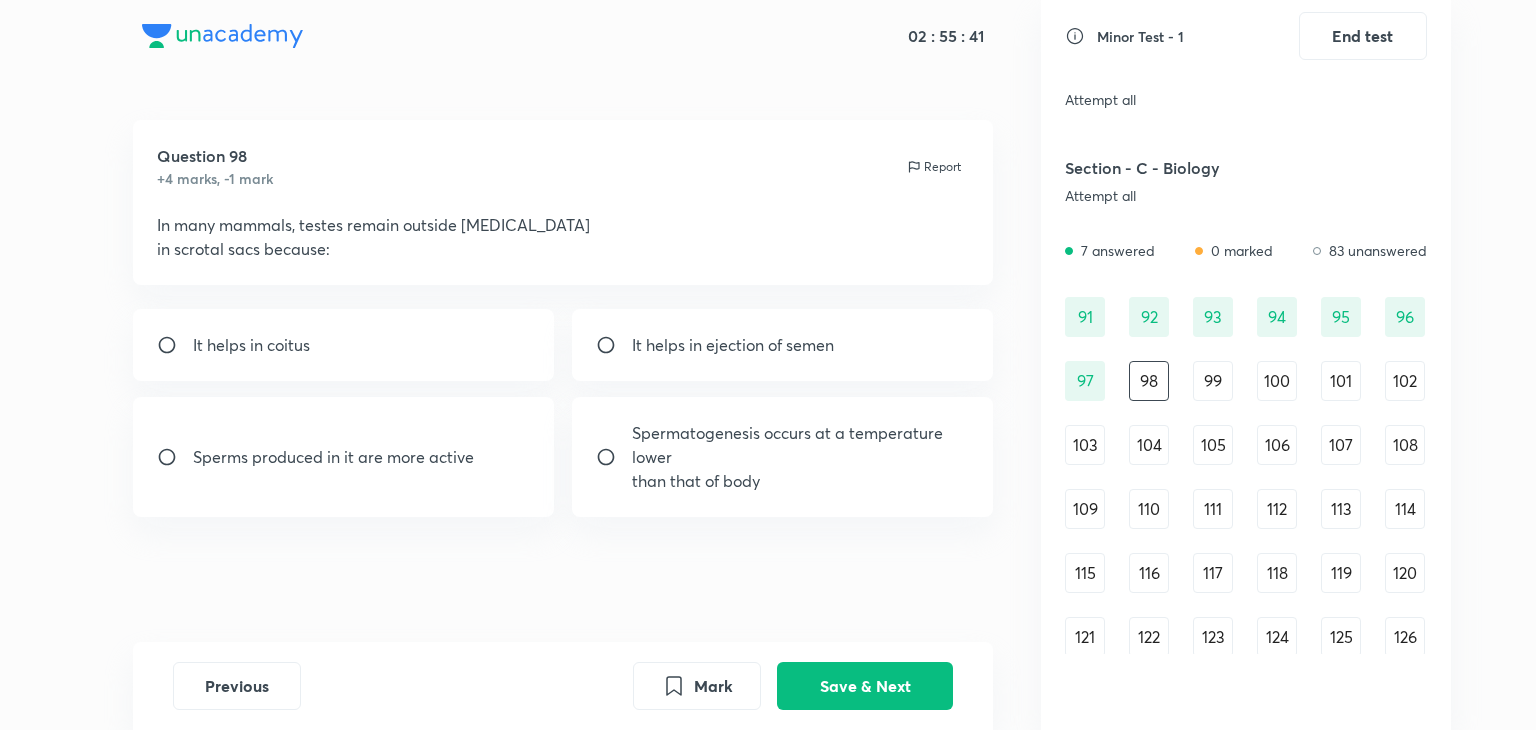 click on "Spermatogenesis occurs at a temperature lower" at bounding box center [801, 445] 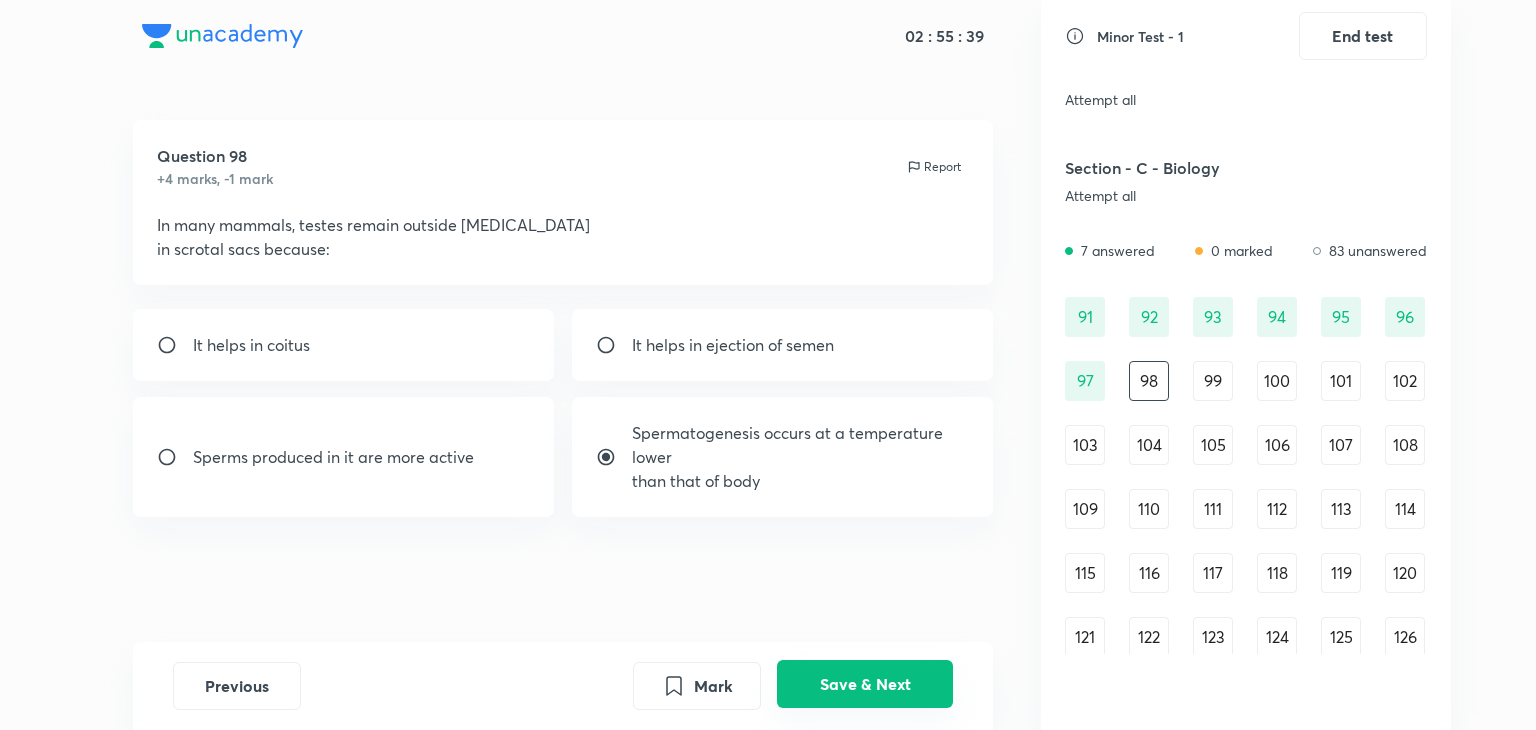 click on "Save & Next" at bounding box center [865, 684] 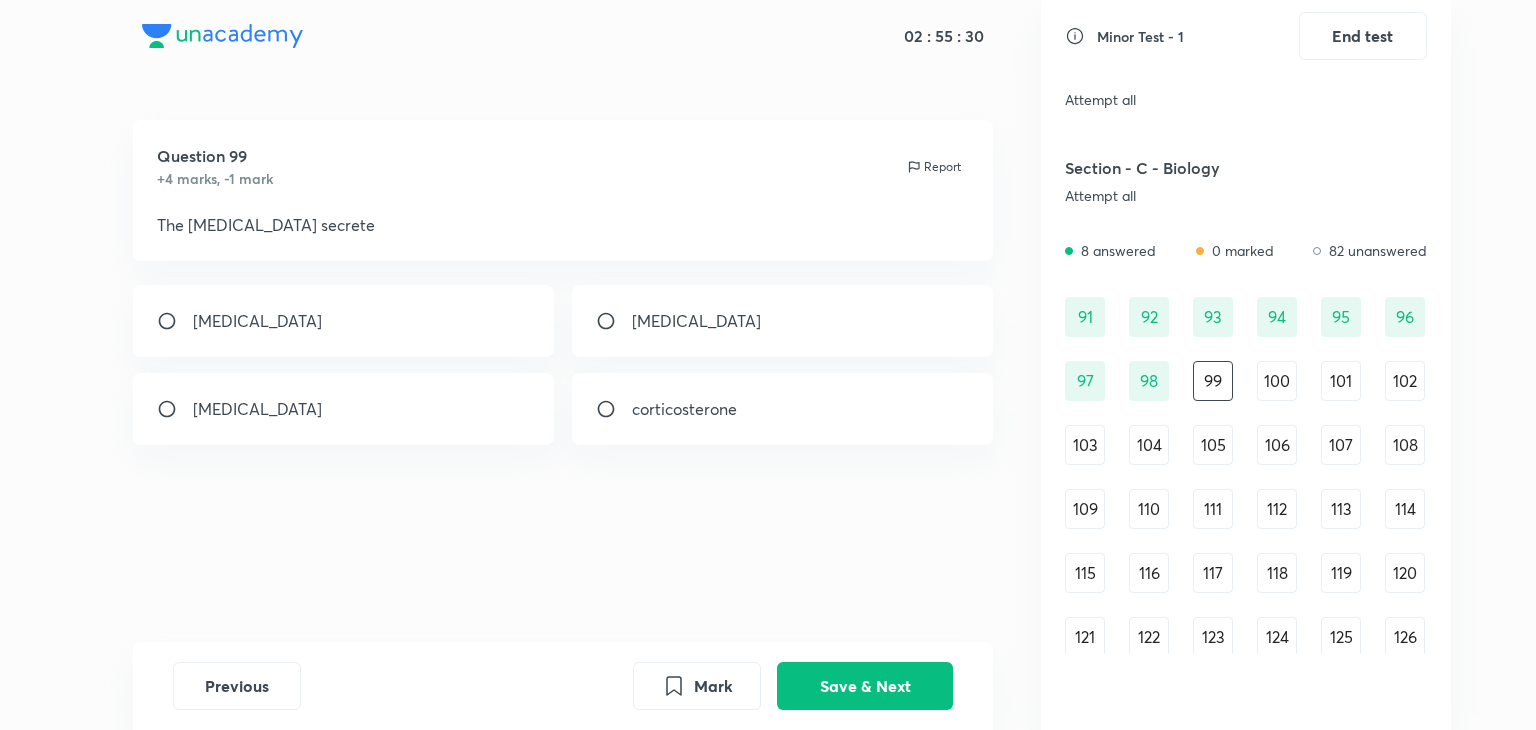 click on "[MEDICAL_DATA]" at bounding box center (696, 321) 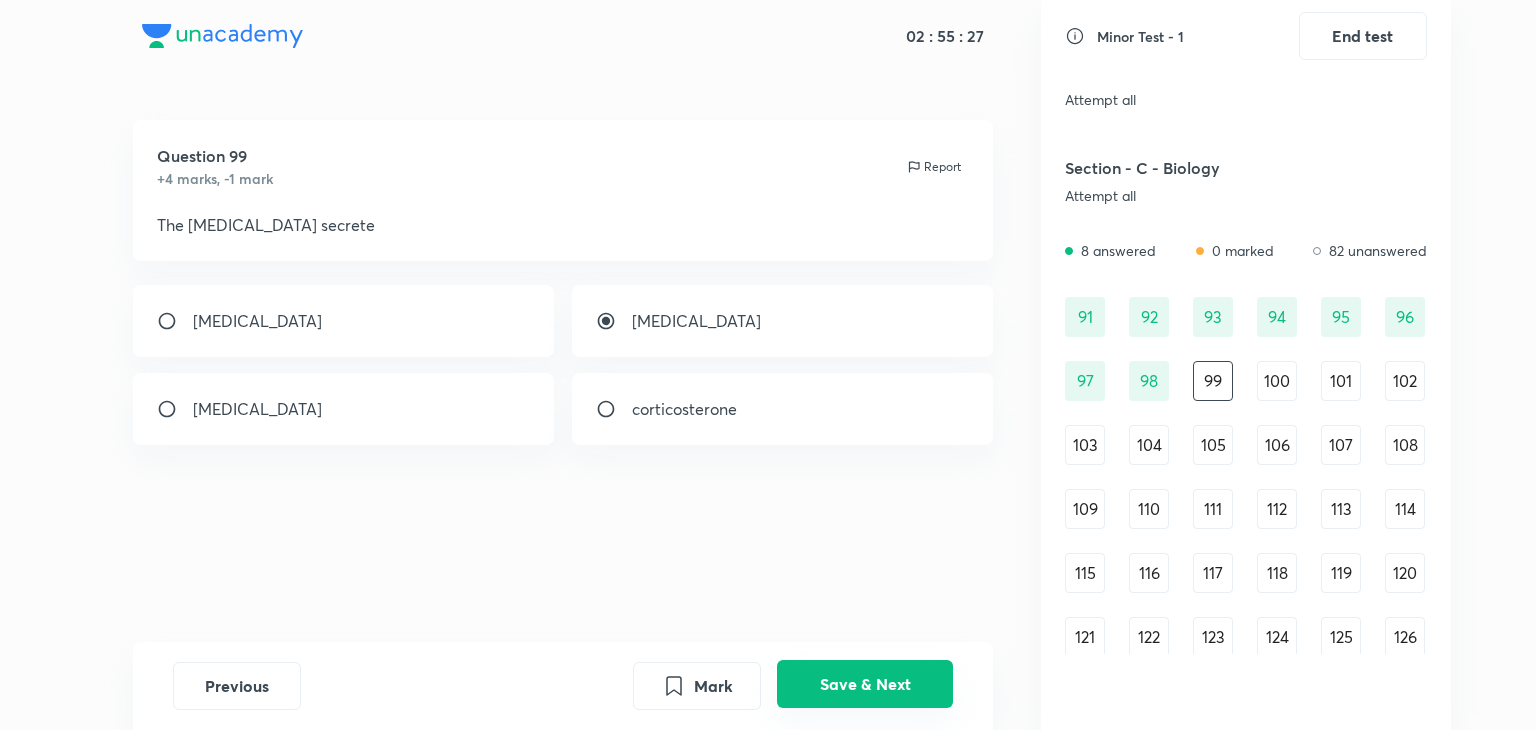 click on "Save & Next" at bounding box center [865, 684] 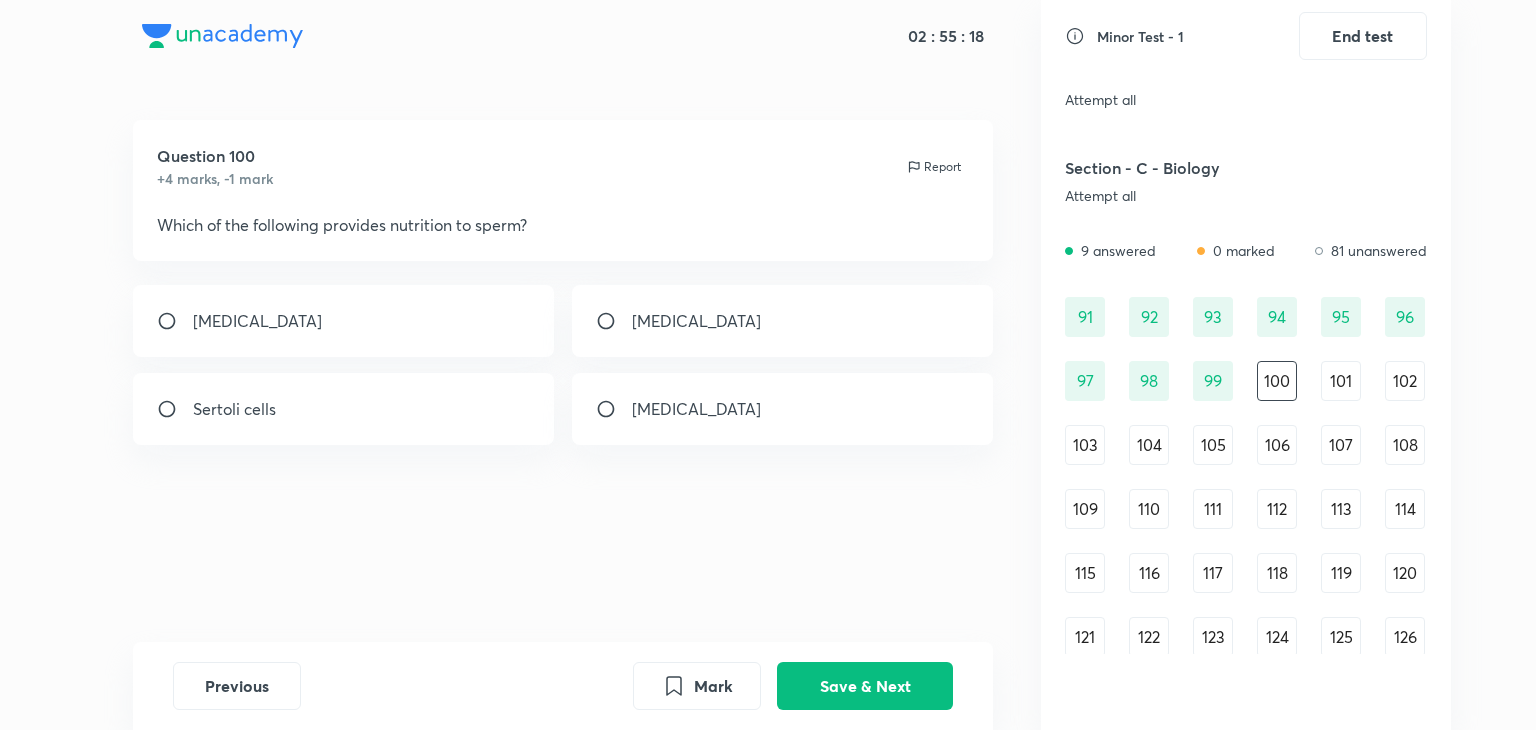 click on "Sertoli cells" at bounding box center (344, 409) 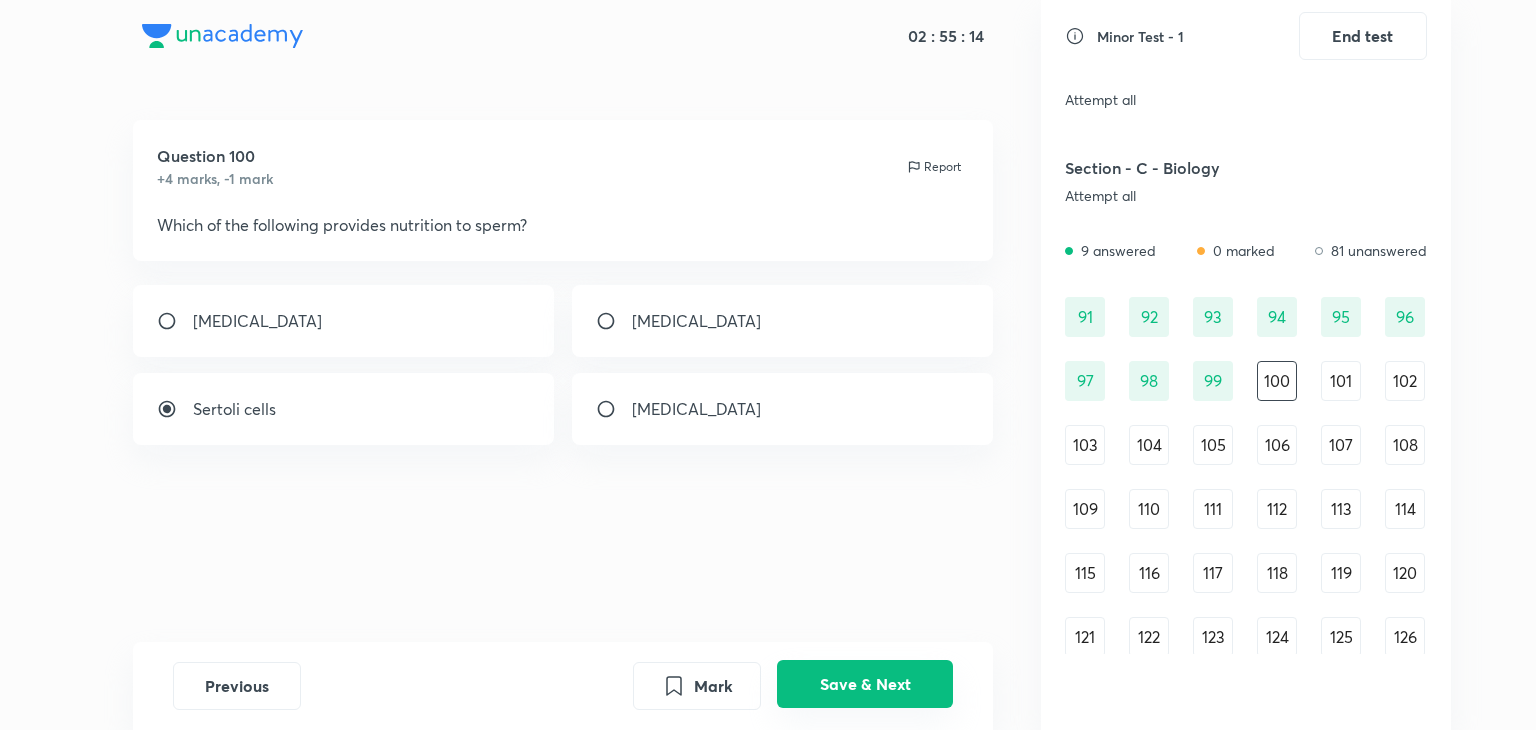 click on "Save & Next" at bounding box center [865, 684] 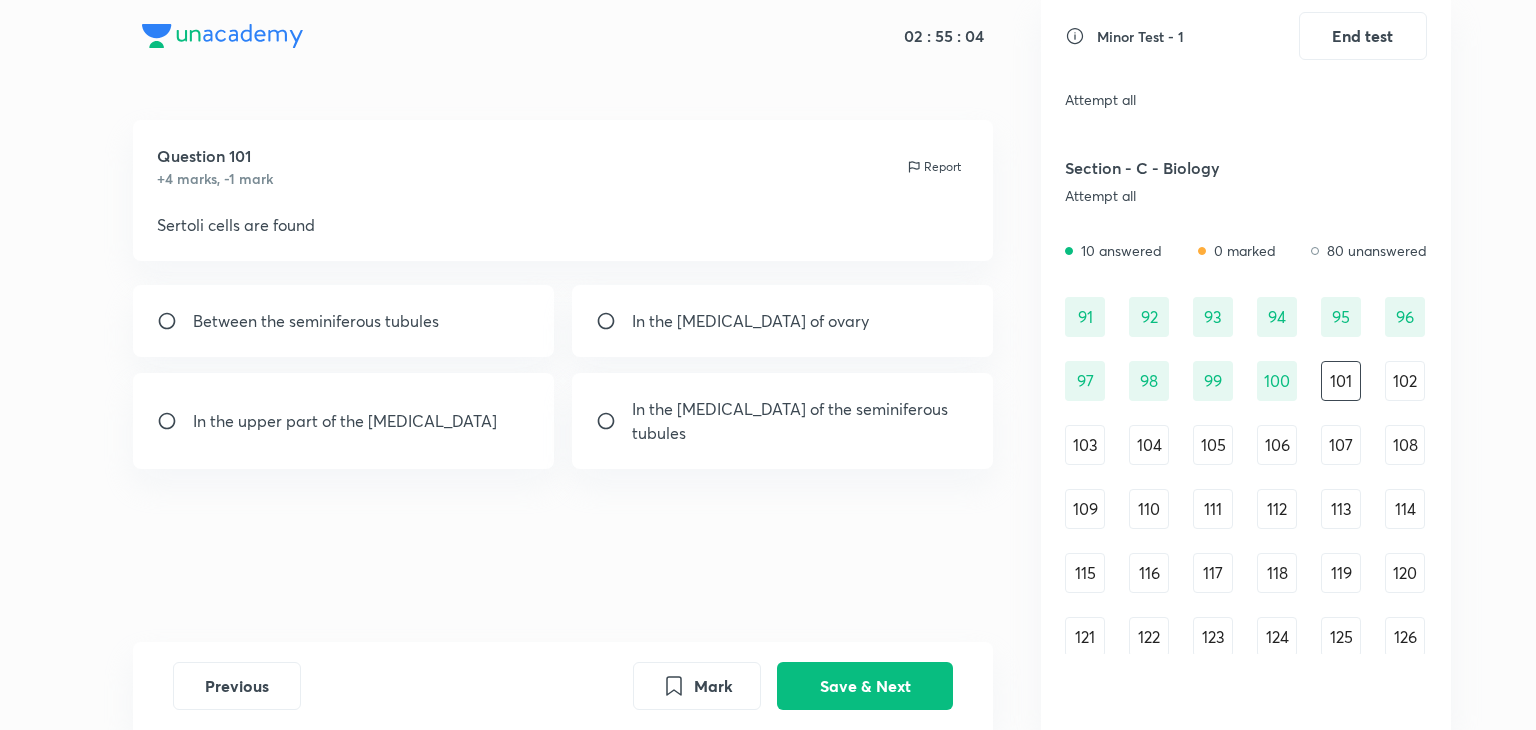 click on "In the [MEDICAL_DATA] of the seminiferous" at bounding box center [790, 409] 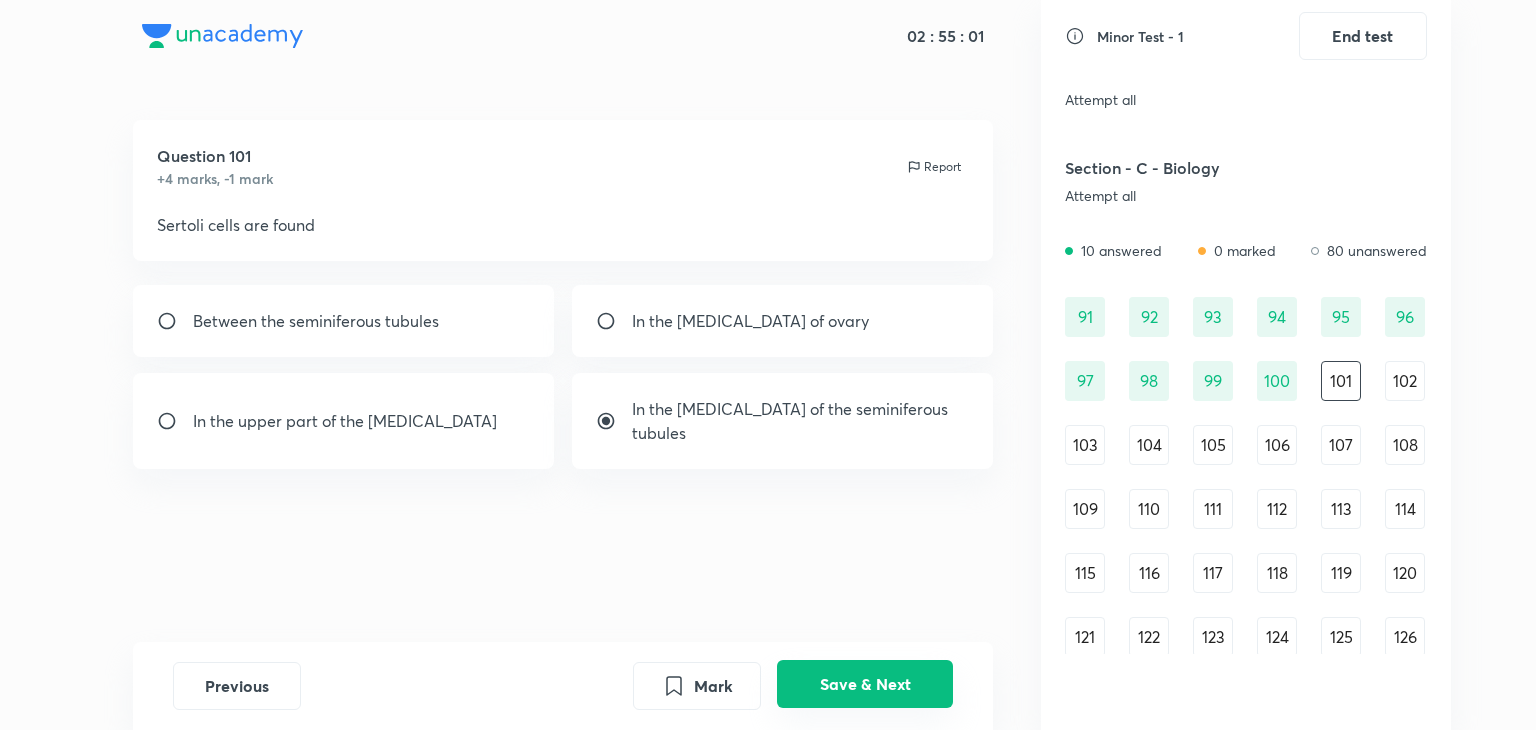 click on "Save & Next" at bounding box center [865, 684] 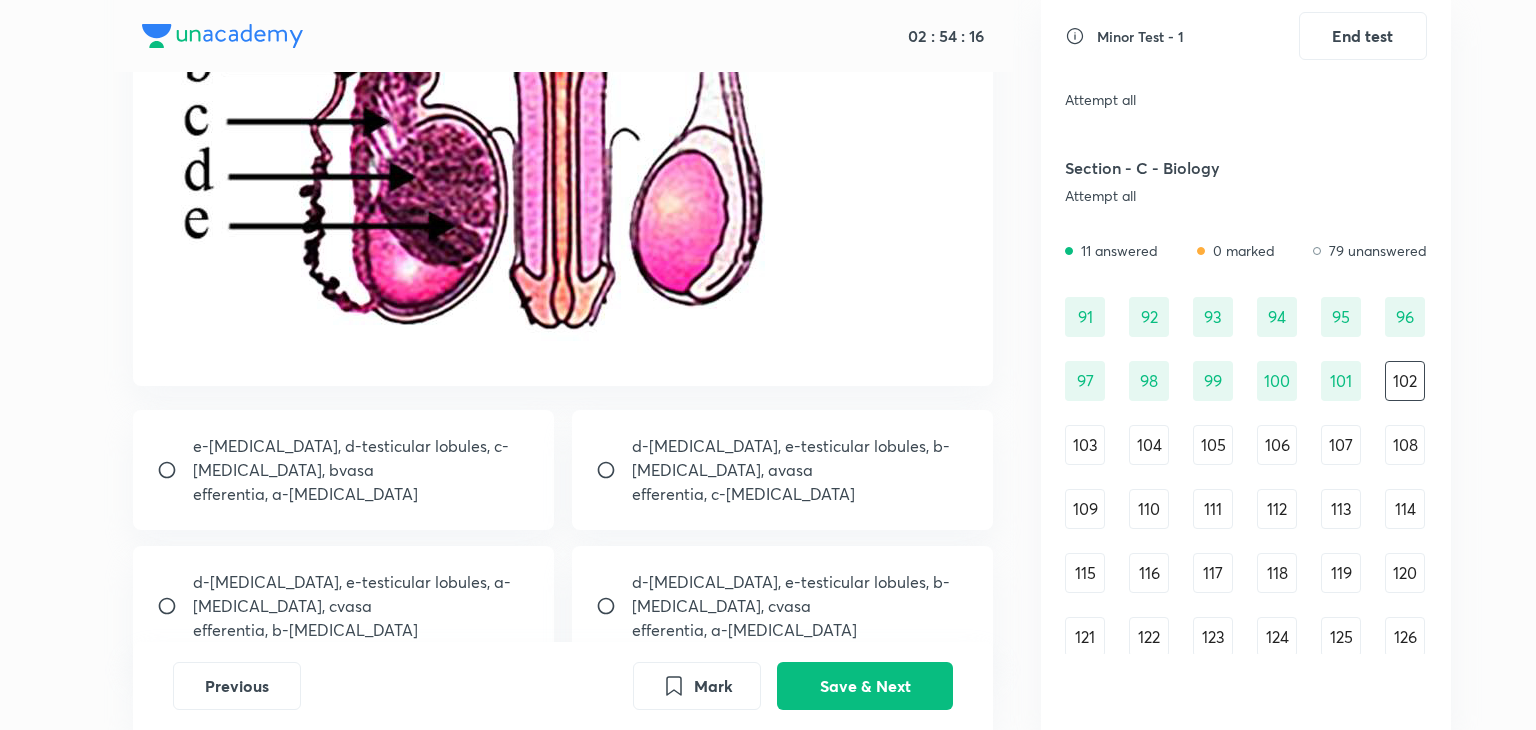 scroll, scrollTop: 568, scrollLeft: 0, axis: vertical 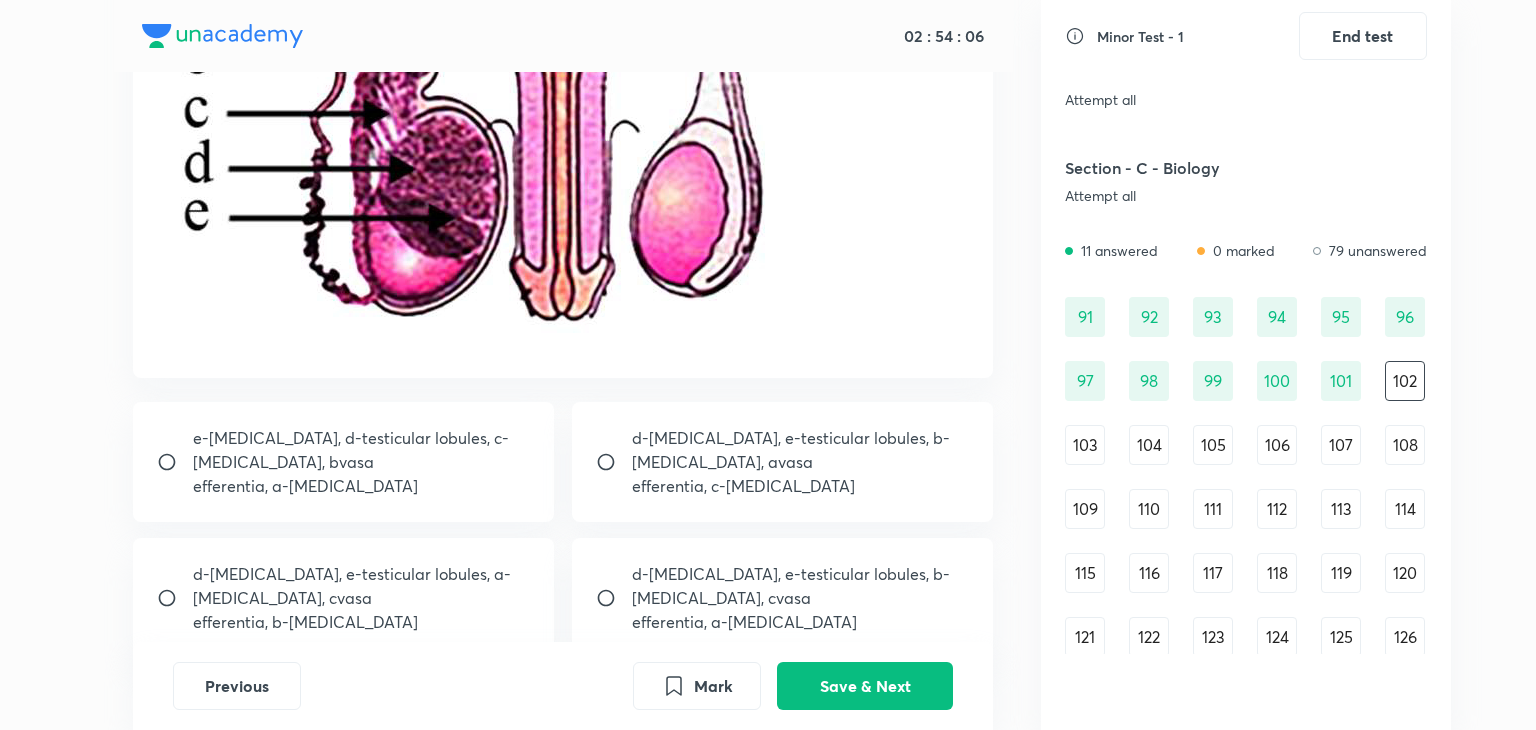 click on "d-[MEDICAL_DATA], e-testicular lobules, b-[MEDICAL_DATA], cvasa" at bounding box center (801, 586) 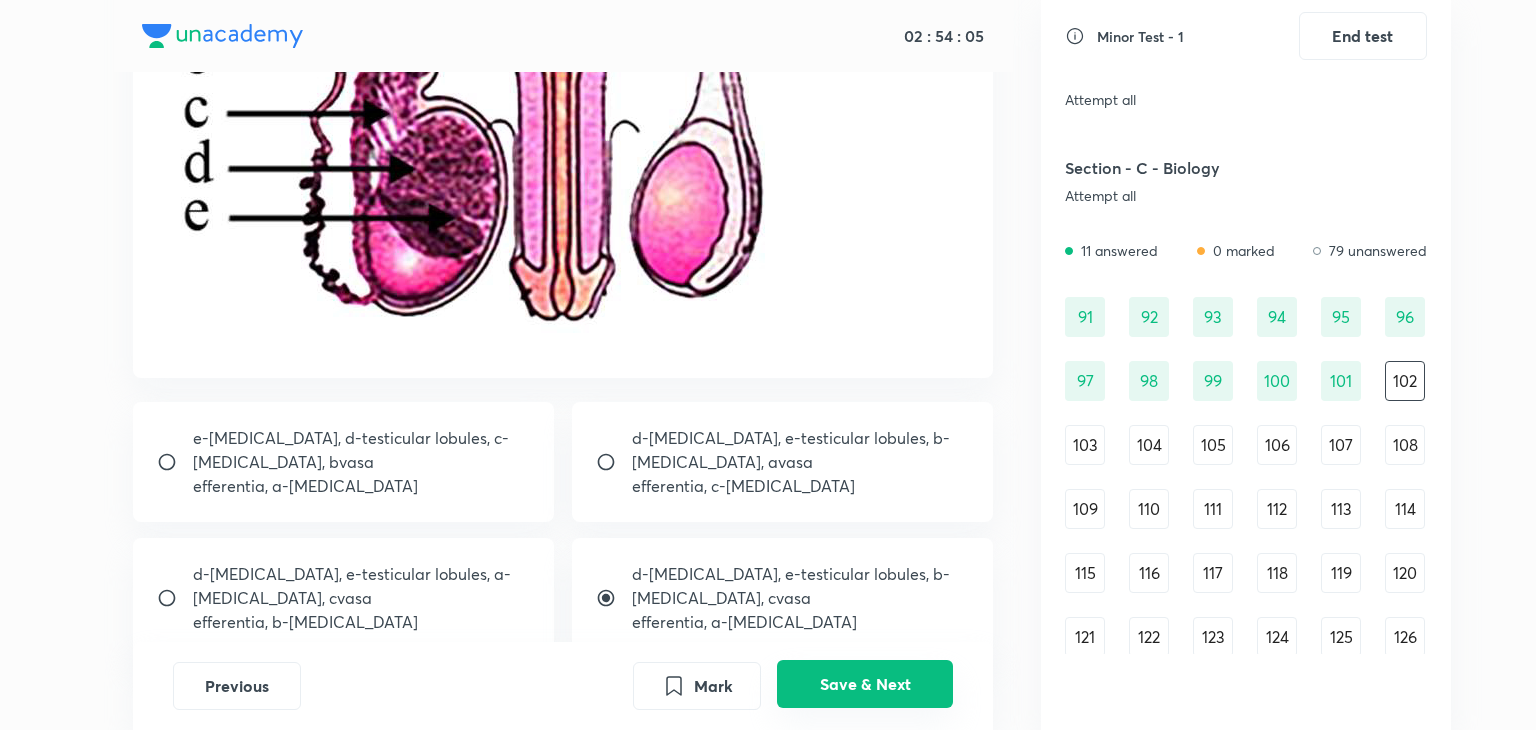 click on "Save & Next" at bounding box center (865, 684) 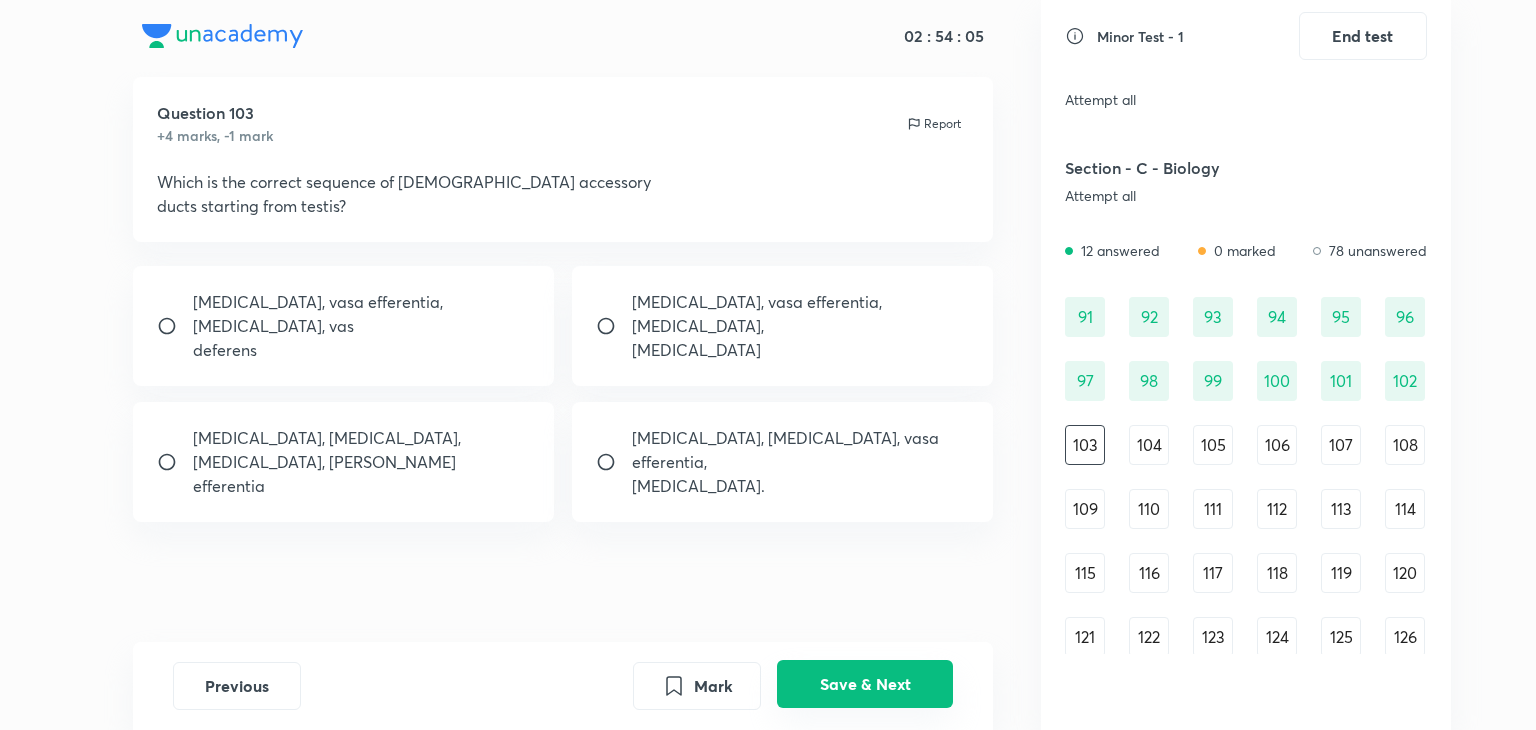 scroll, scrollTop: 0, scrollLeft: 0, axis: both 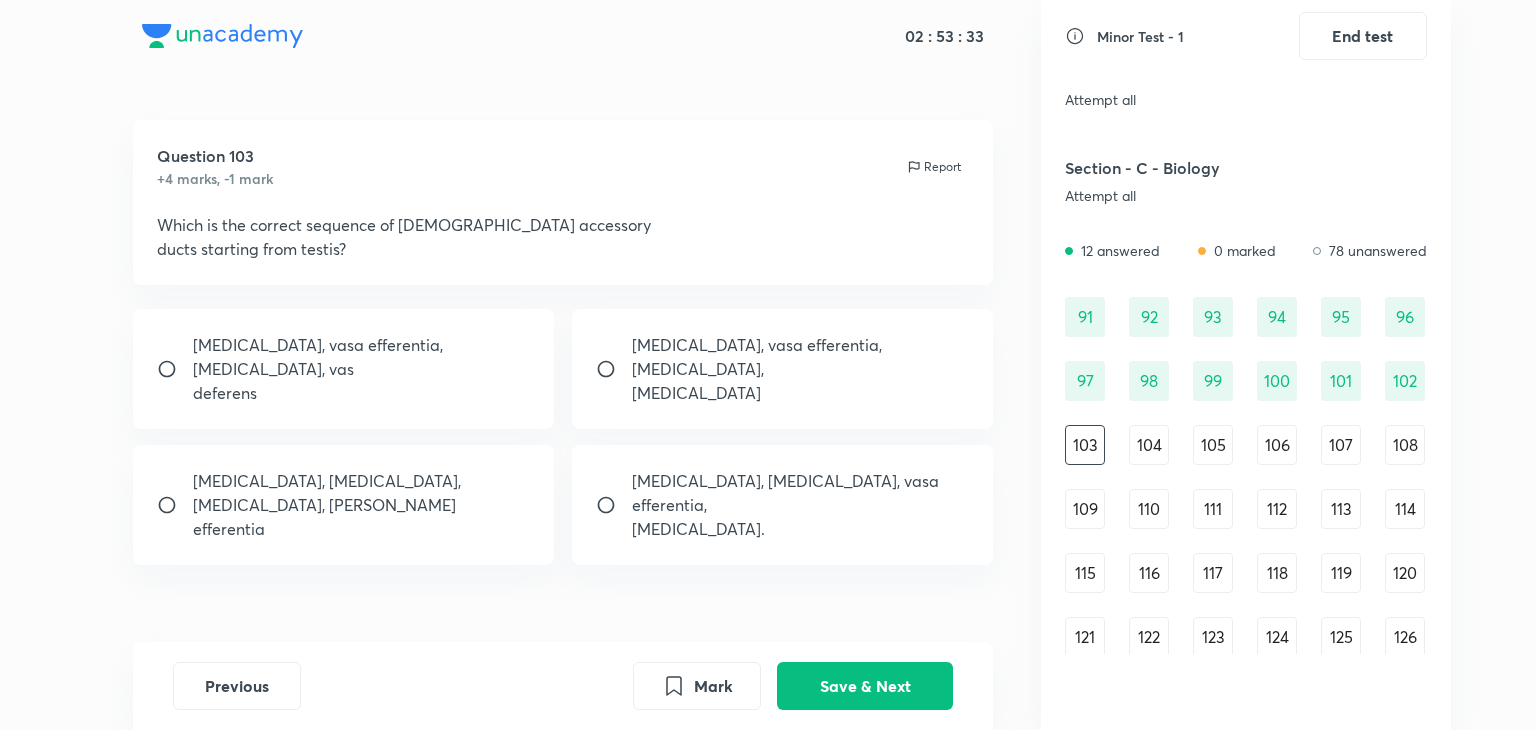 click on "deferens" at bounding box center (362, 393) 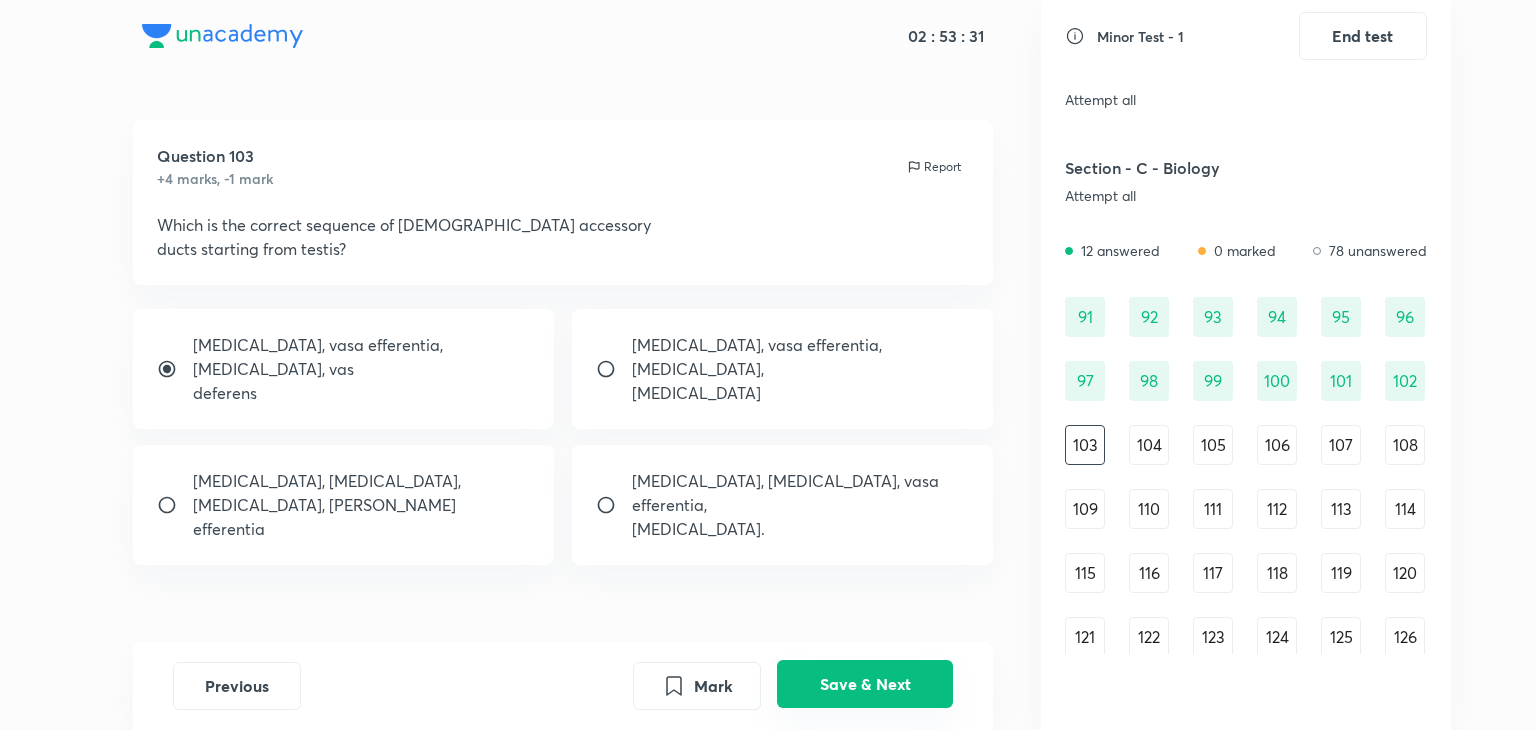 click on "Save & Next" at bounding box center [865, 684] 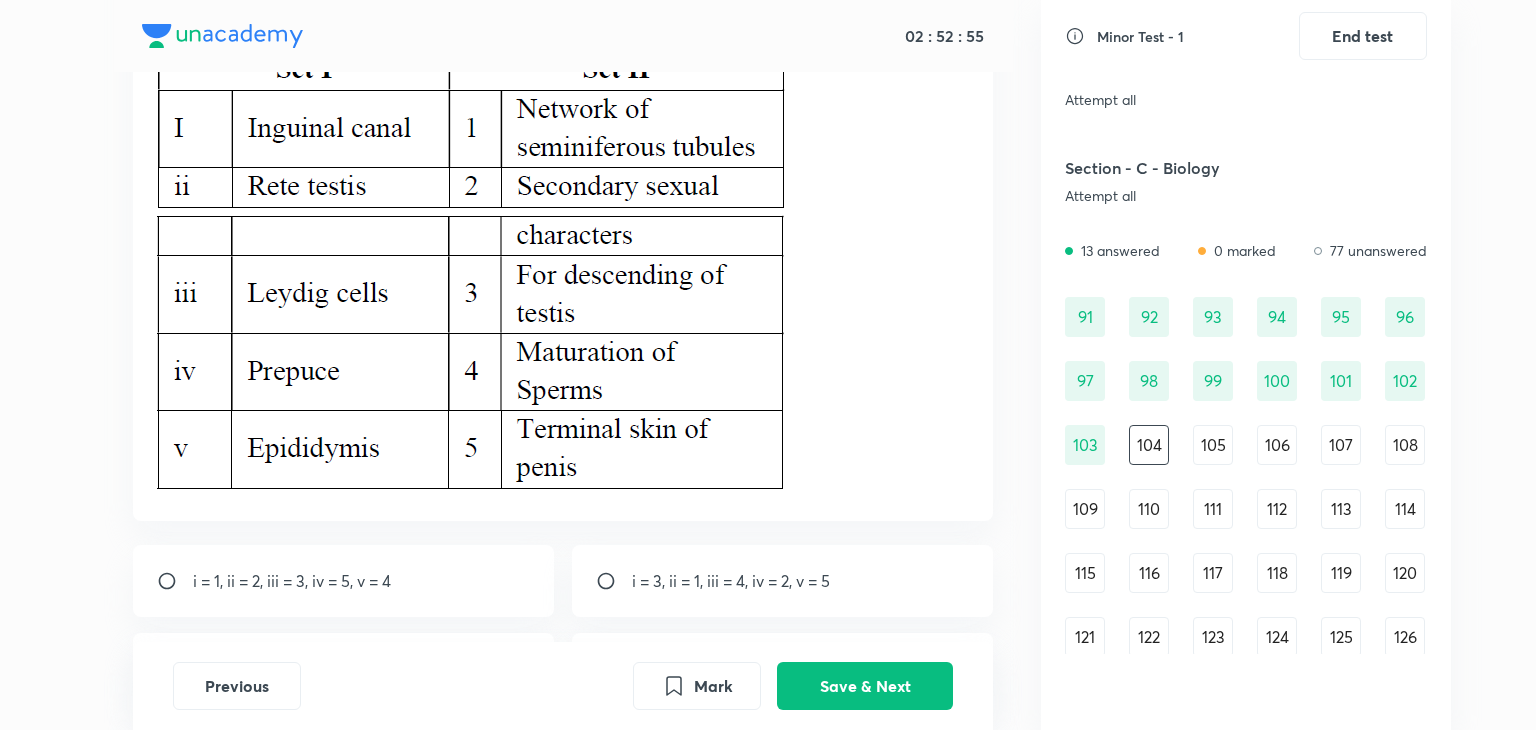 scroll, scrollTop: 188, scrollLeft: 0, axis: vertical 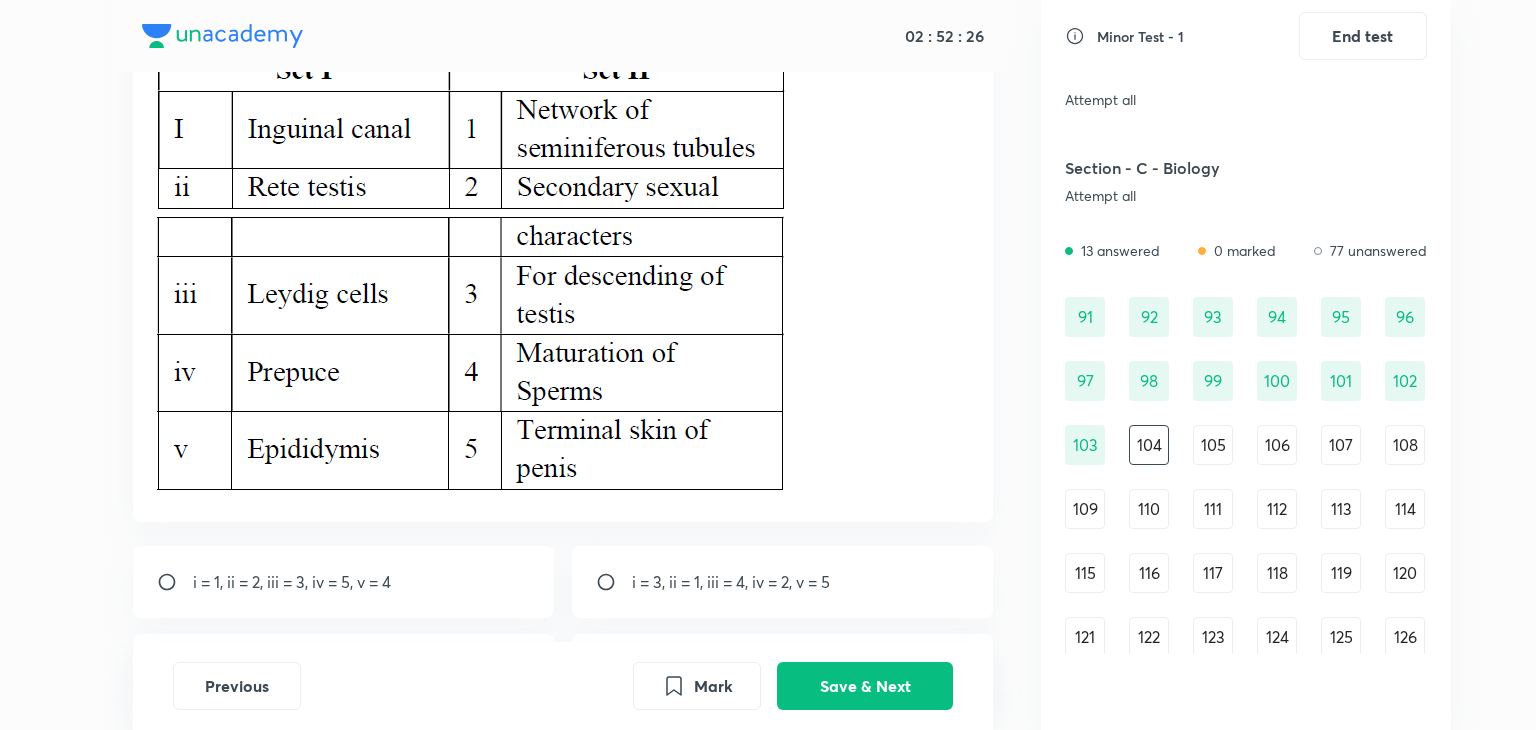 click at bounding box center [471, 354] 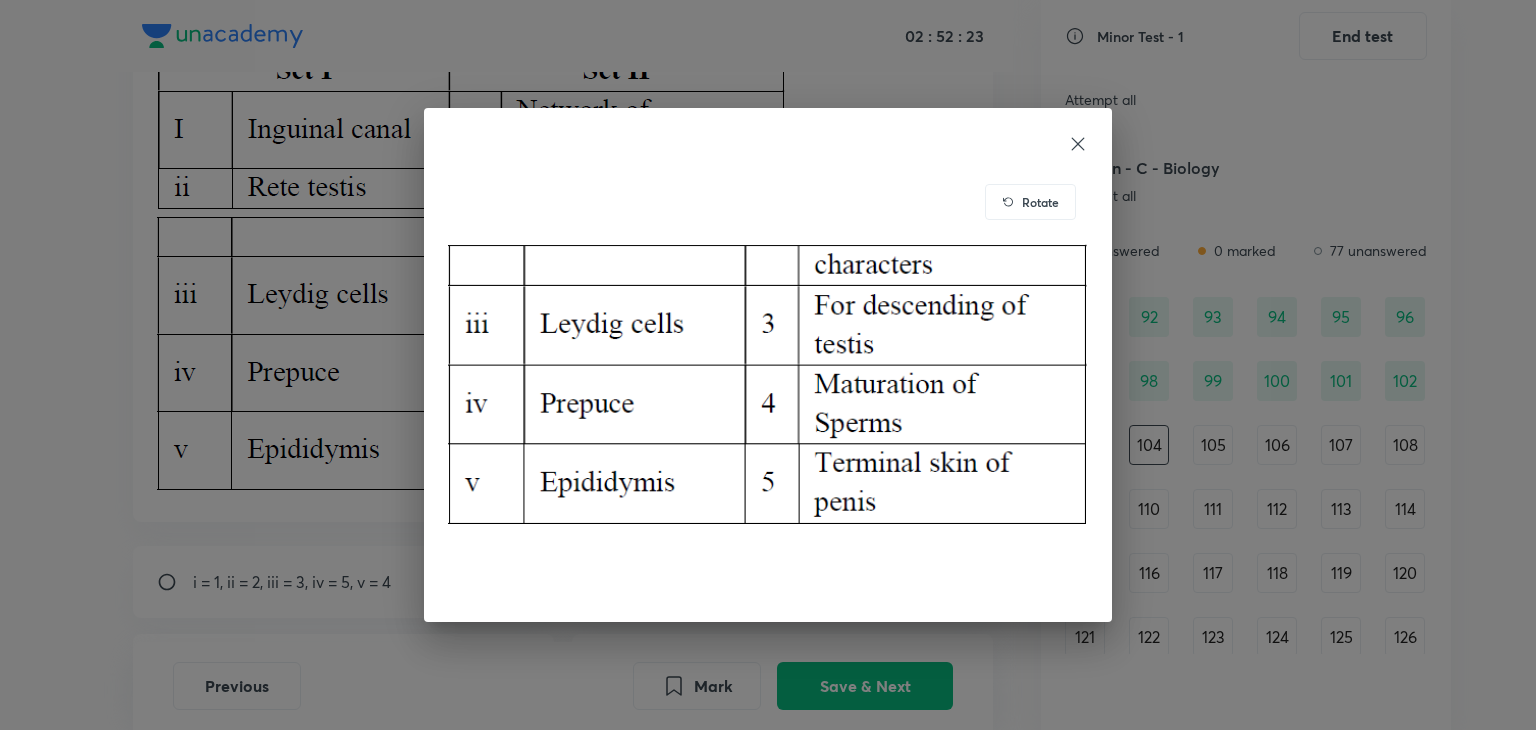 click on "Rotate" at bounding box center (768, 365) 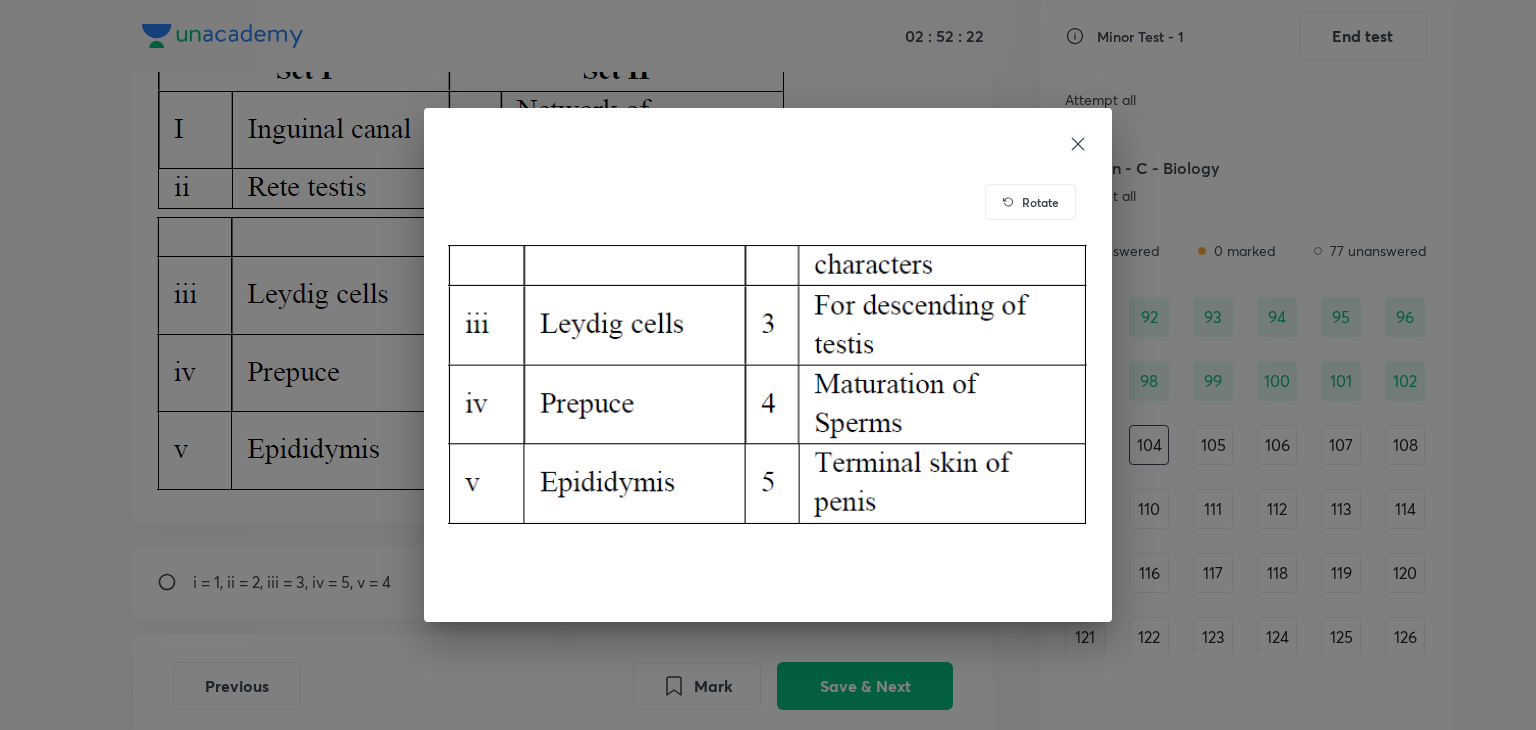 click on "Rotate" at bounding box center (768, 365) 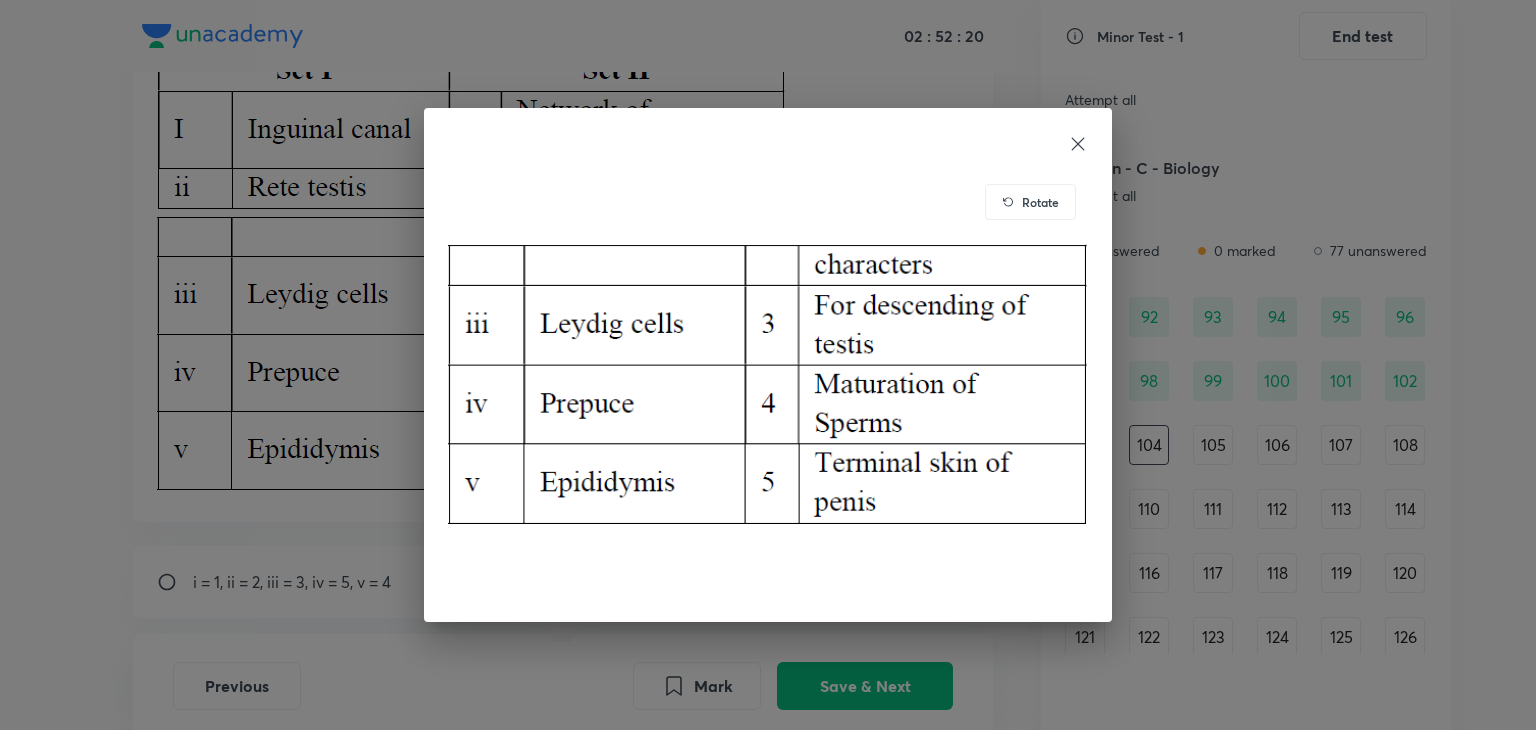 click 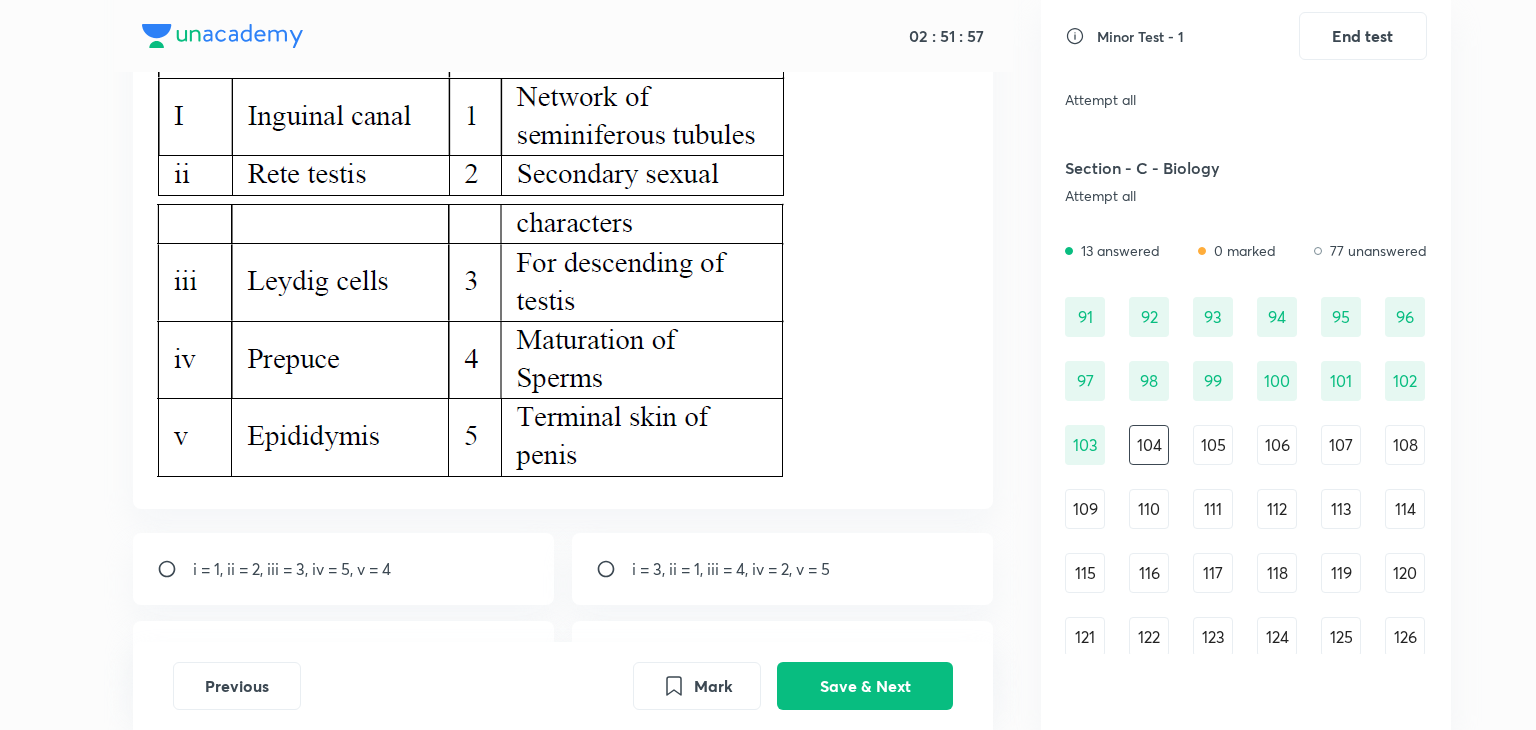 scroll, scrollTop: 200, scrollLeft: 0, axis: vertical 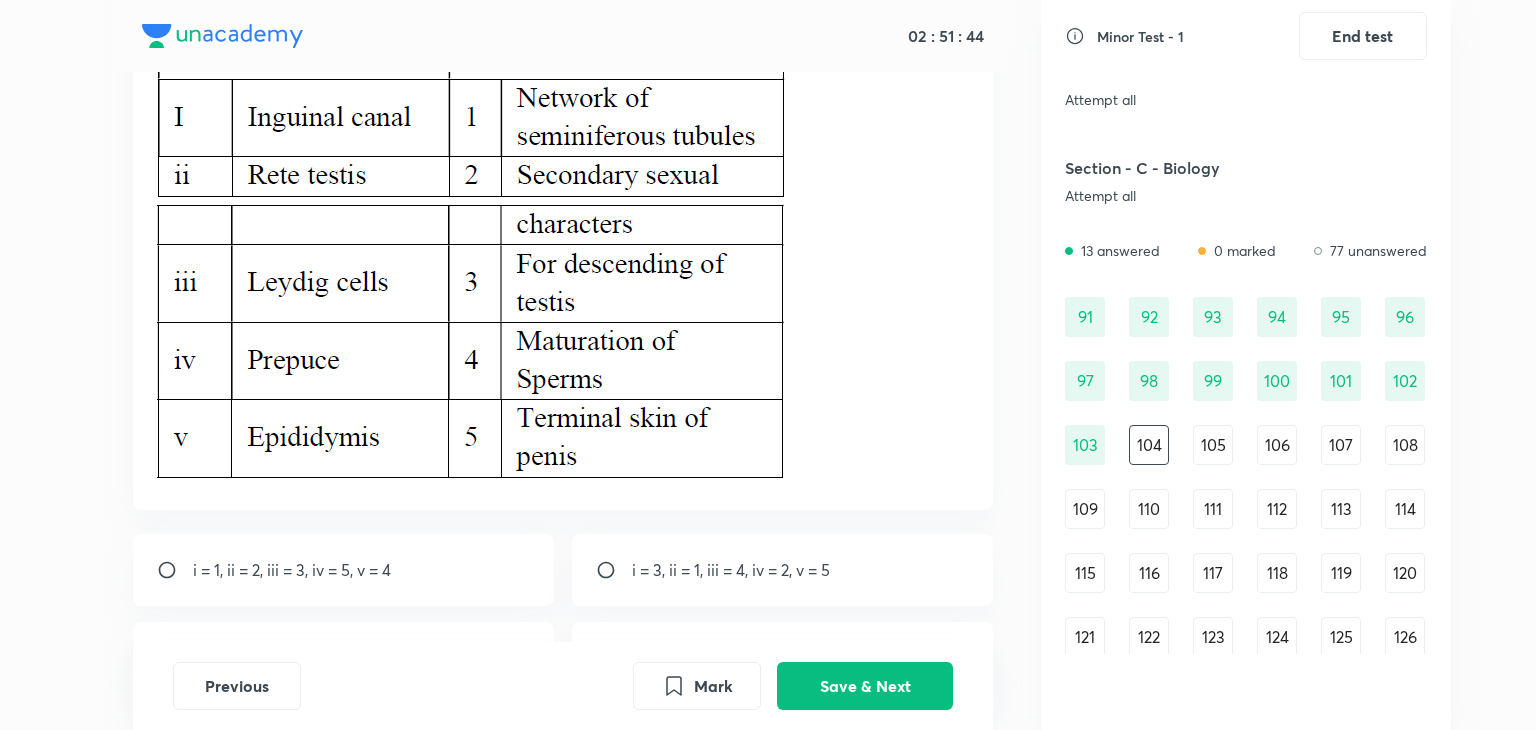 click at bounding box center [614, 570] 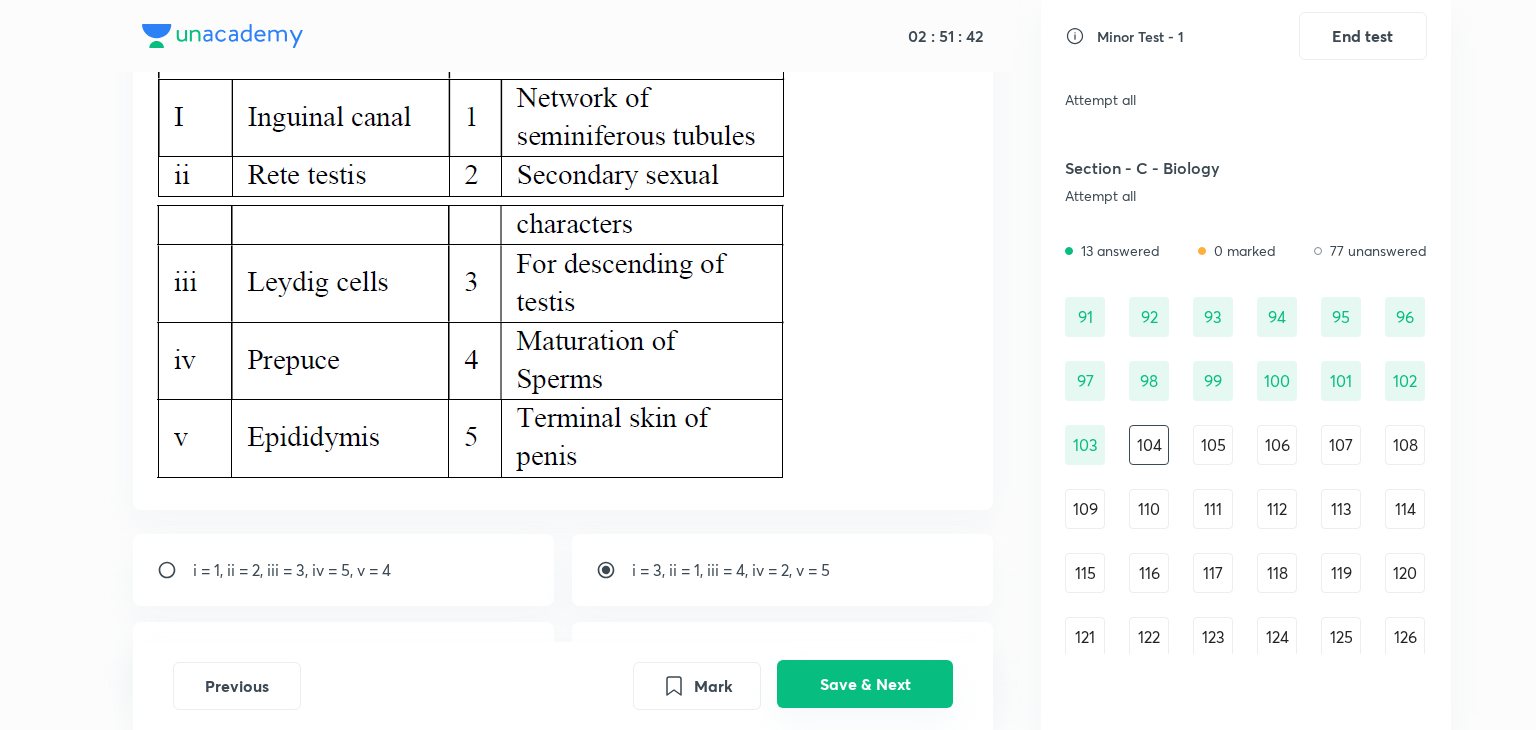 click on "Save & Next" at bounding box center [865, 684] 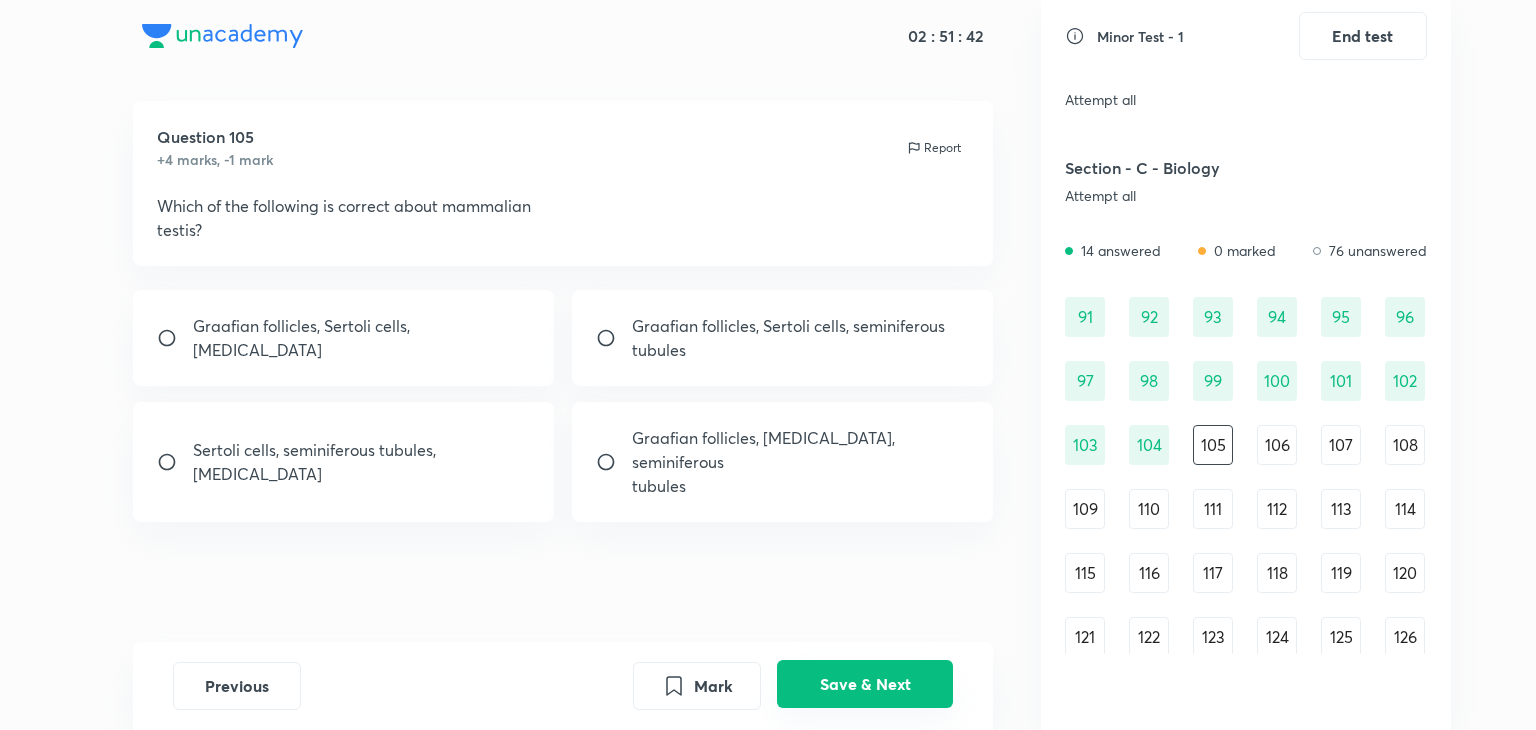 scroll, scrollTop: 0, scrollLeft: 0, axis: both 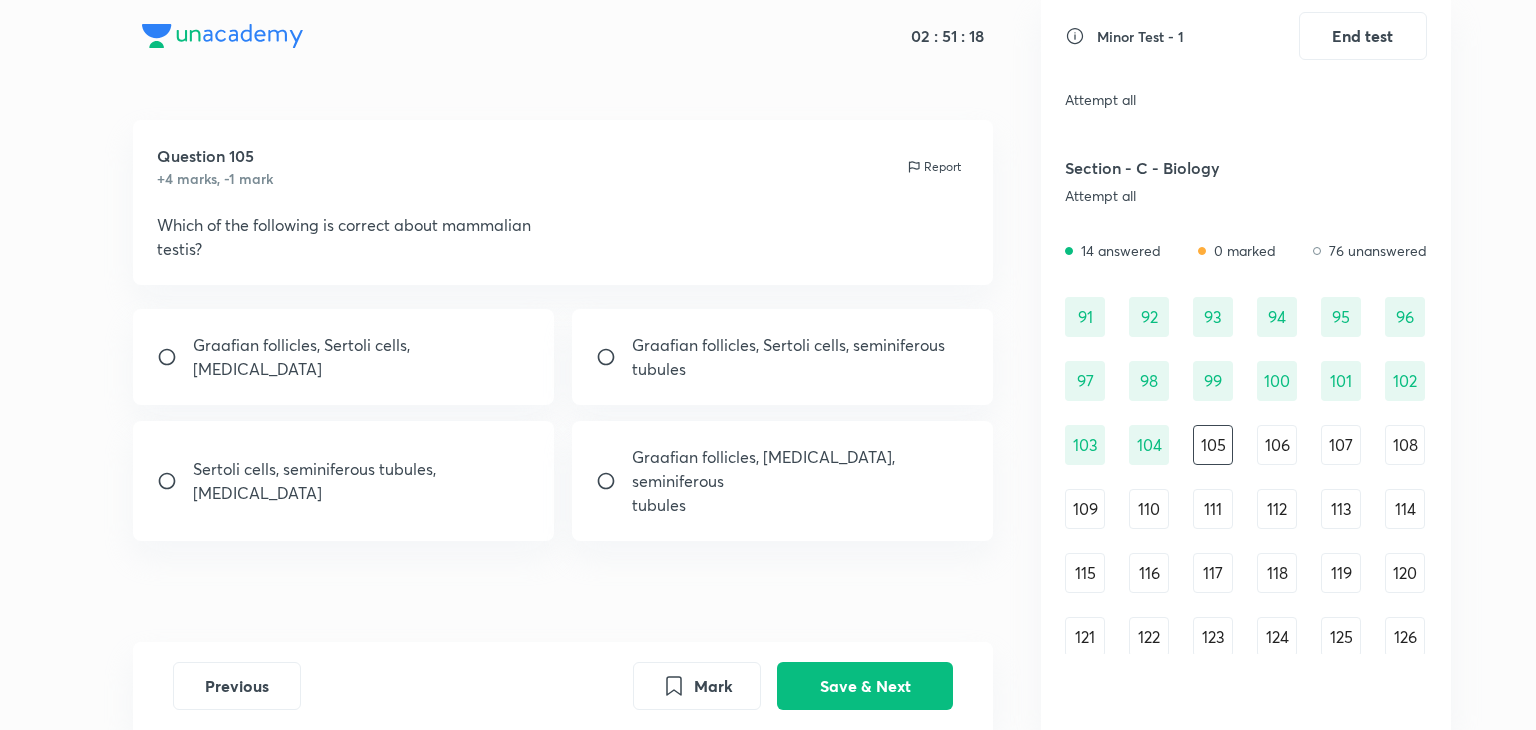 click on "Graafian follicles, Sertoli cells, [MEDICAL_DATA]" at bounding box center (362, 357) 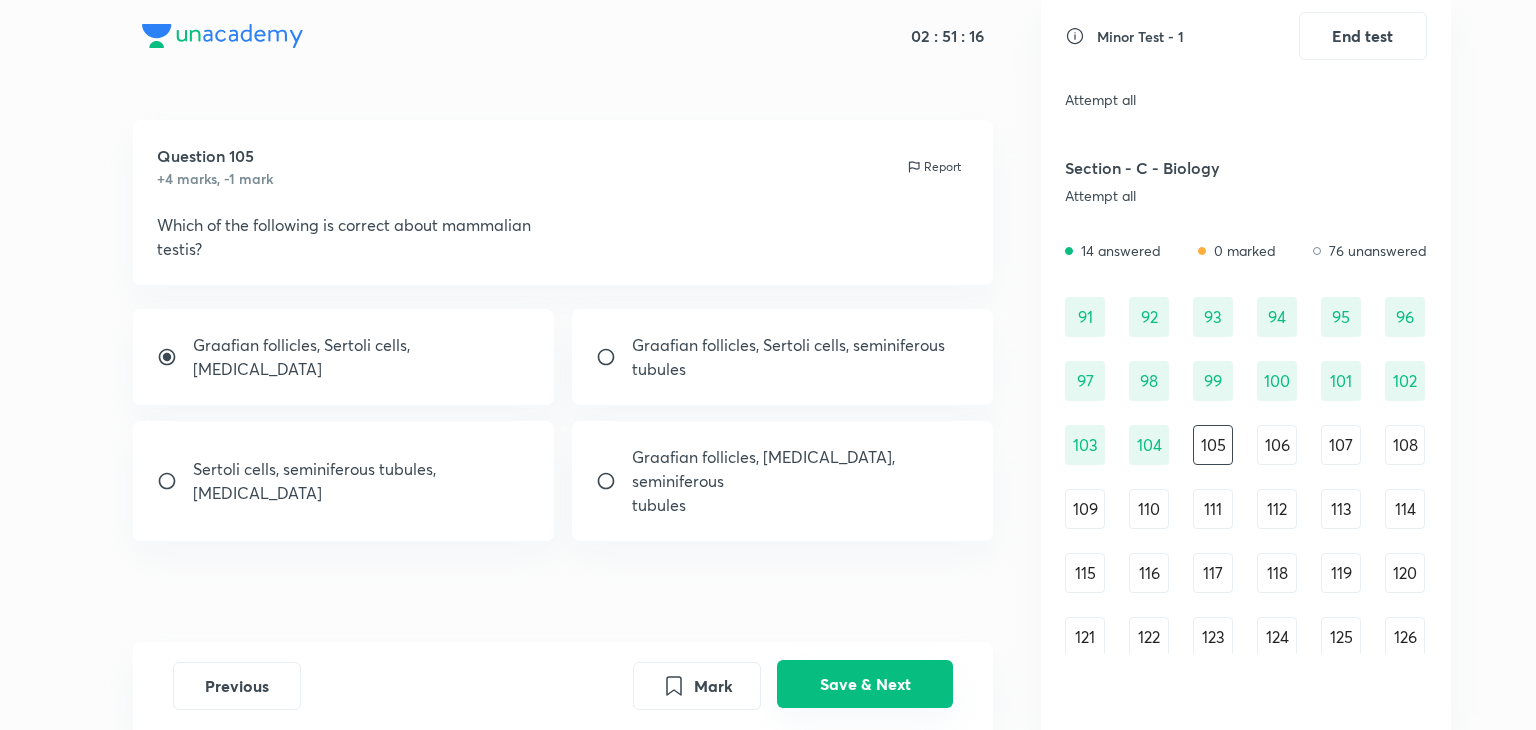 click on "Save & Next" at bounding box center [865, 684] 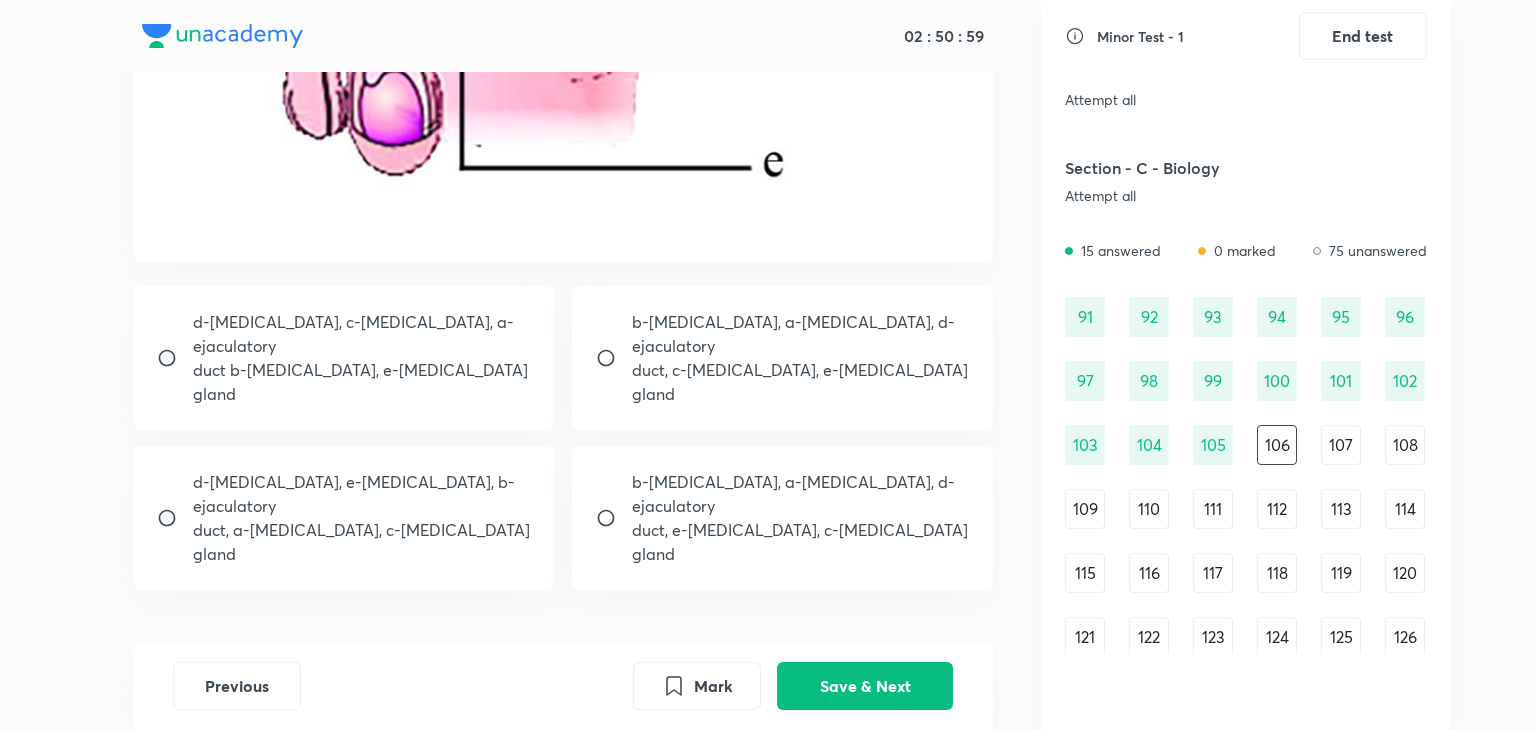 scroll, scrollTop: 663, scrollLeft: 0, axis: vertical 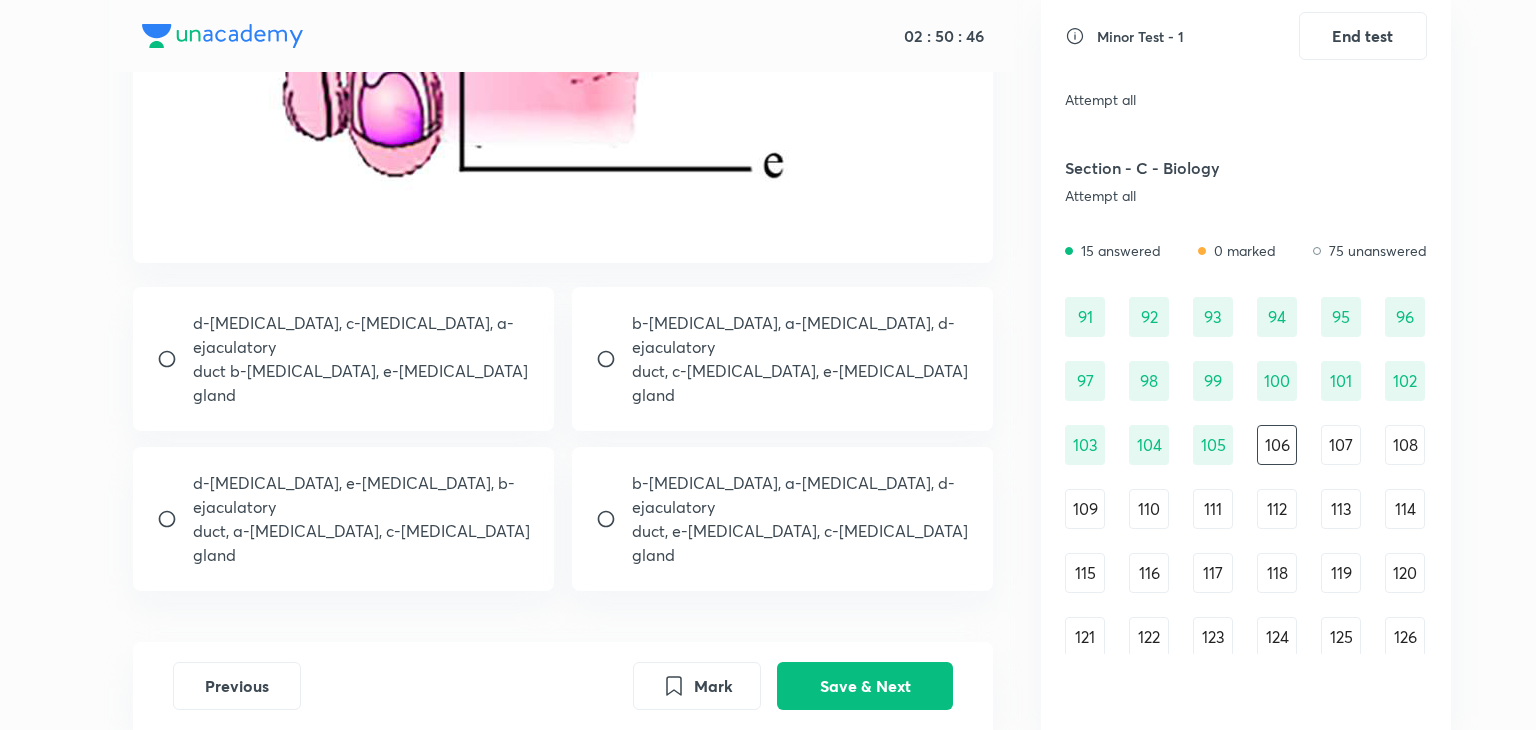 click at bounding box center [614, 519] 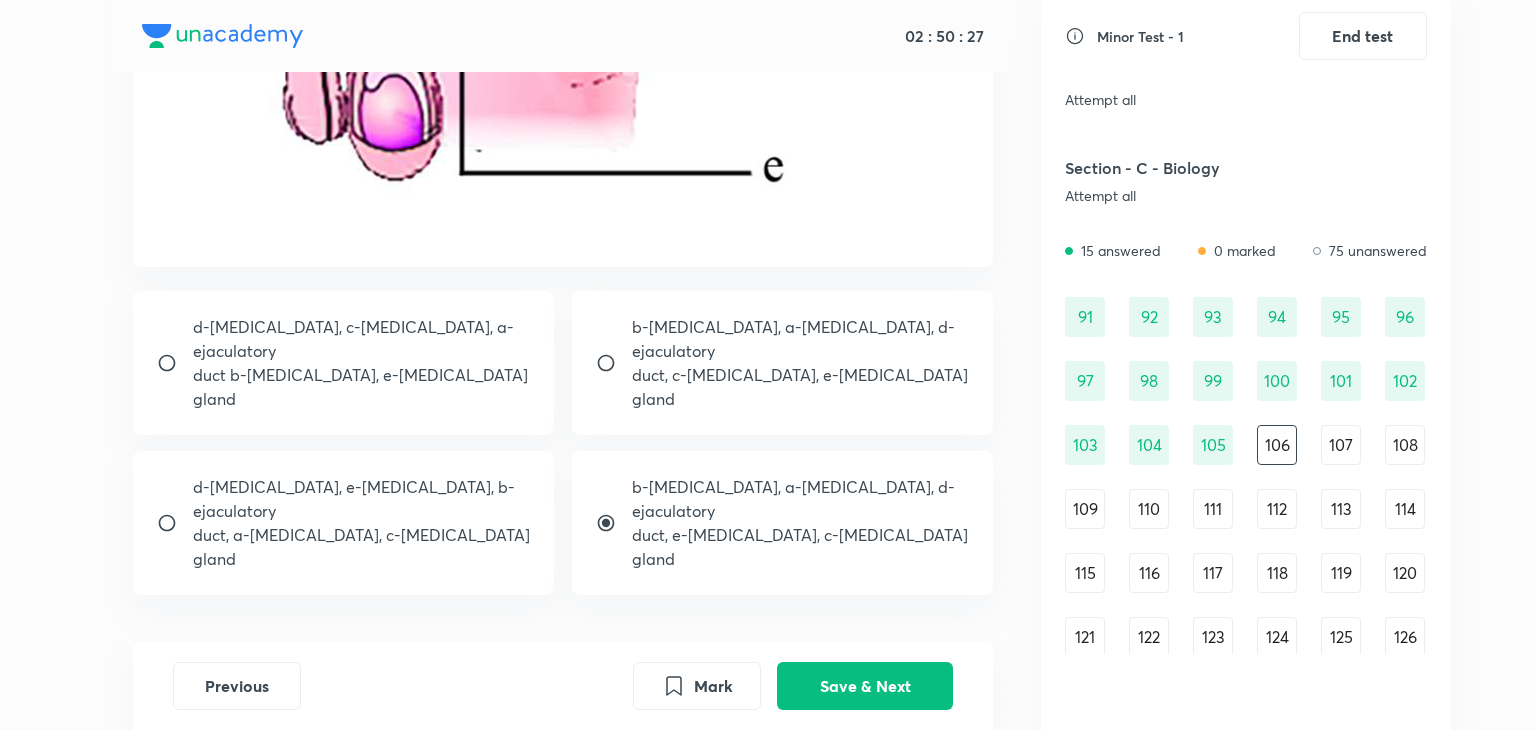 scroll, scrollTop: 660, scrollLeft: 0, axis: vertical 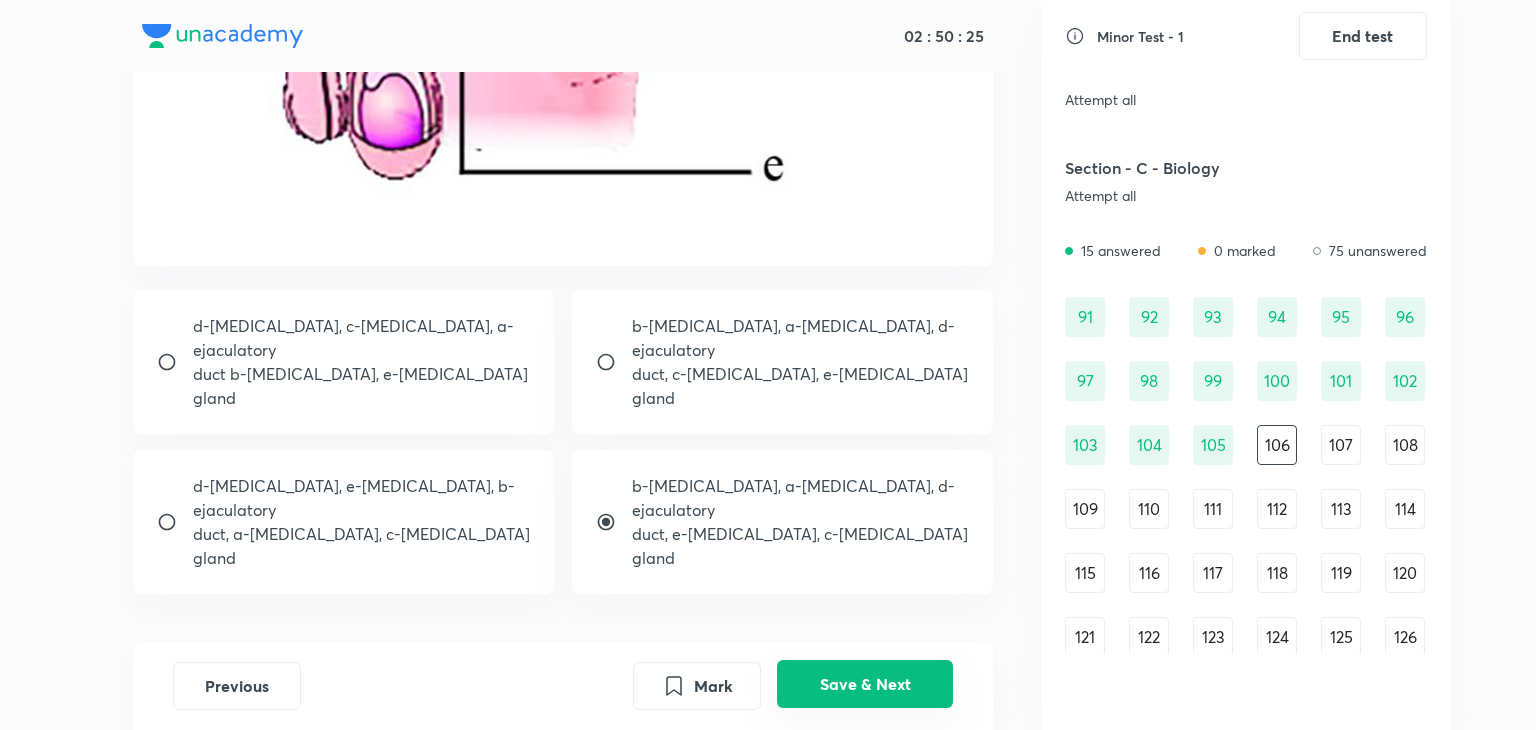 click on "Save & Next" at bounding box center [865, 684] 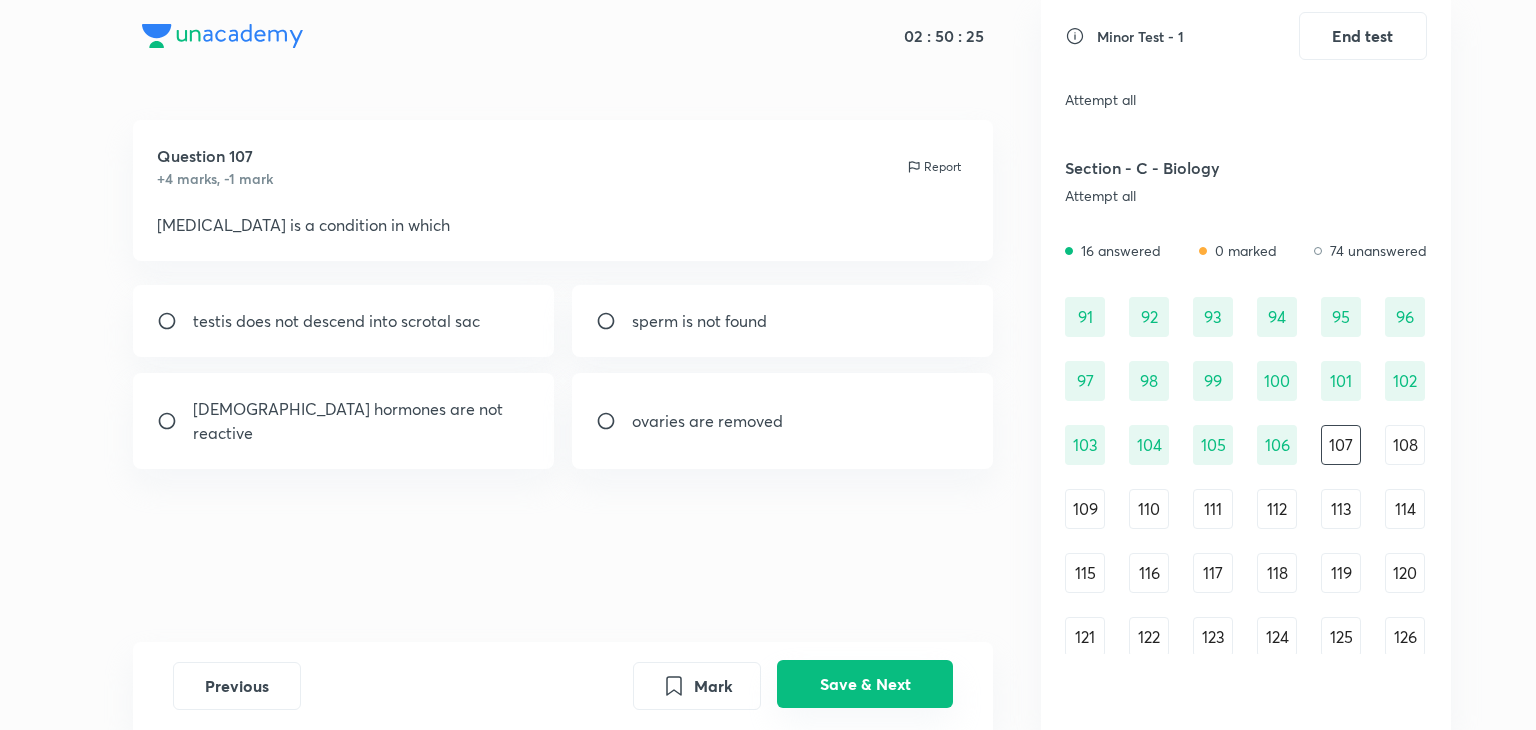 scroll, scrollTop: 0, scrollLeft: 0, axis: both 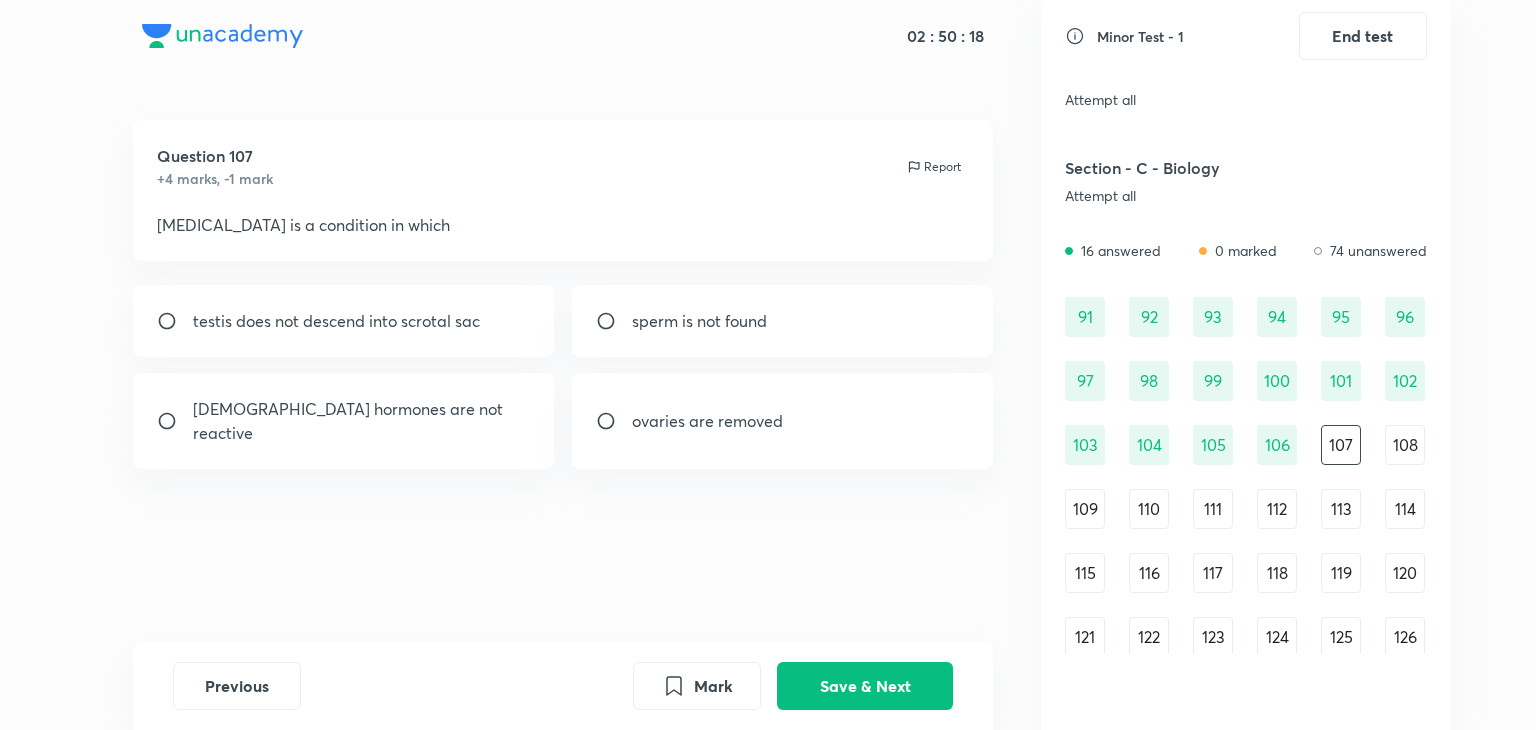 click on "testis does not descend into scrotal sac" at bounding box center [336, 321] 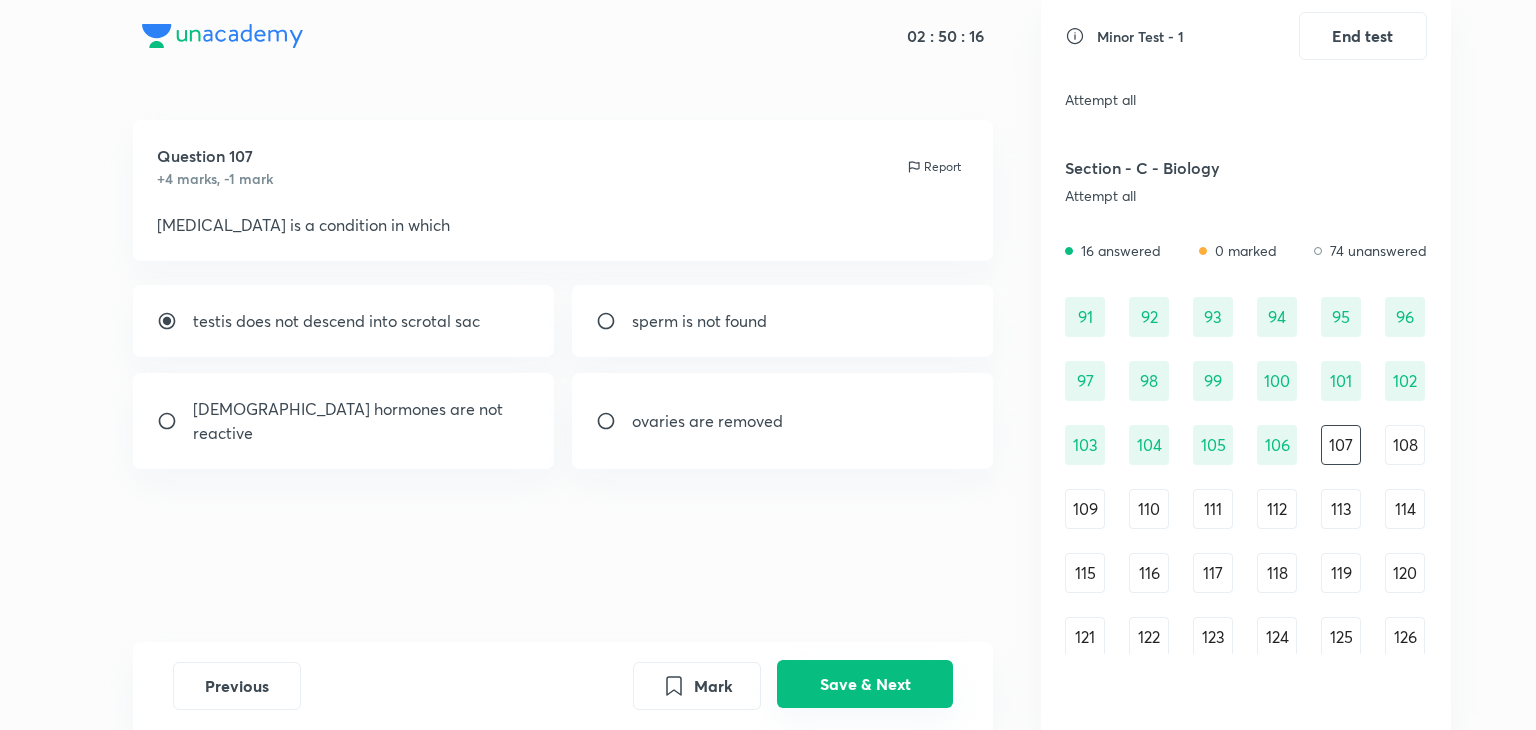 click on "Save & Next" at bounding box center [865, 684] 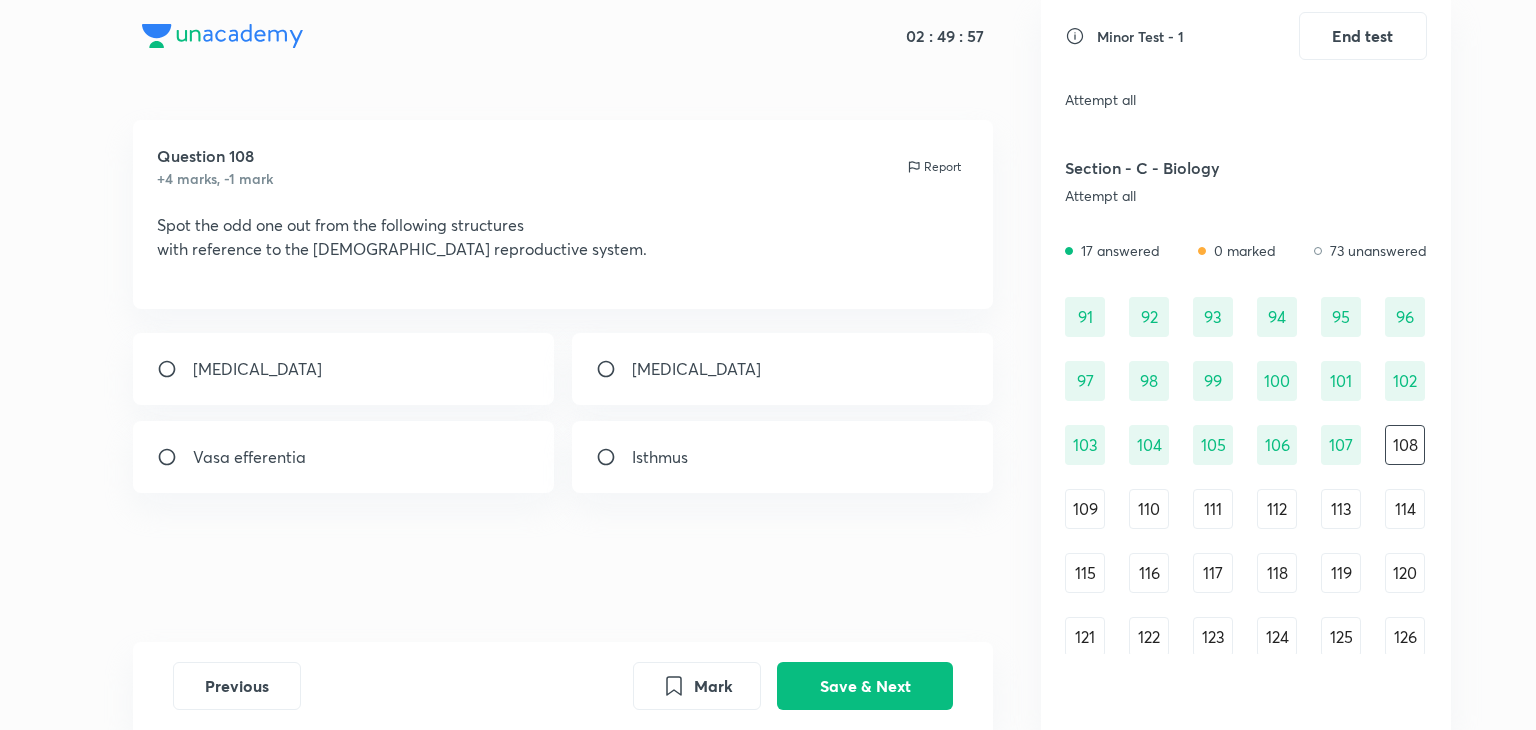 click on "[MEDICAL_DATA]" at bounding box center [344, 369] 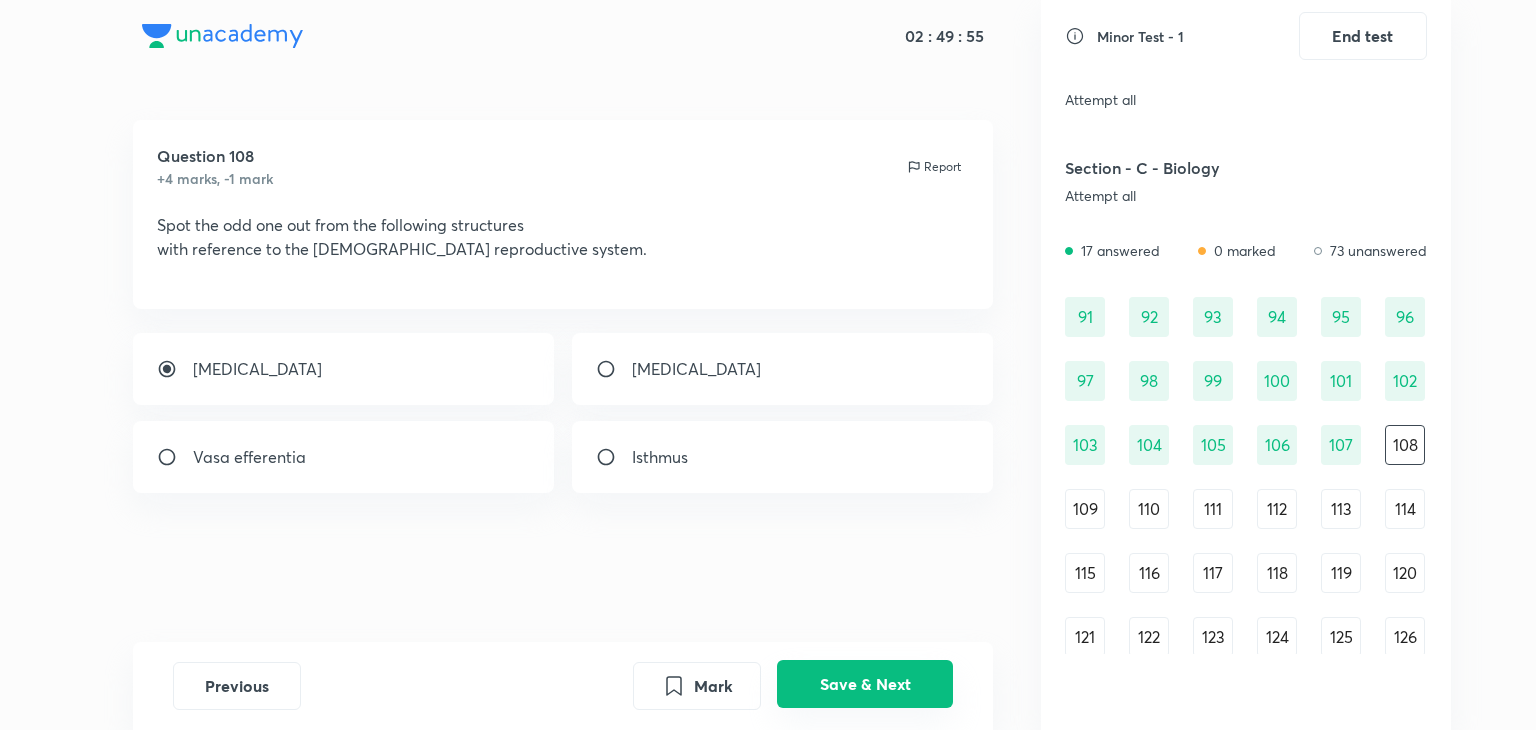 click on "Save & Next" at bounding box center [865, 684] 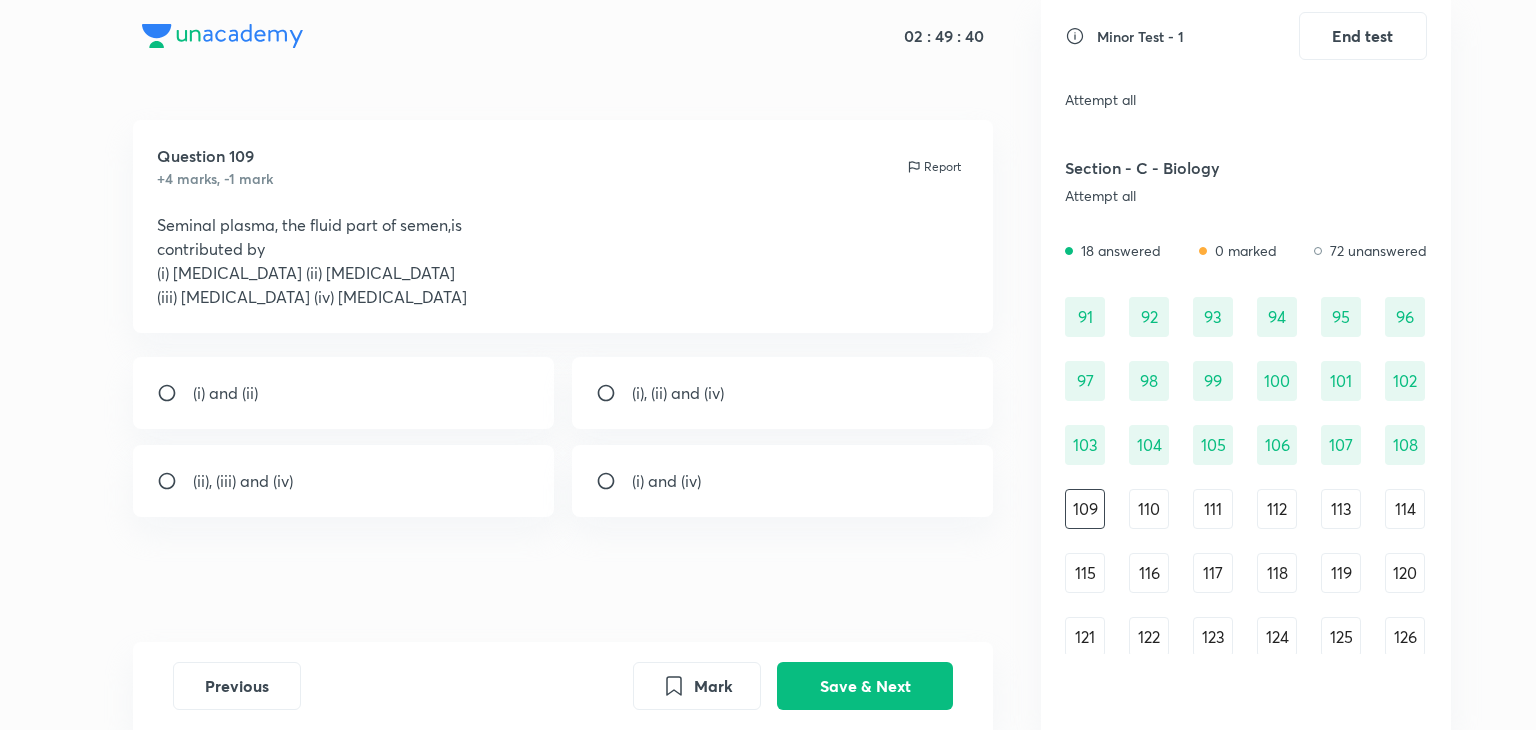 click at bounding box center (614, 393) 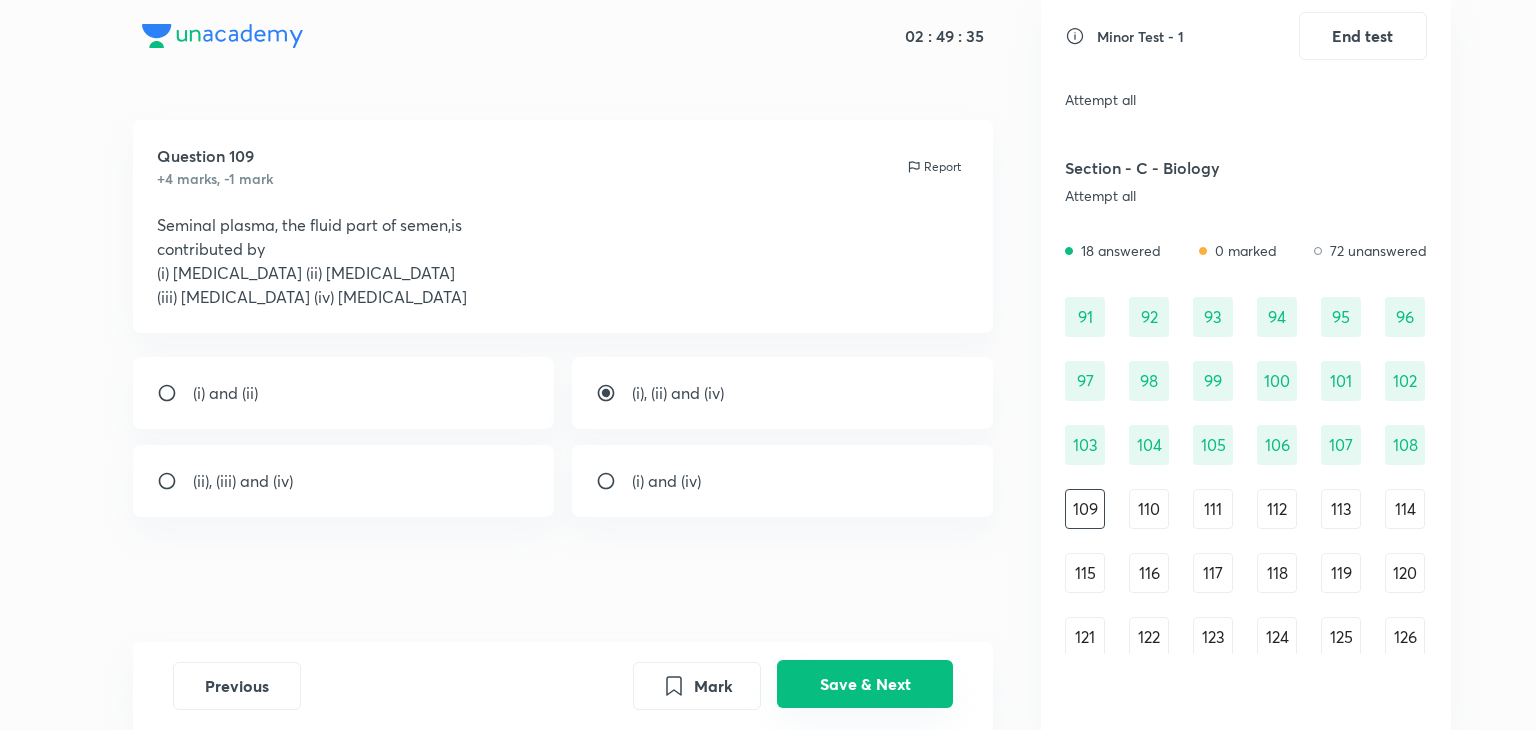 click on "Save & Next" at bounding box center [865, 684] 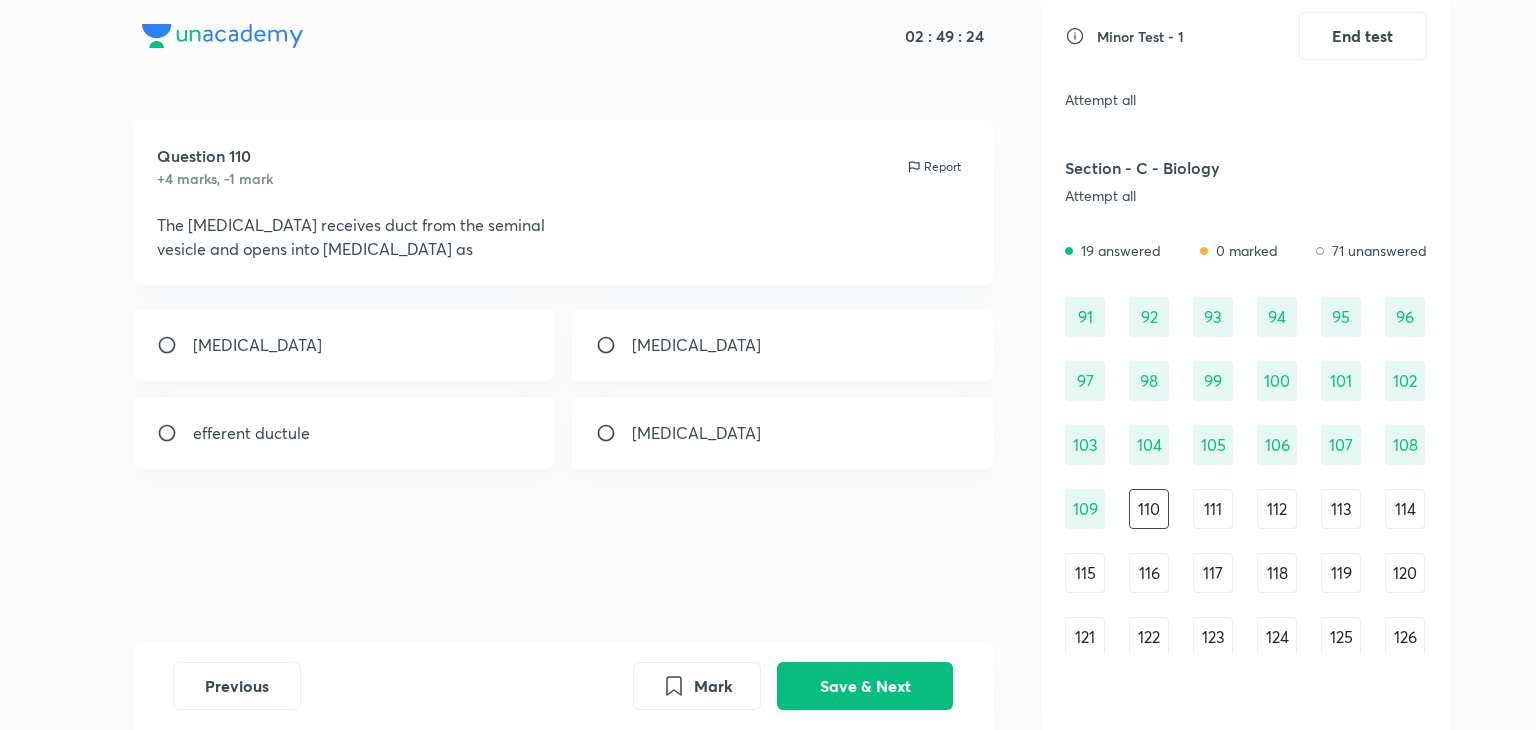 click on "[MEDICAL_DATA]" at bounding box center (783, 345) 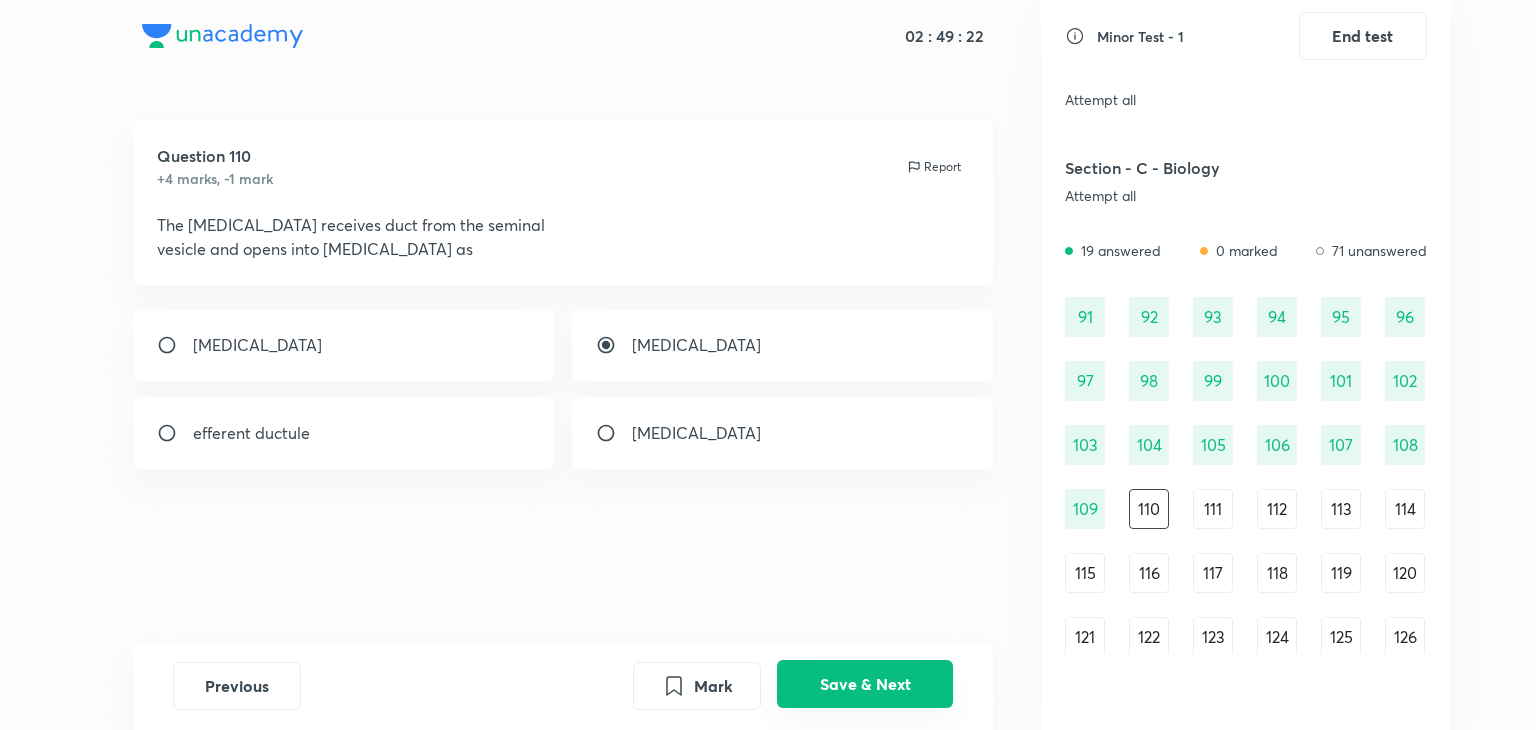click on "Save & Next" at bounding box center [865, 684] 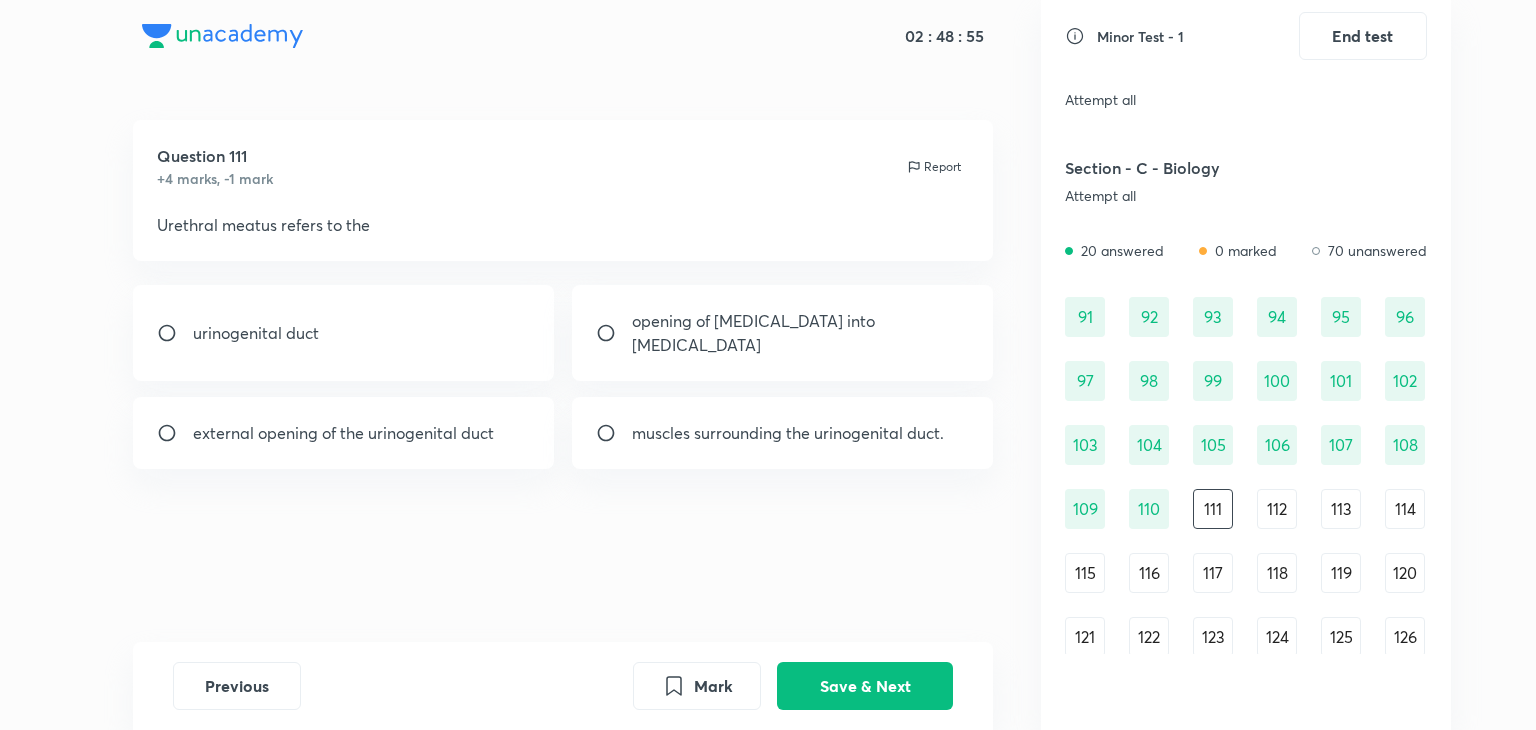 click on "external opening of the urinogenital duct" at bounding box center (343, 433) 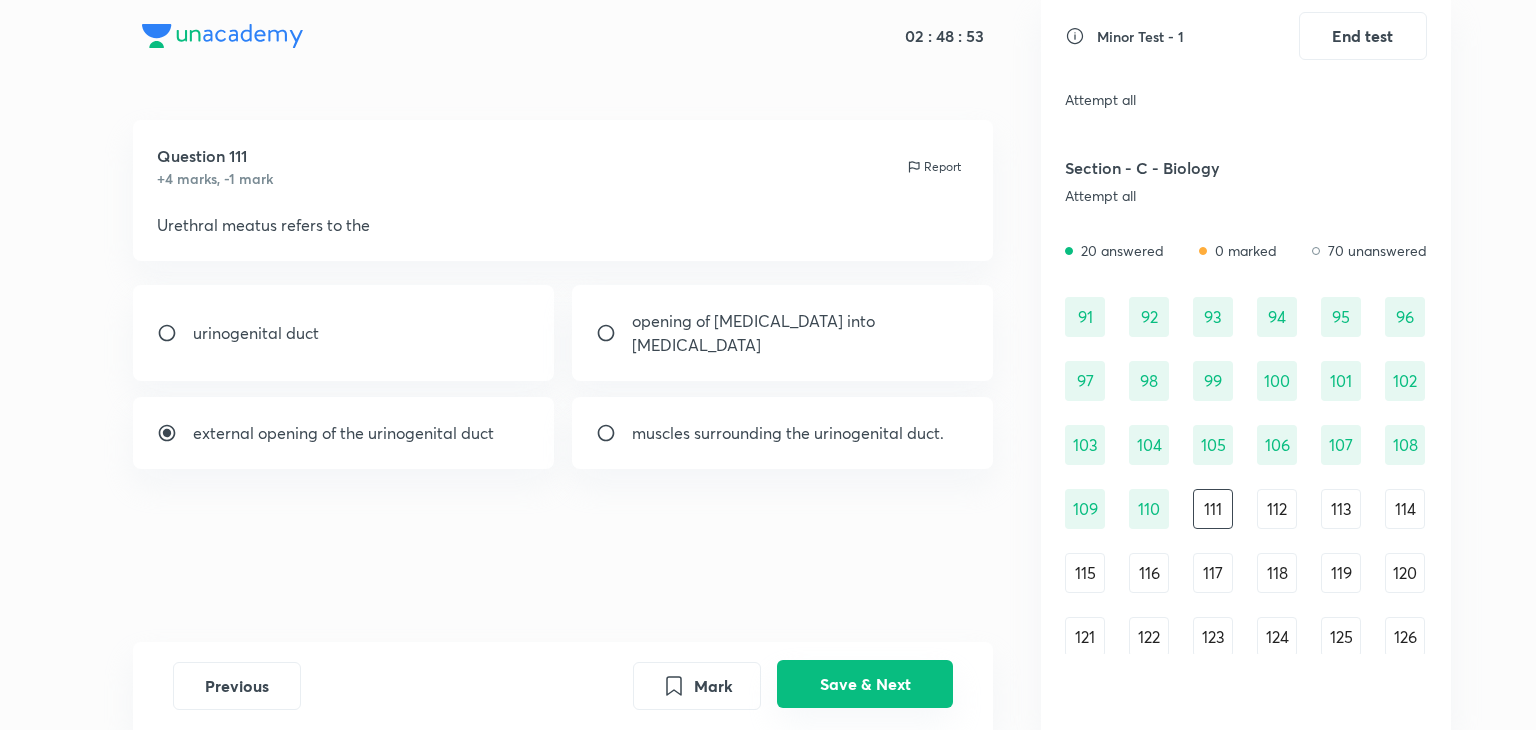 click on "Save & Next" at bounding box center [865, 684] 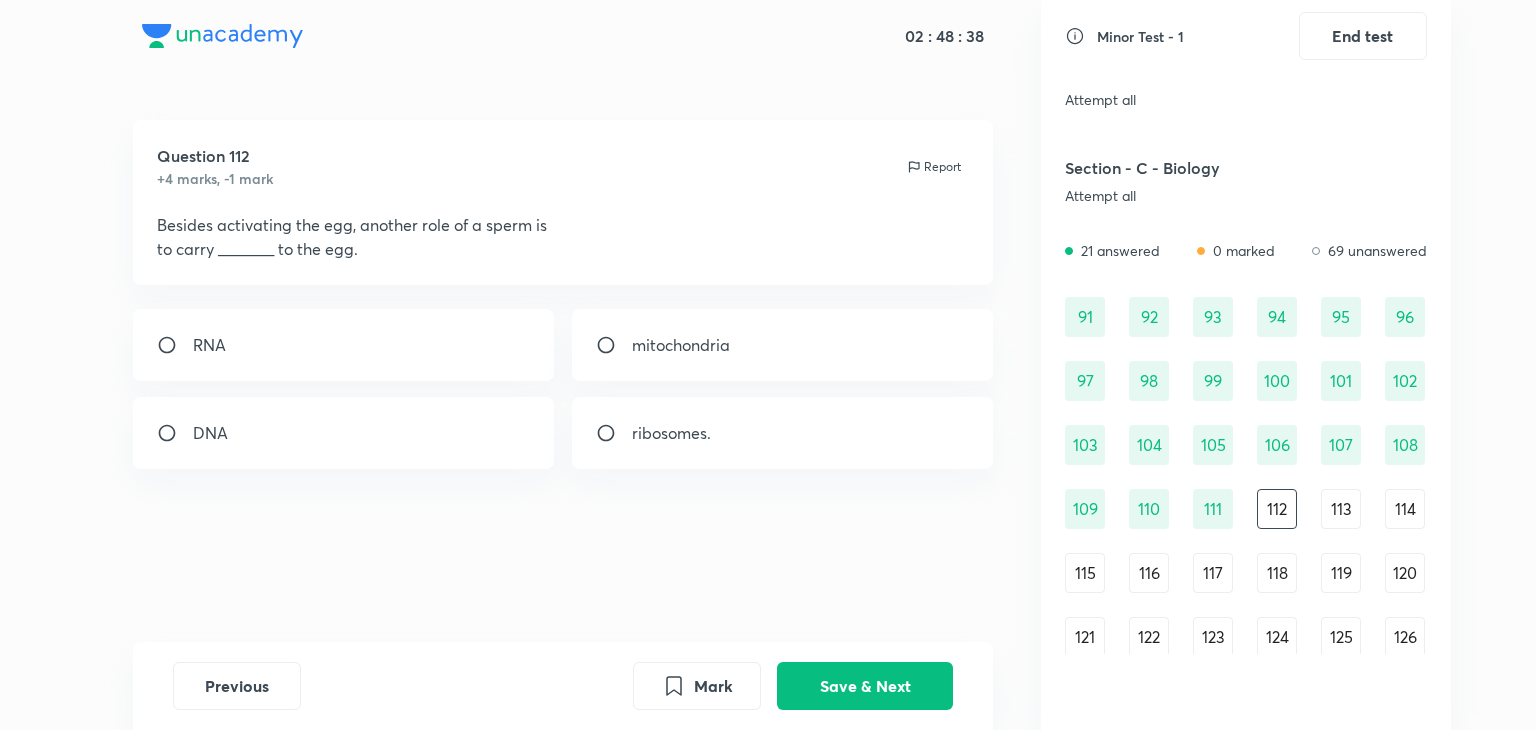 click on "DNA" at bounding box center [344, 433] 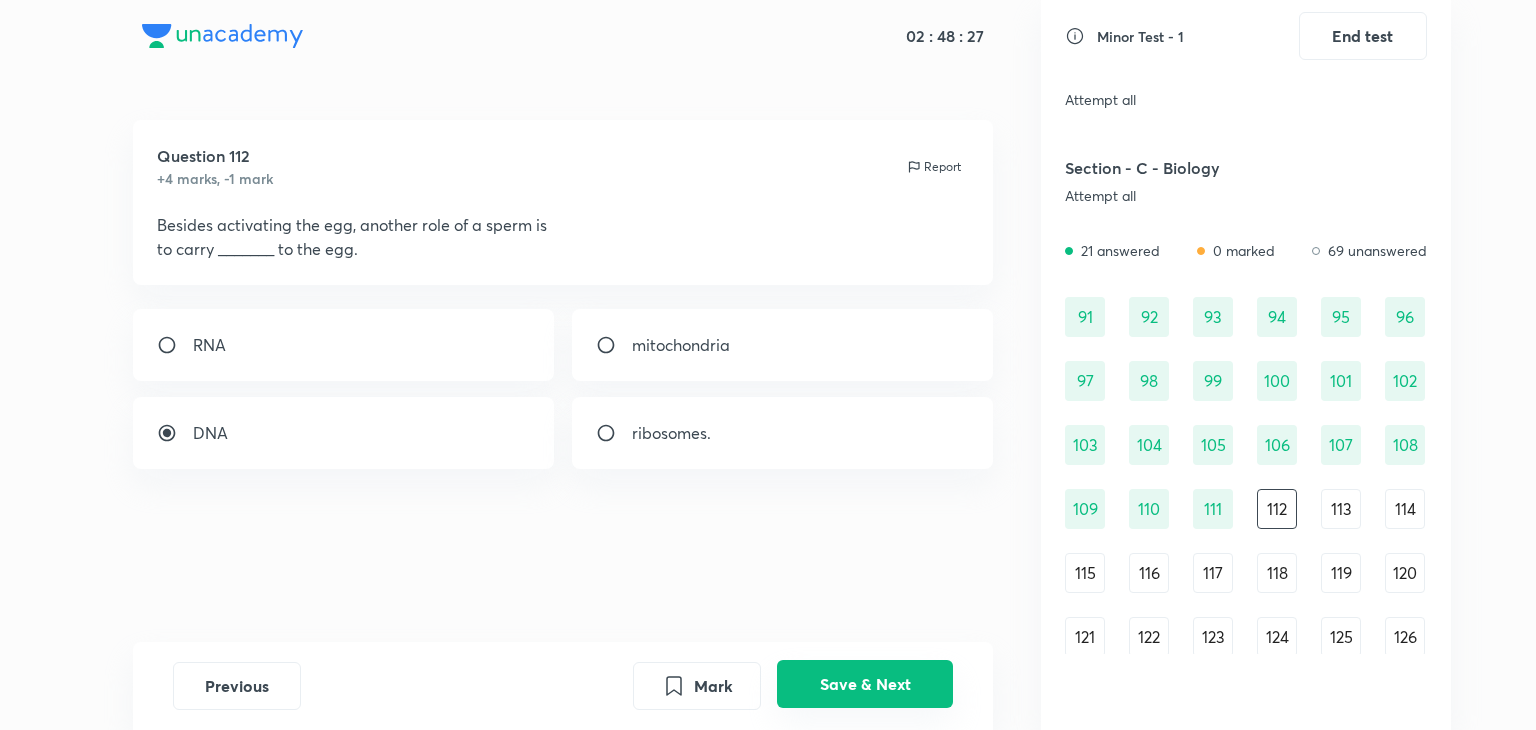 click on "Save & Next" at bounding box center (865, 684) 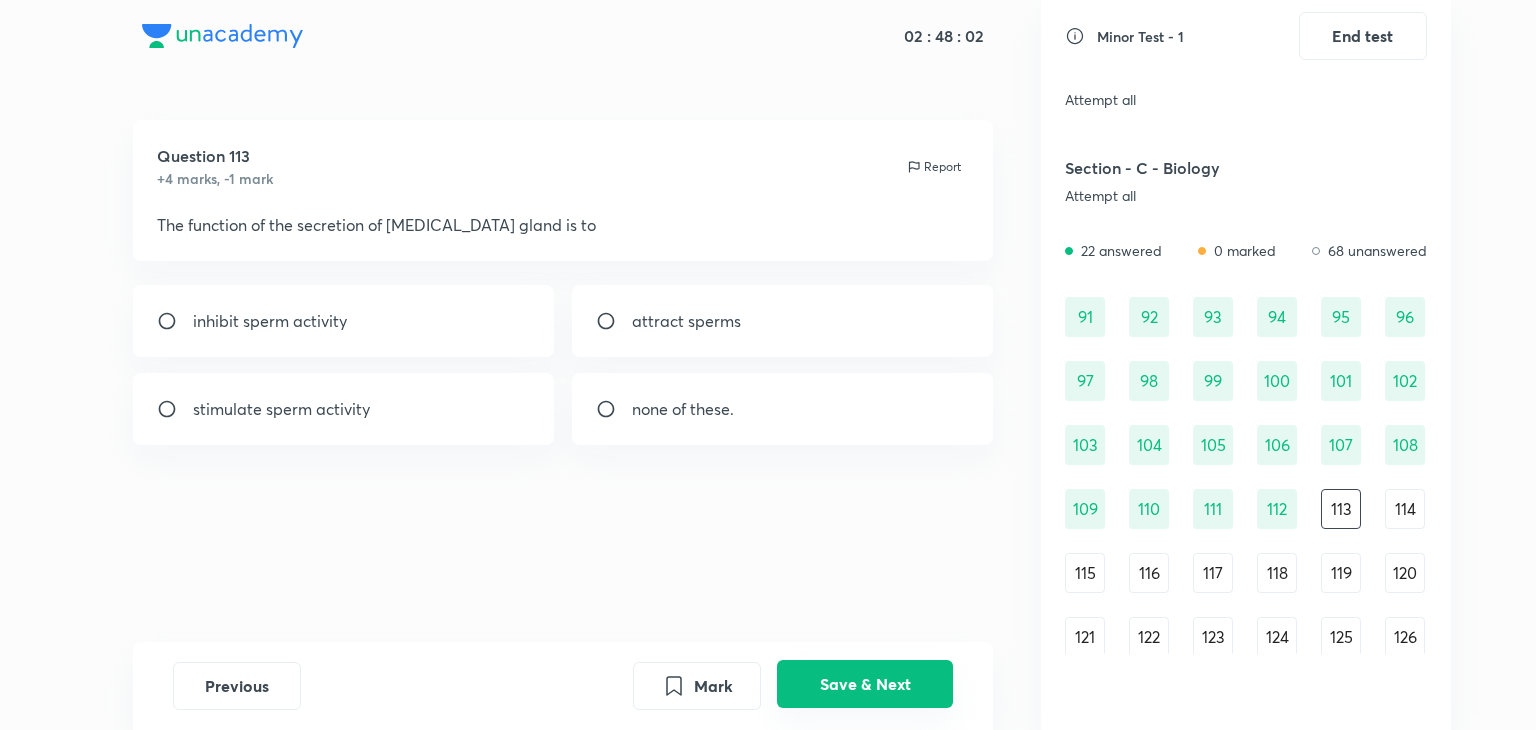 click on "Save & Next" at bounding box center (865, 684) 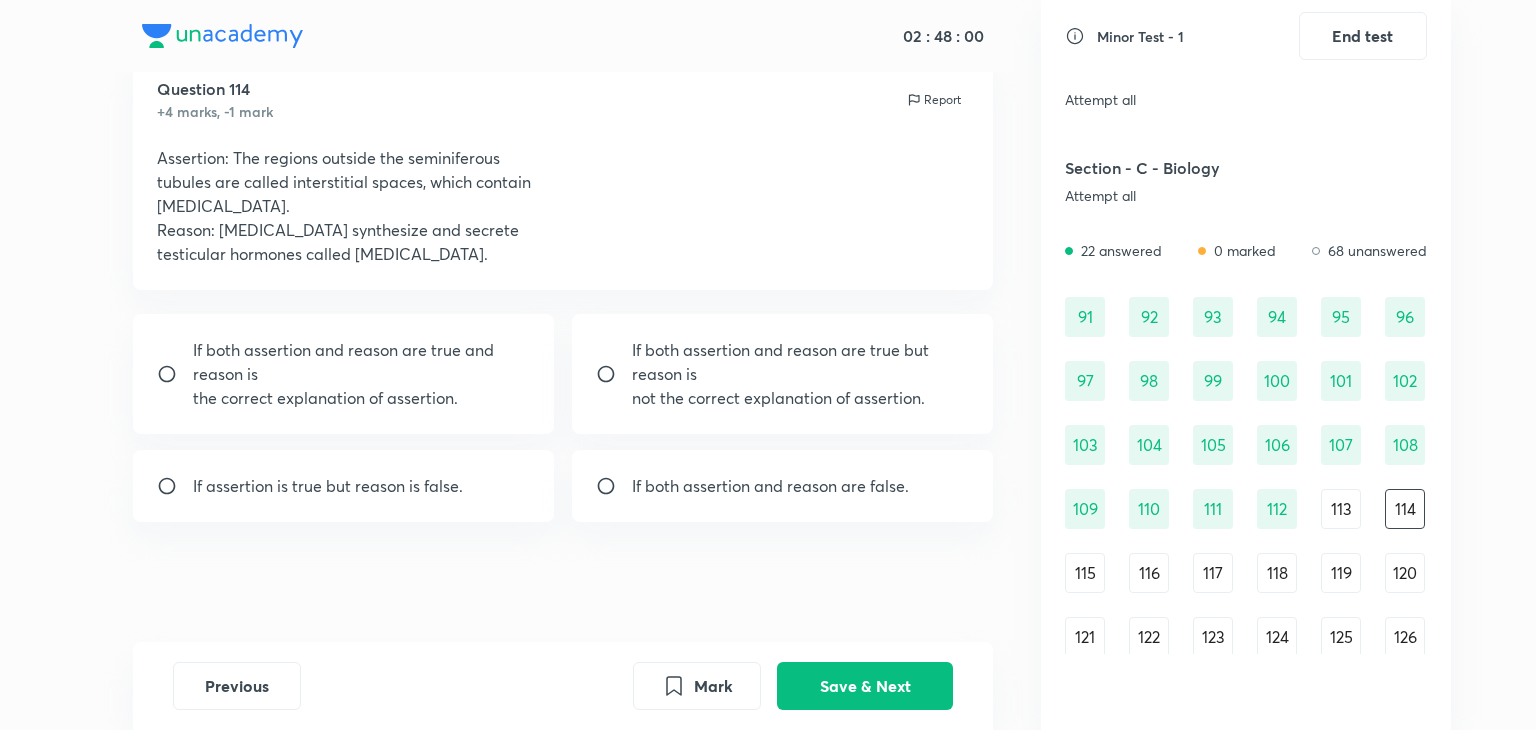 scroll, scrollTop: 66, scrollLeft: 0, axis: vertical 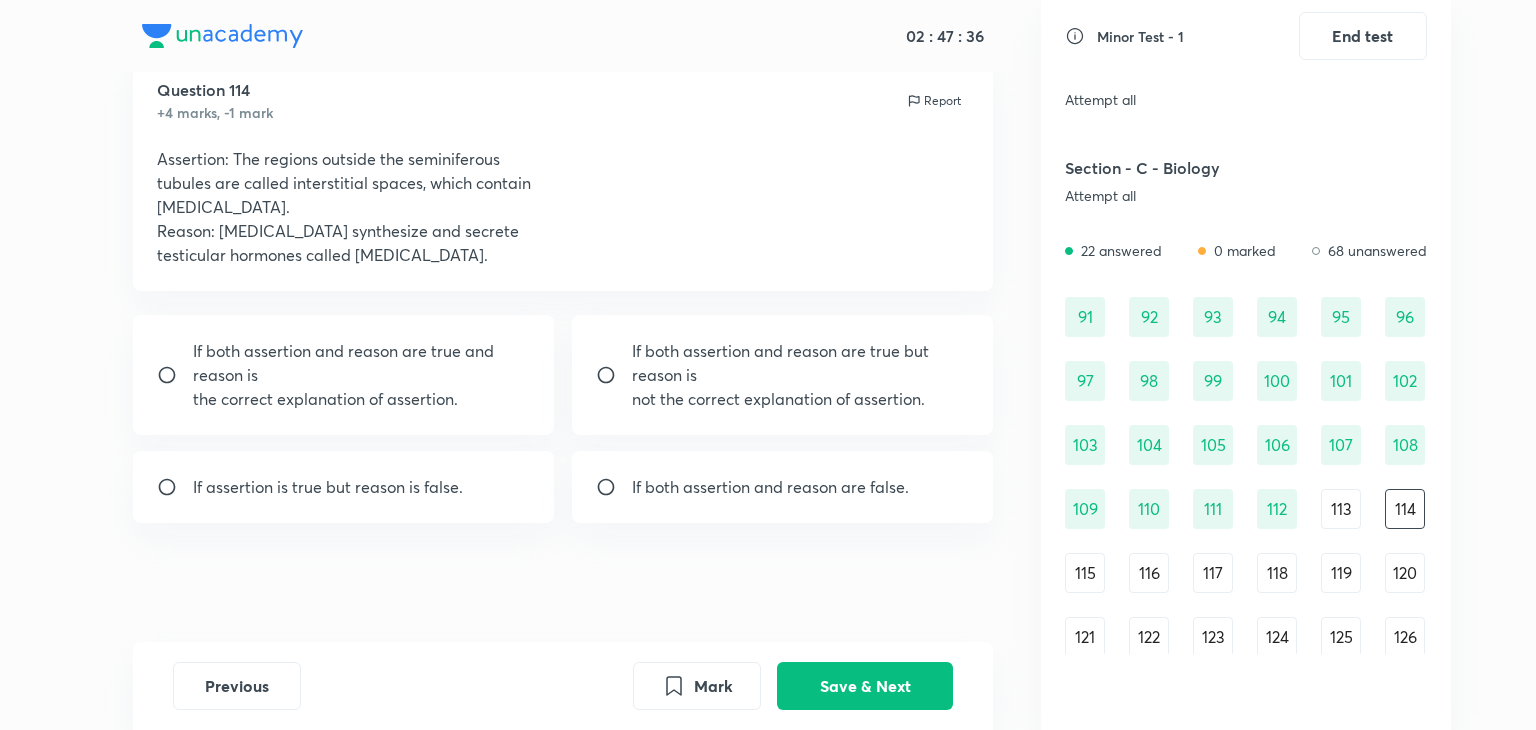 click on "If both assertion and reason are true and reason is" at bounding box center (362, 363) 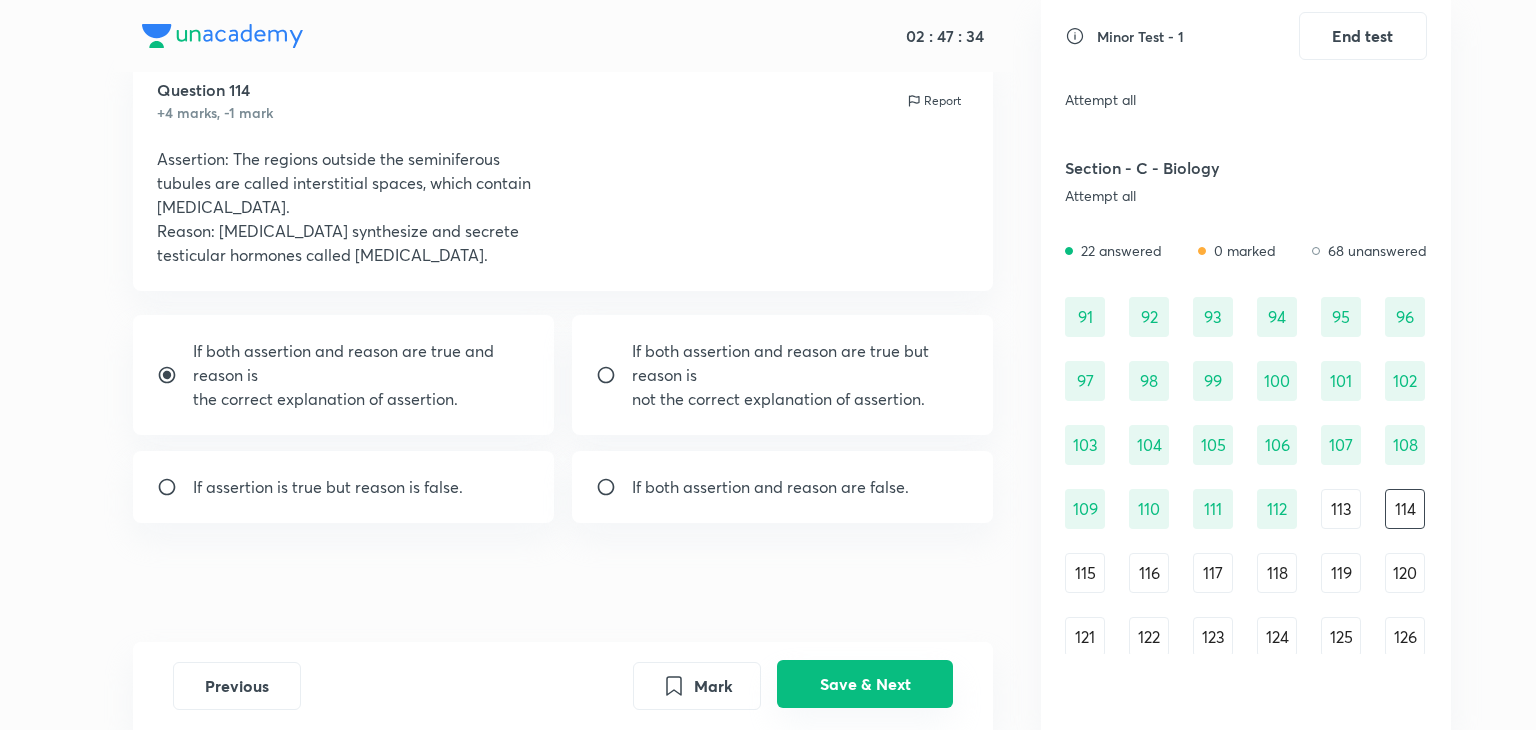 click on "Save & Next" at bounding box center (865, 684) 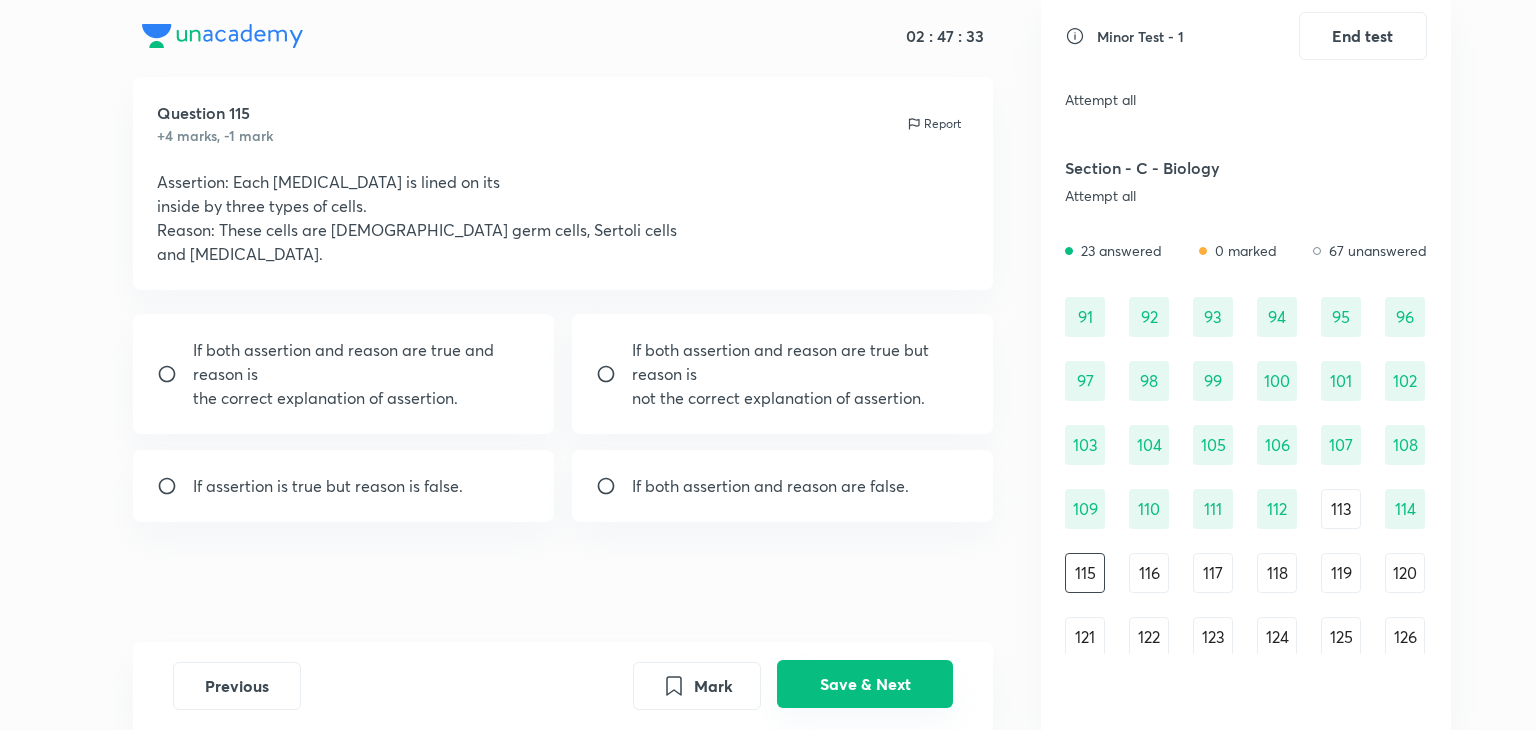 scroll, scrollTop: 43, scrollLeft: 0, axis: vertical 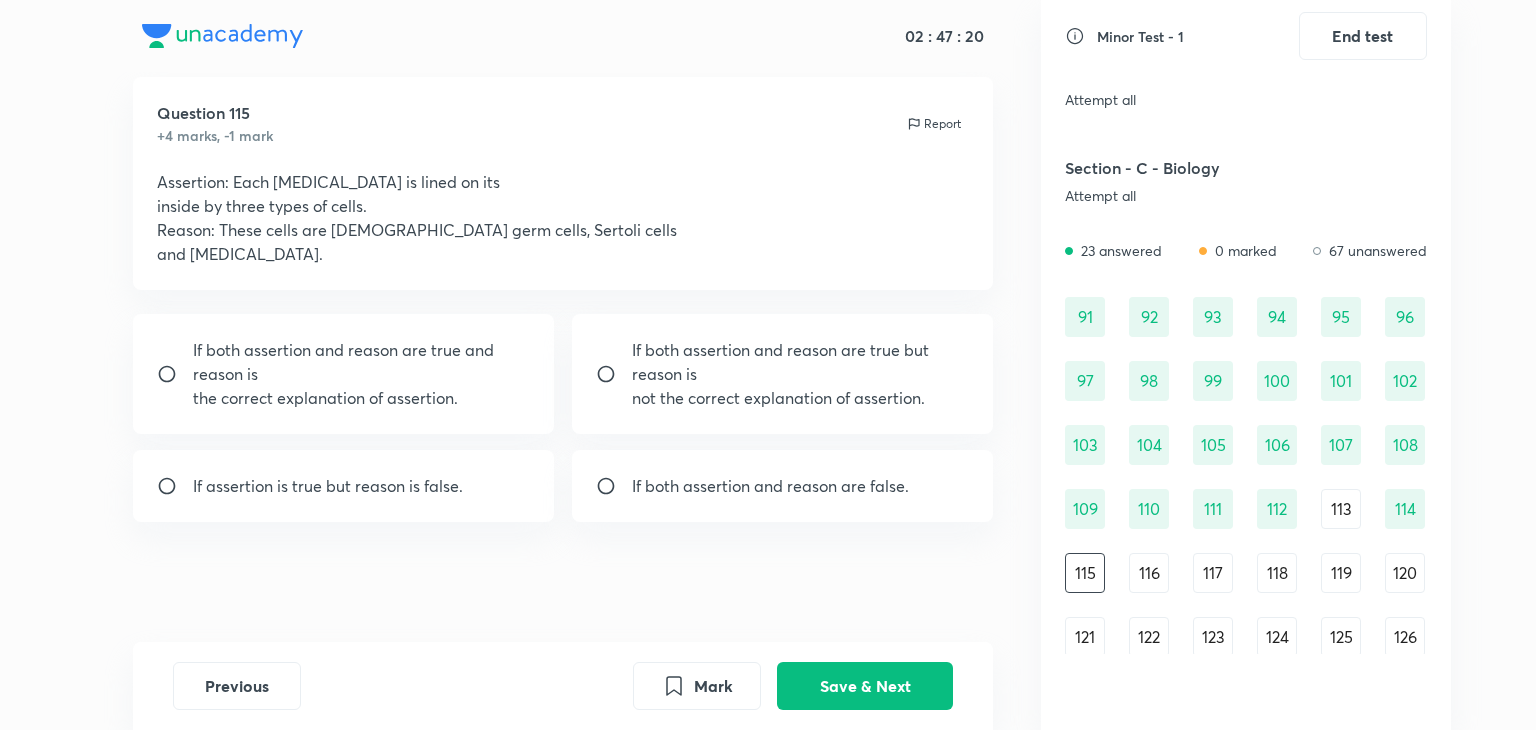 click on "If both assertion and reason are true but reason is" at bounding box center (801, 362) 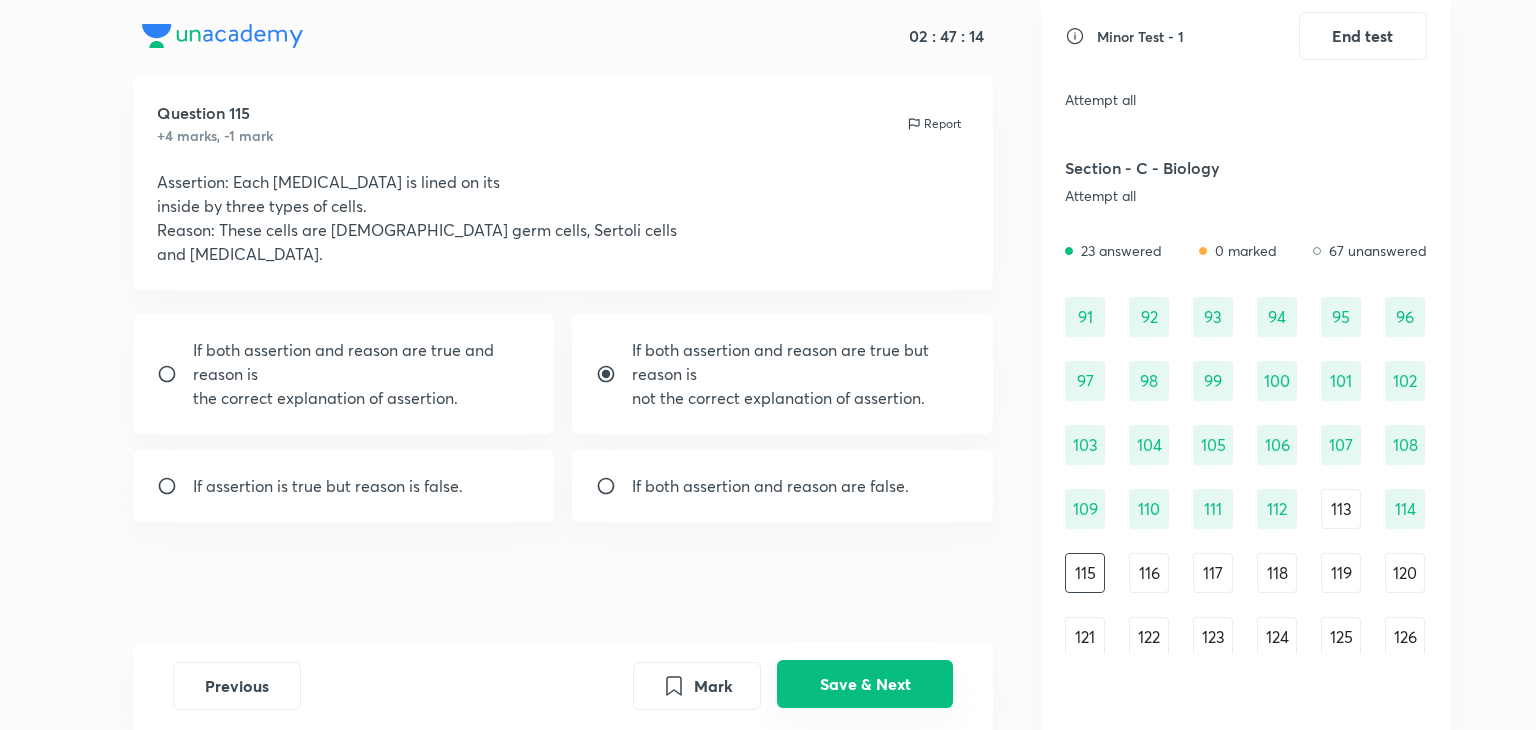 click on "Save & Next" at bounding box center (865, 684) 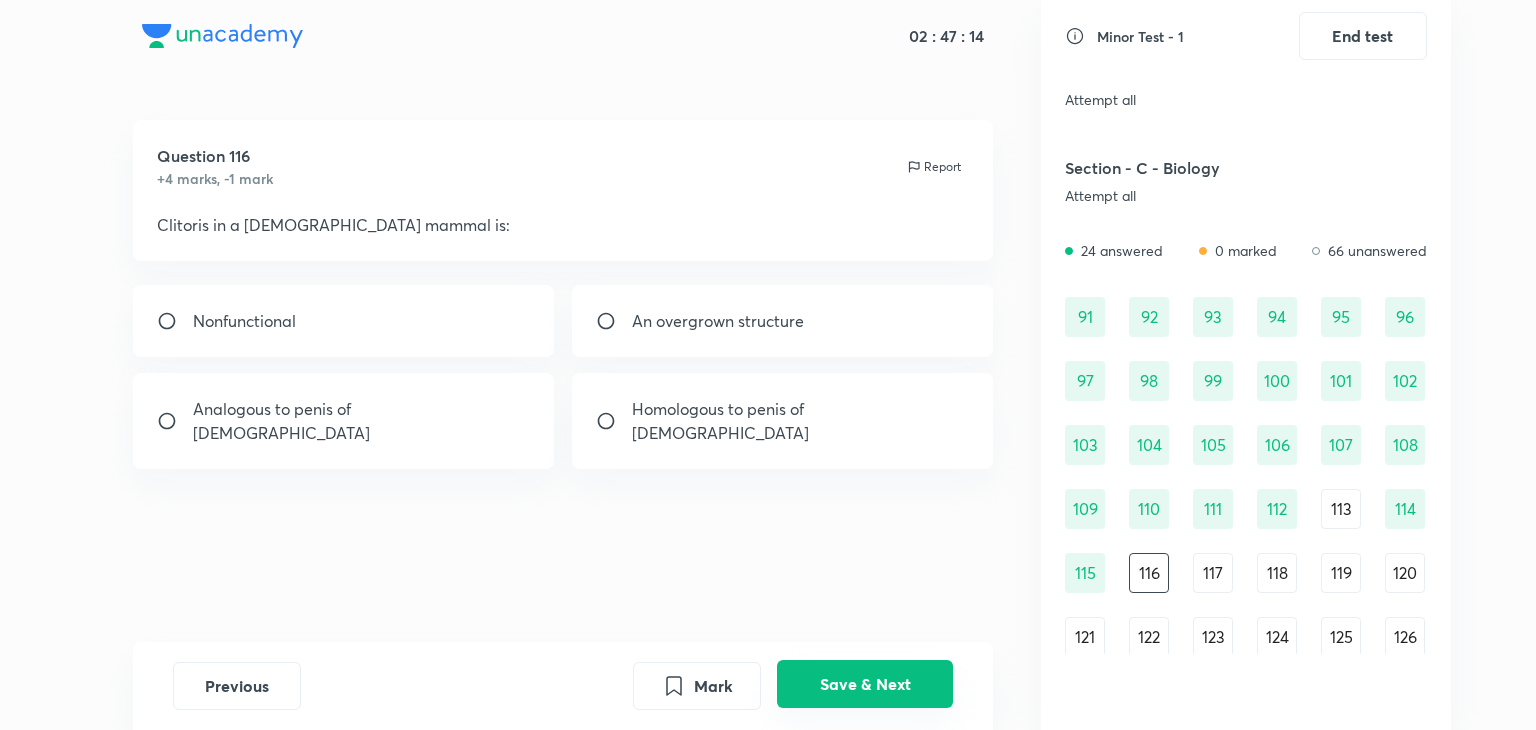 scroll, scrollTop: 0, scrollLeft: 0, axis: both 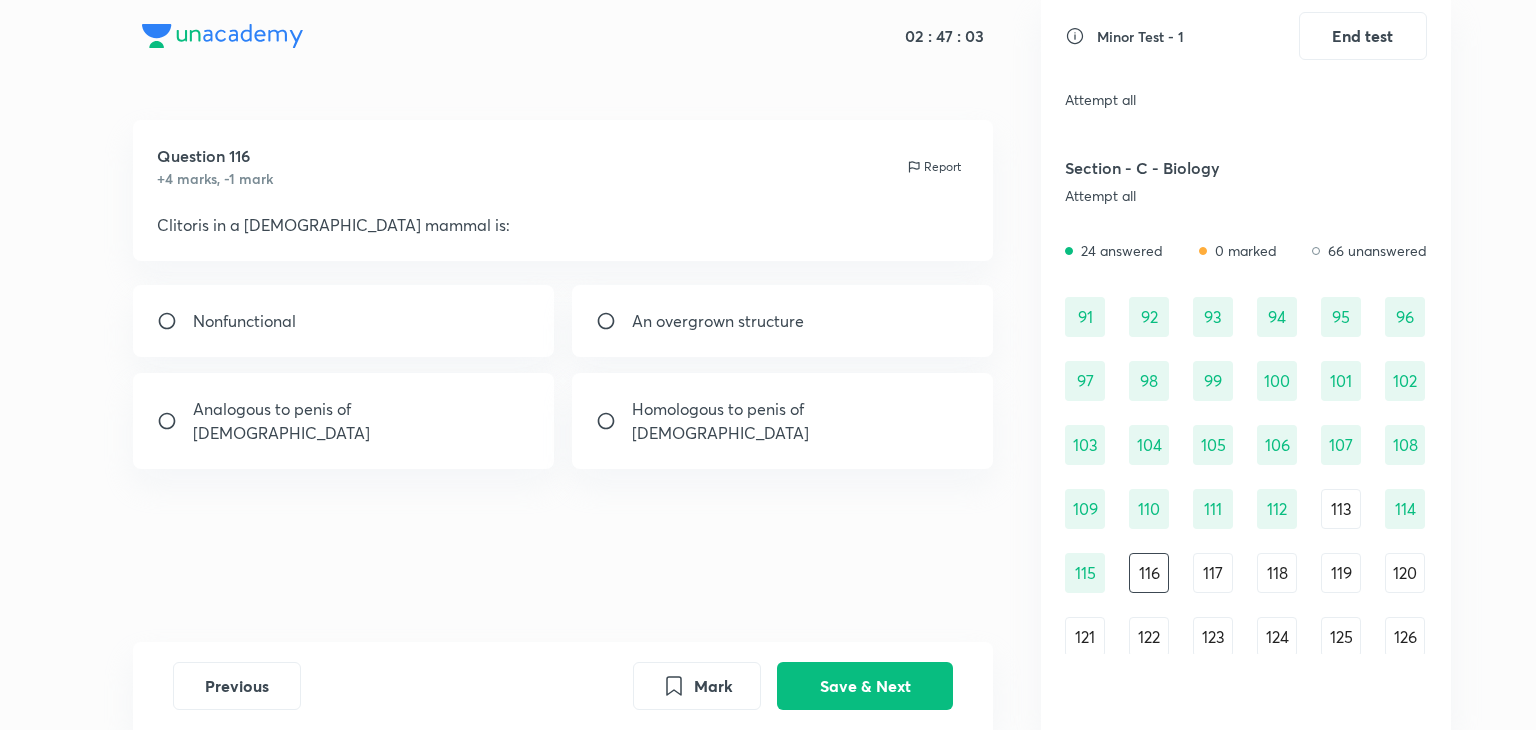 click on "Homologous to penis of [DEMOGRAPHIC_DATA]" at bounding box center [801, 421] 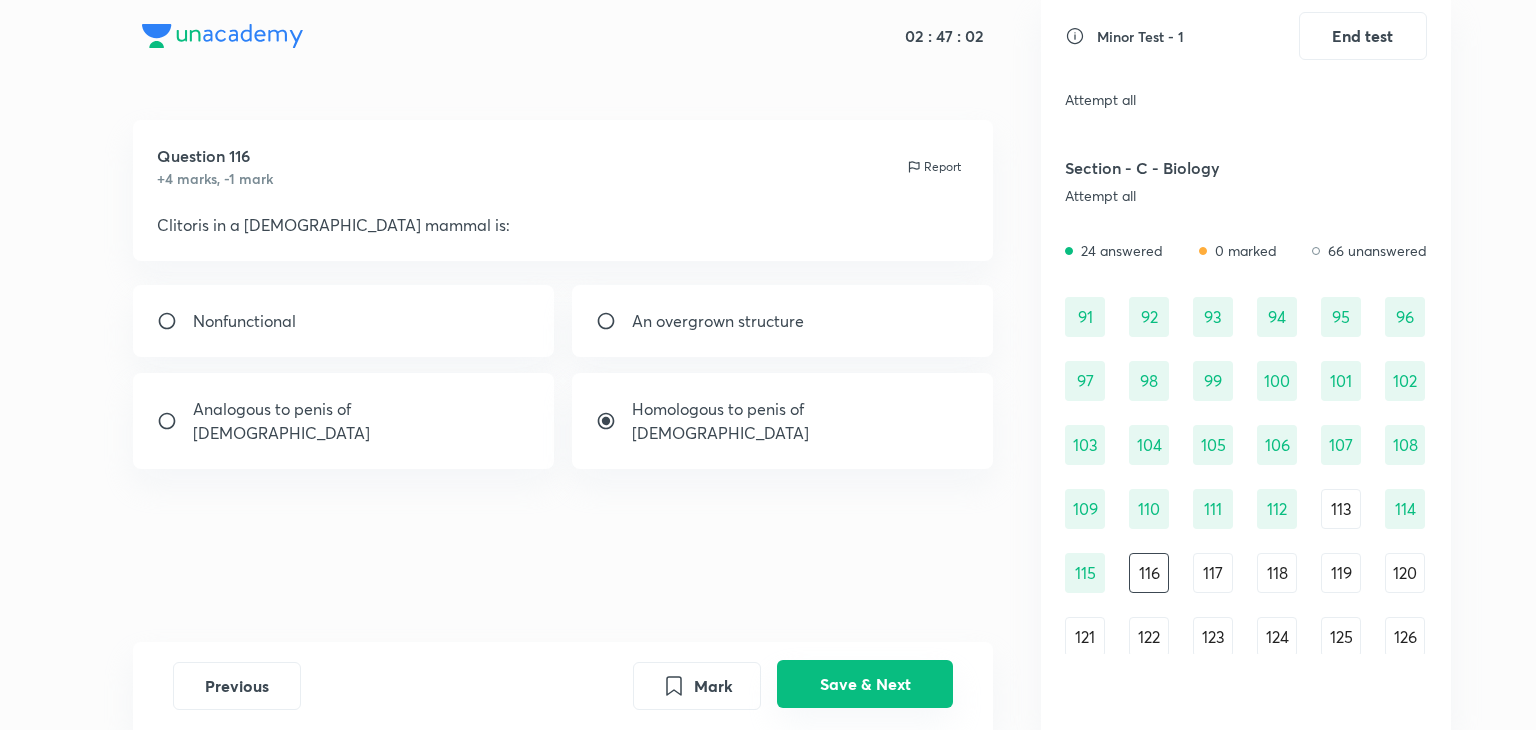 click on "Save & Next" at bounding box center [865, 684] 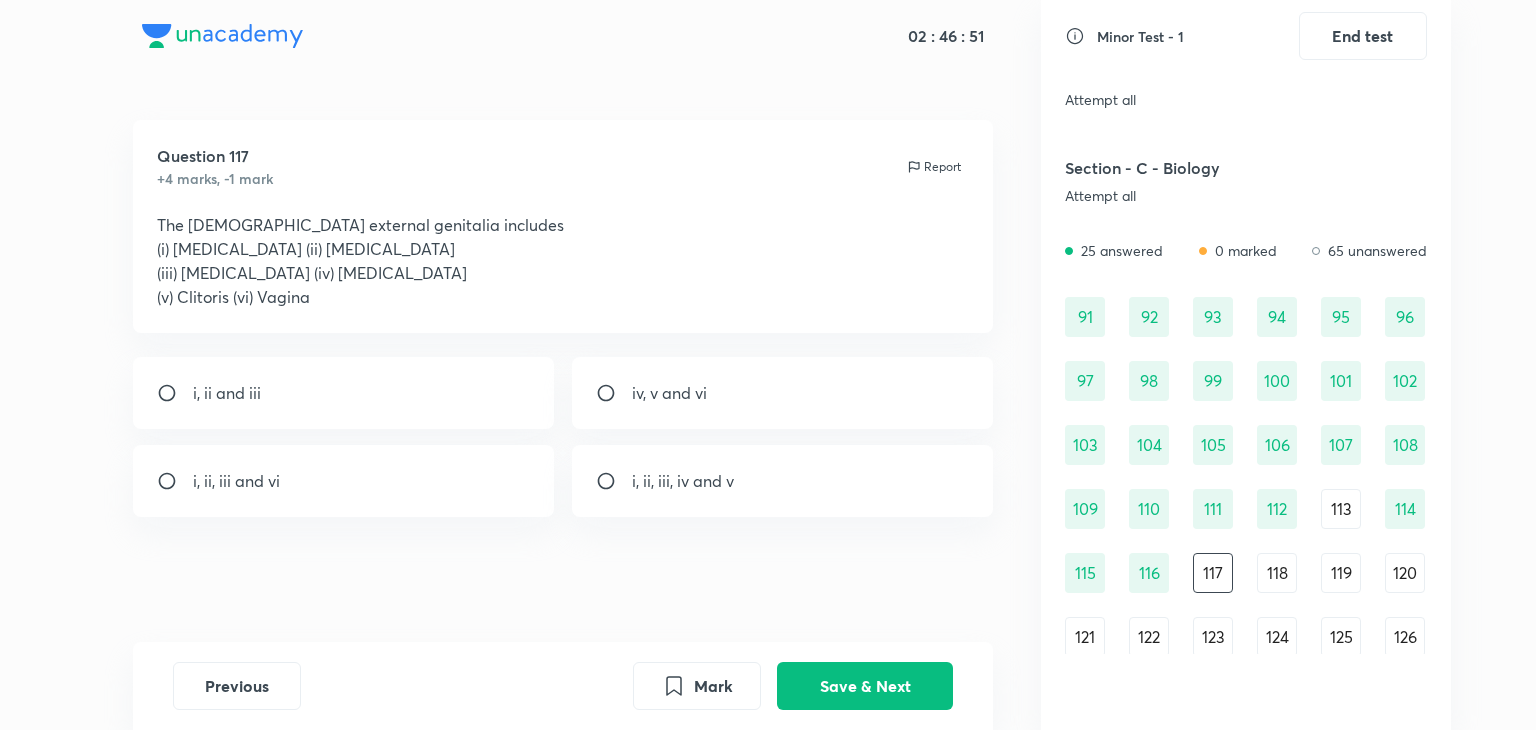 click on "i, ii, iii, iv and v" at bounding box center (683, 481) 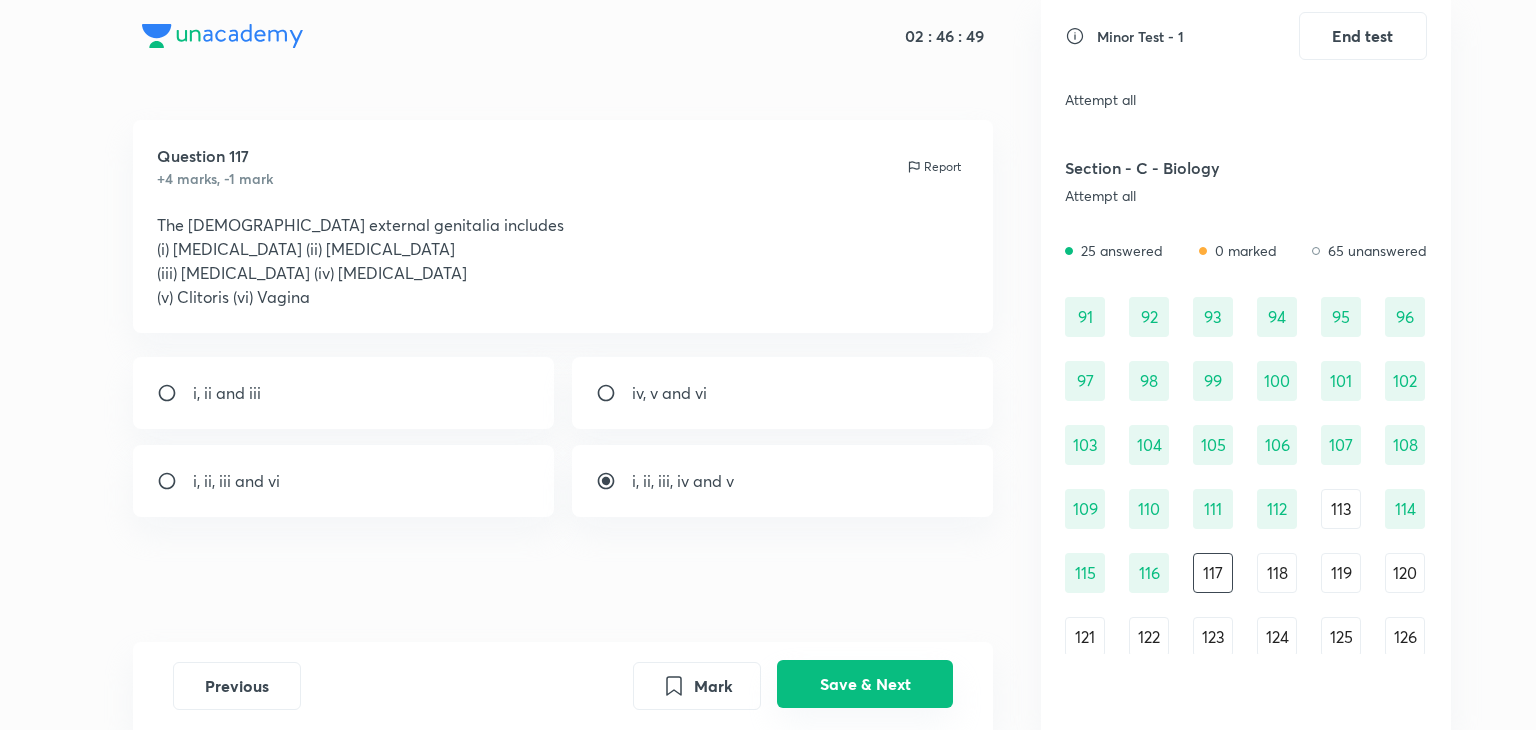 click on "Save & Next" at bounding box center [865, 684] 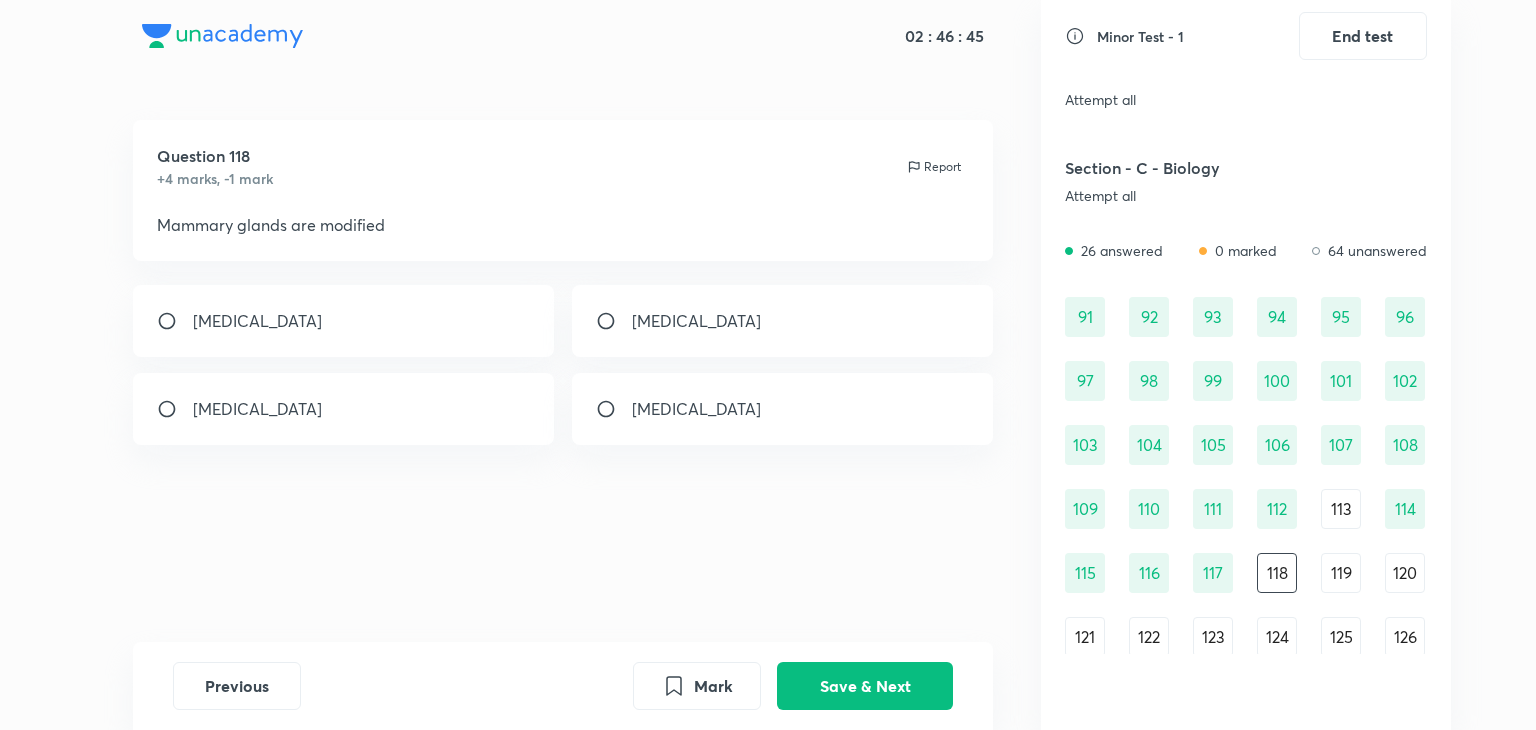 click on "[MEDICAL_DATA]" at bounding box center [344, 321] 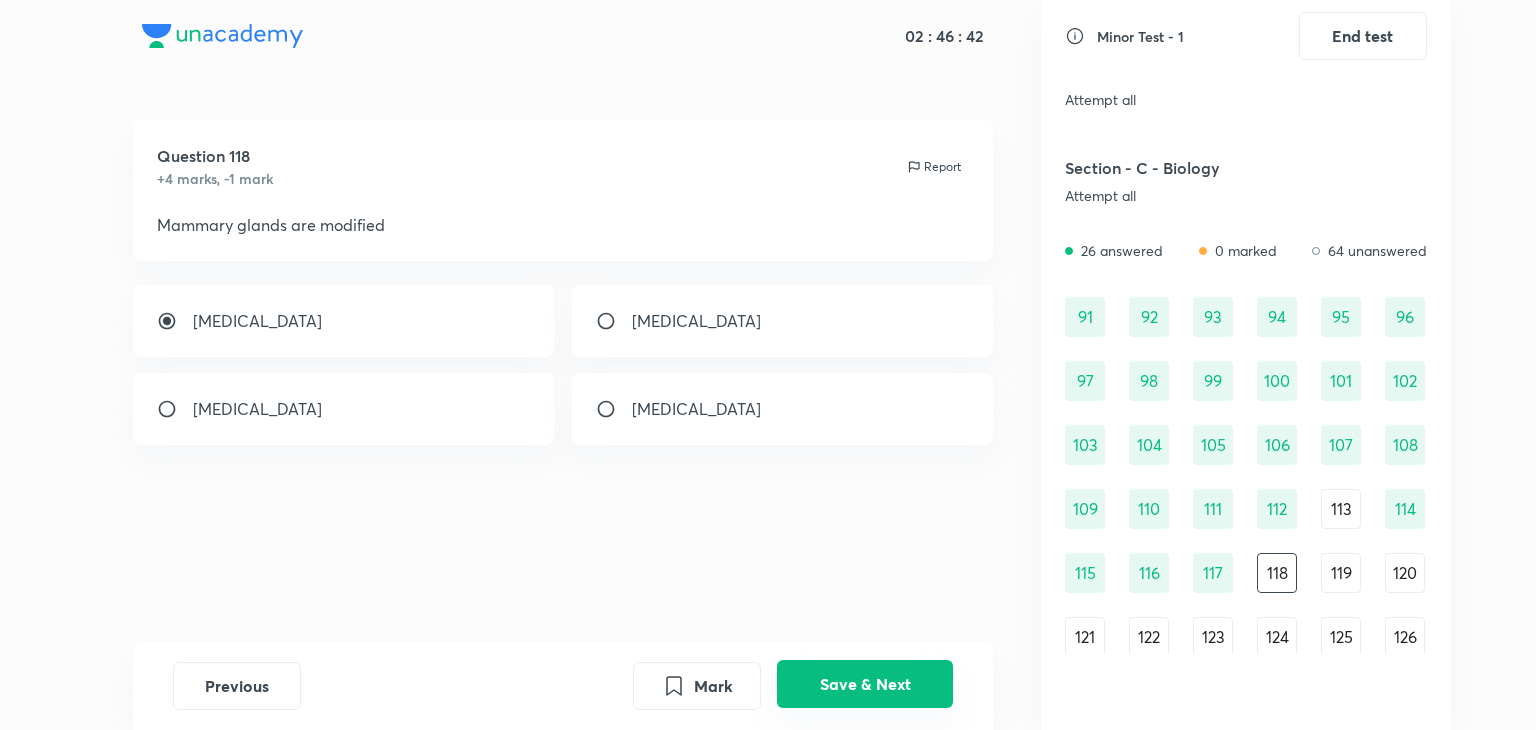 click on "Save & Next" at bounding box center [865, 684] 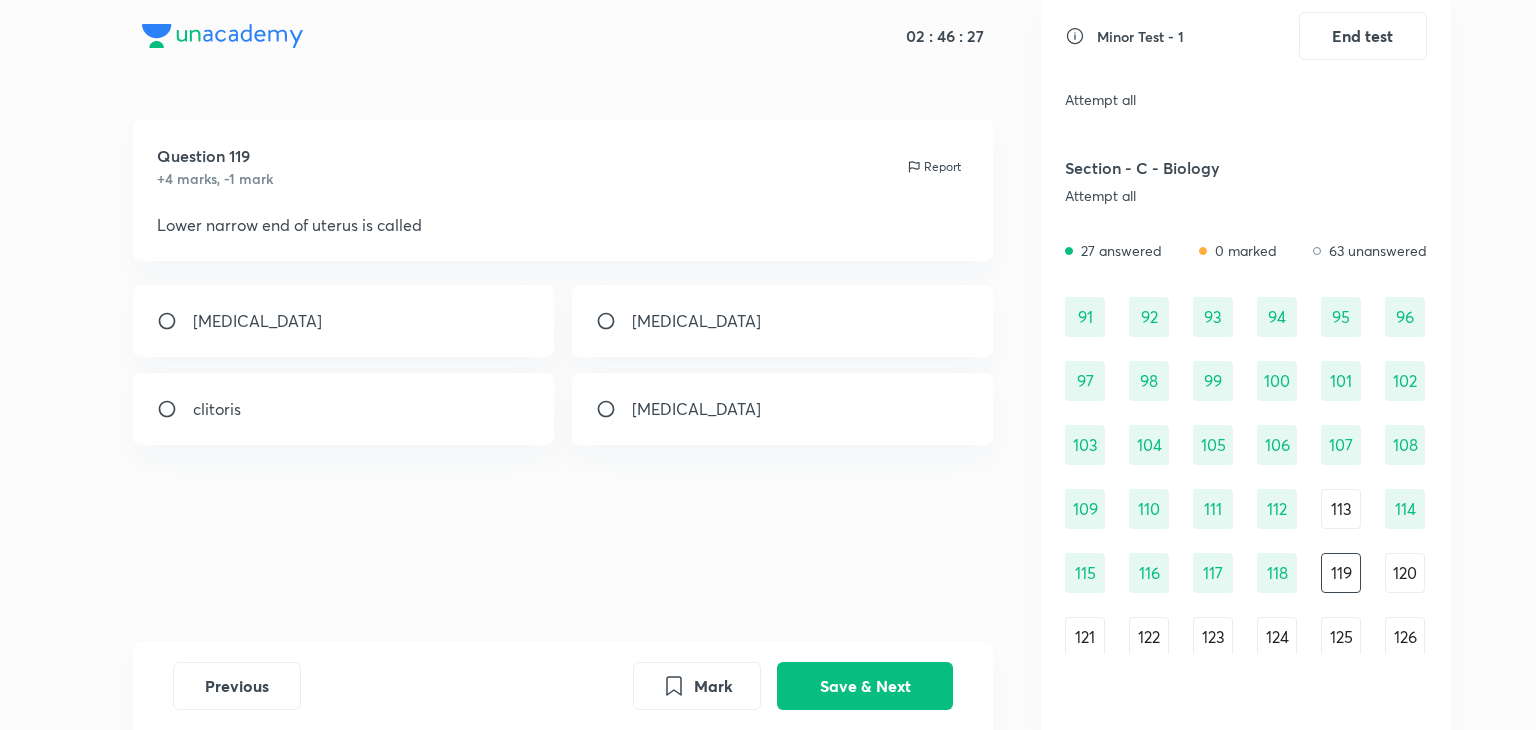 click at bounding box center [614, 321] 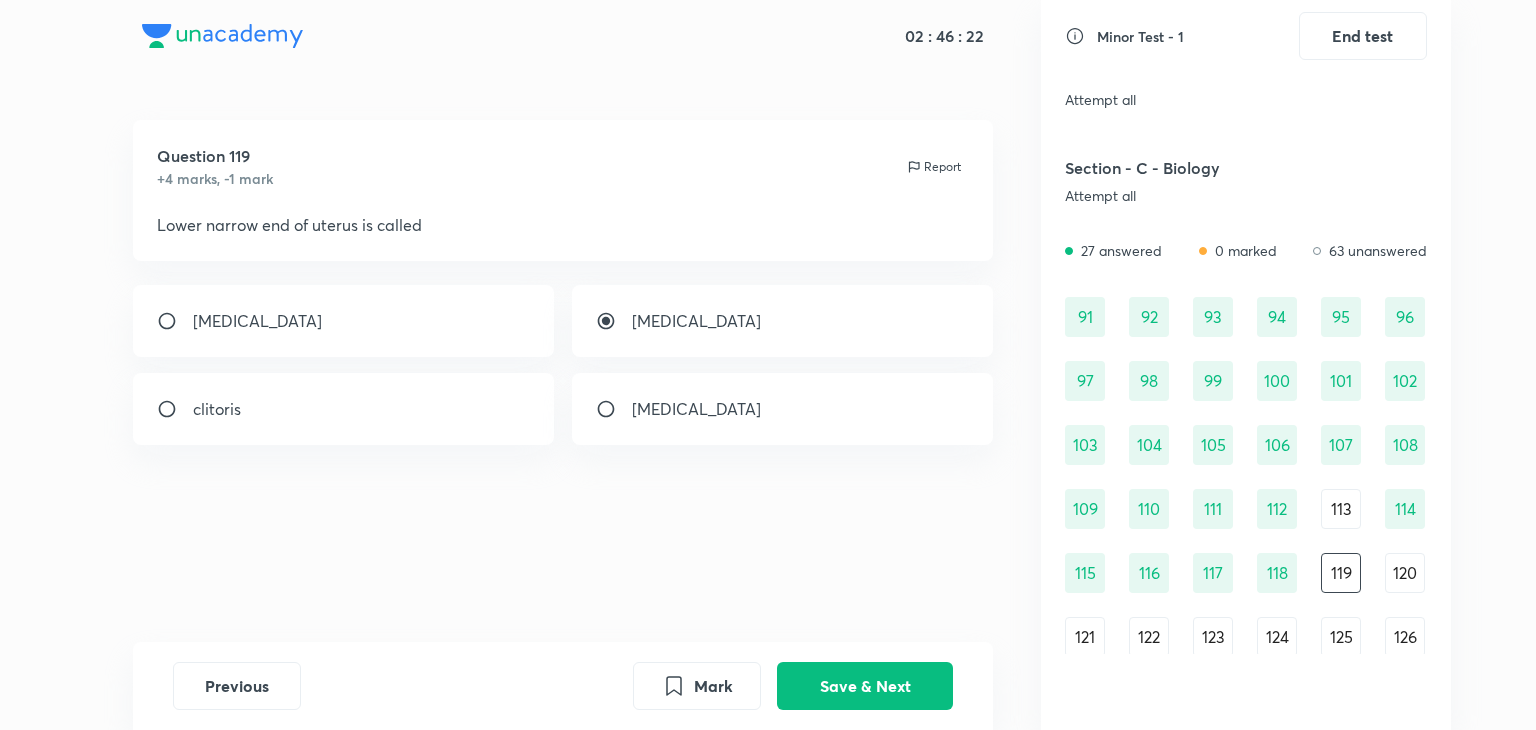 click on "[MEDICAL_DATA]" at bounding box center (783, 409) 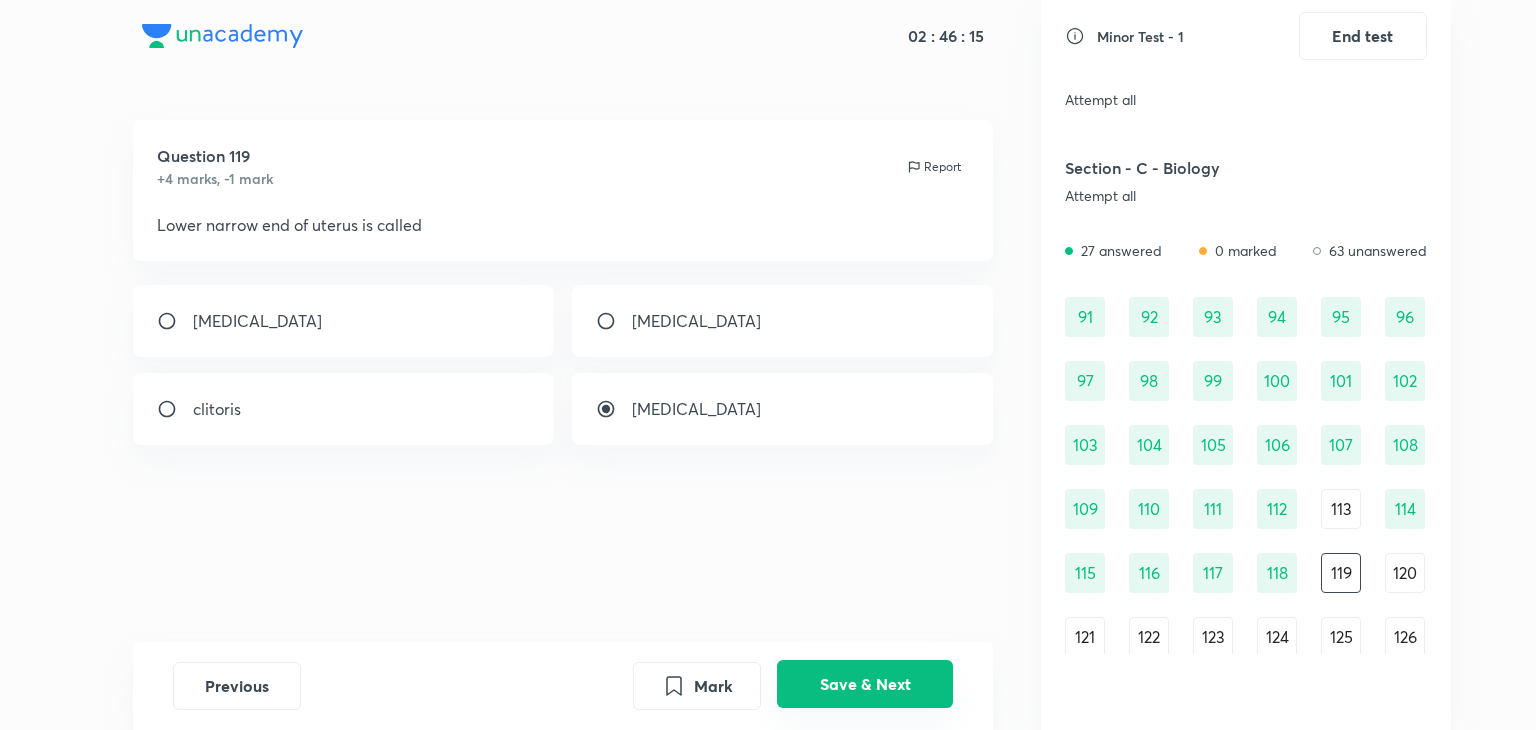 click on "Save & Next" at bounding box center (865, 684) 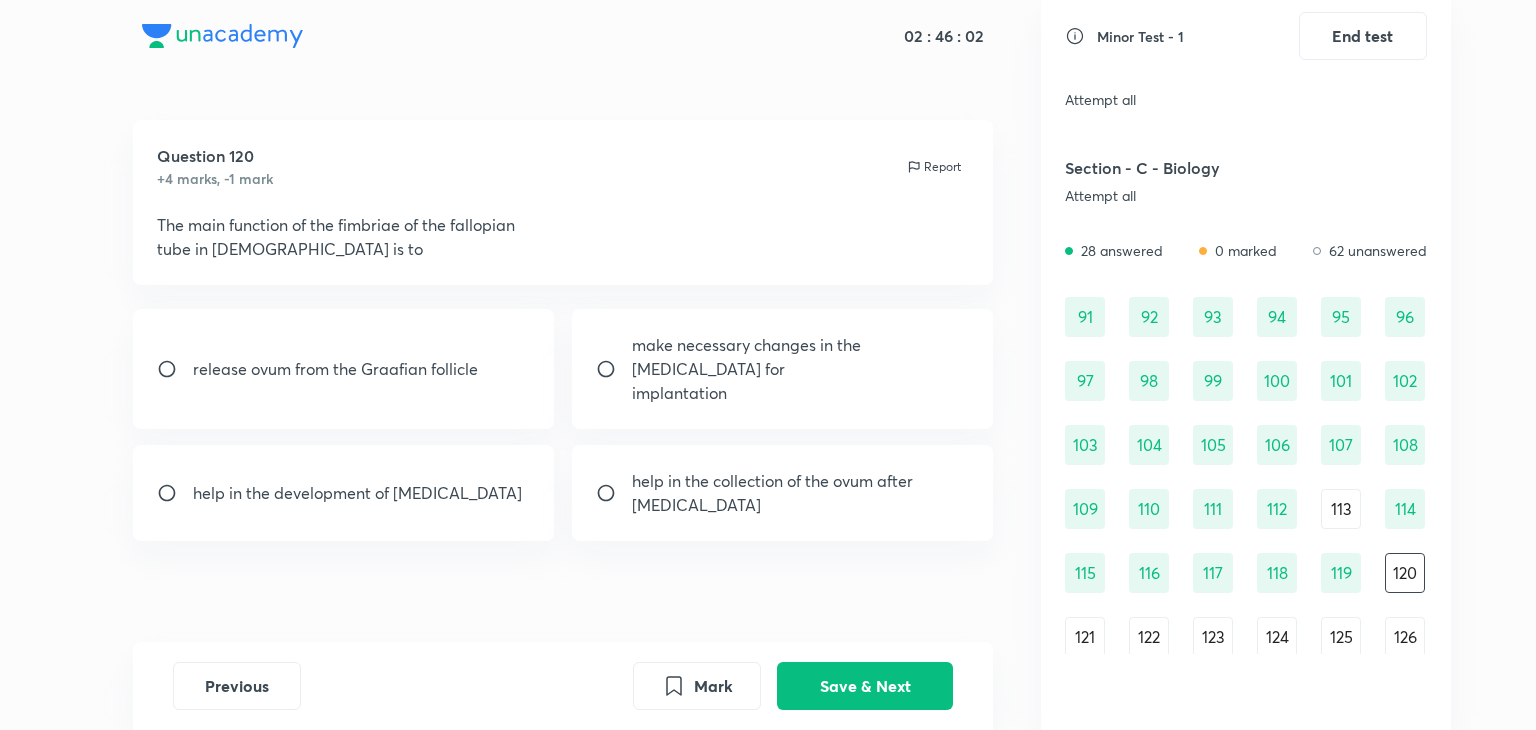 click on "help in the collection of the ovum after [MEDICAL_DATA]" at bounding box center [801, 493] 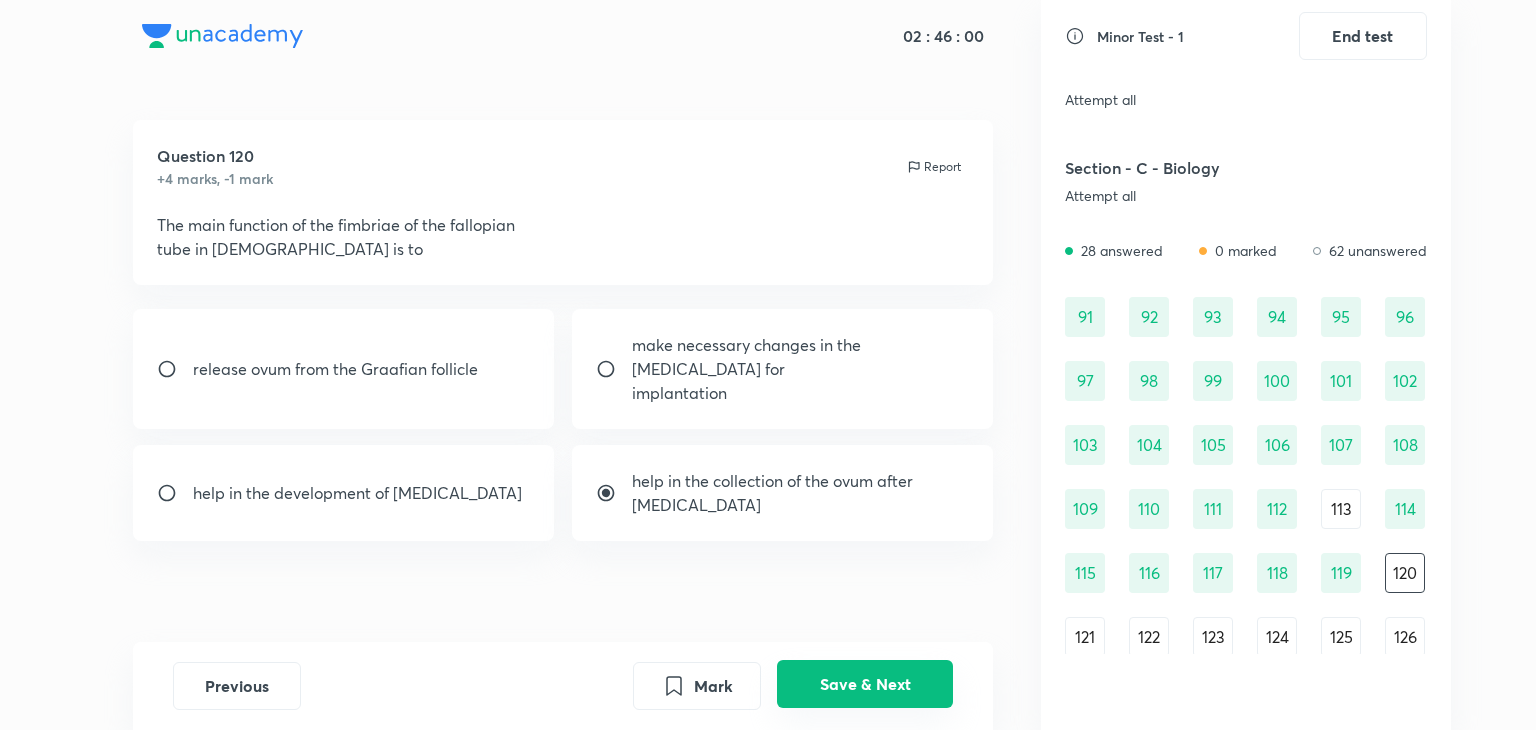 click on "Save & Next" at bounding box center (865, 684) 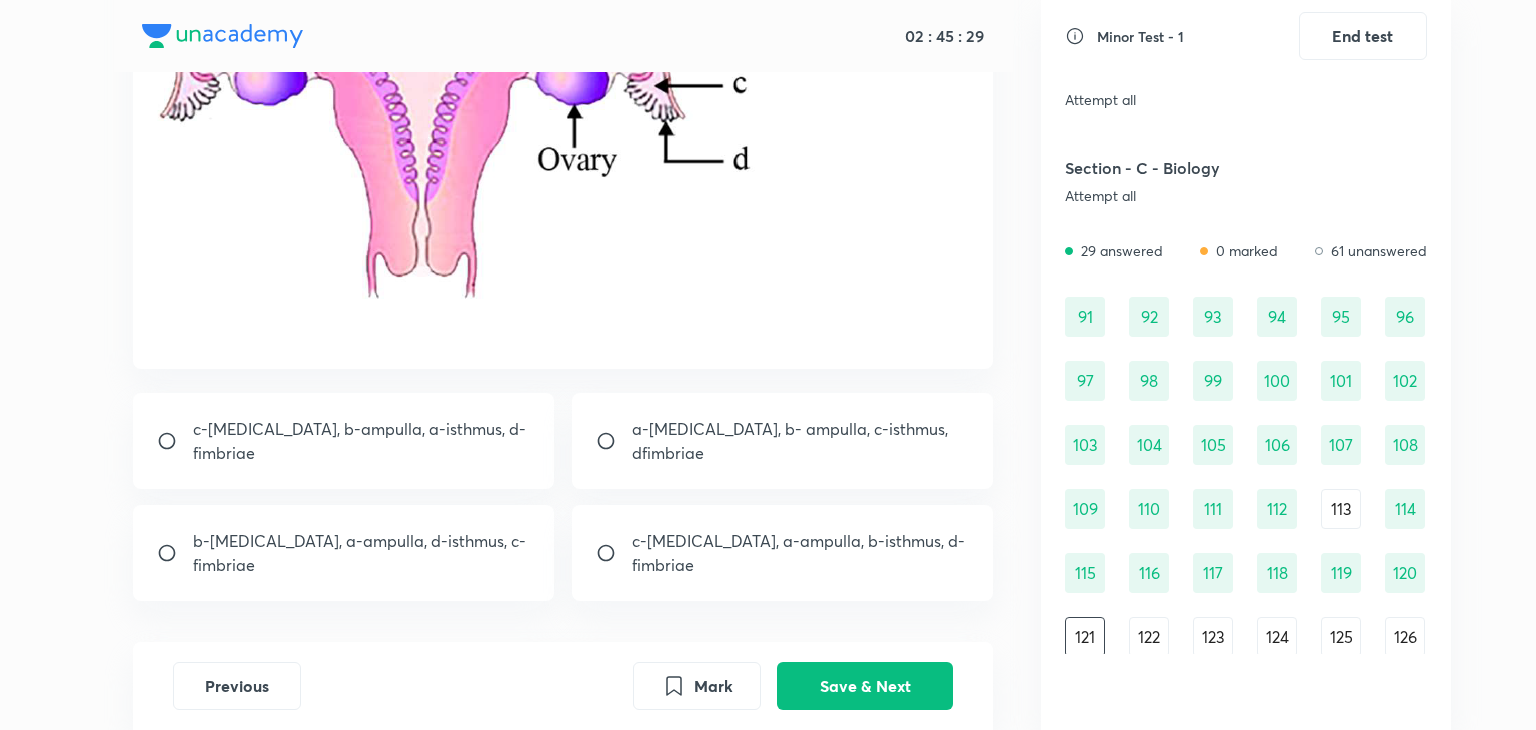 scroll, scrollTop: 332, scrollLeft: 0, axis: vertical 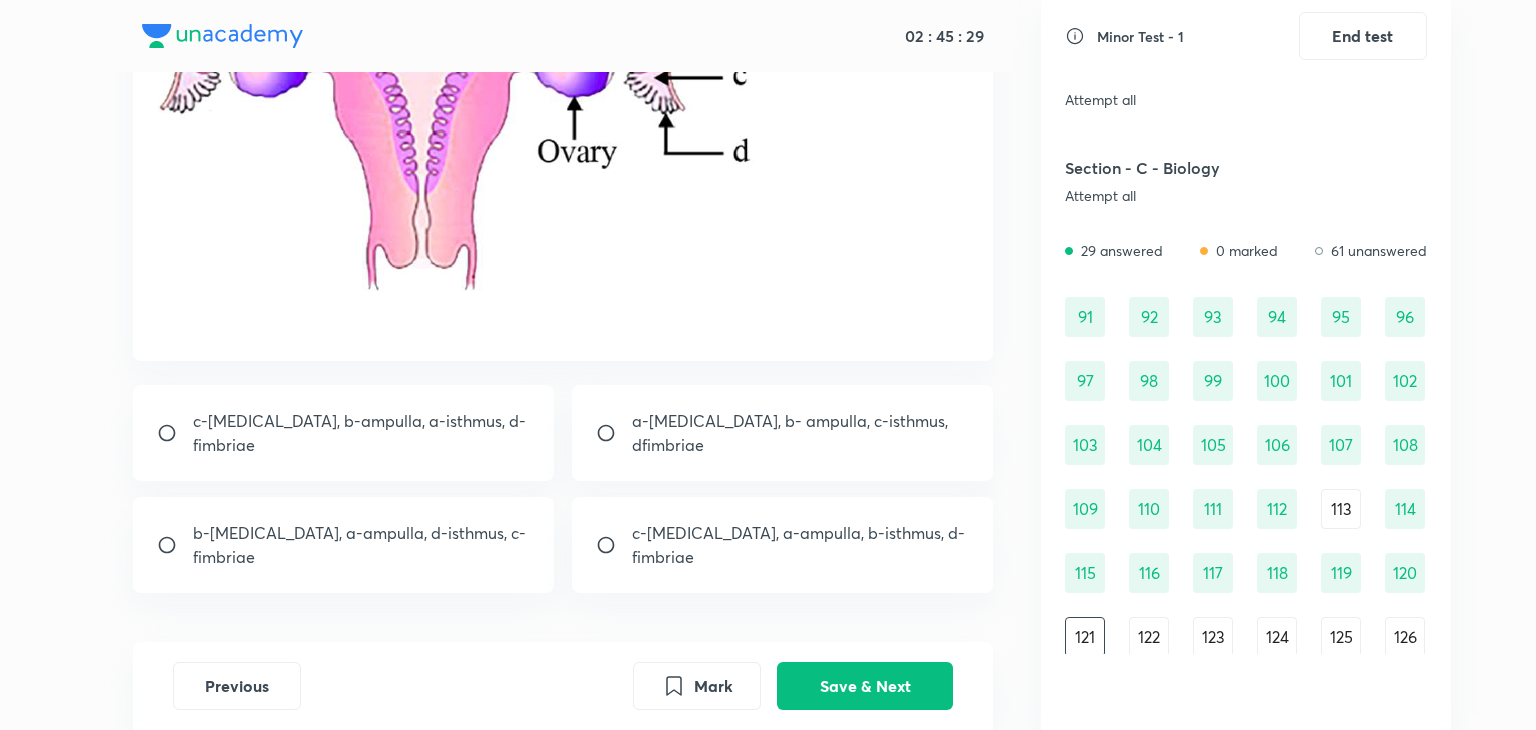 click on "c-[MEDICAL_DATA], b-ampulla, a-isthmus, d-fimbriae" at bounding box center [362, 433] 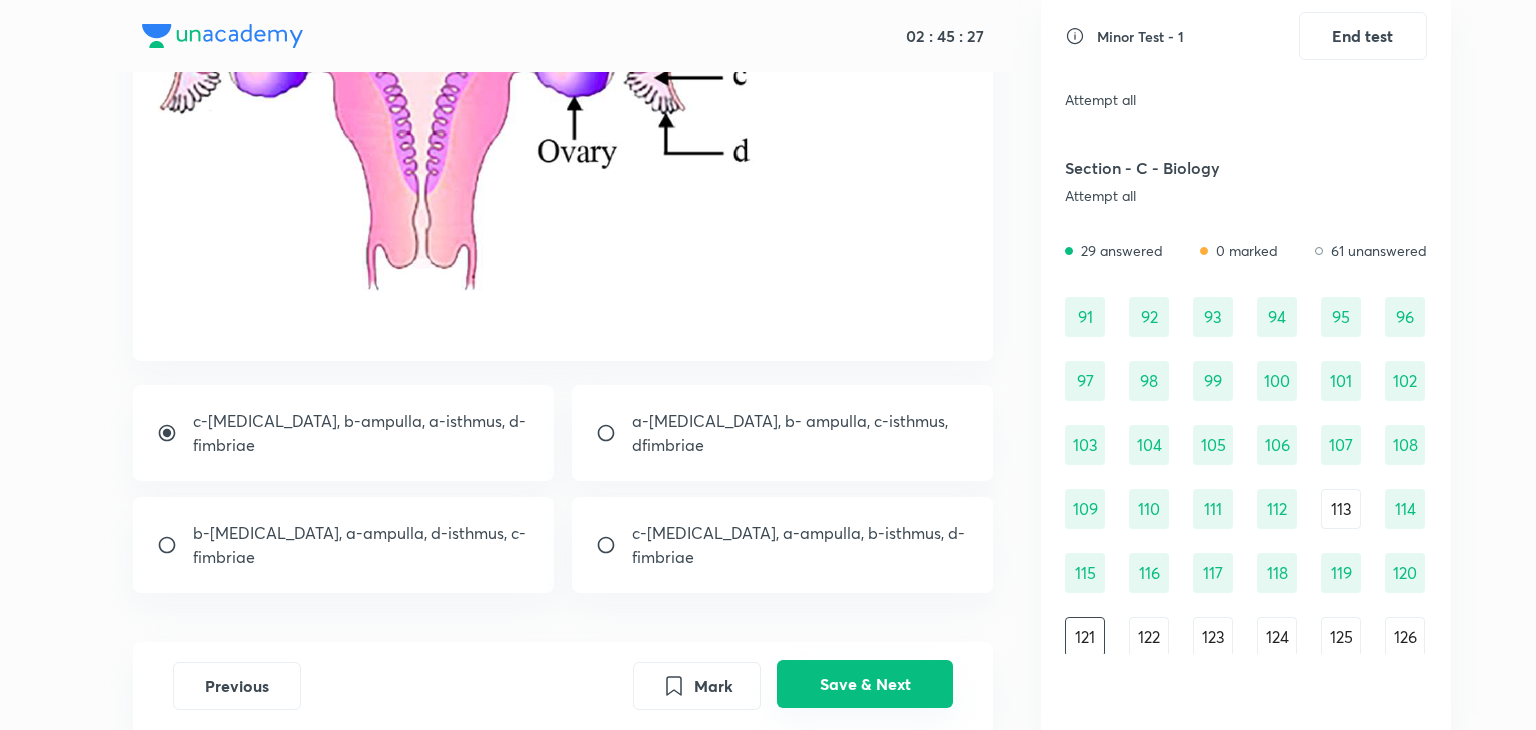 click on "Save & Next" at bounding box center (865, 684) 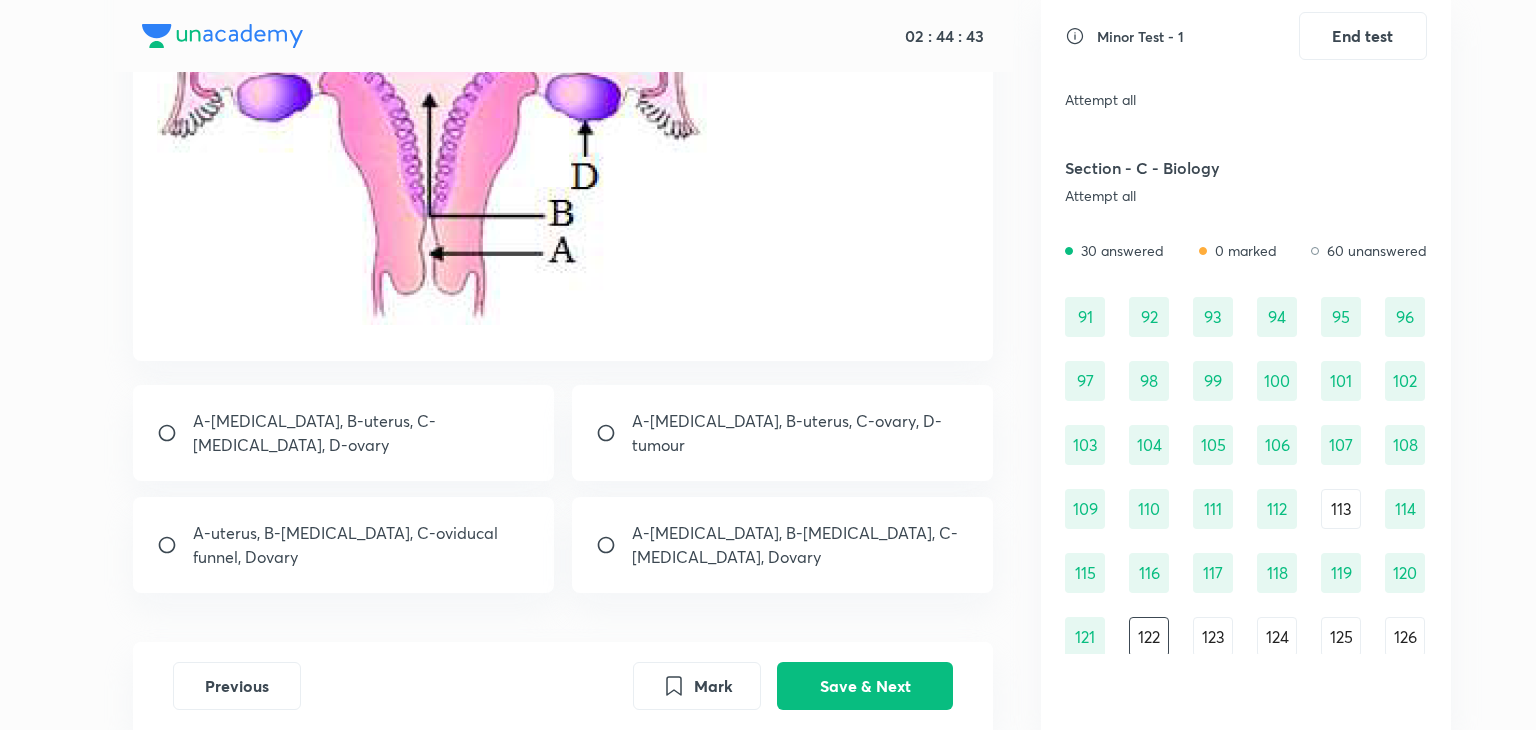 scroll, scrollTop: 311, scrollLeft: 0, axis: vertical 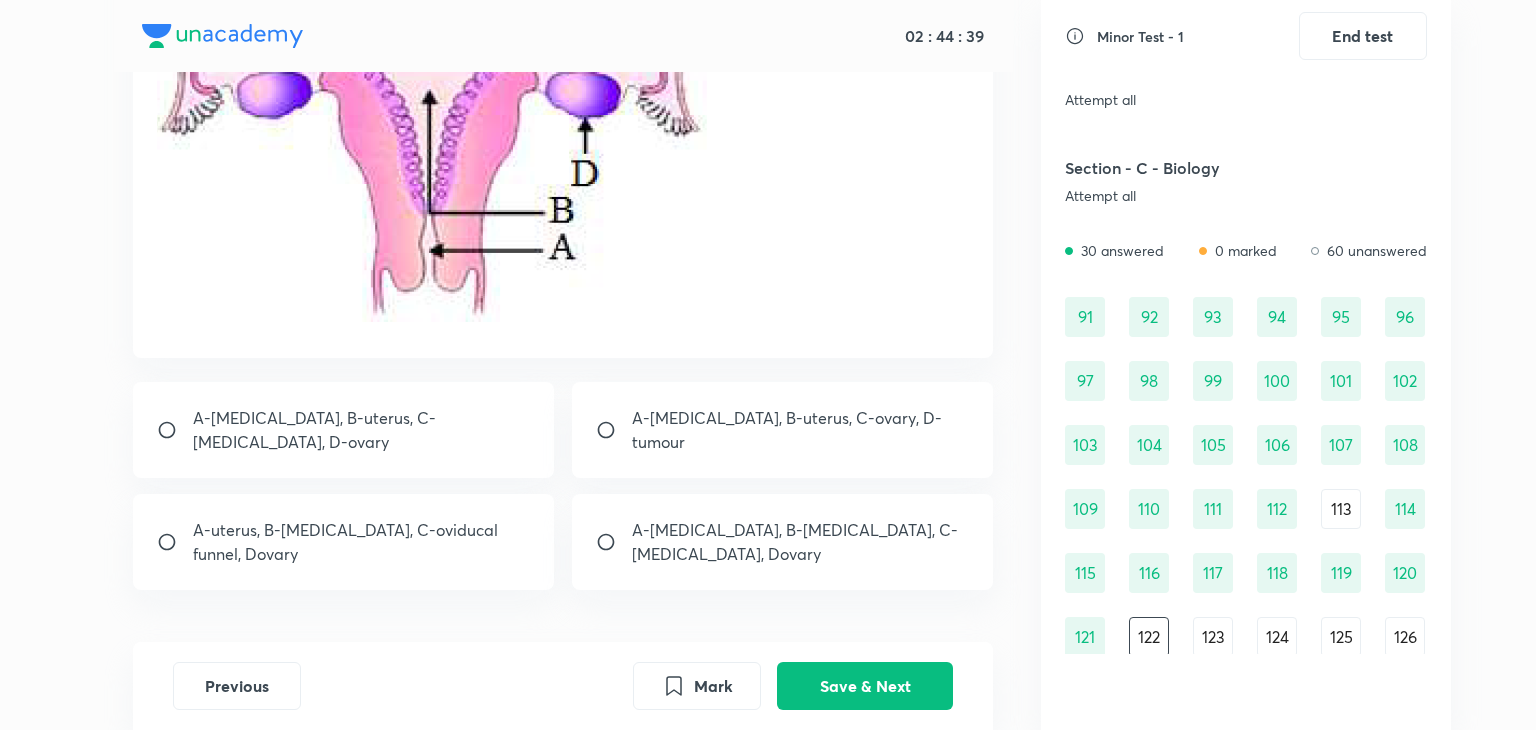 click on "A-[MEDICAL_DATA], B-[MEDICAL_DATA], C-[MEDICAL_DATA], Dovary" at bounding box center [801, 542] 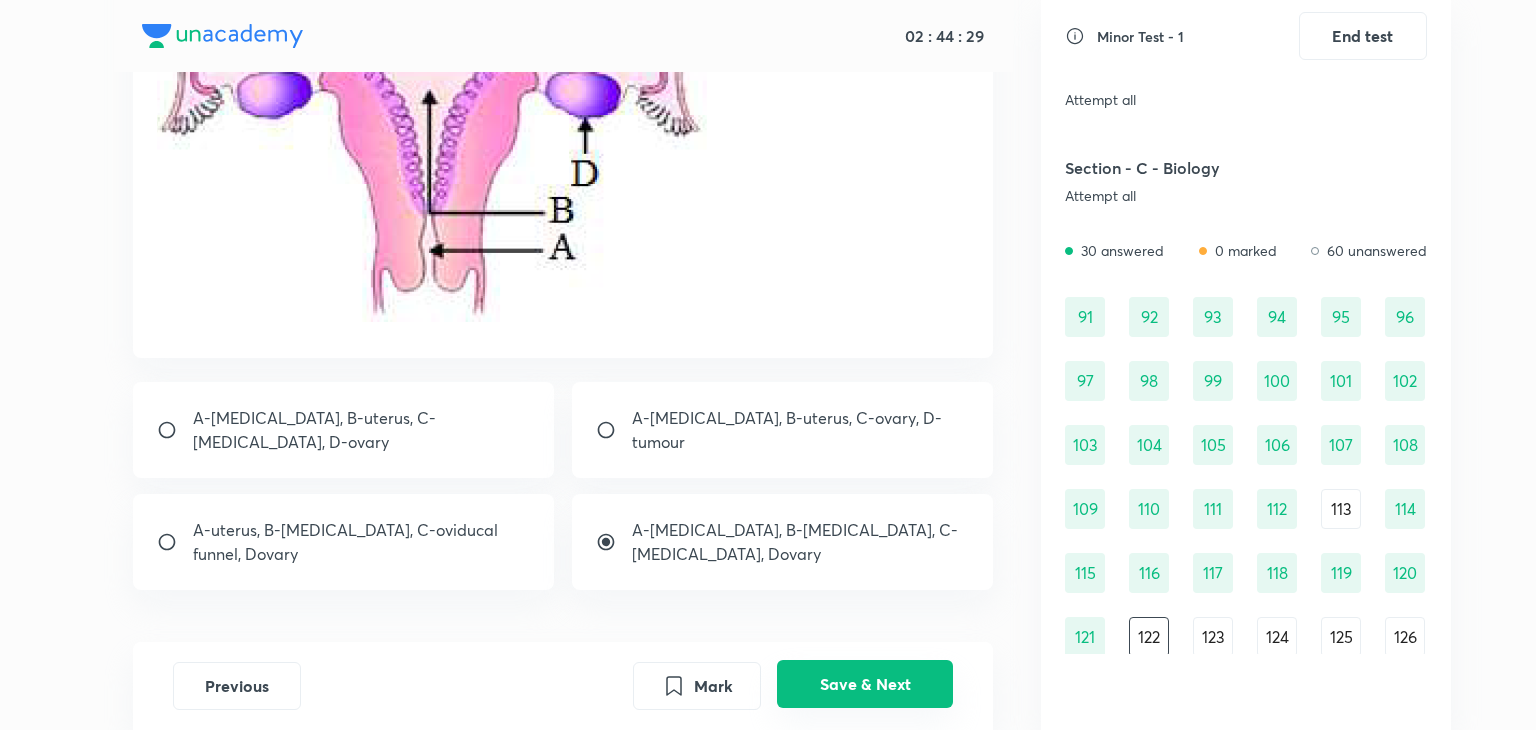 click on "Save & Next" at bounding box center [865, 684] 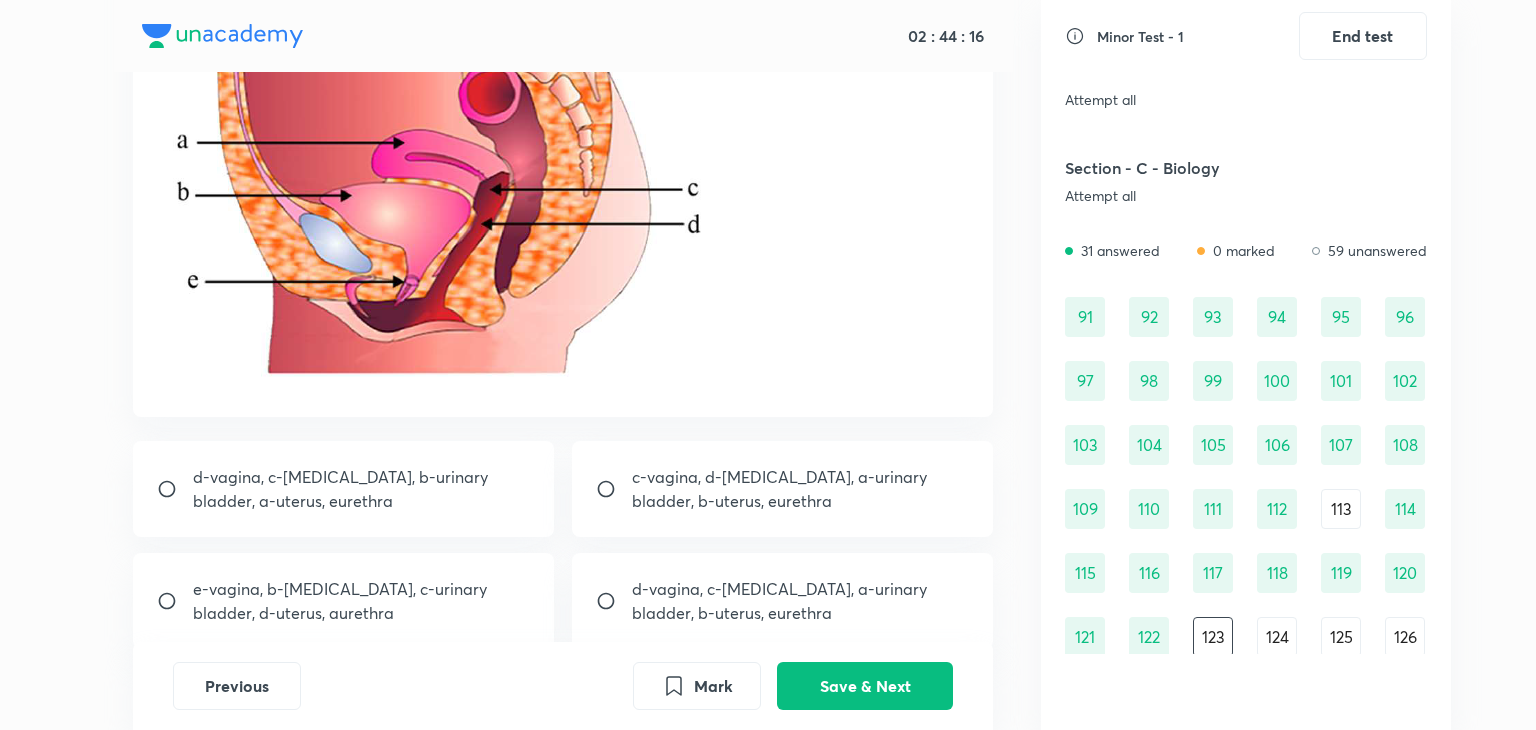 scroll, scrollTop: 226, scrollLeft: 0, axis: vertical 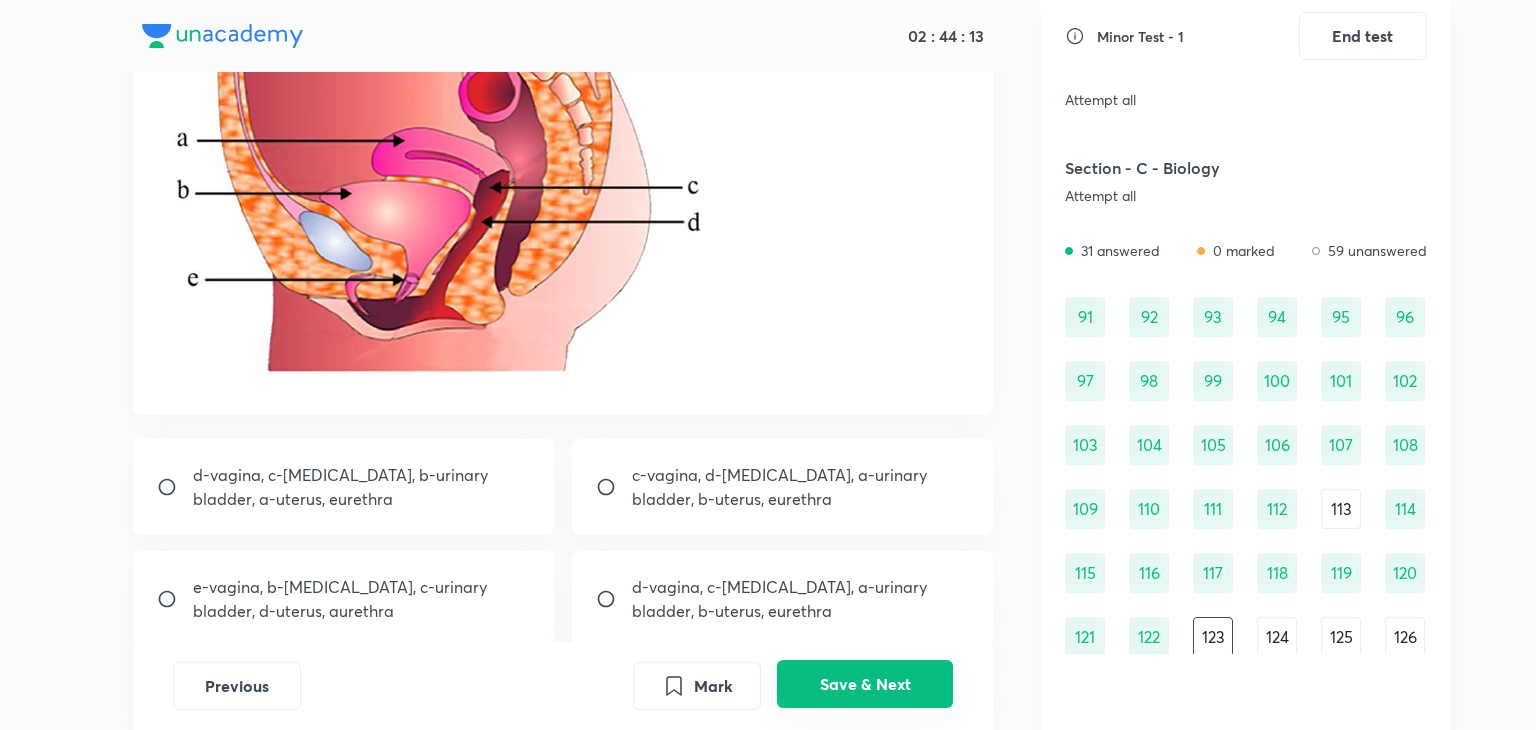 click on "Save & Next" at bounding box center [865, 684] 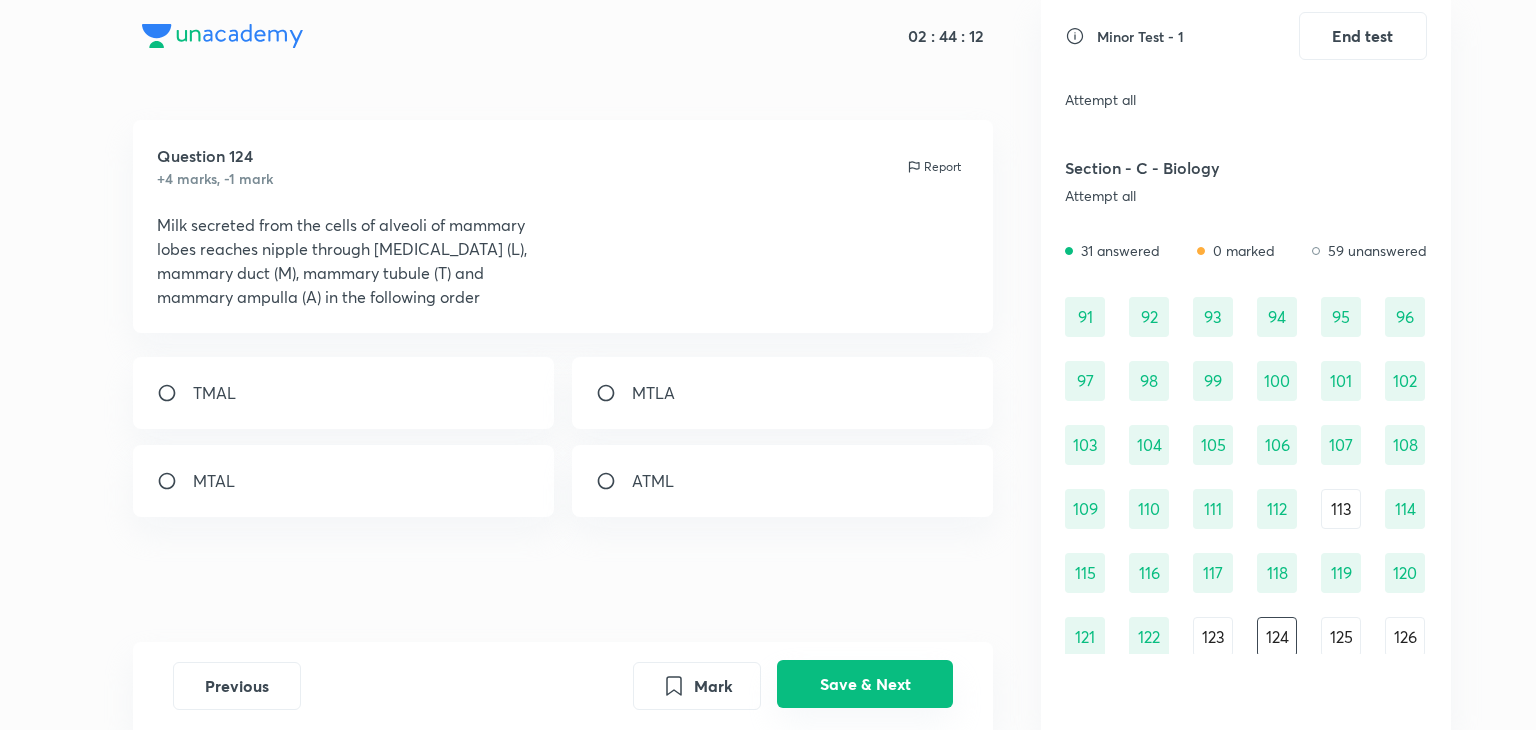 scroll, scrollTop: 0, scrollLeft: 0, axis: both 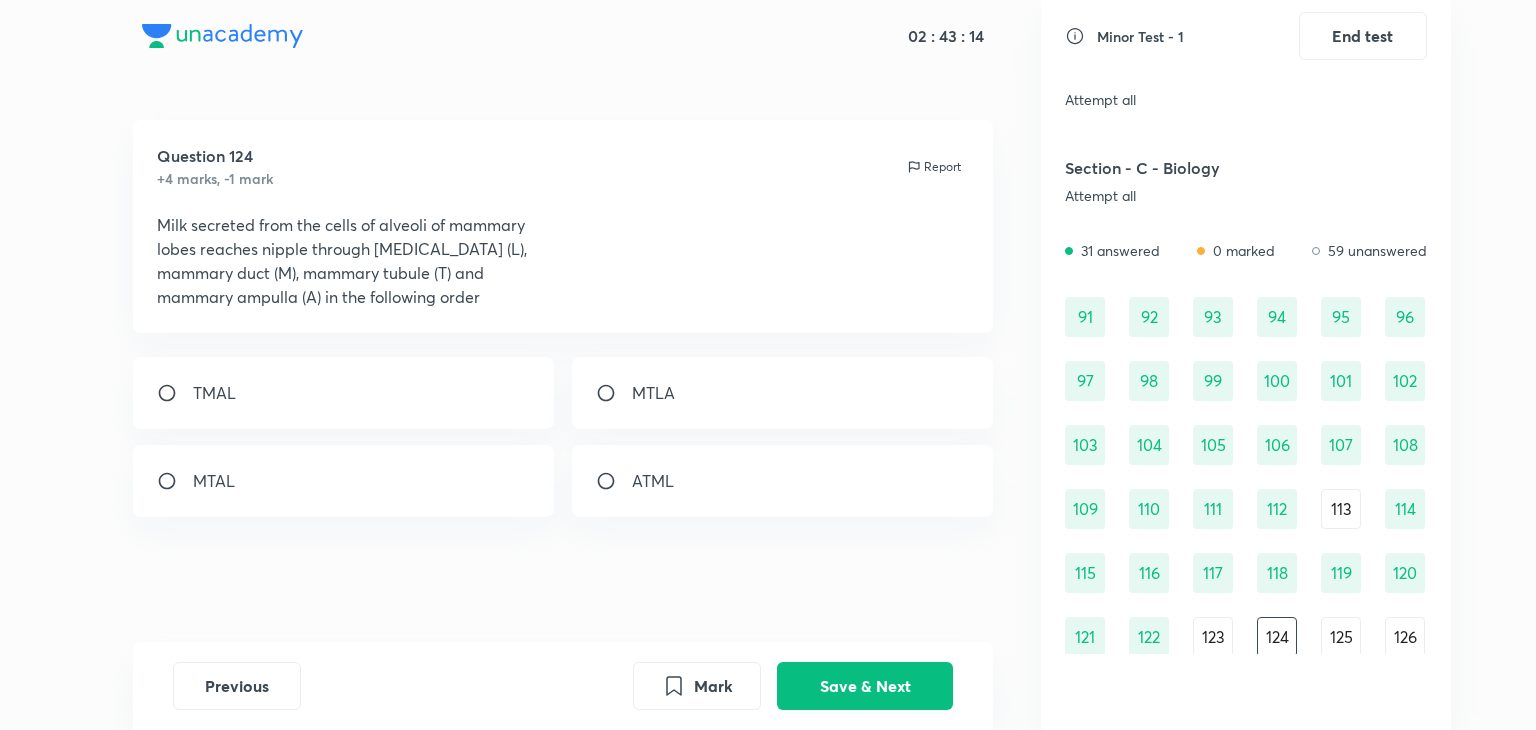 click on "TMAL" at bounding box center (344, 393) 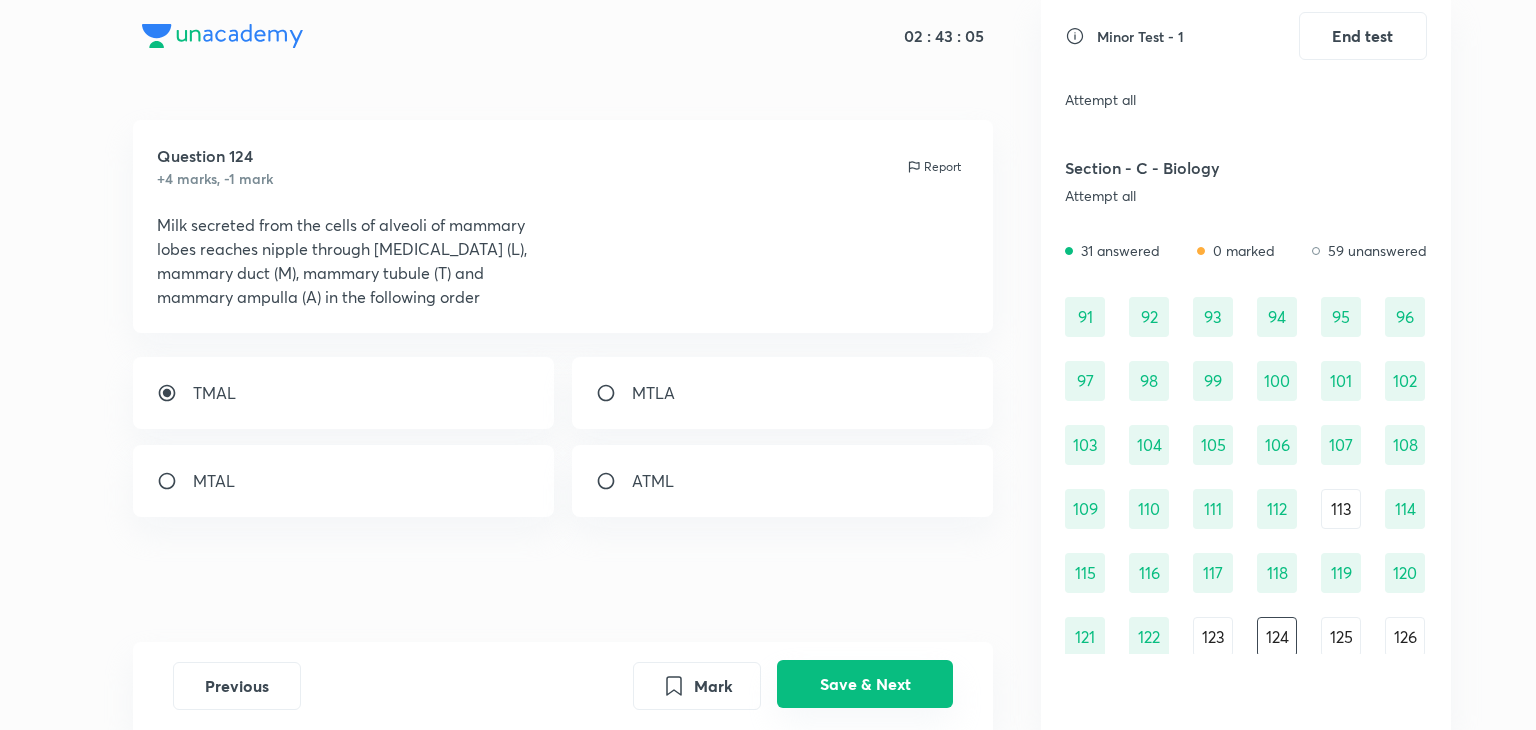click on "Save & Next" at bounding box center (865, 684) 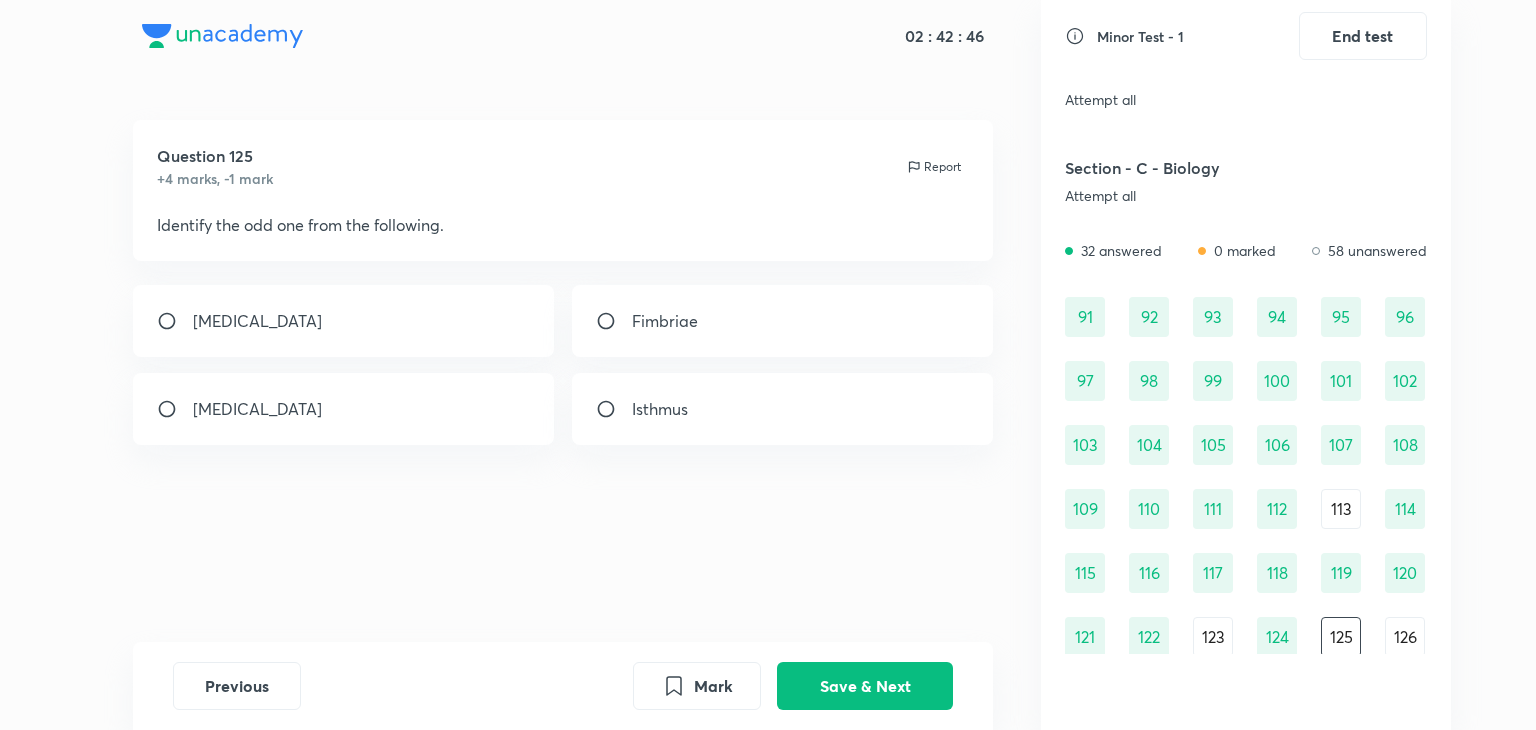 click at bounding box center (614, 321) 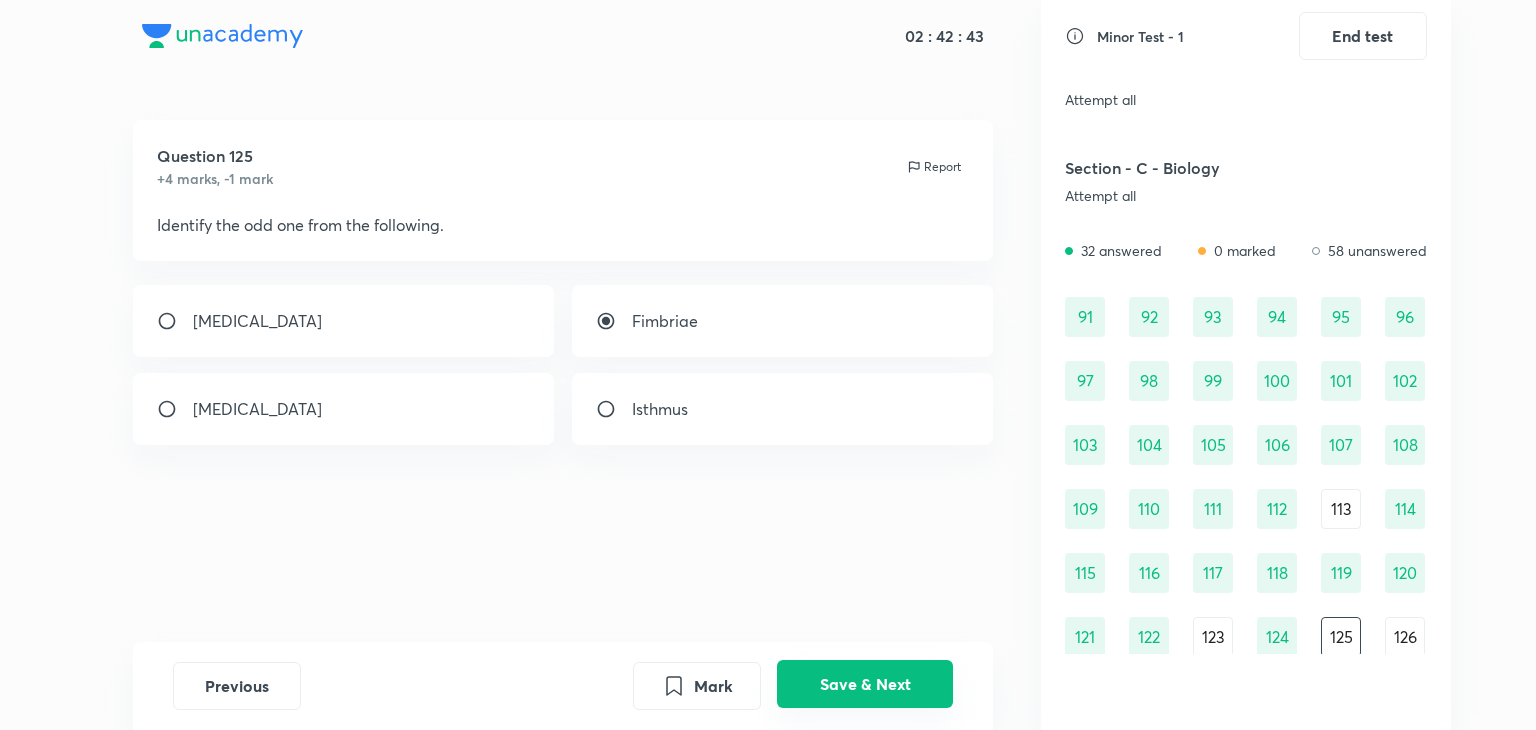 click on "Save & Next" at bounding box center [865, 684] 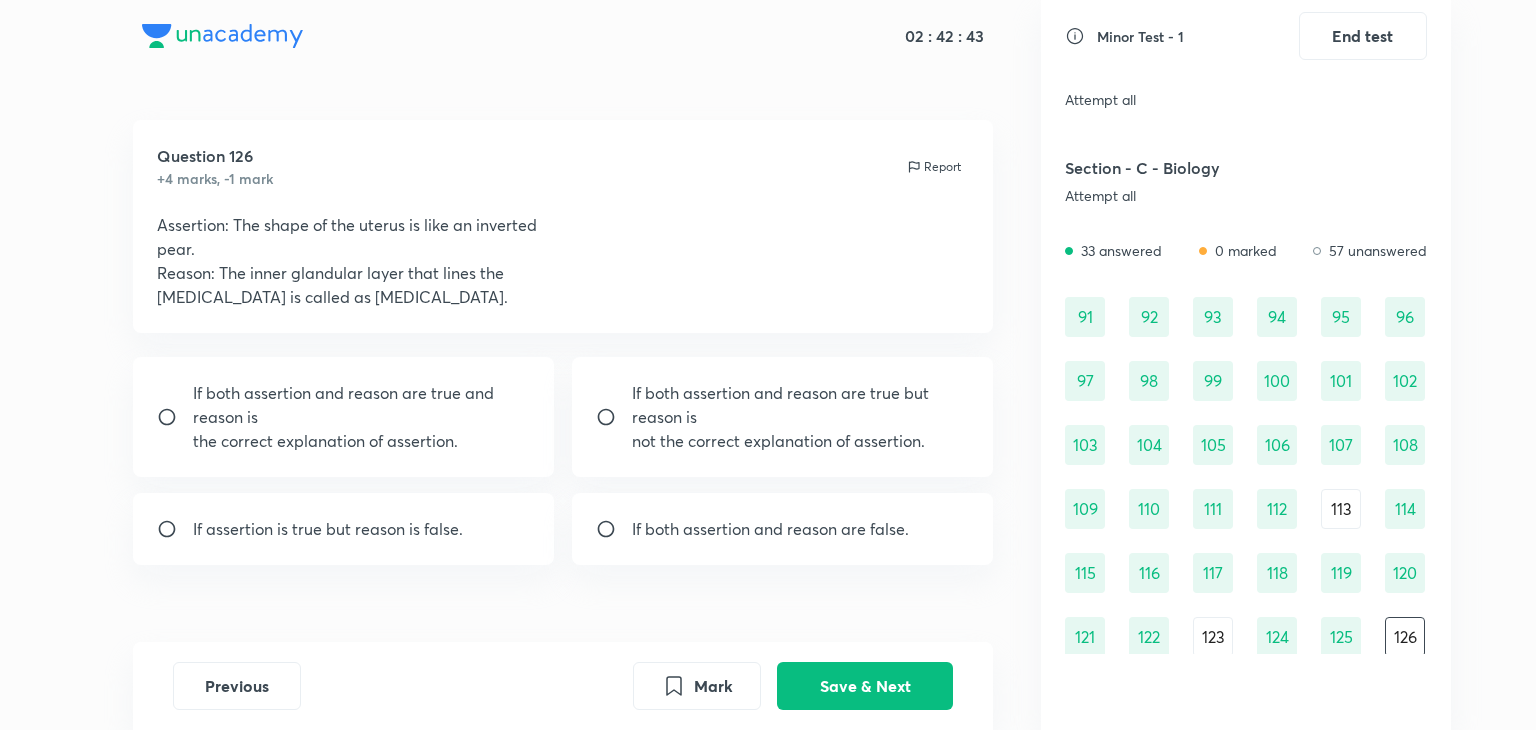 drag, startPoint x: 877, startPoint y: 673, endPoint x: 714, endPoint y: 457, distance: 270.6012 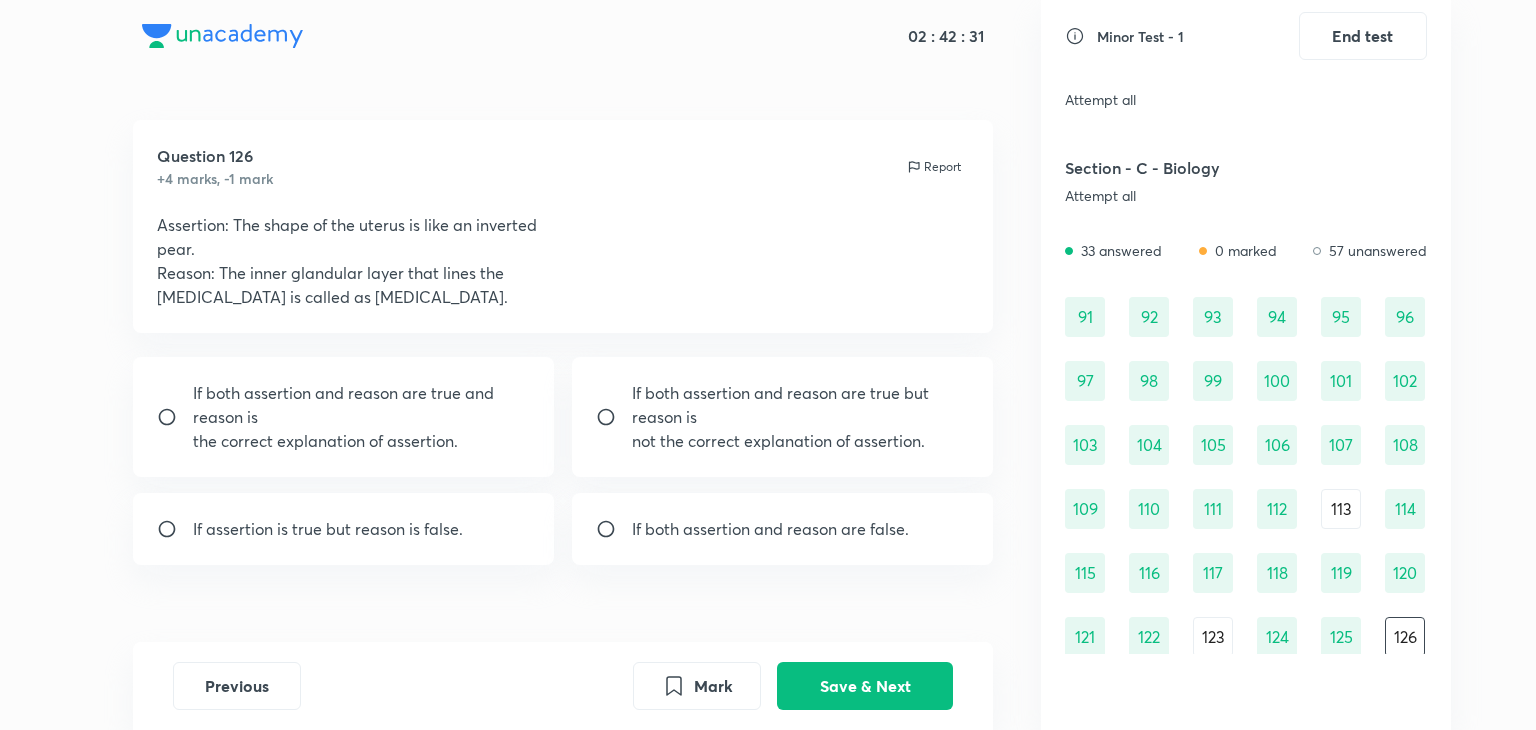 click on "If assertion is true but reason is false." at bounding box center (328, 529) 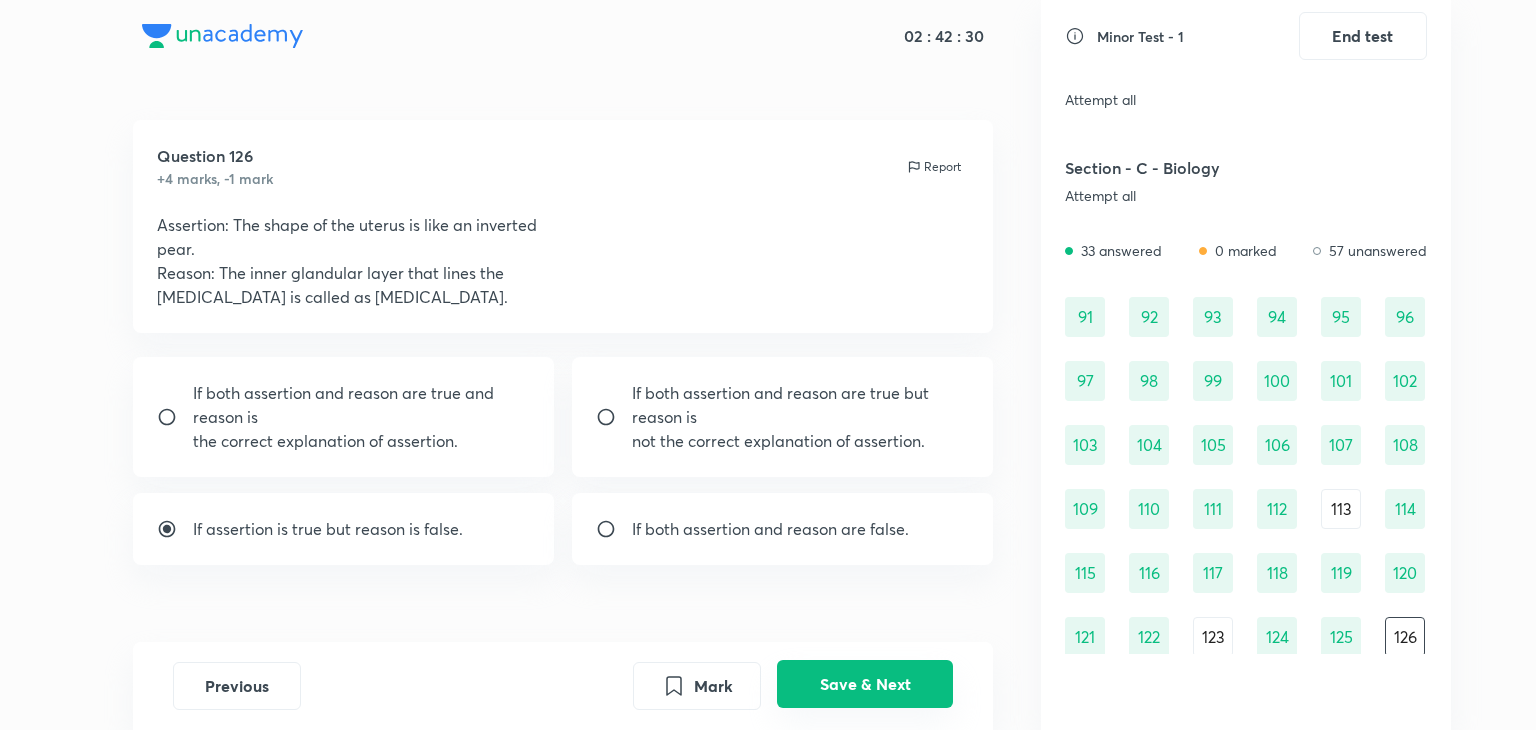 click on "Save & Next" at bounding box center [865, 684] 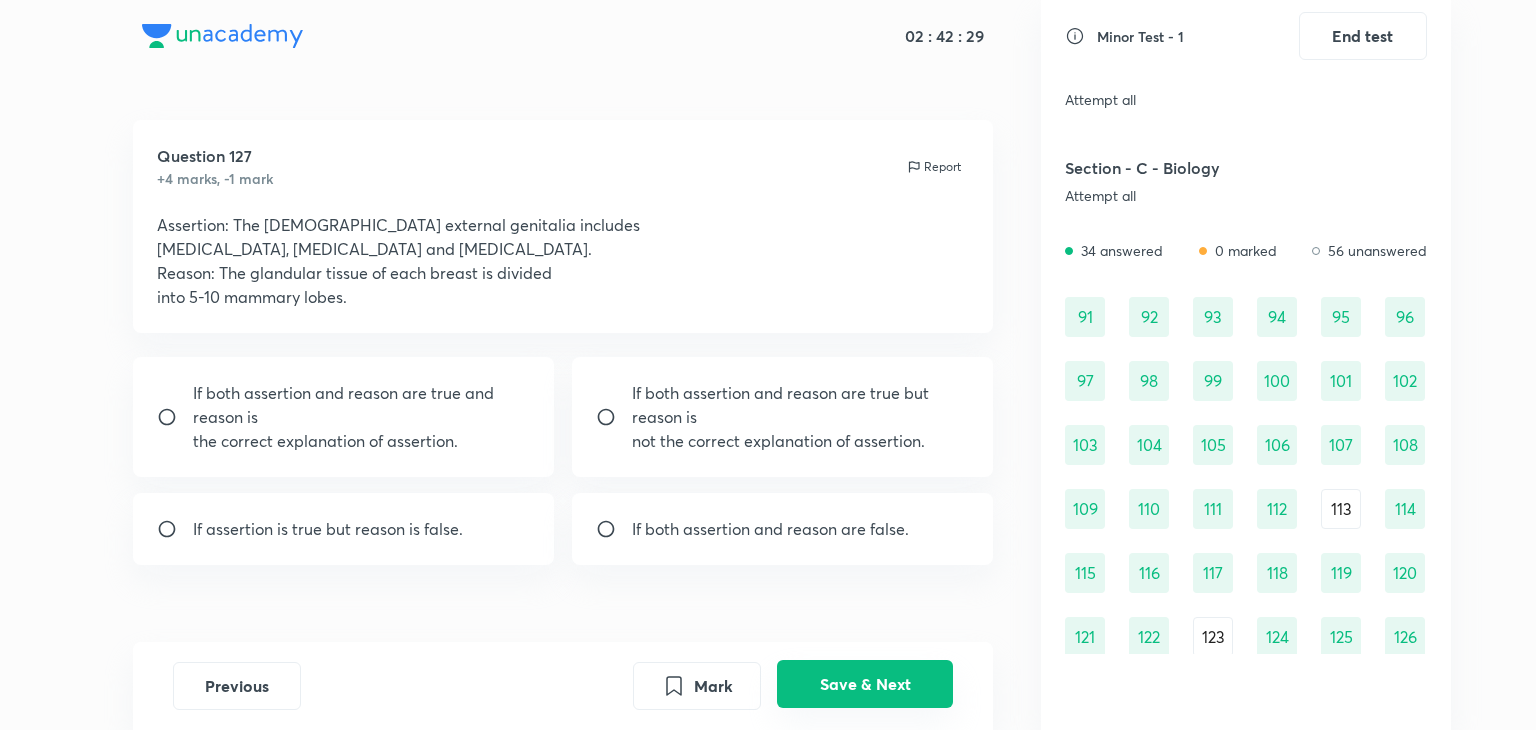 scroll, scrollTop: 1337, scrollLeft: 0, axis: vertical 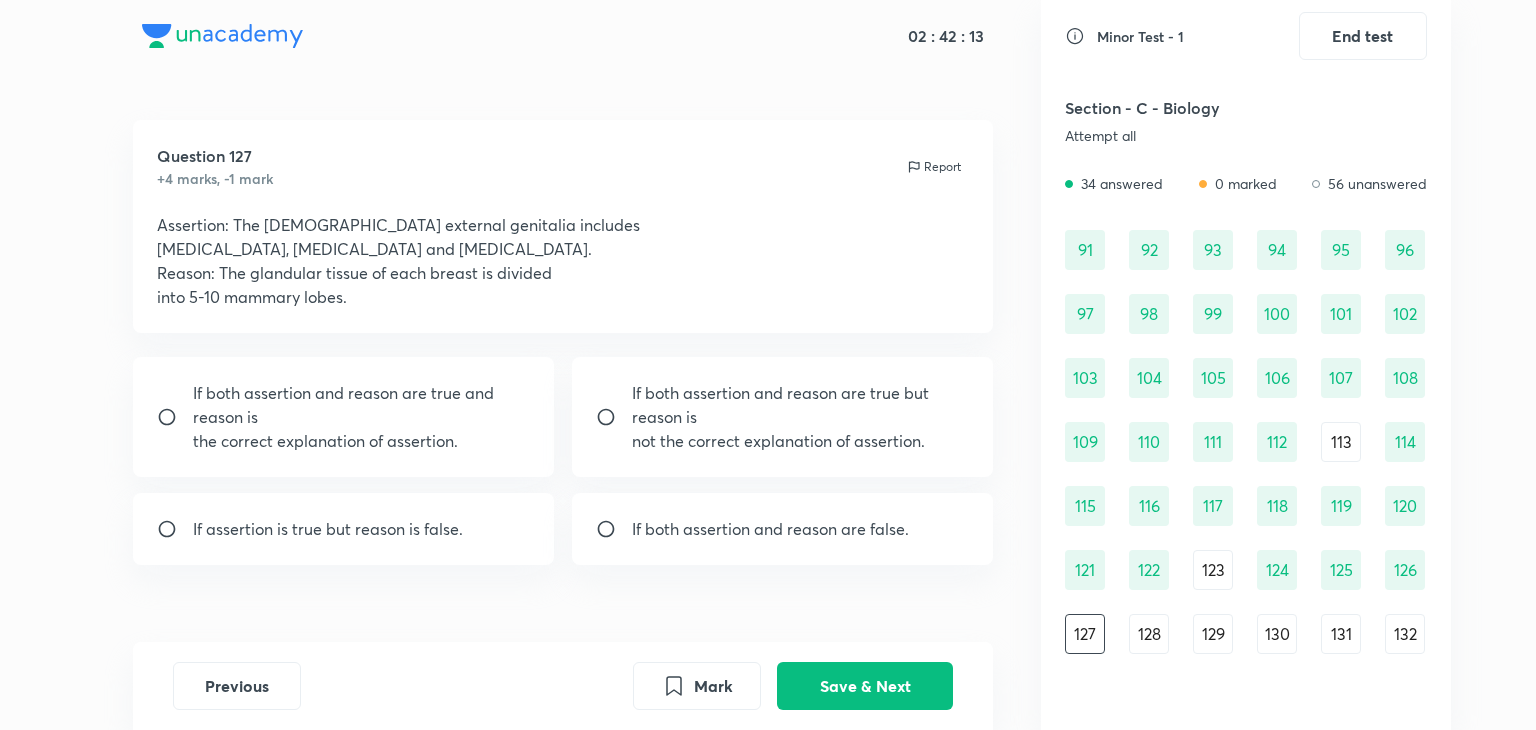click on "If assertion is true but reason is false." at bounding box center (328, 529) 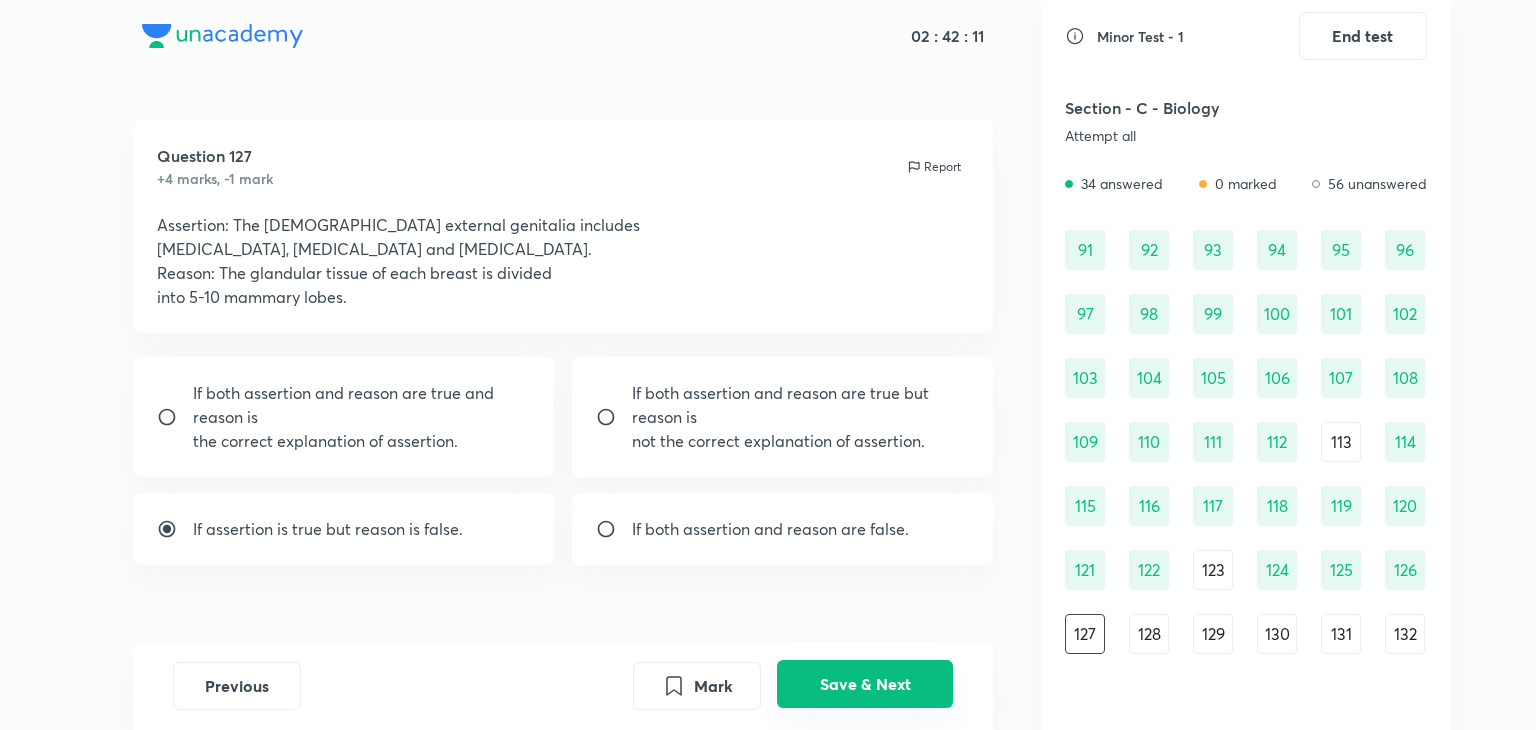 click on "Save & Next" at bounding box center (865, 684) 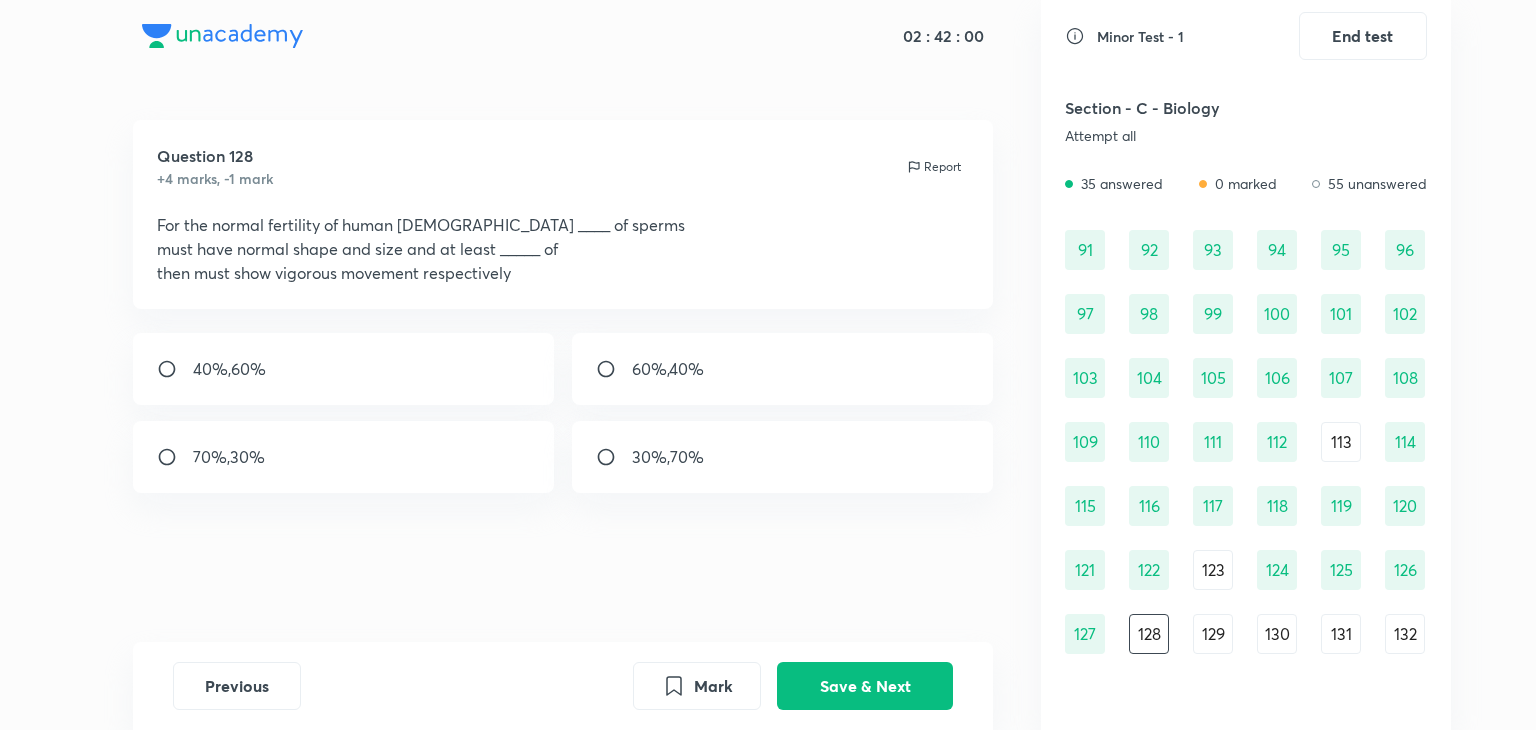 click at bounding box center [614, 369] 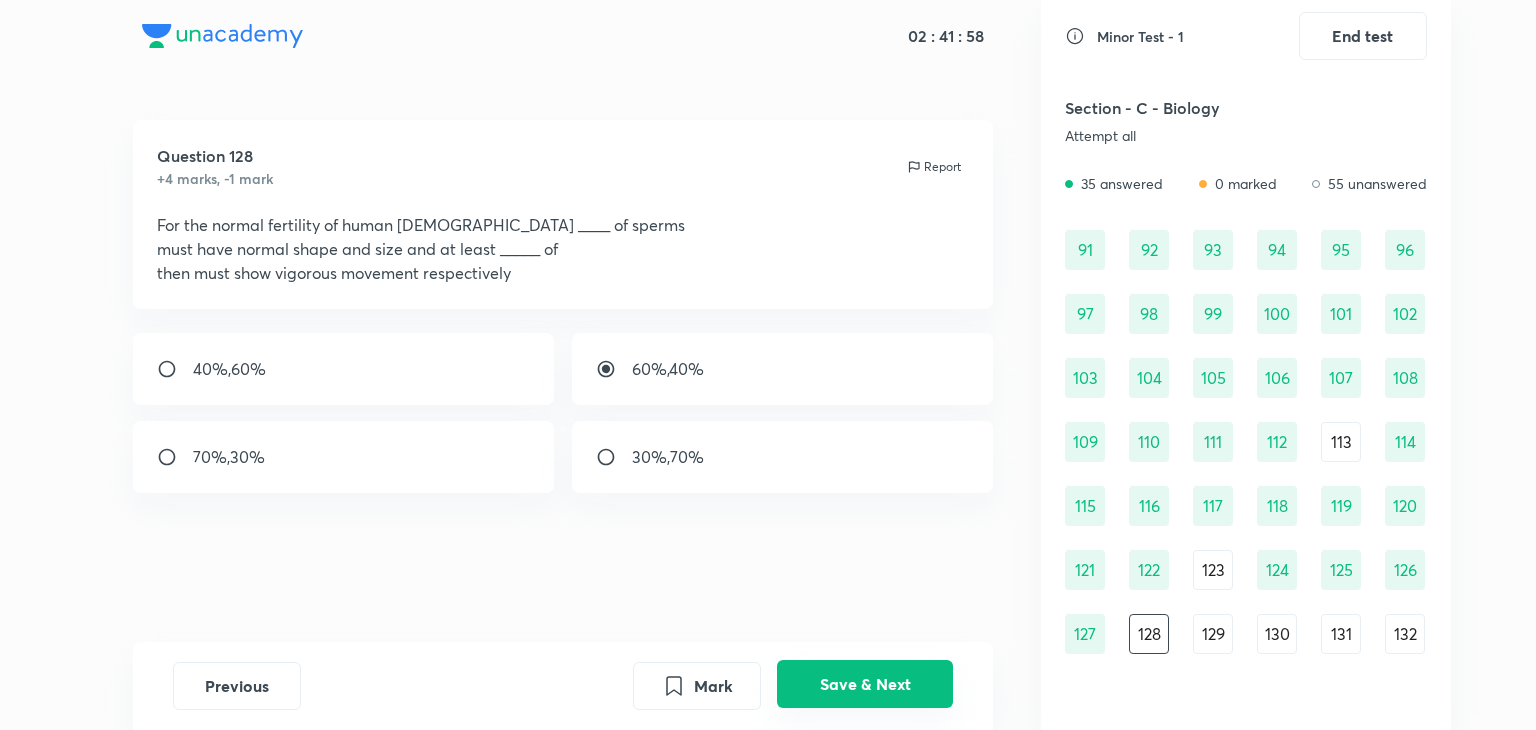 click on "Save & Next" at bounding box center (865, 684) 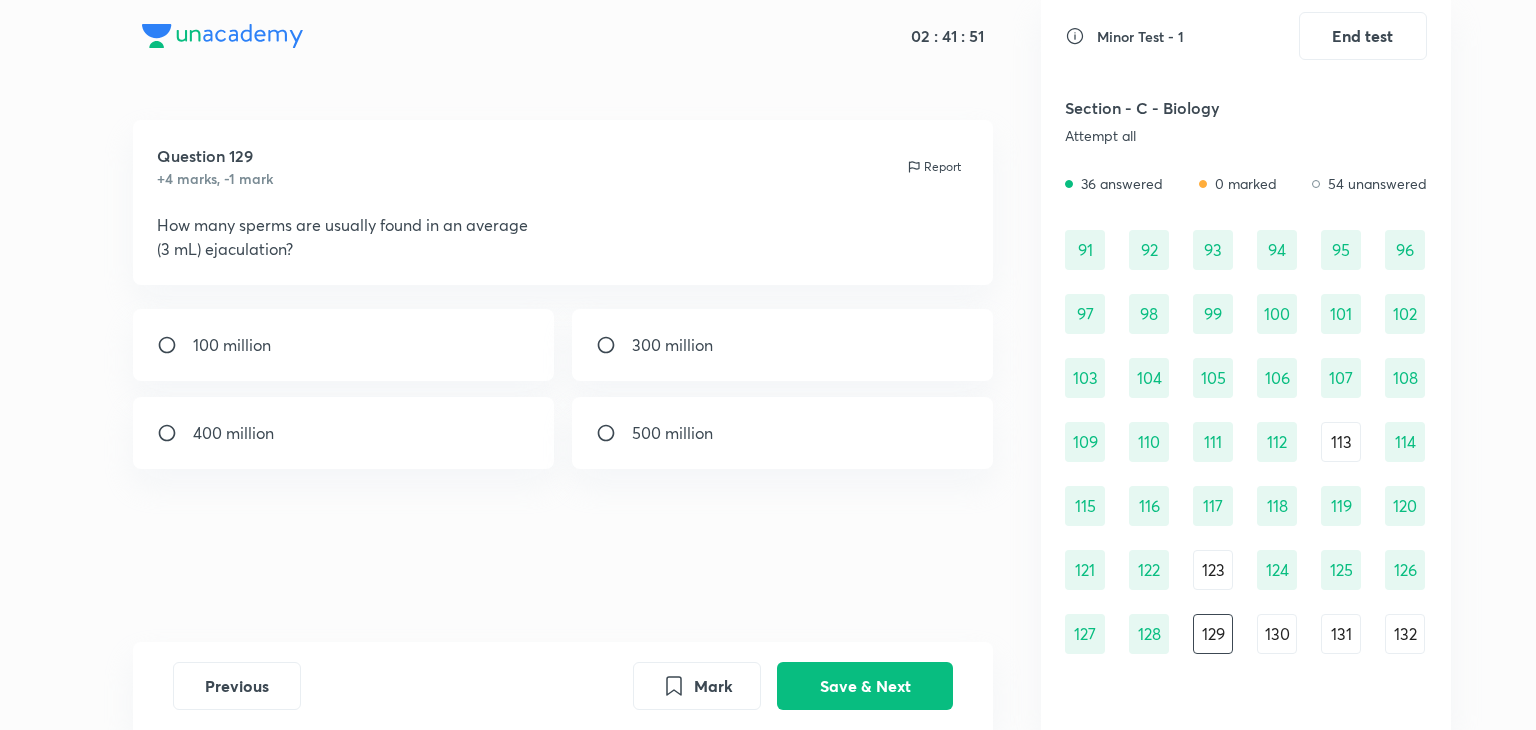 click on "300 million" at bounding box center (783, 345) 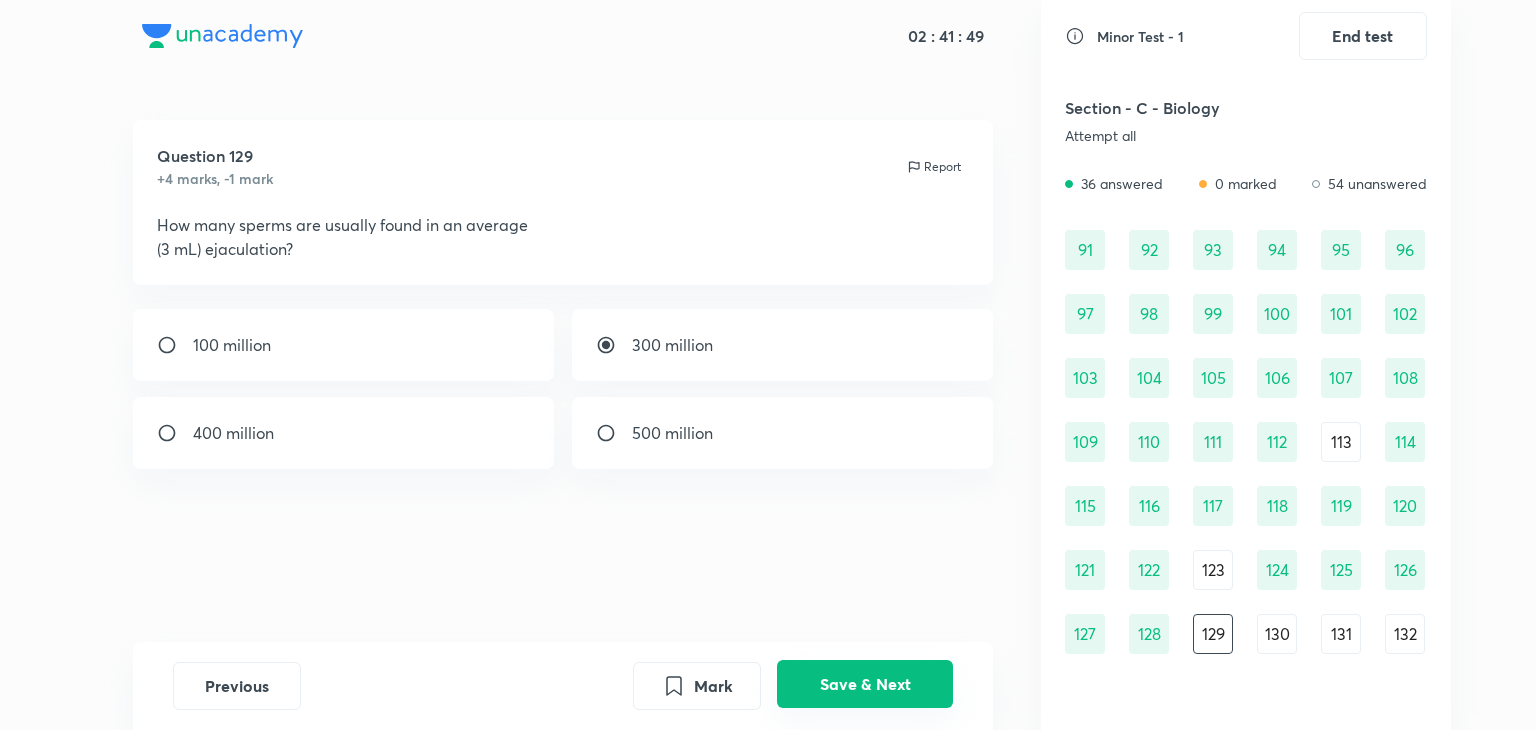 click on "Save & Next" at bounding box center [865, 684] 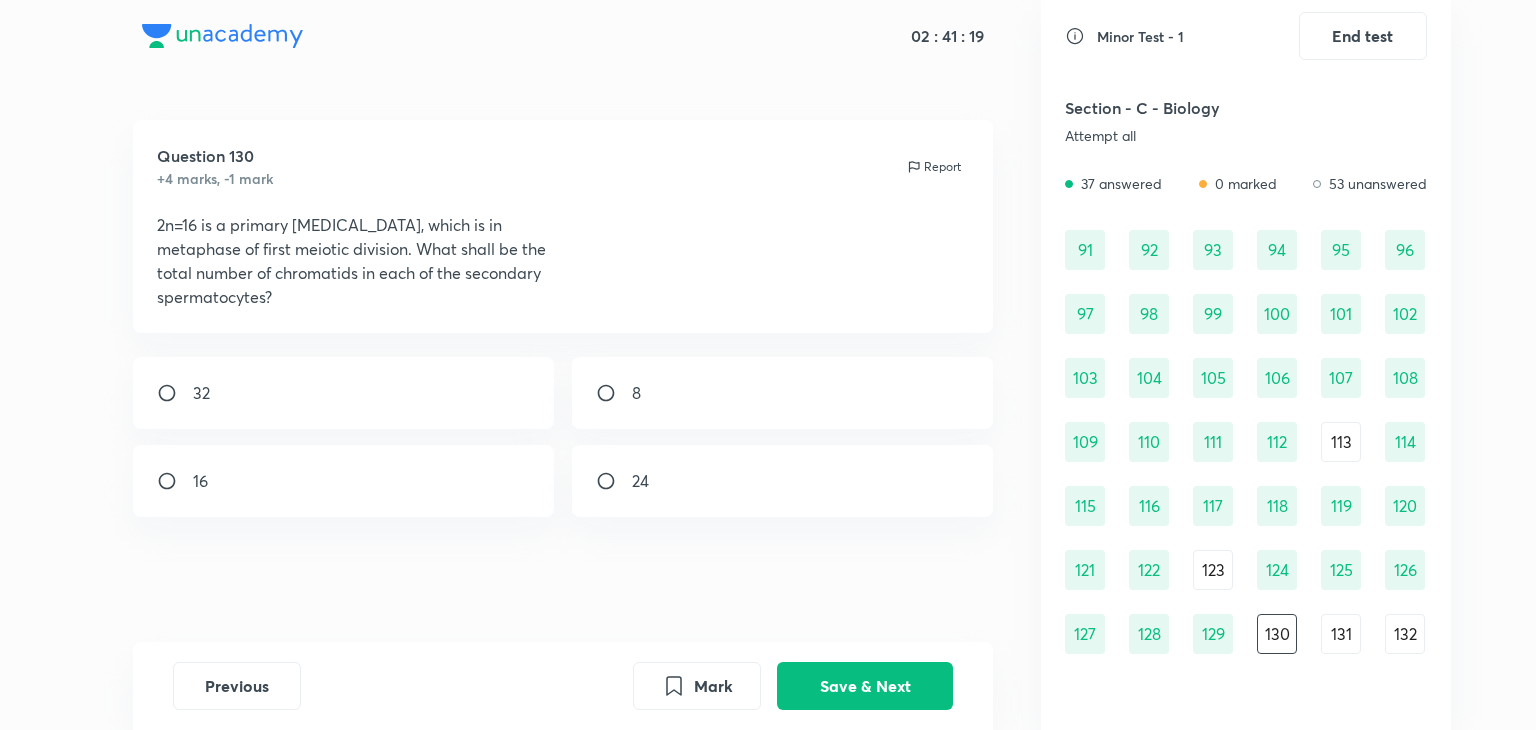 click at bounding box center (614, 393) 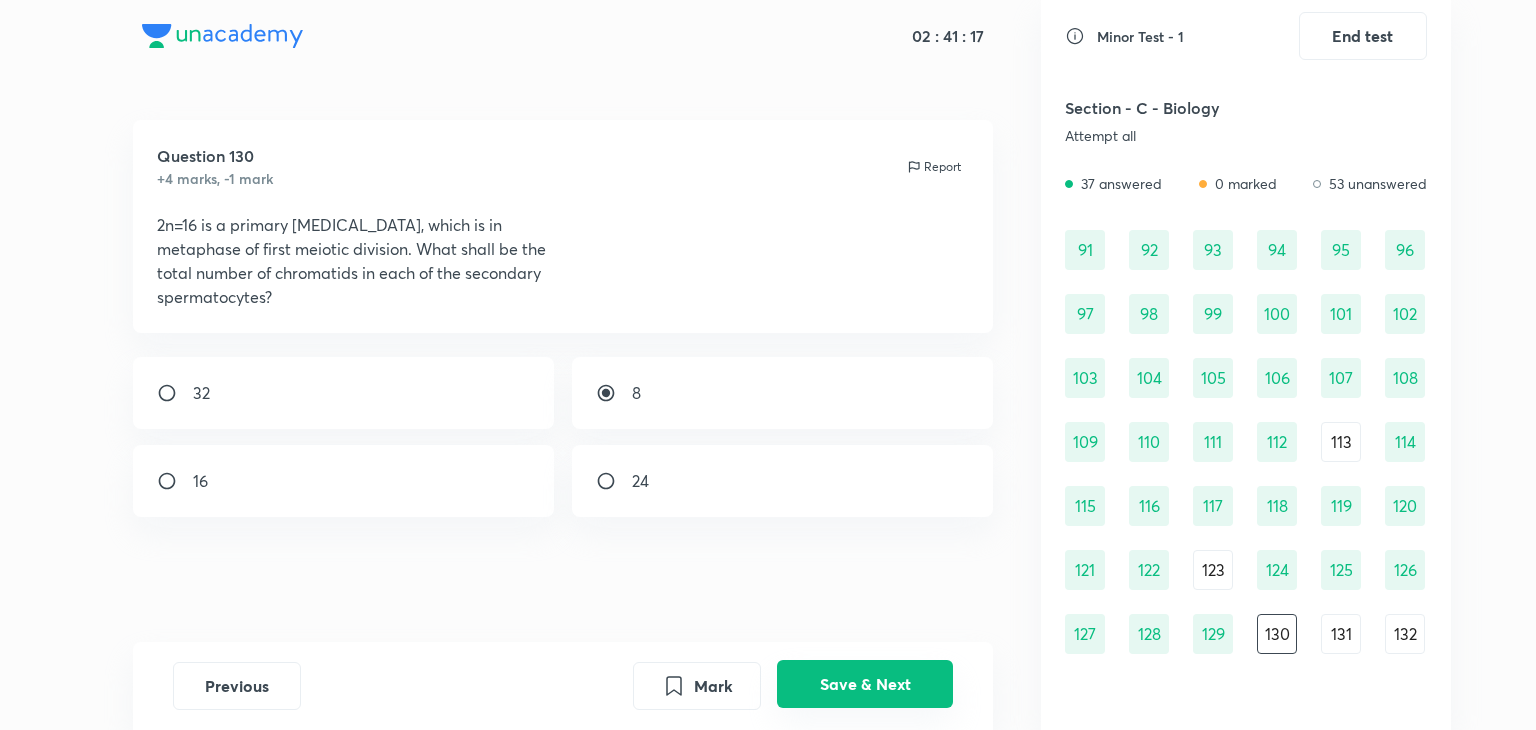 click on "Save & Next" at bounding box center [865, 684] 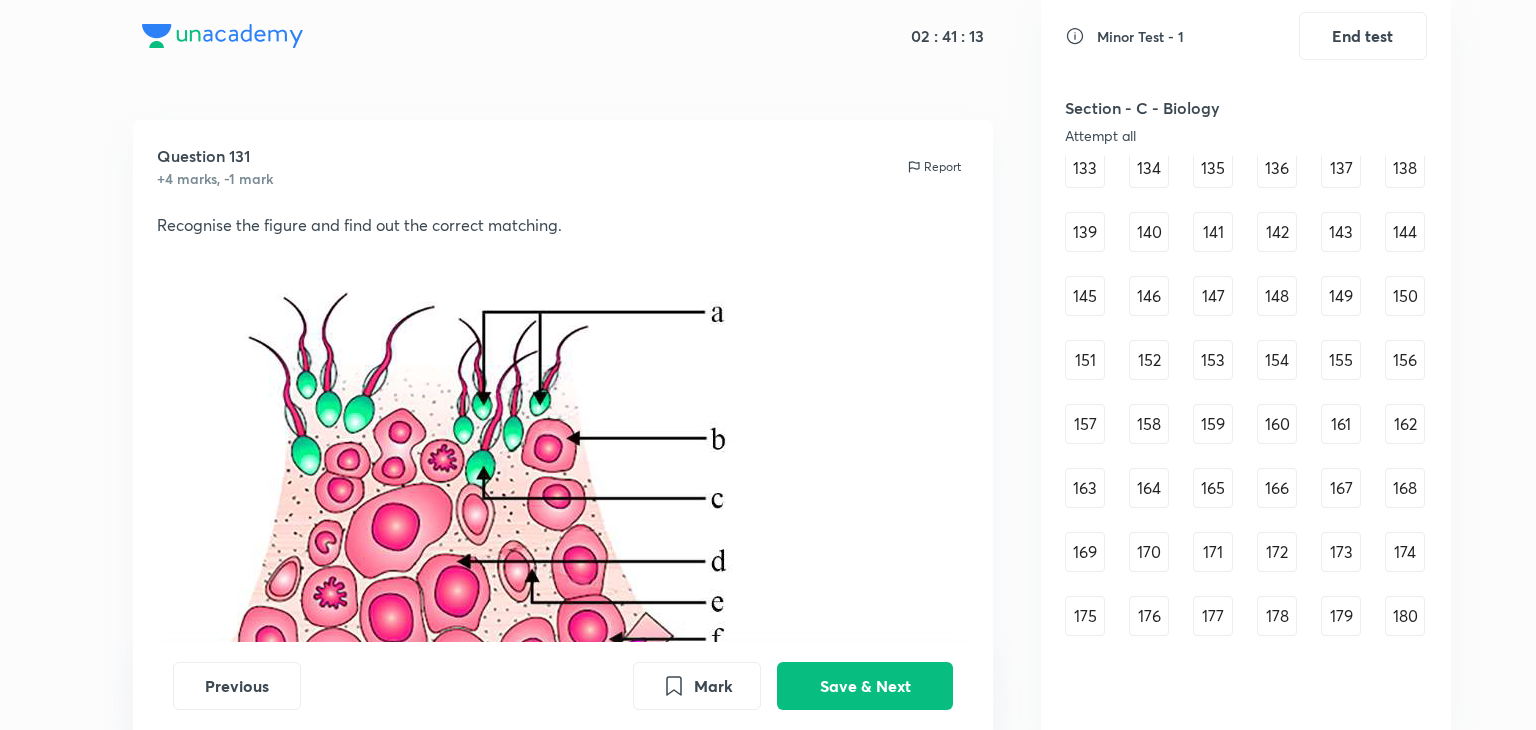 scroll, scrollTop: 1894, scrollLeft: 0, axis: vertical 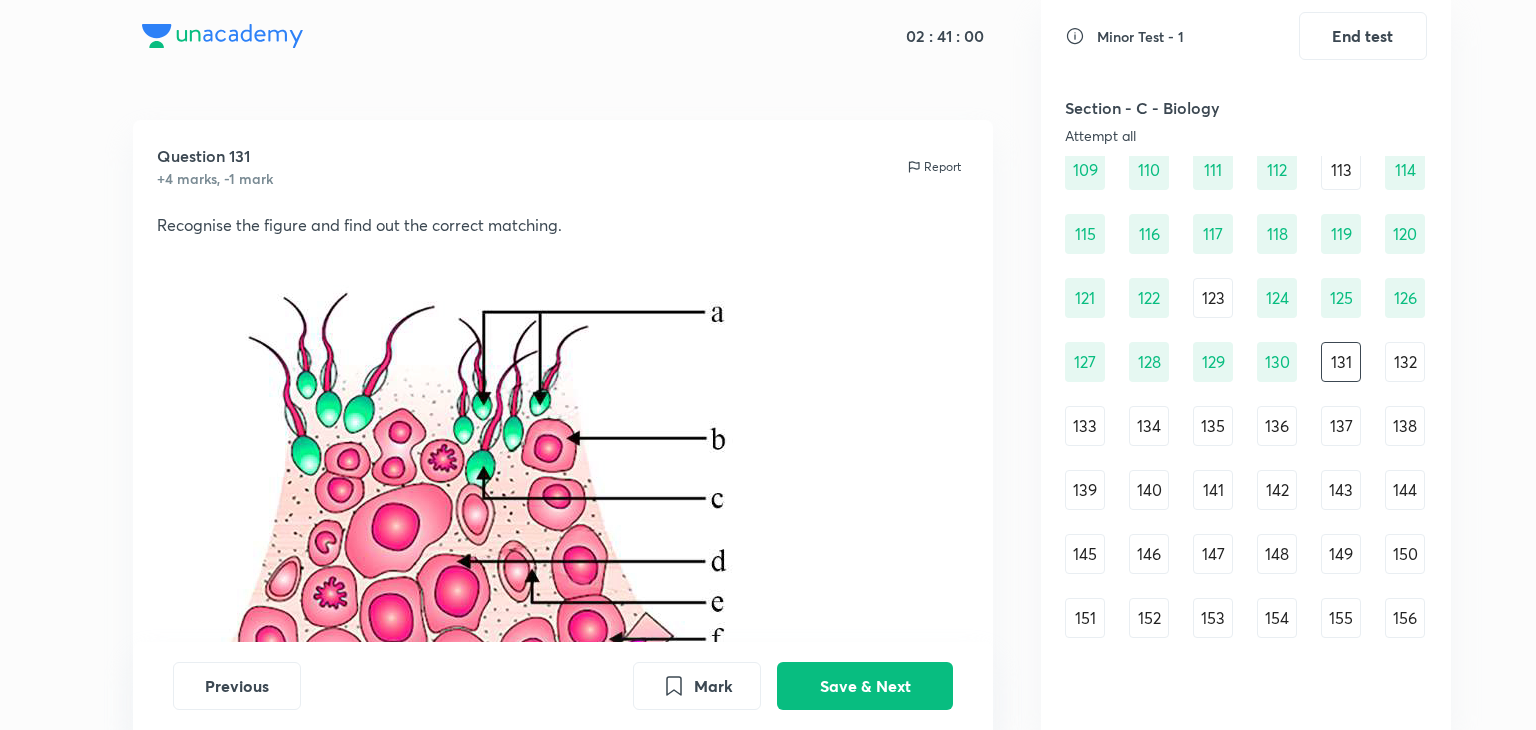 click on "132" at bounding box center [1405, 362] 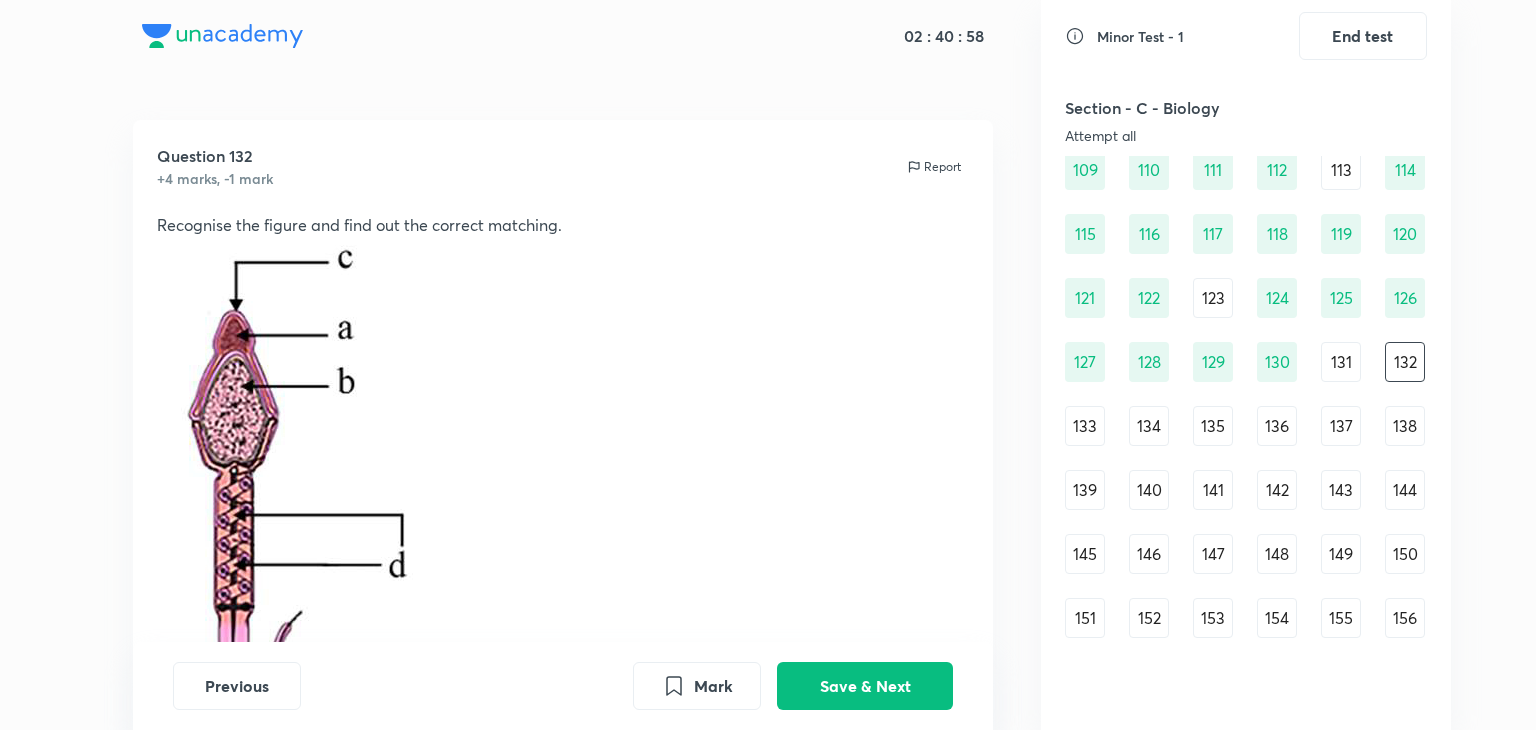 click on "131" at bounding box center (1341, 362) 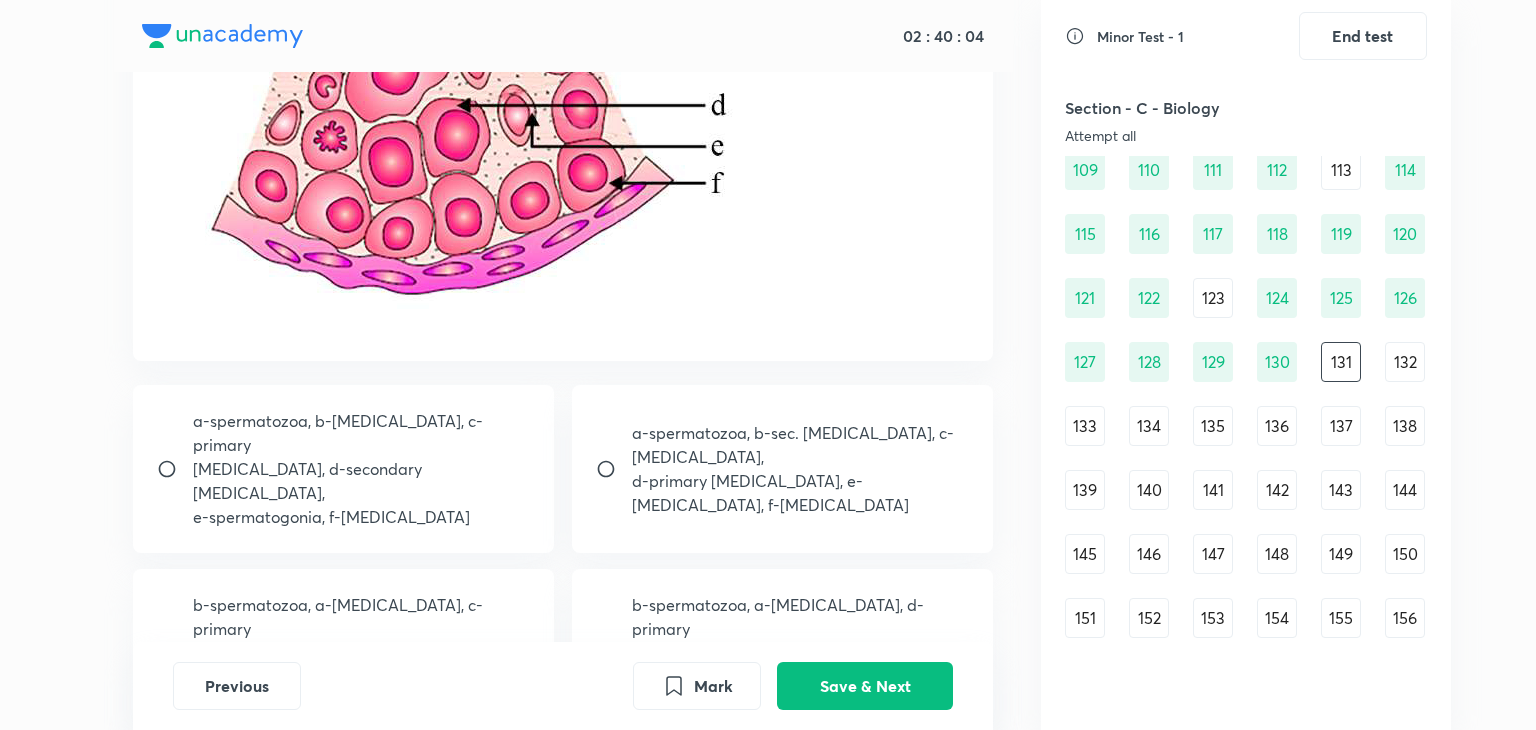 scroll, scrollTop: 456, scrollLeft: 0, axis: vertical 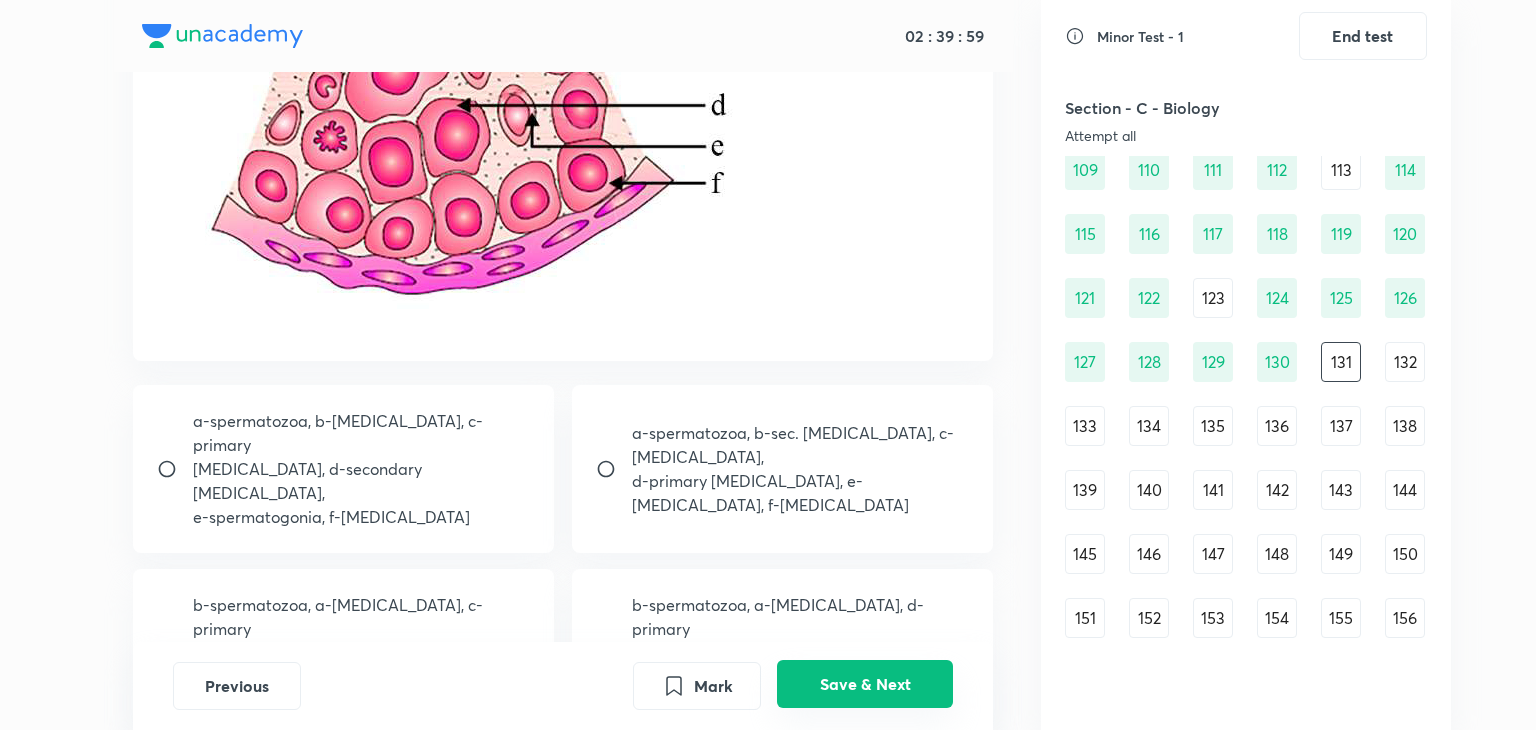 click on "Save & Next" at bounding box center (865, 684) 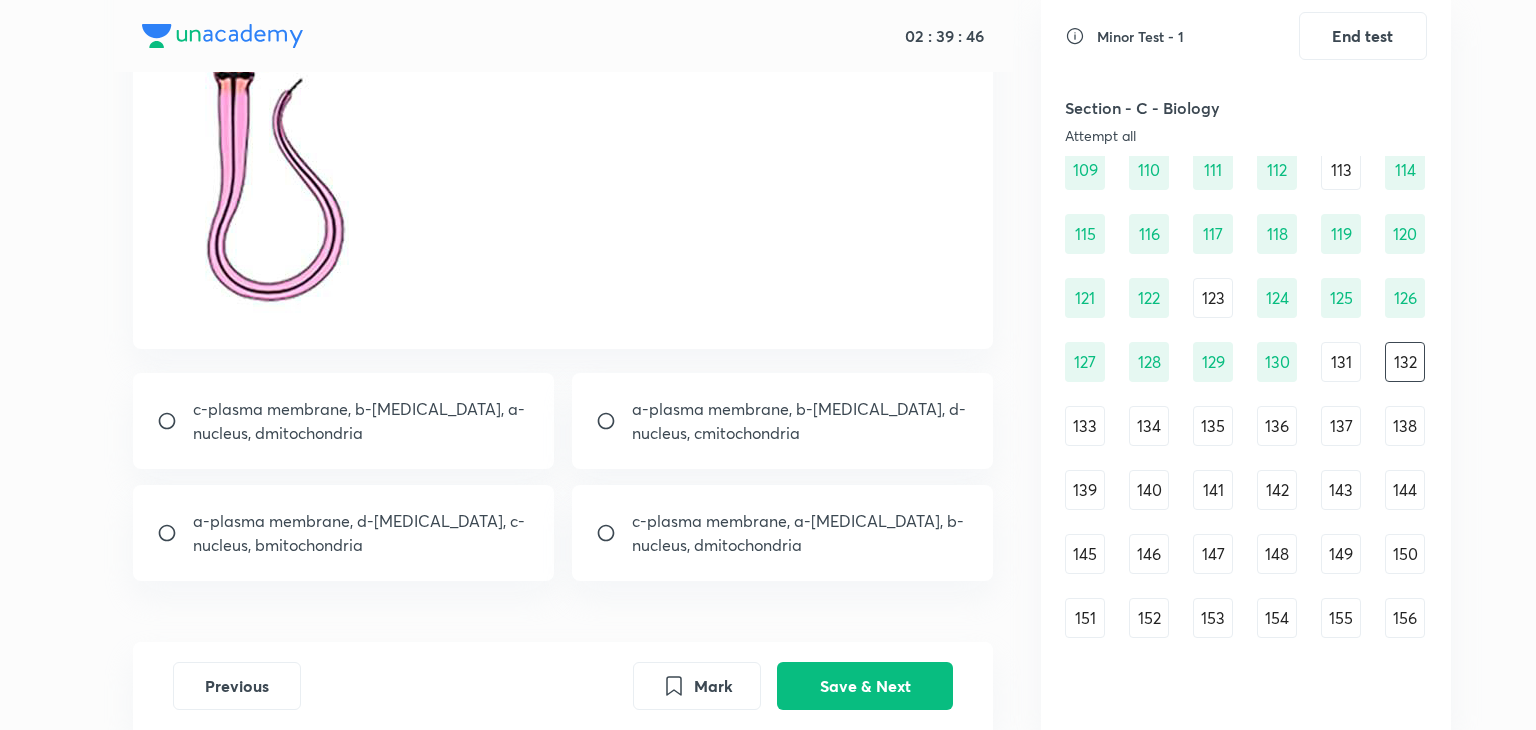 scroll, scrollTop: 532, scrollLeft: 0, axis: vertical 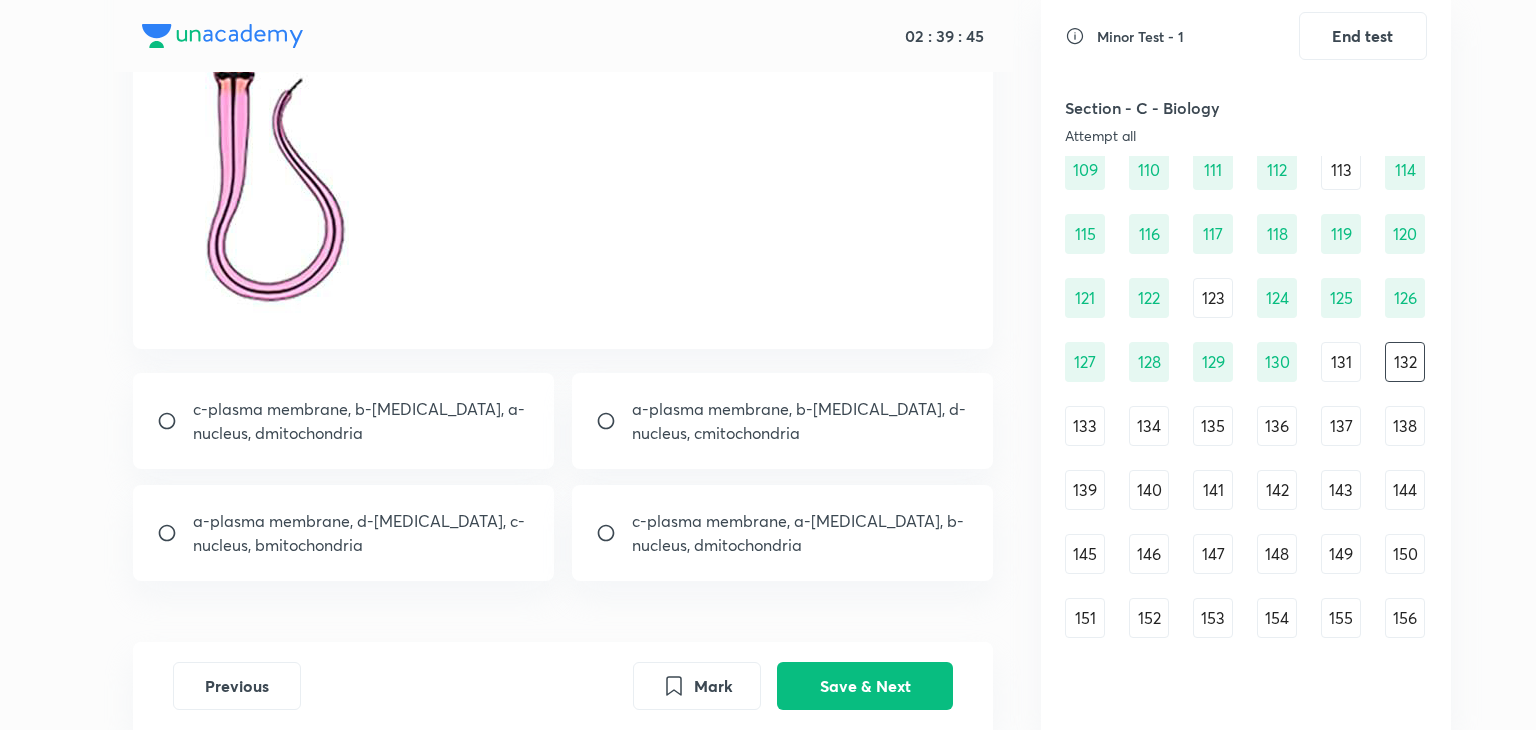 click on "c-plasma membrane, a-[MEDICAL_DATA], b-nucleus, dmitochondria" at bounding box center (801, 533) 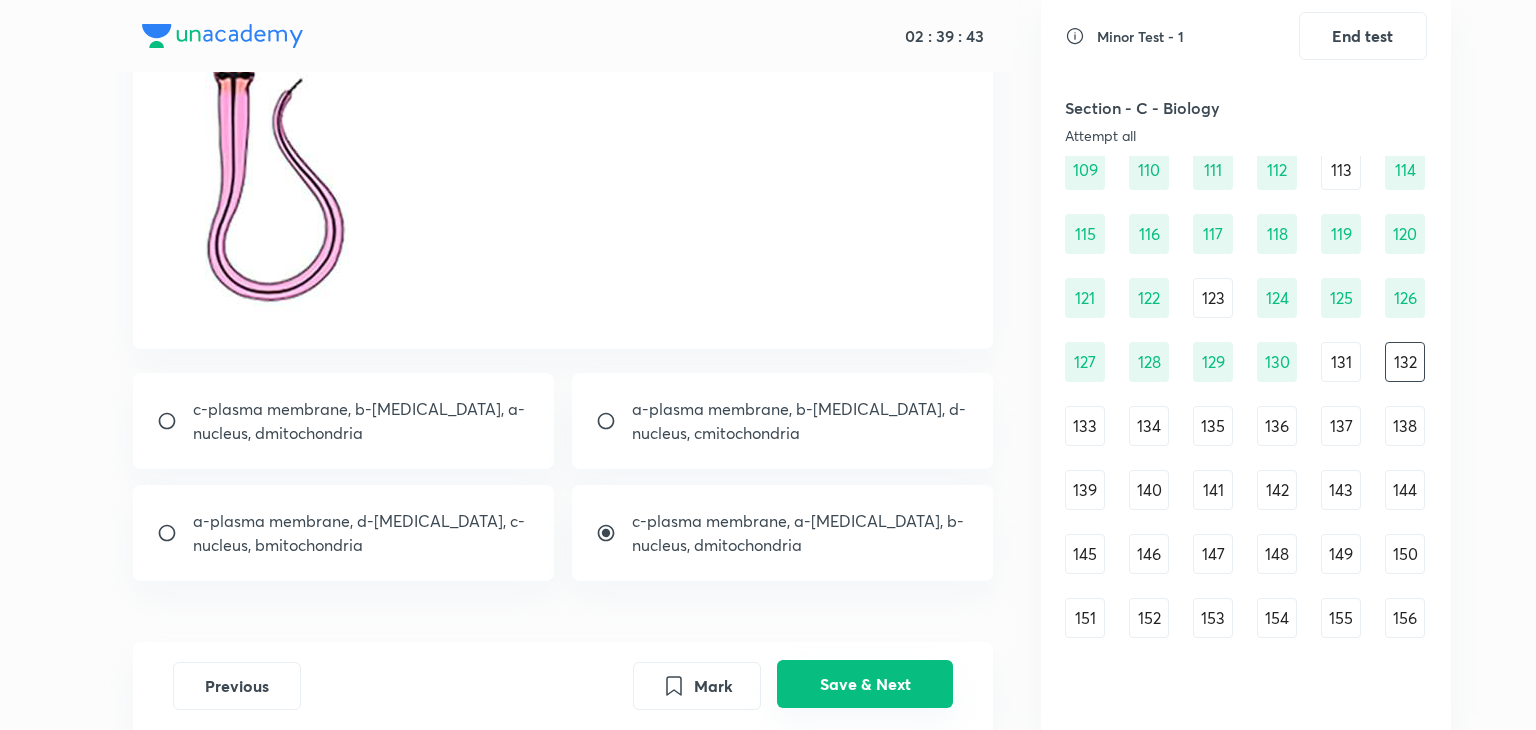 click on "Save & Next" at bounding box center [865, 684] 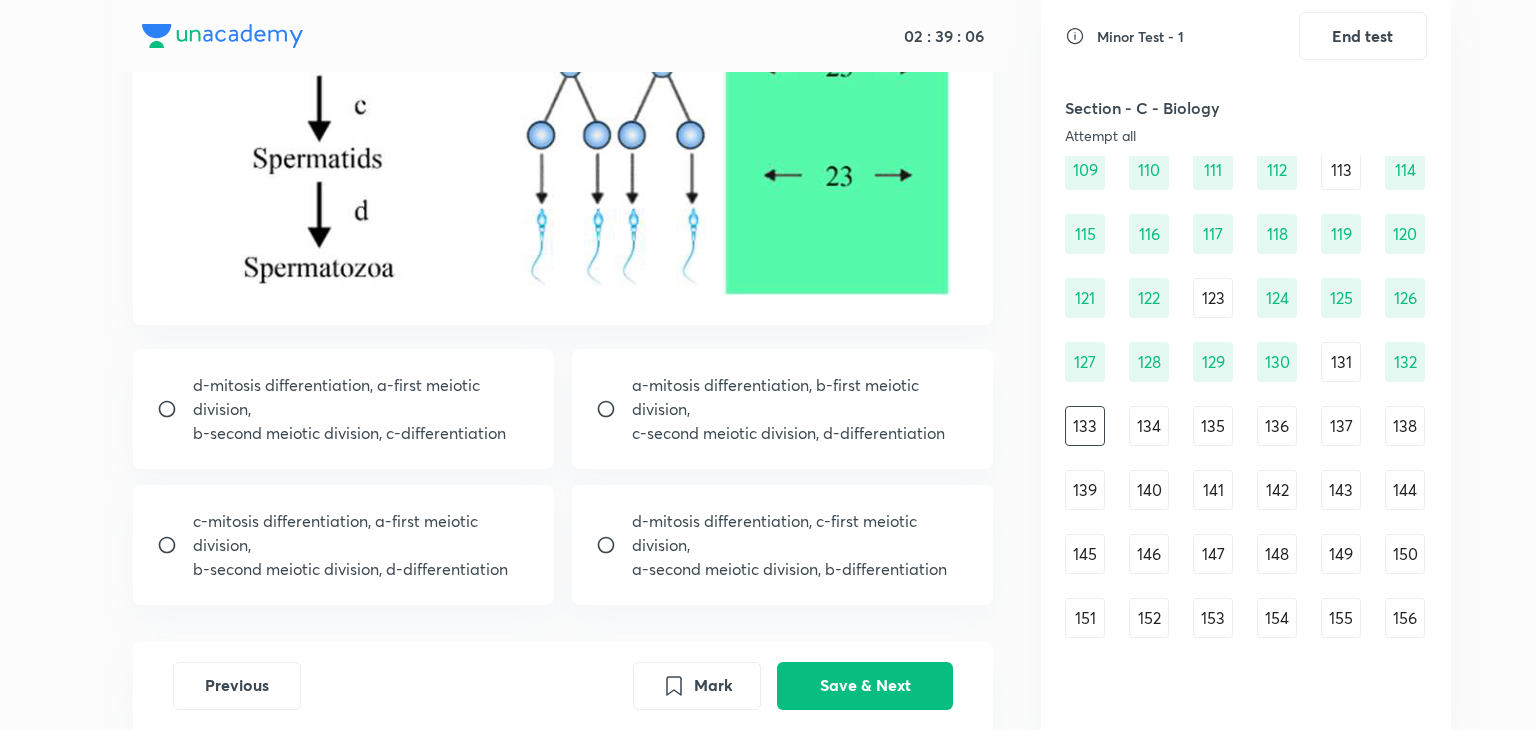 scroll, scrollTop: 506, scrollLeft: 0, axis: vertical 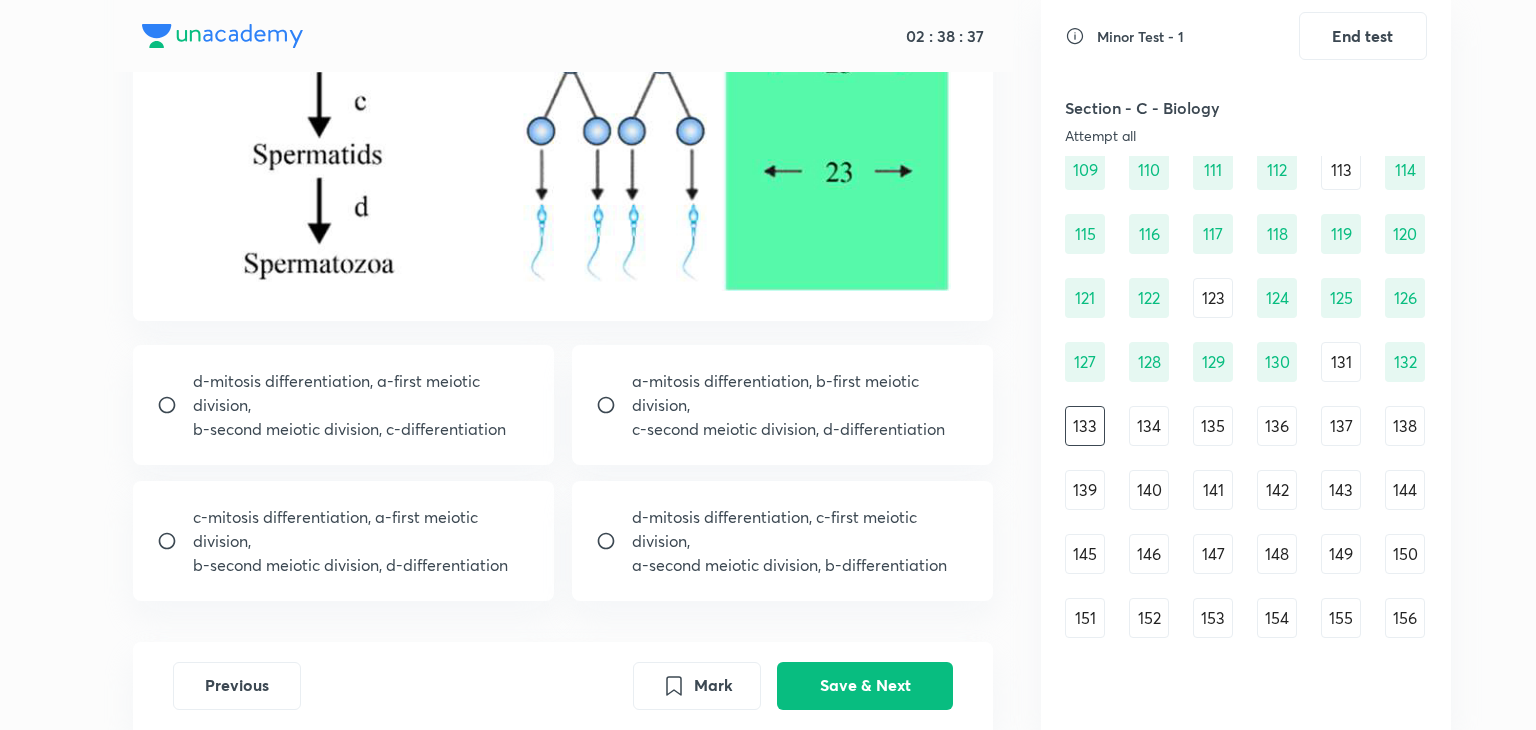 click on "a-mitosis differentiation, b-first meiotic division," at bounding box center (801, 393) 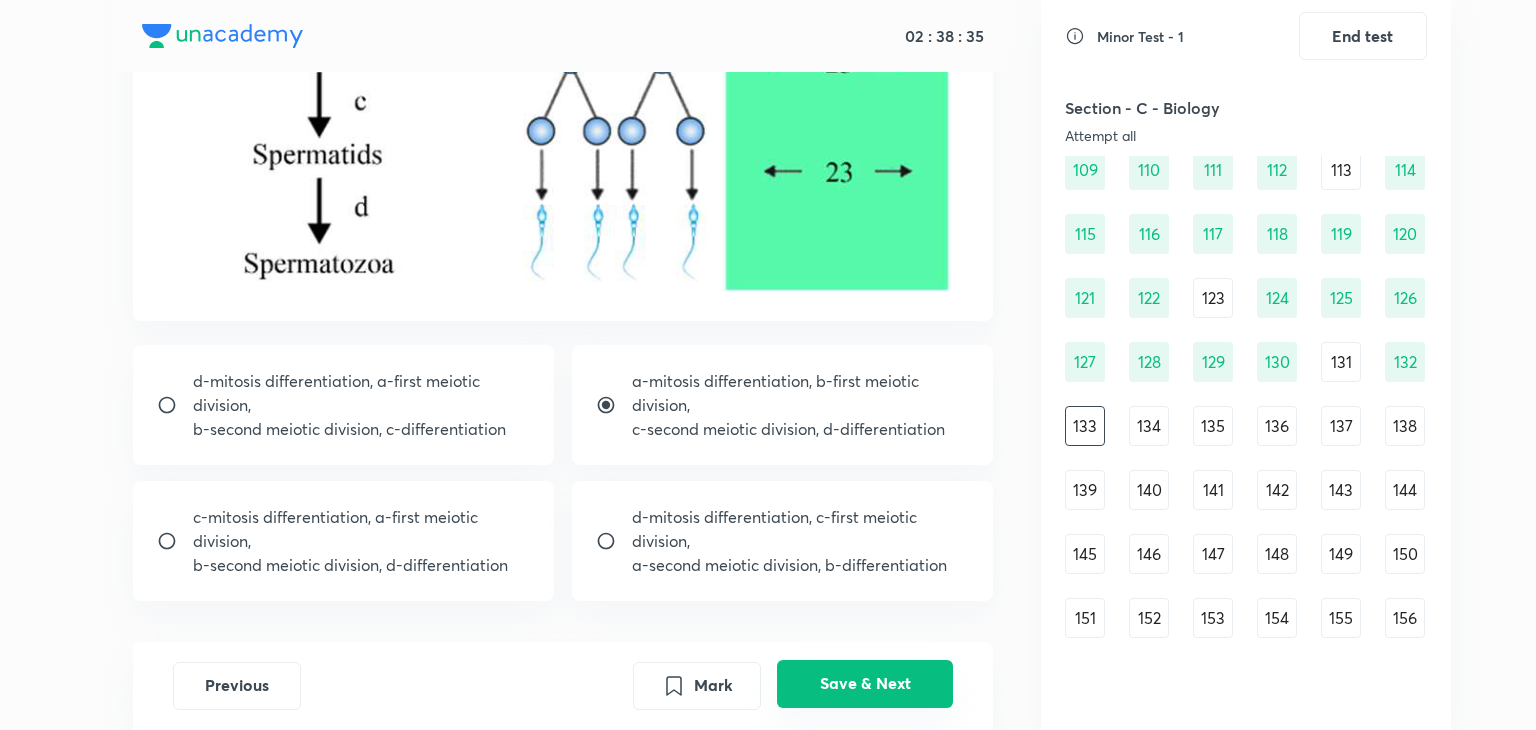 click on "Save & Next" at bounding box center (865, 684) 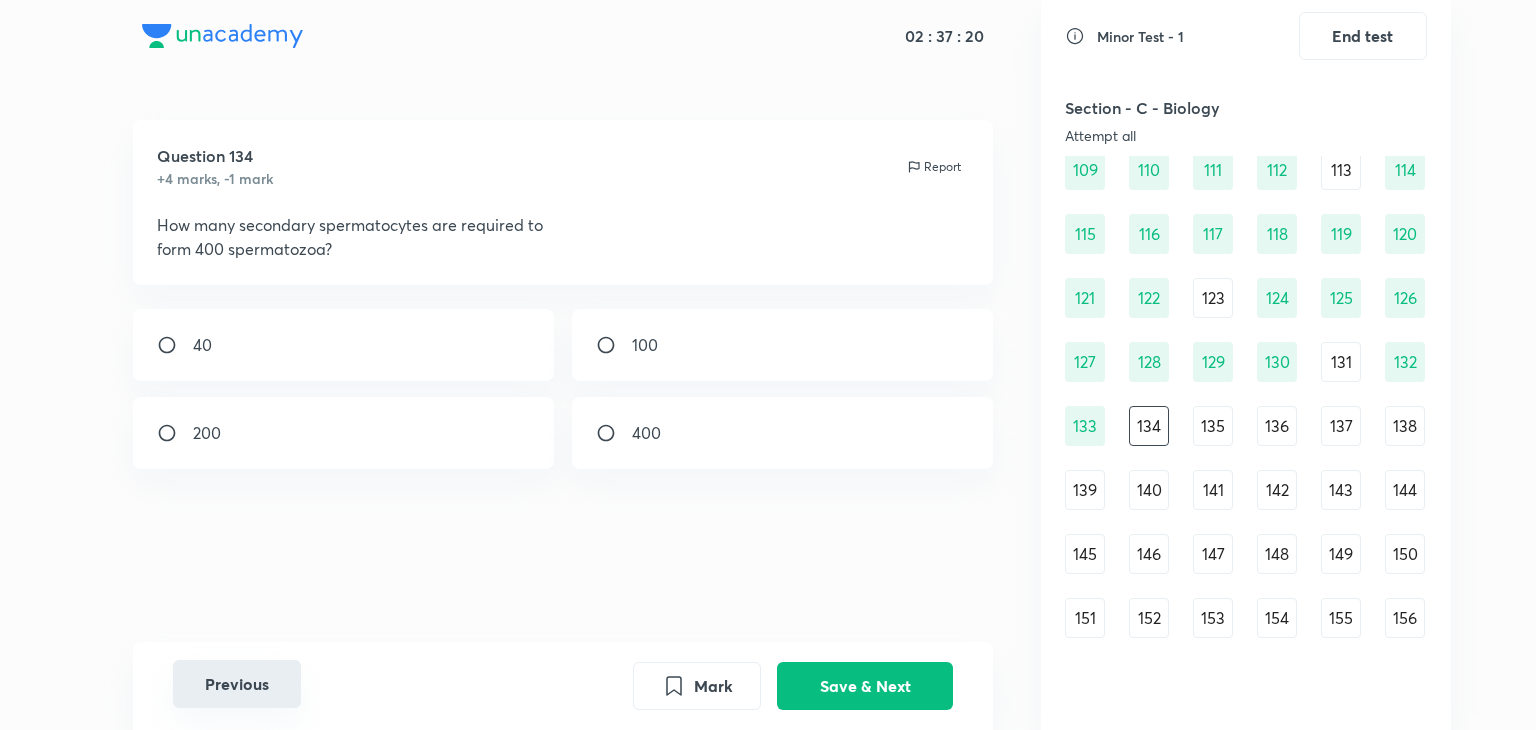 click on "Previous" at bounding box center [237, 684] 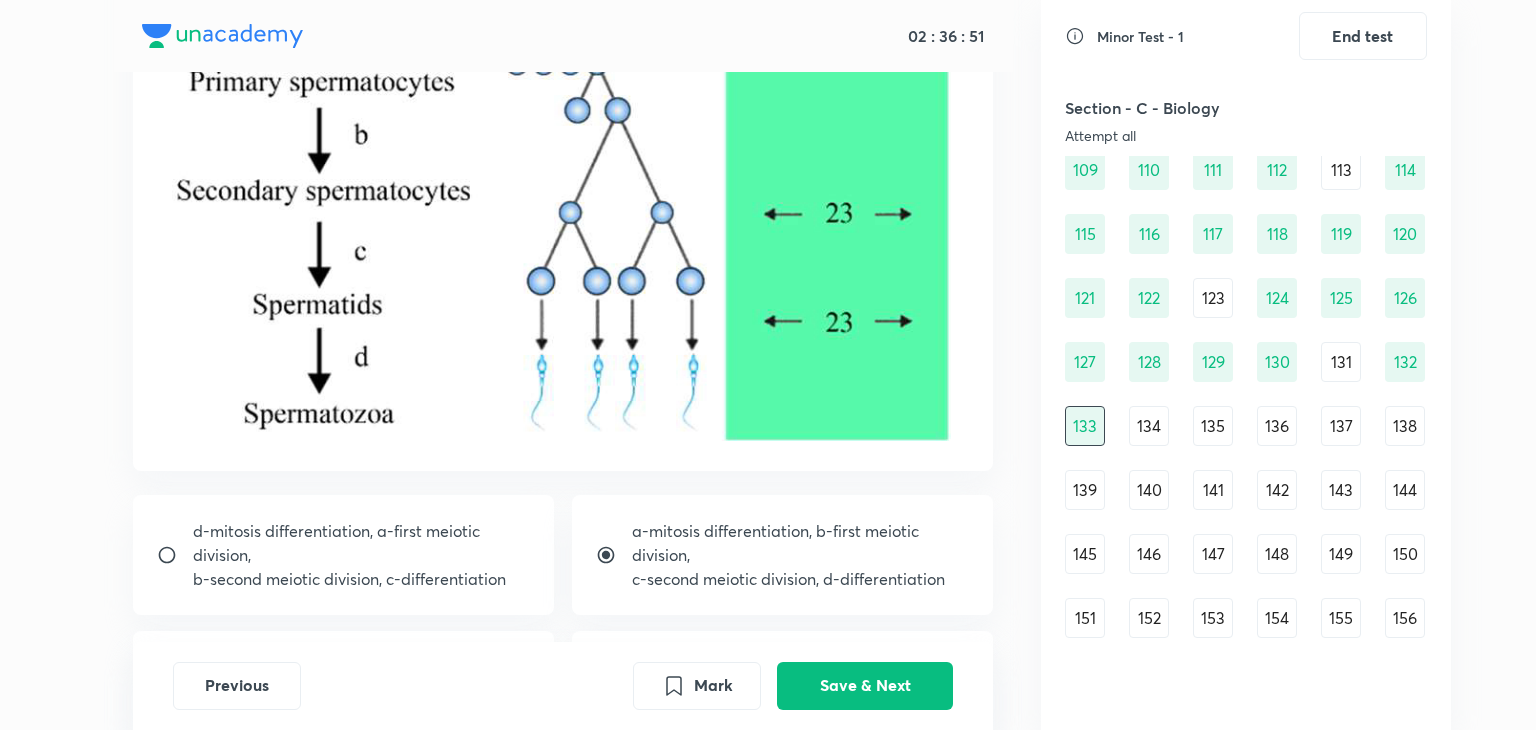 scroll, scrollTop: 388, scrollLeft: 0, axis: vertical 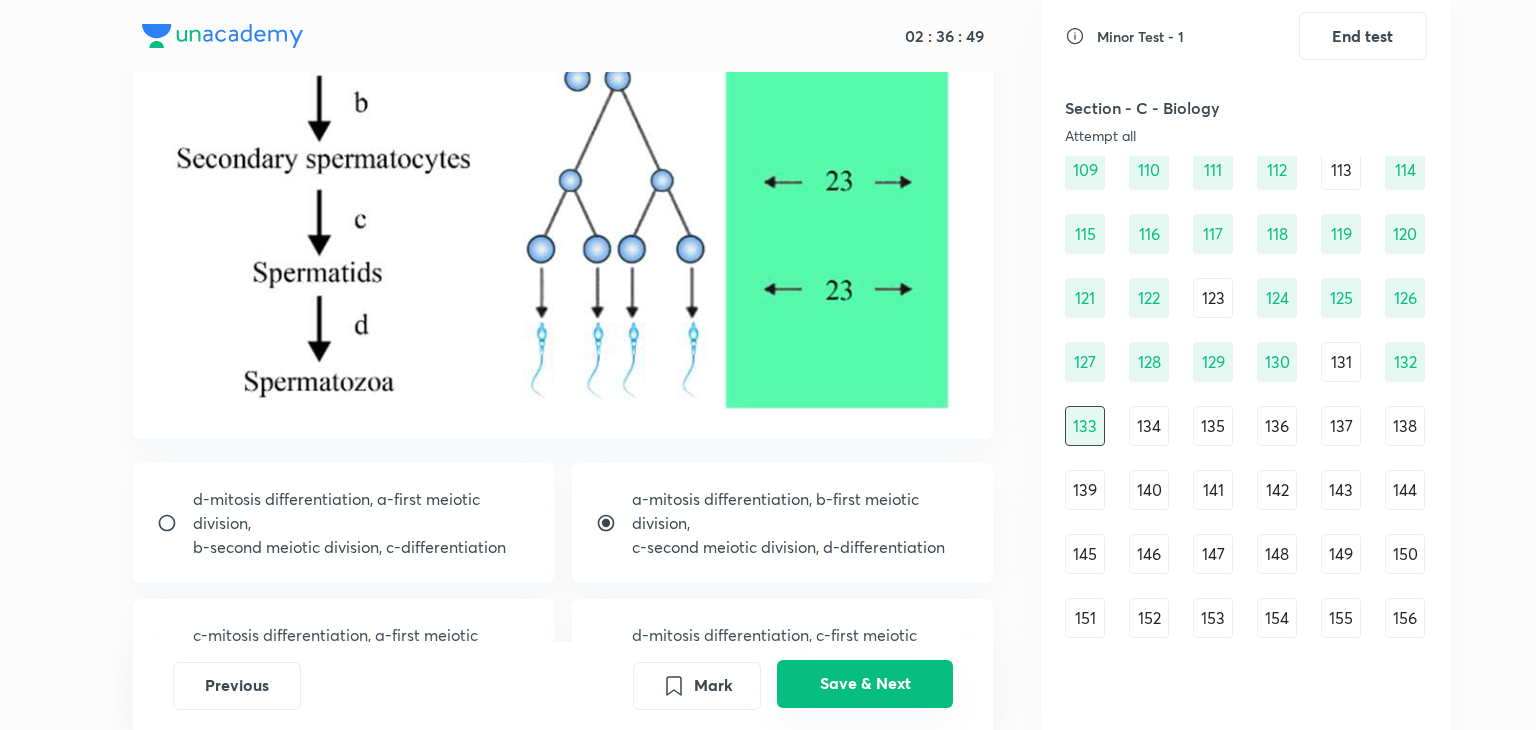 click on "Save & Next" at bounding box center [865, 684] 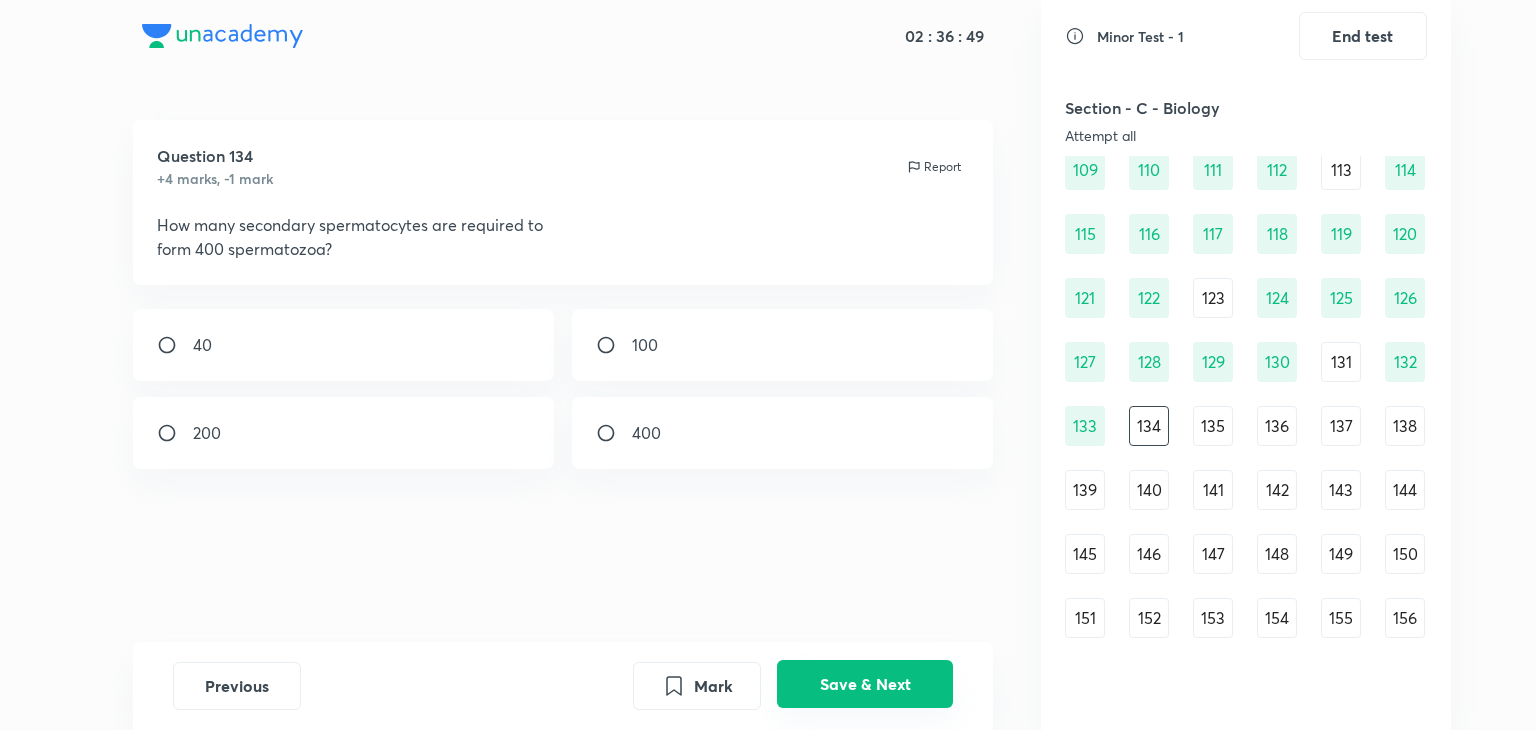 scroll, scrollTop: 0, scrollLeft: 0, axis: both 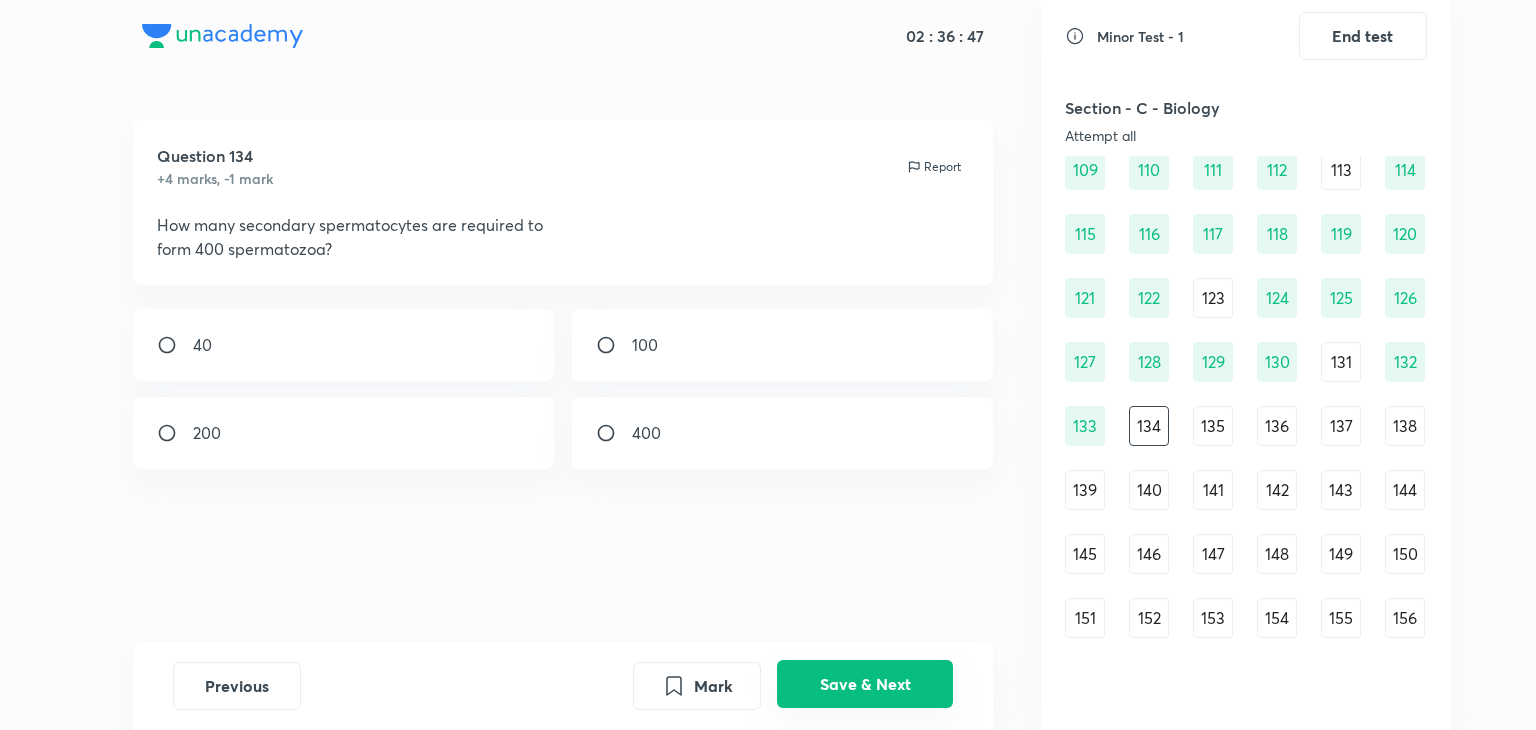 click on "Save & Next" at bounding box center (865, 684) 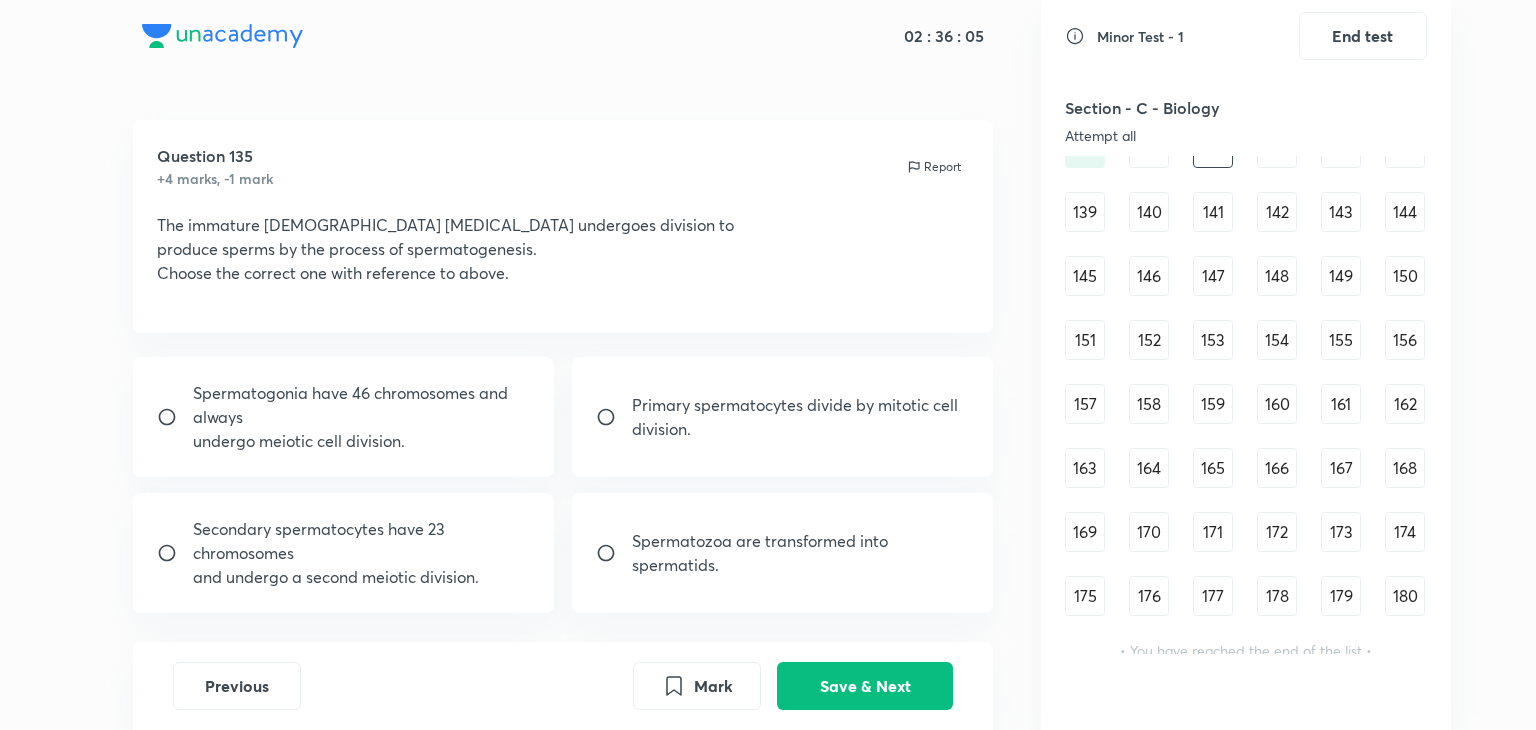 scroll, scrollTop: 1894, scrollLeft: 0, axis: vertical 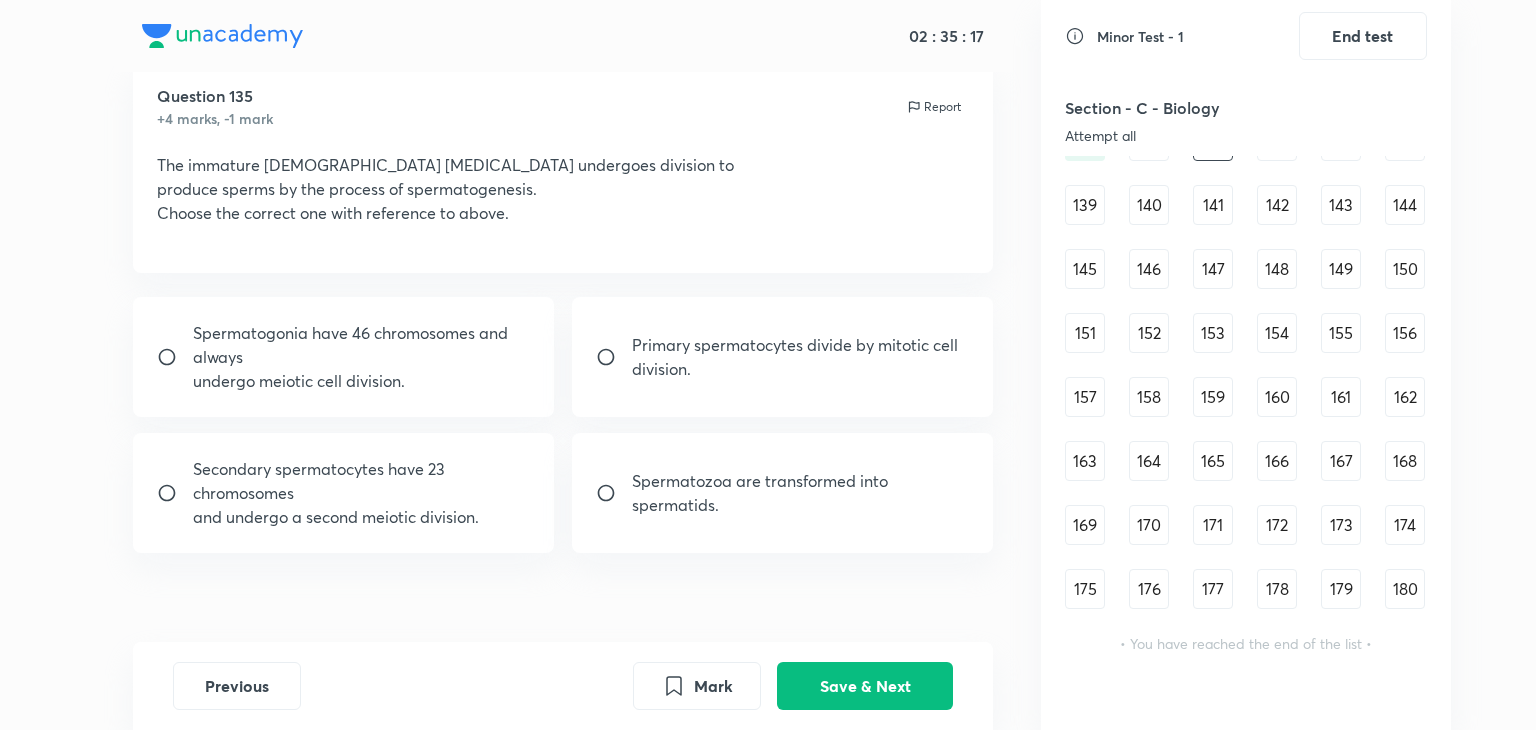 click on "and undergo a second meiotic division." at bounding box center [362, 517] 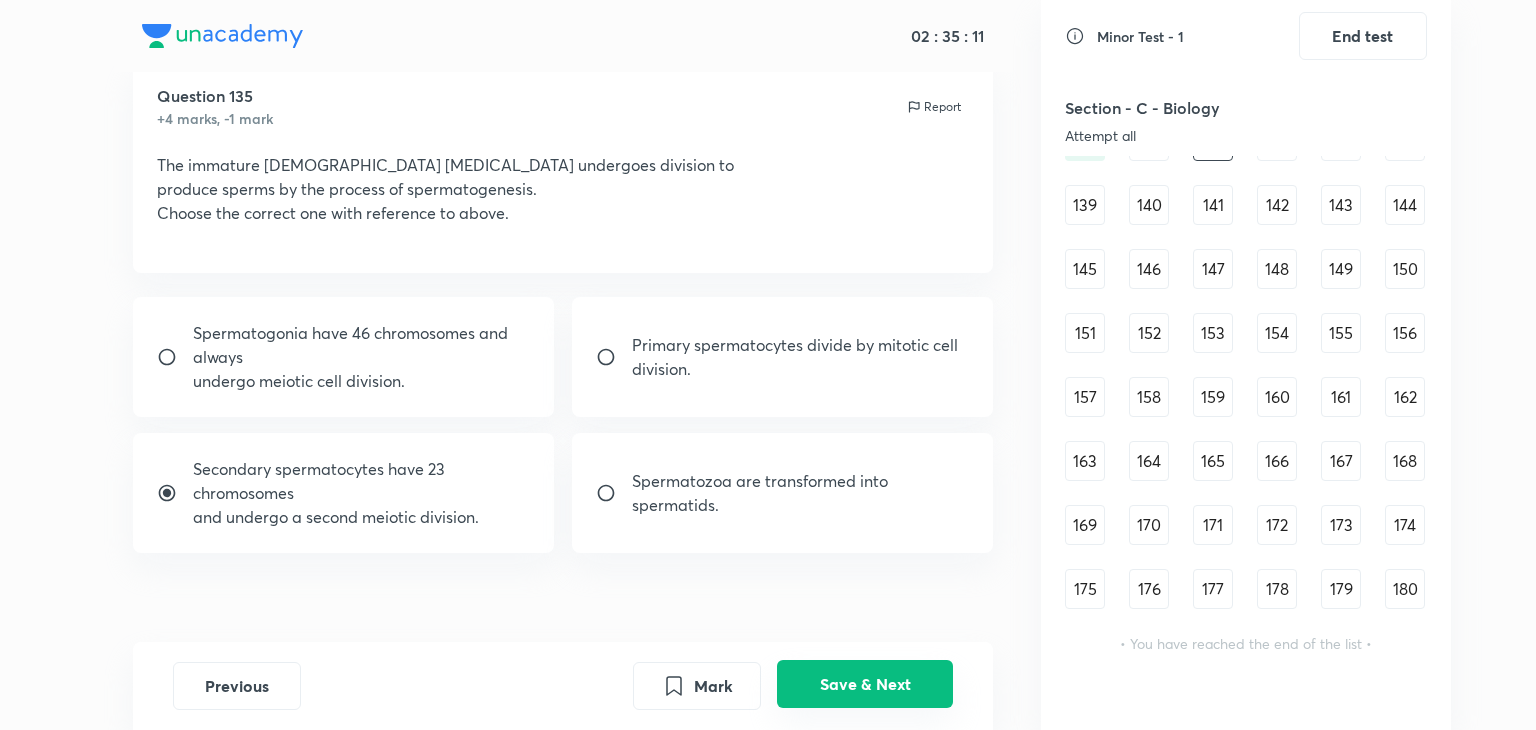 click on "Save & Next" at bounding box center [865, 684] 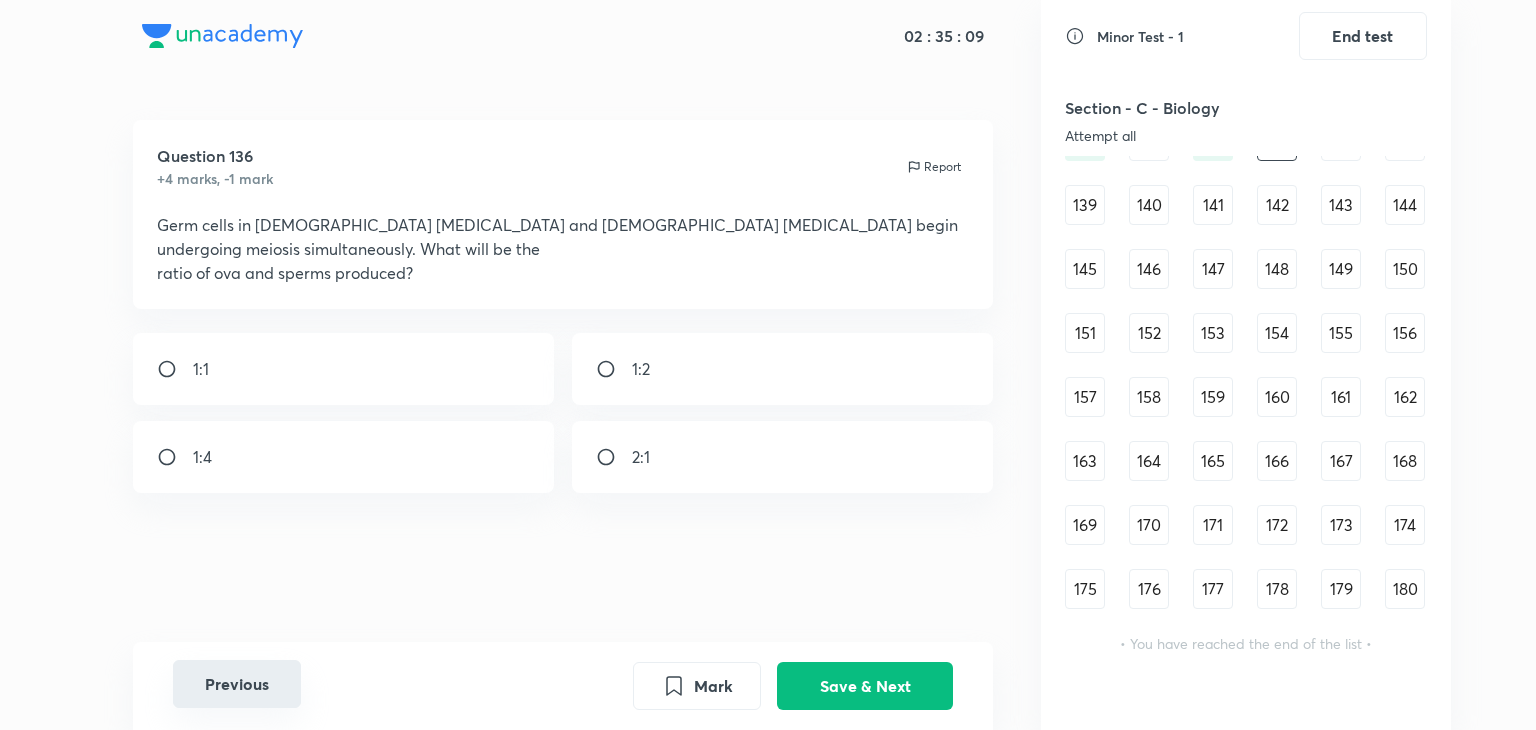 click on "Previous" at bounding box center (237, 684) 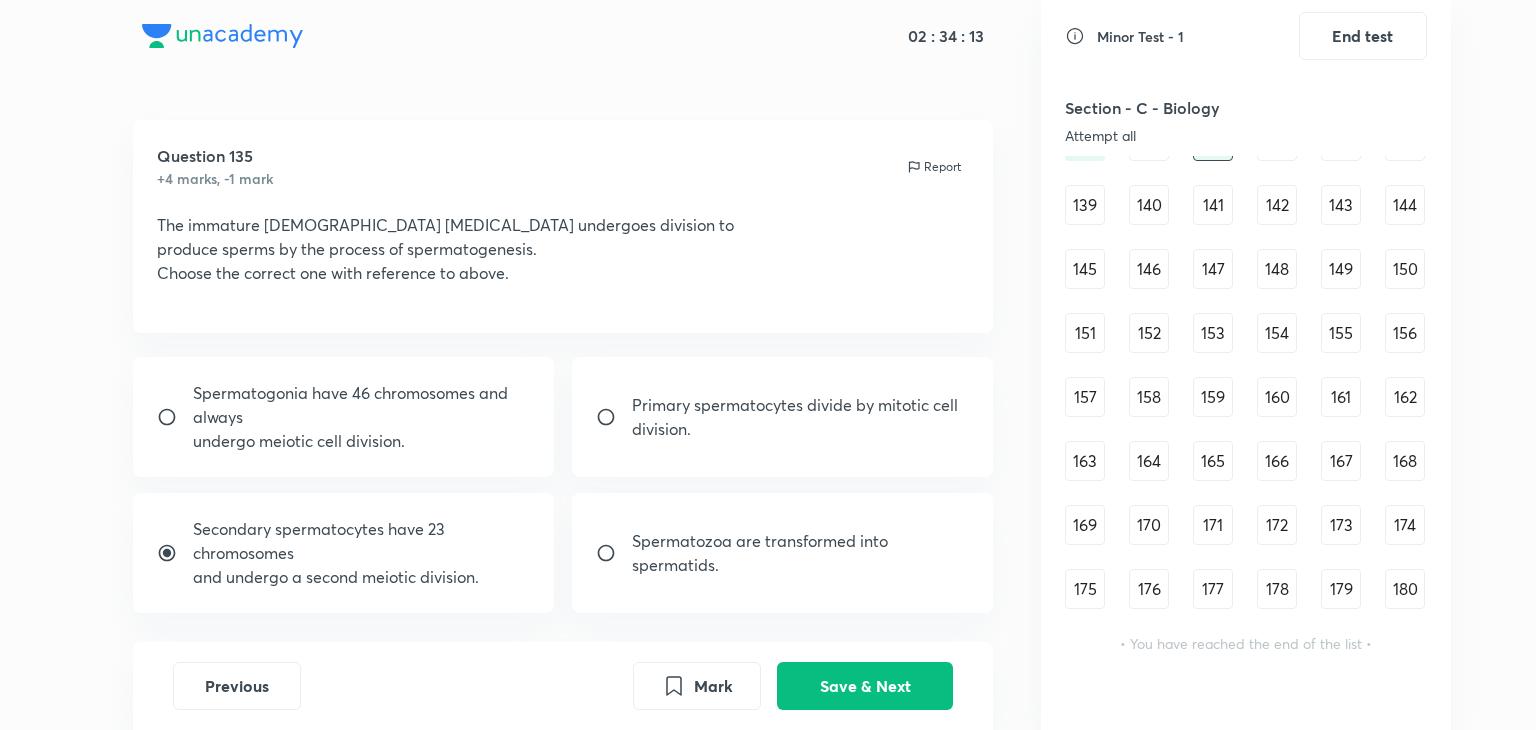 click on "Secondary spermatocytes have 23 chromosomes and undergo a second meiotic division." at bounding box center [344, 553] 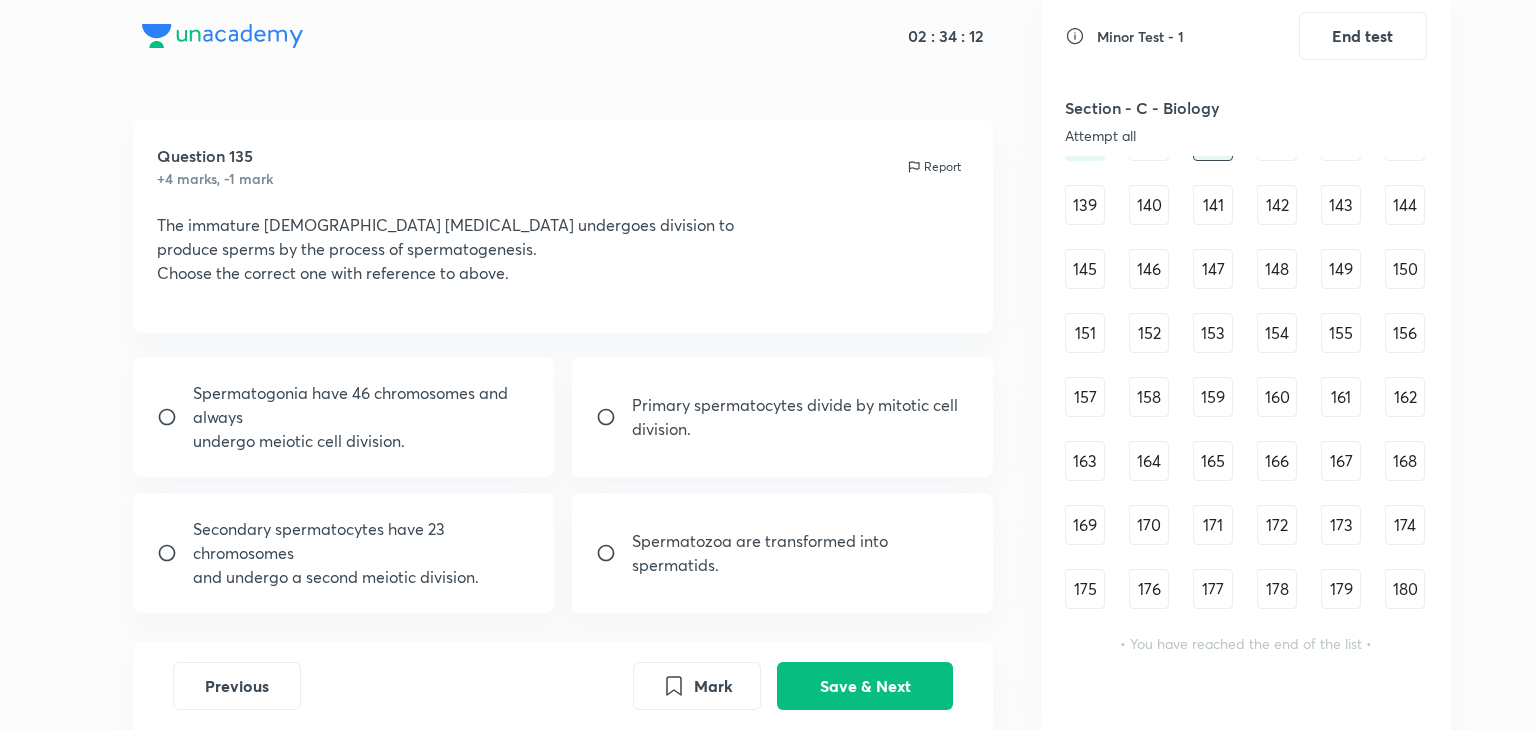 click on "Secondary spermatocytes have 23 chromosomes and undergo a second meiotic division." at bounding box center [344, 553] 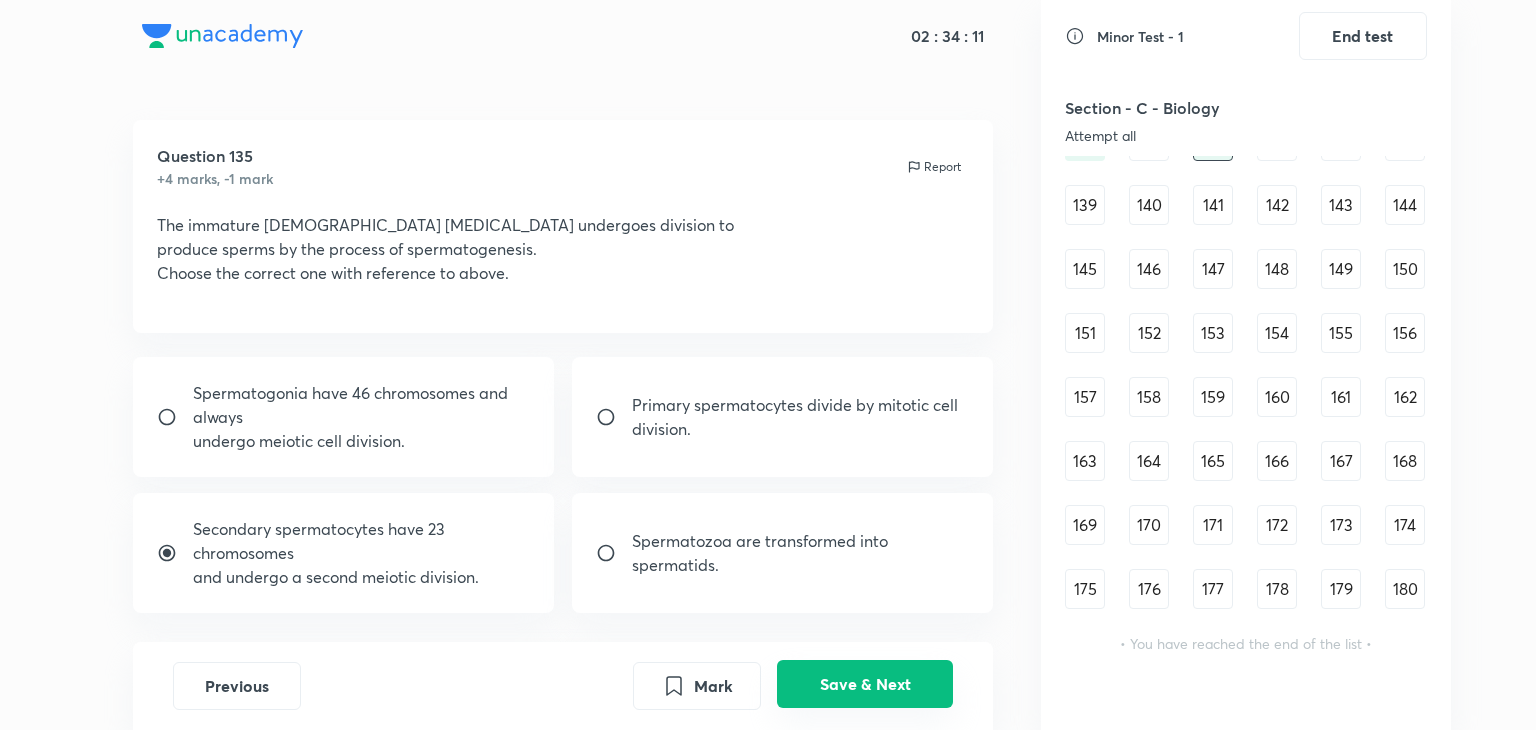 click on "Save & Next" at bounding box center (865, 684) 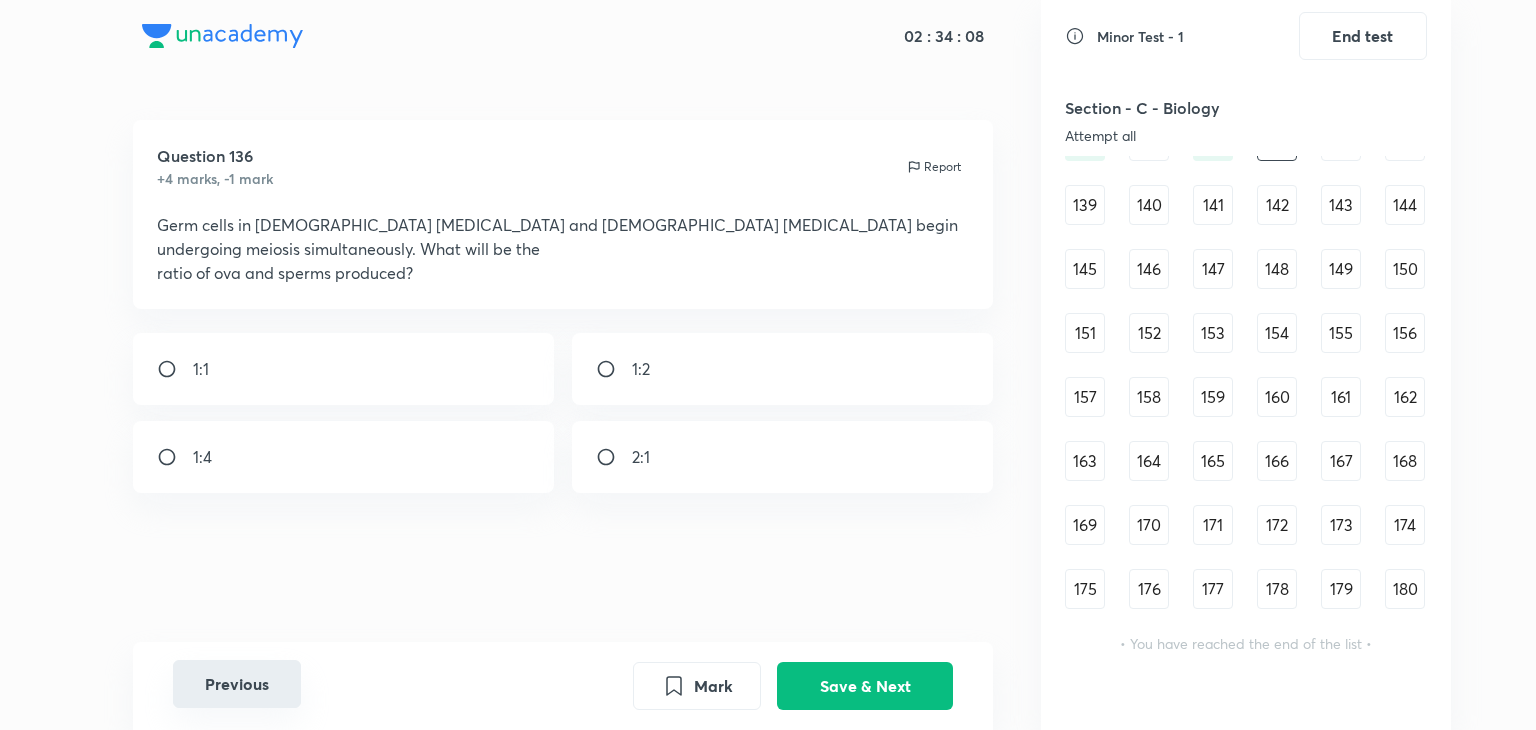 click on "Previous" at bounding box center (237, 684) 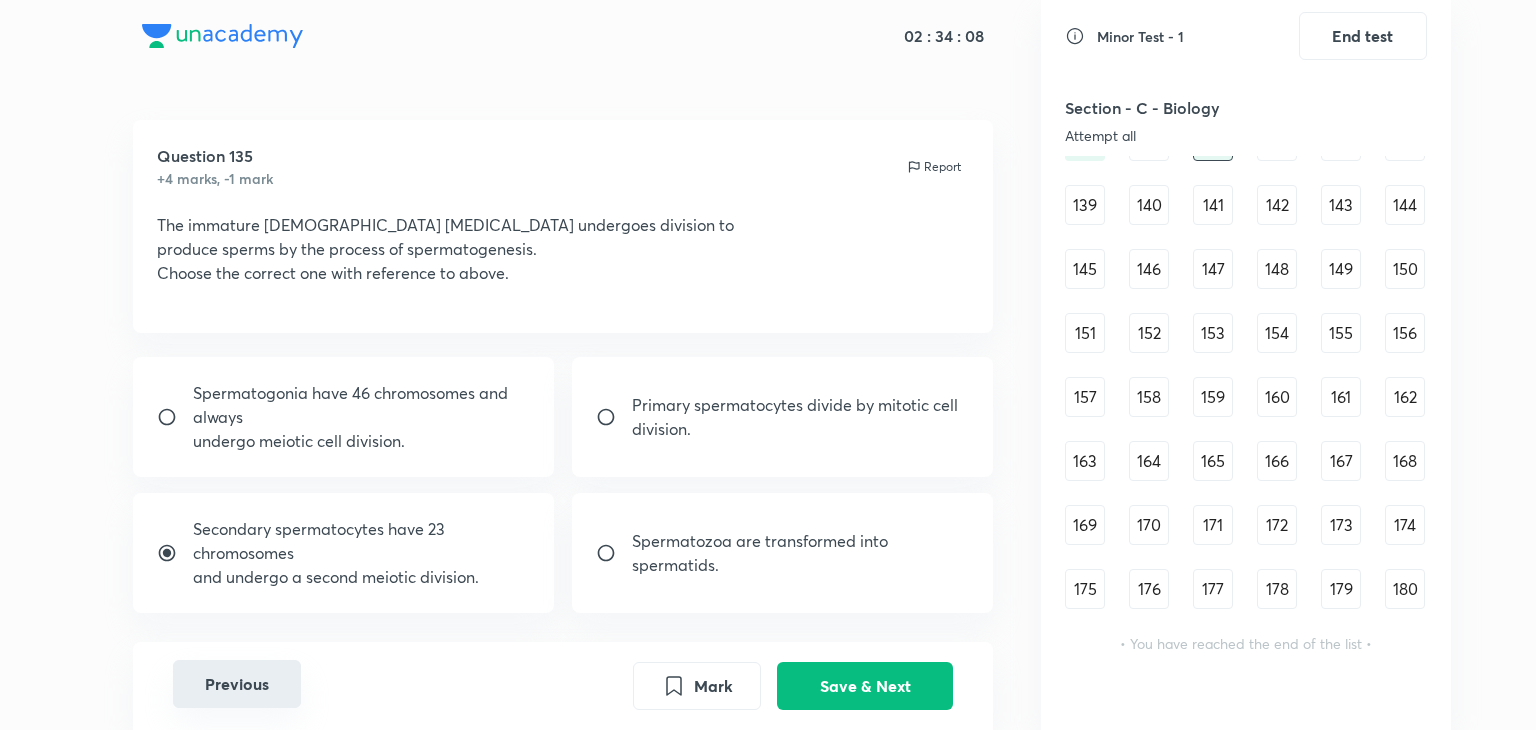 click on "Previous" at bounding box center [237, 684] 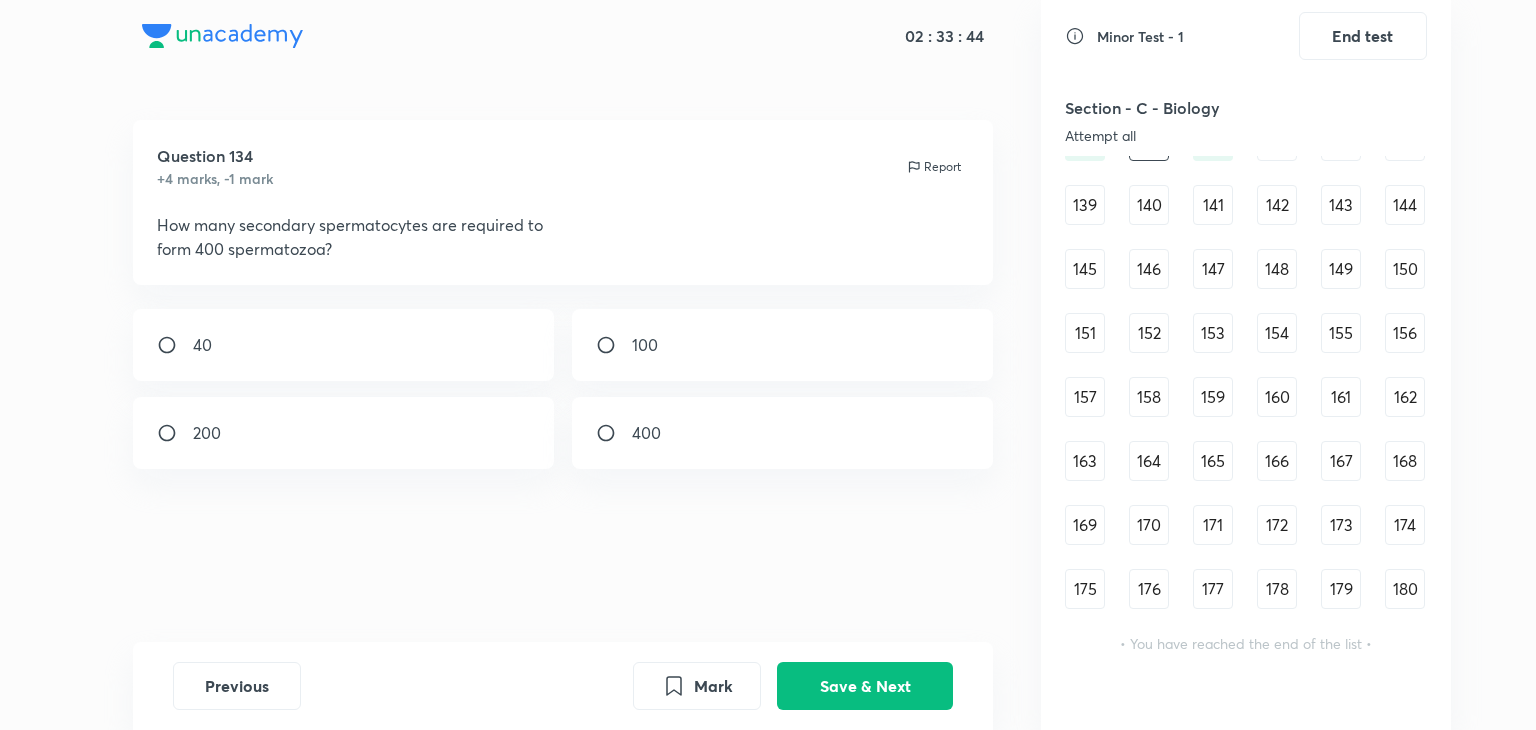 click on "200" at bounding box center [344, 433] 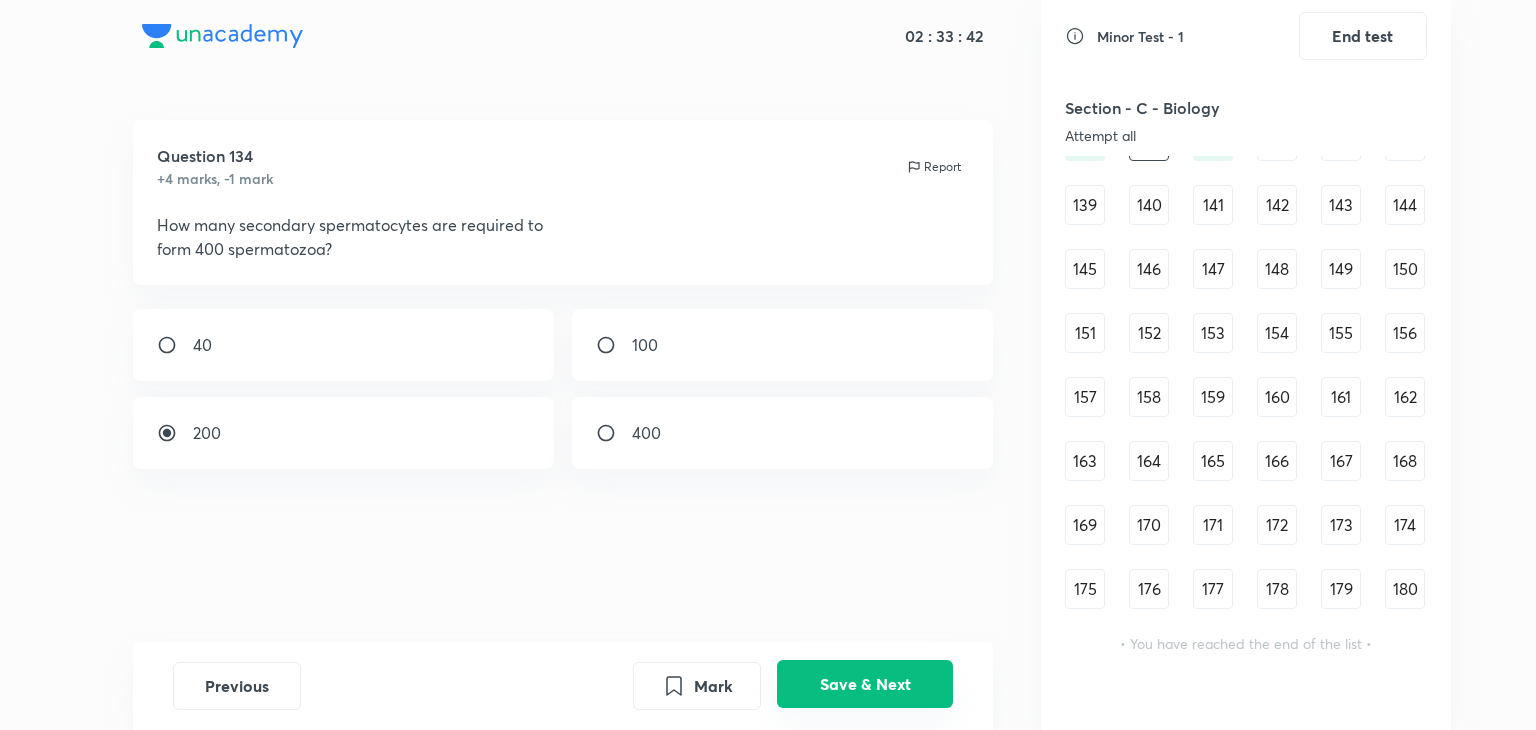 click on "Save & Next" at bounding box center [865, 684] 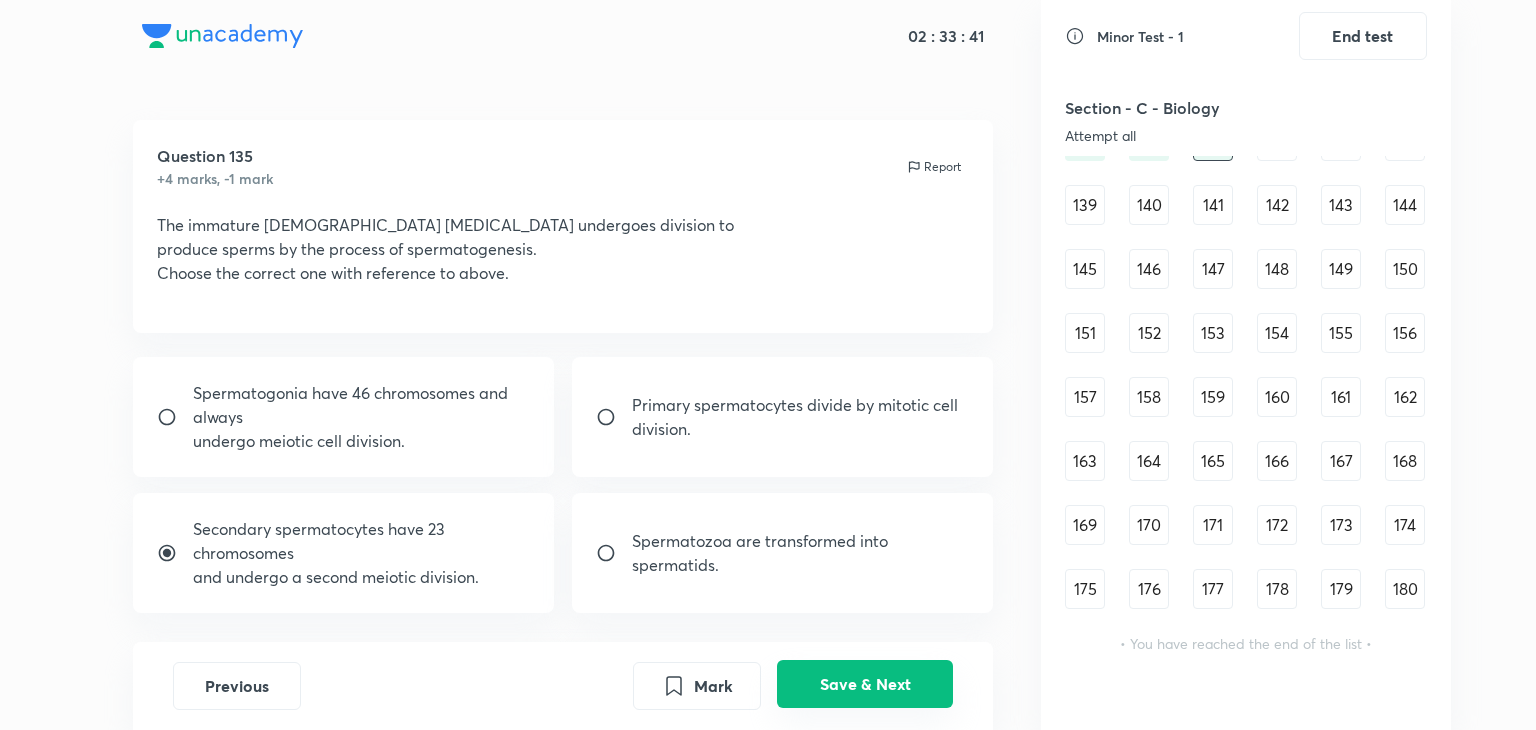 click on "Save & Next" at bounding box center [865, 684] 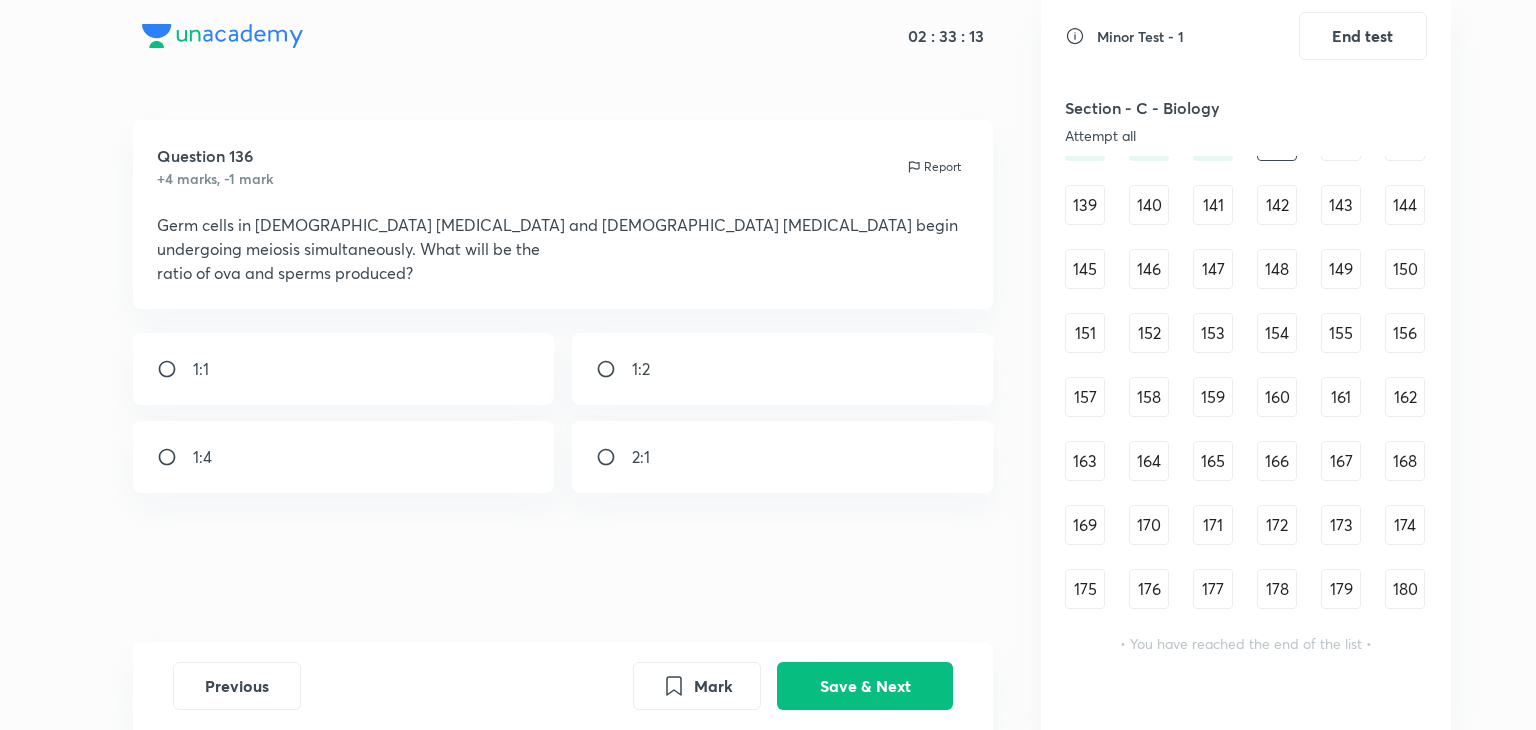 click on "1:1" at bounding box center (344, 369) 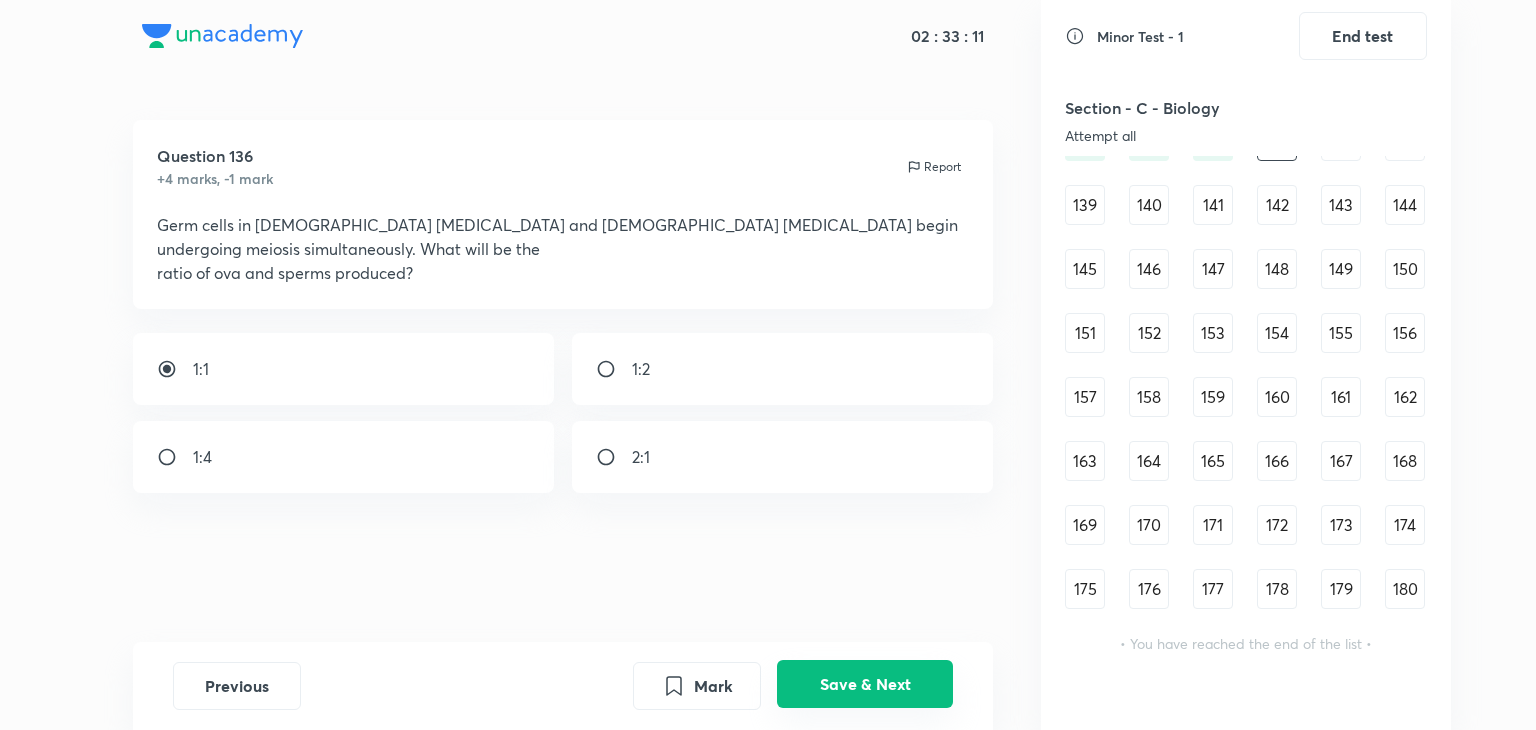 click on "Save & Next" at bounding box center (865, 684) 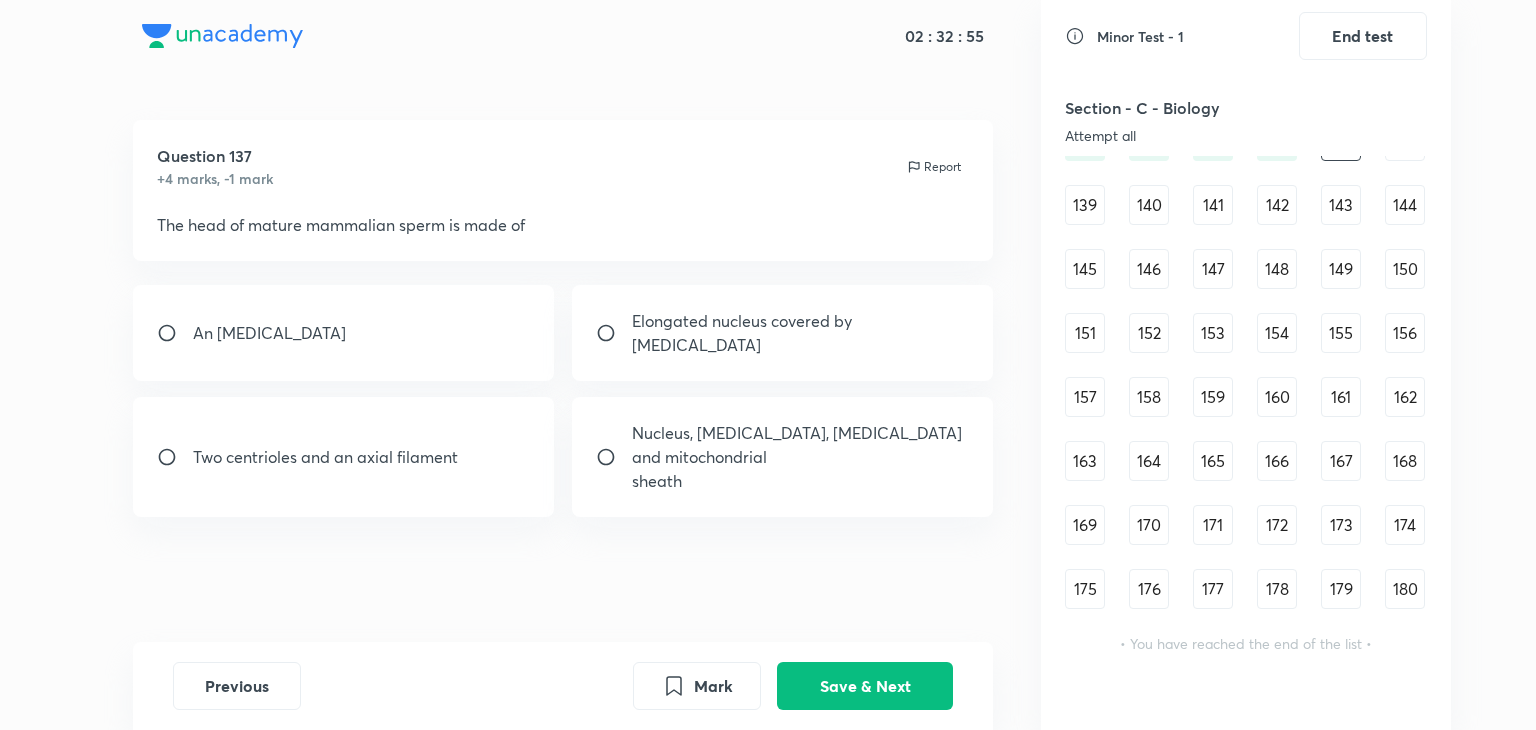 click on "An [MEDICAL_DATA]" at bounding box center [344, 333] 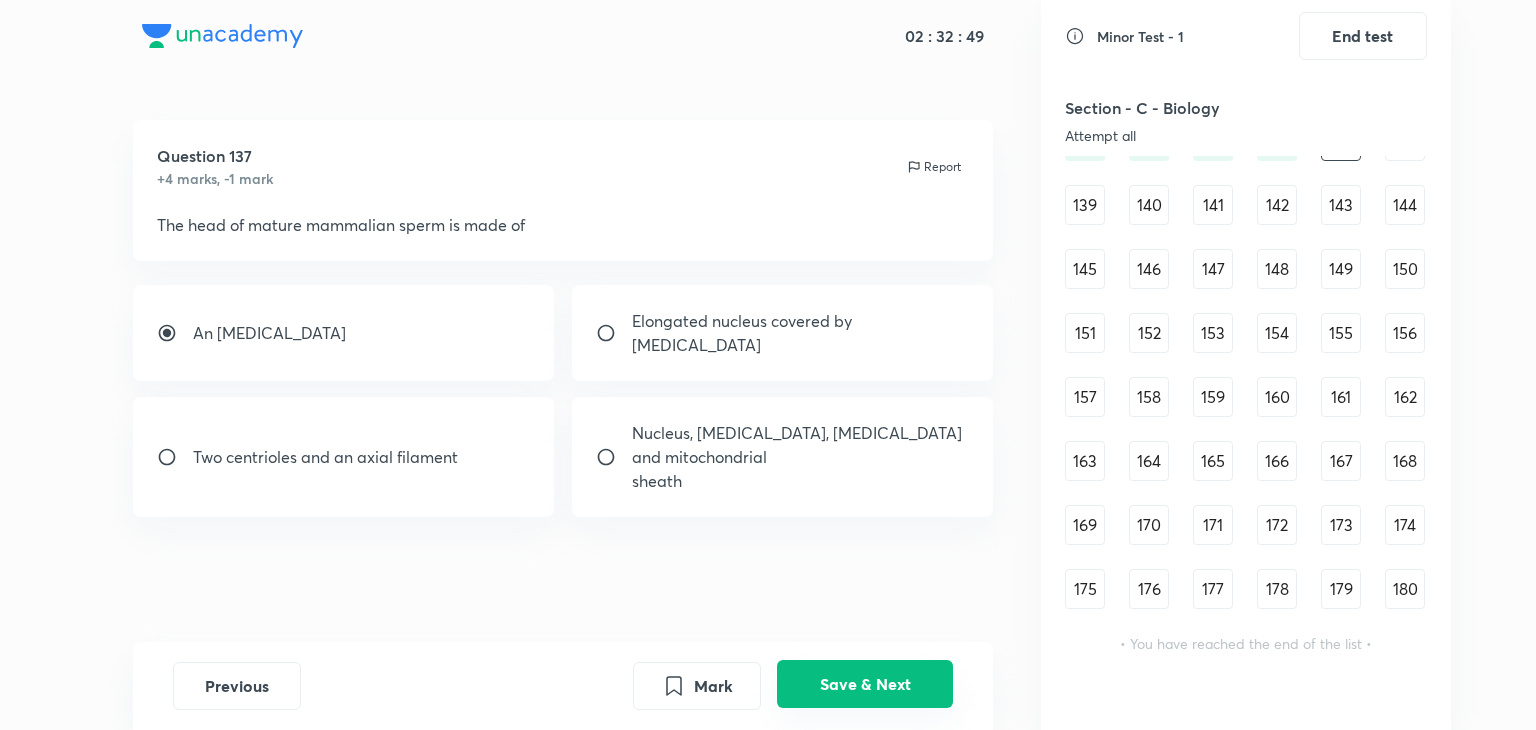 click on "Save & Next" at bounding box center [865, 684] 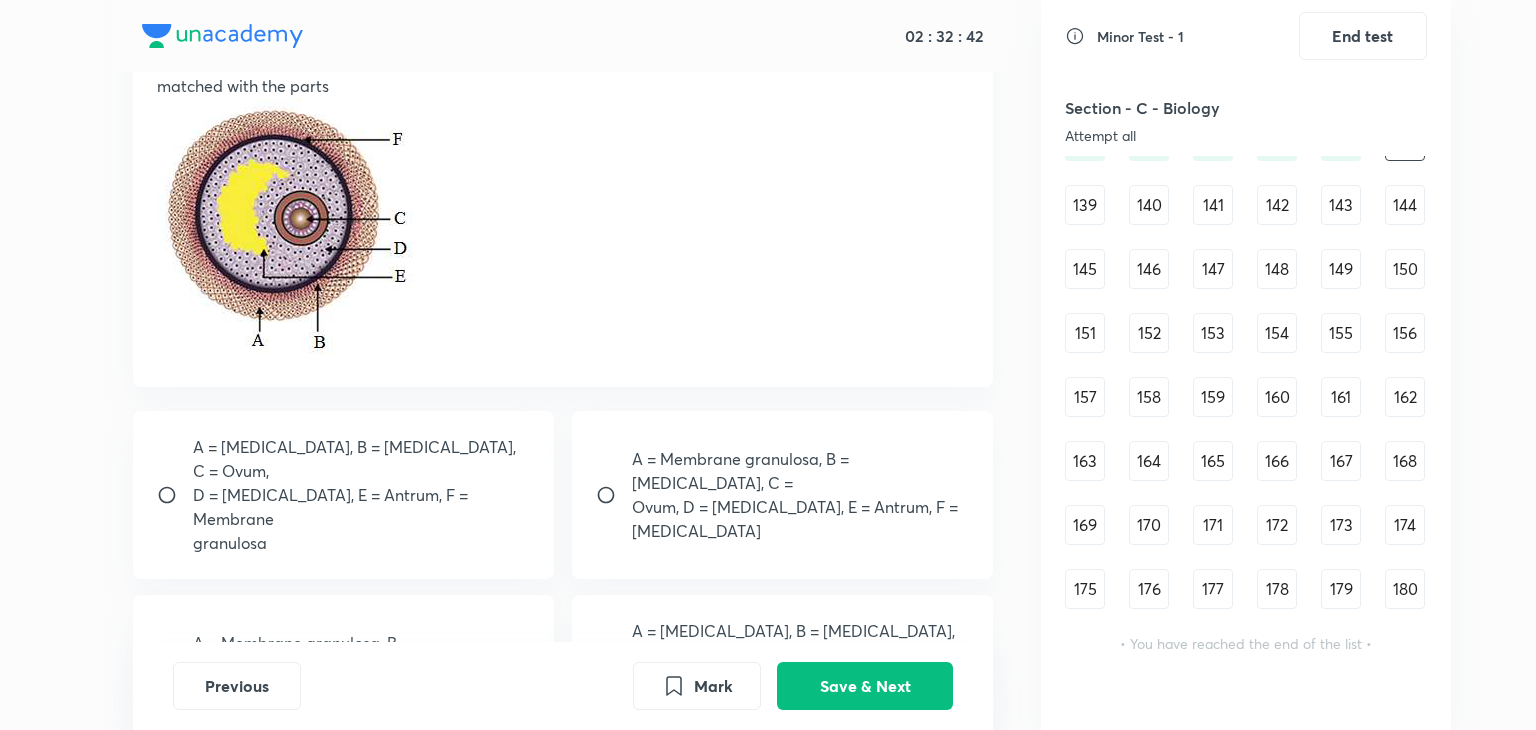 scroll, scrollTop: 0, scrollLeft: 0, axis: both 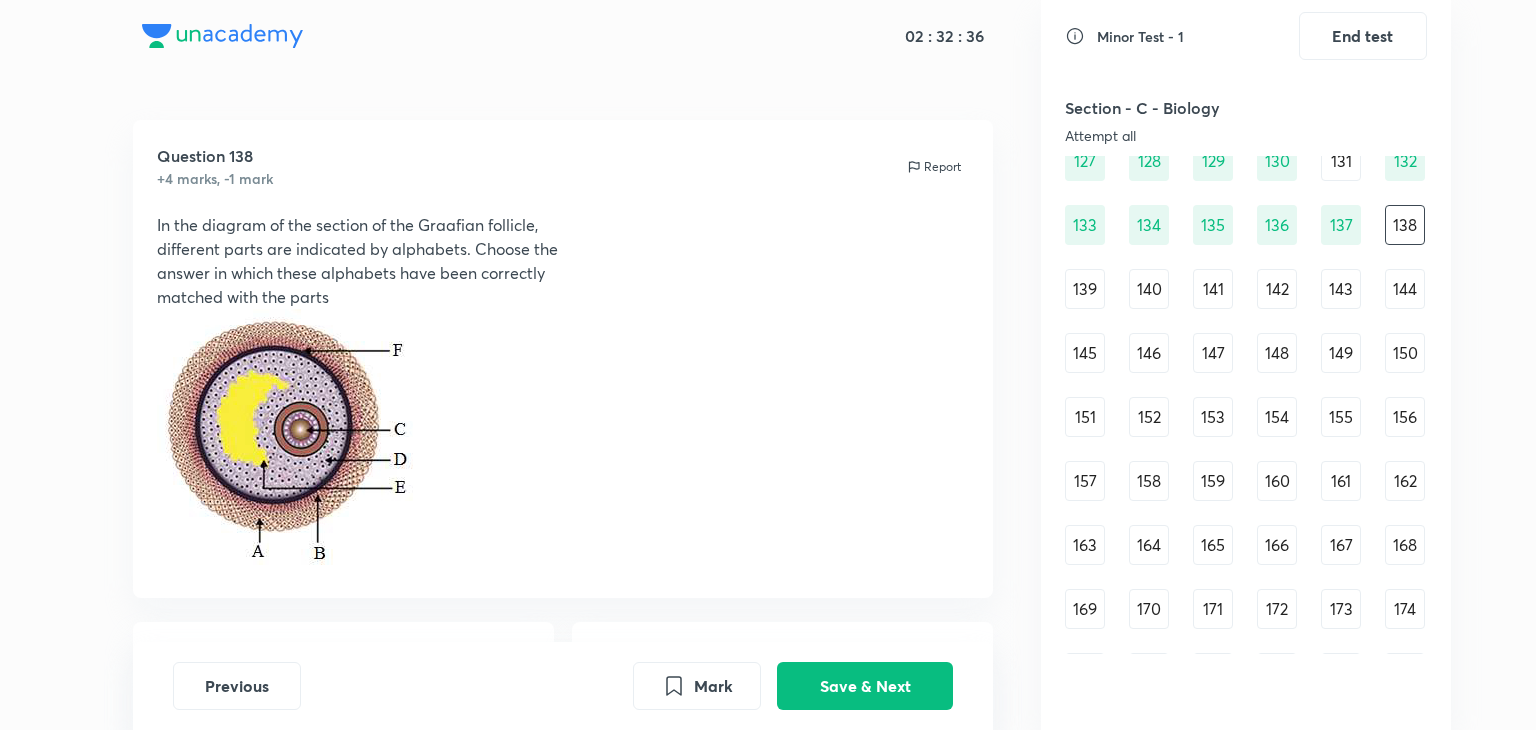 click on "139" at bounding box center [1085, 289] 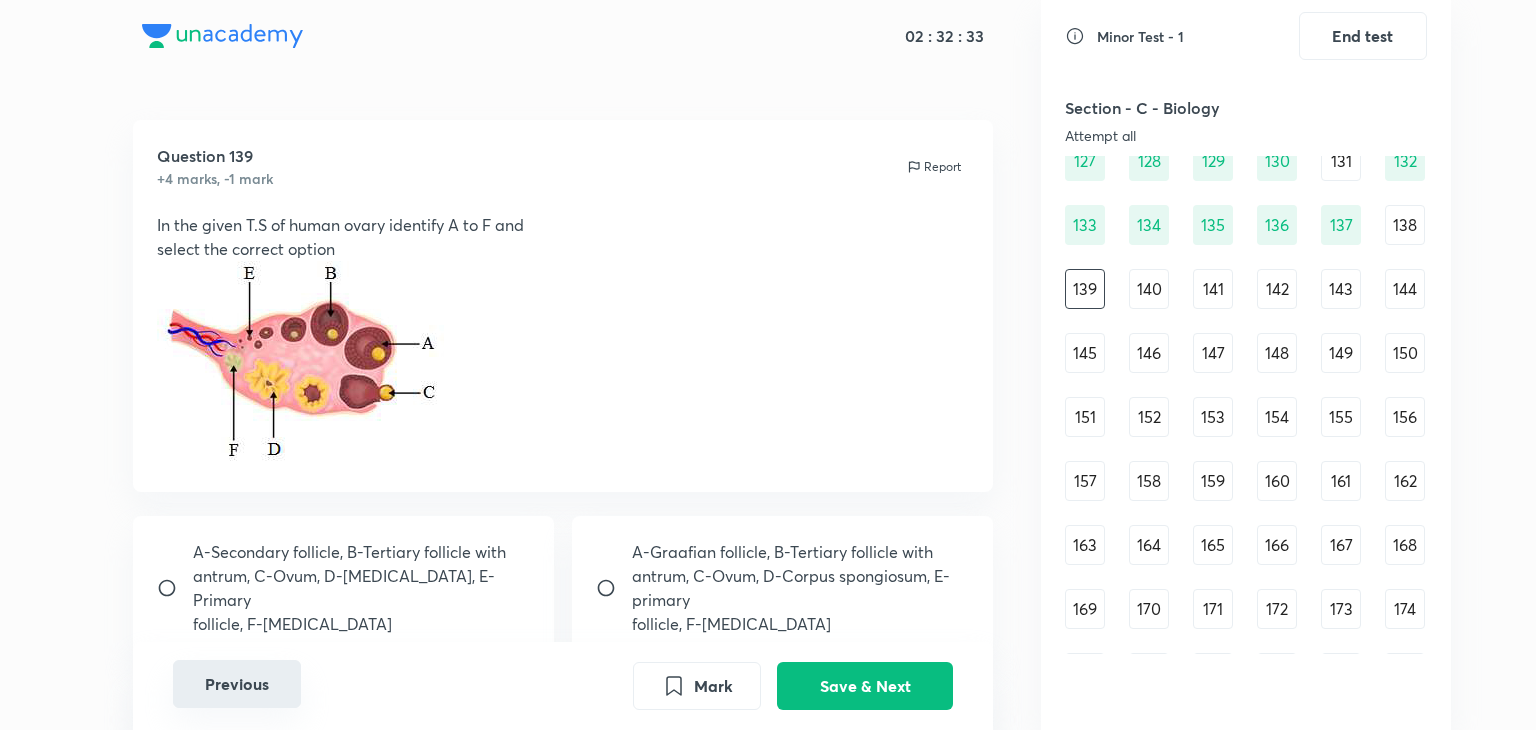 click on "Previous" at bounding box center (237, 684) 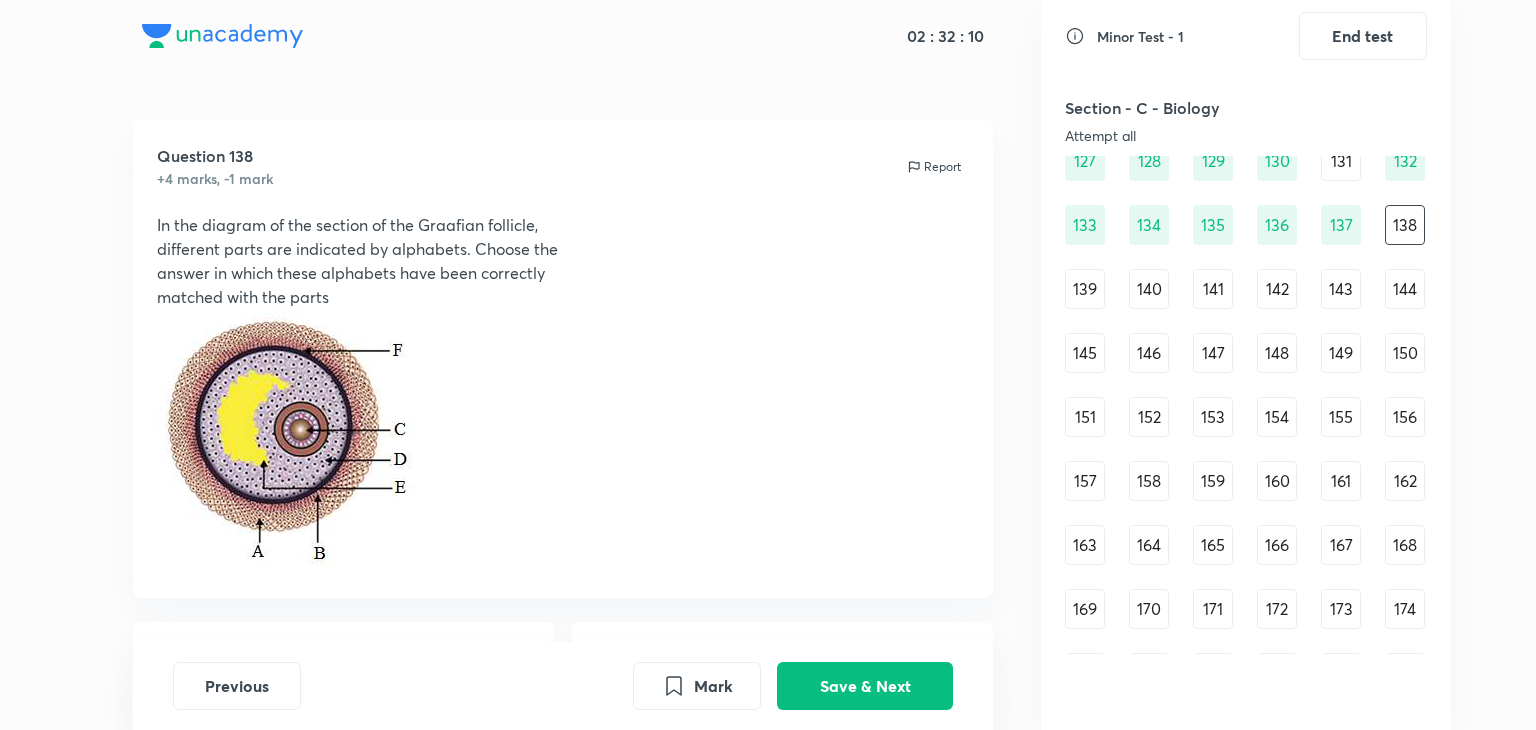 click on "139" at bounding box center [1085, 289] 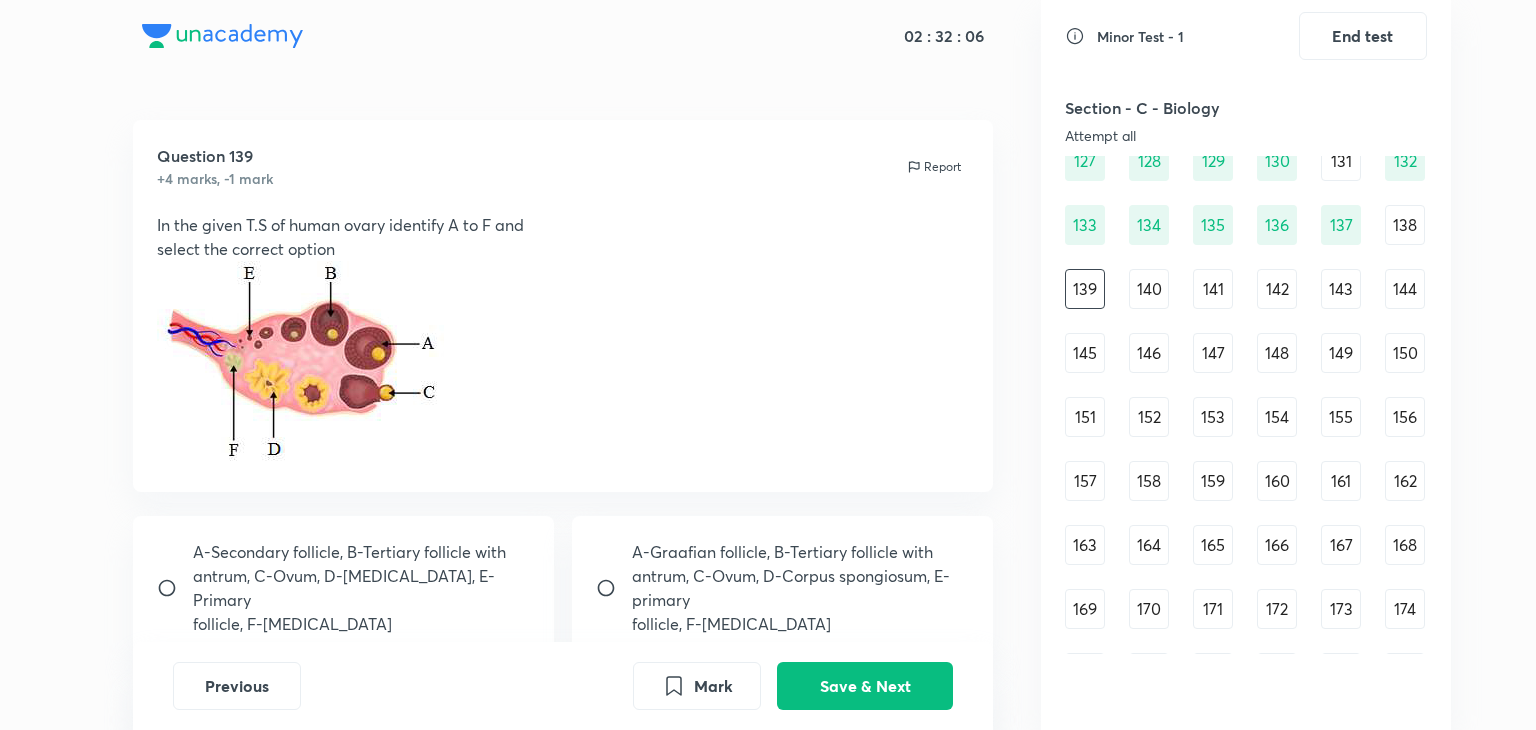 click on "140" at bounding box center (1149, 289) 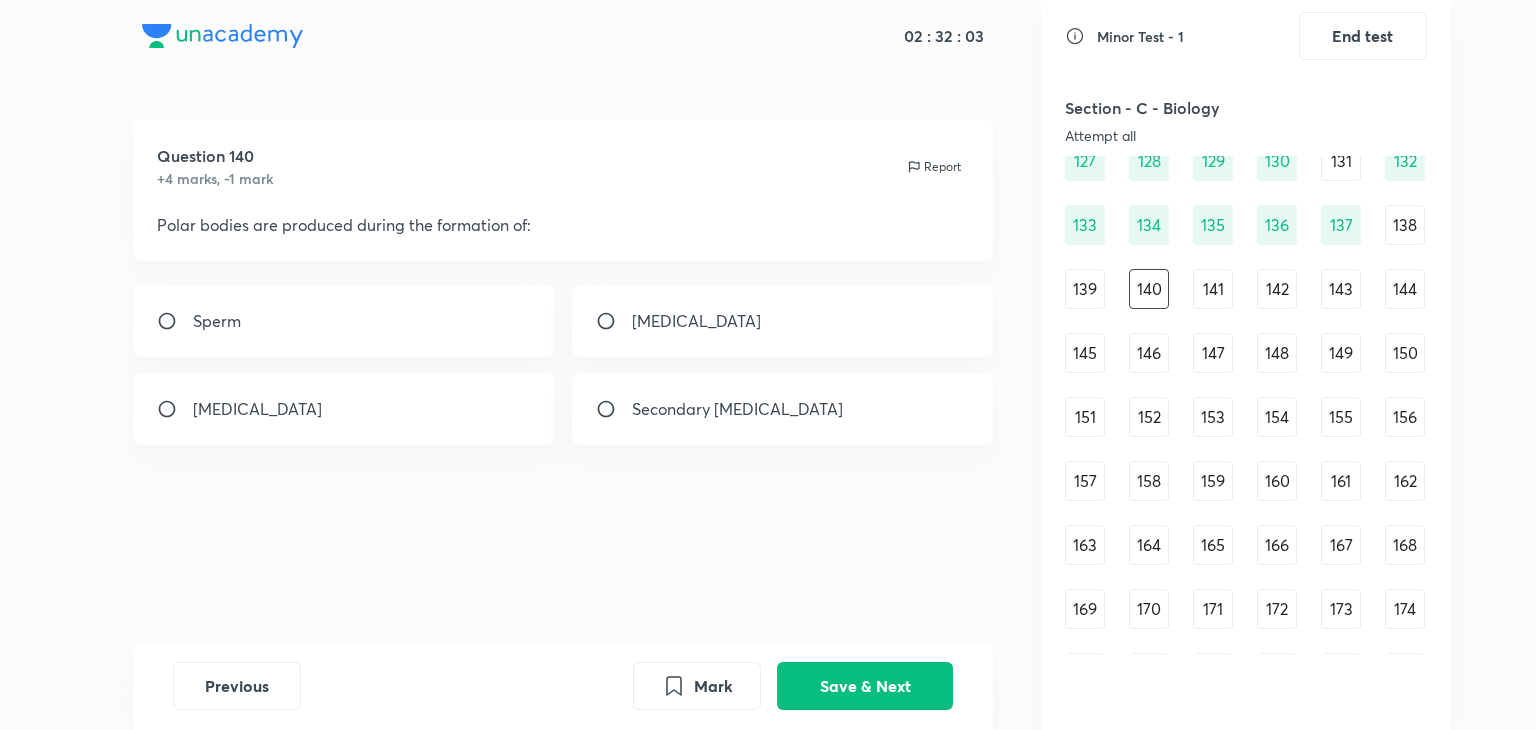 click on "138" at bounding box center (1405, 225) 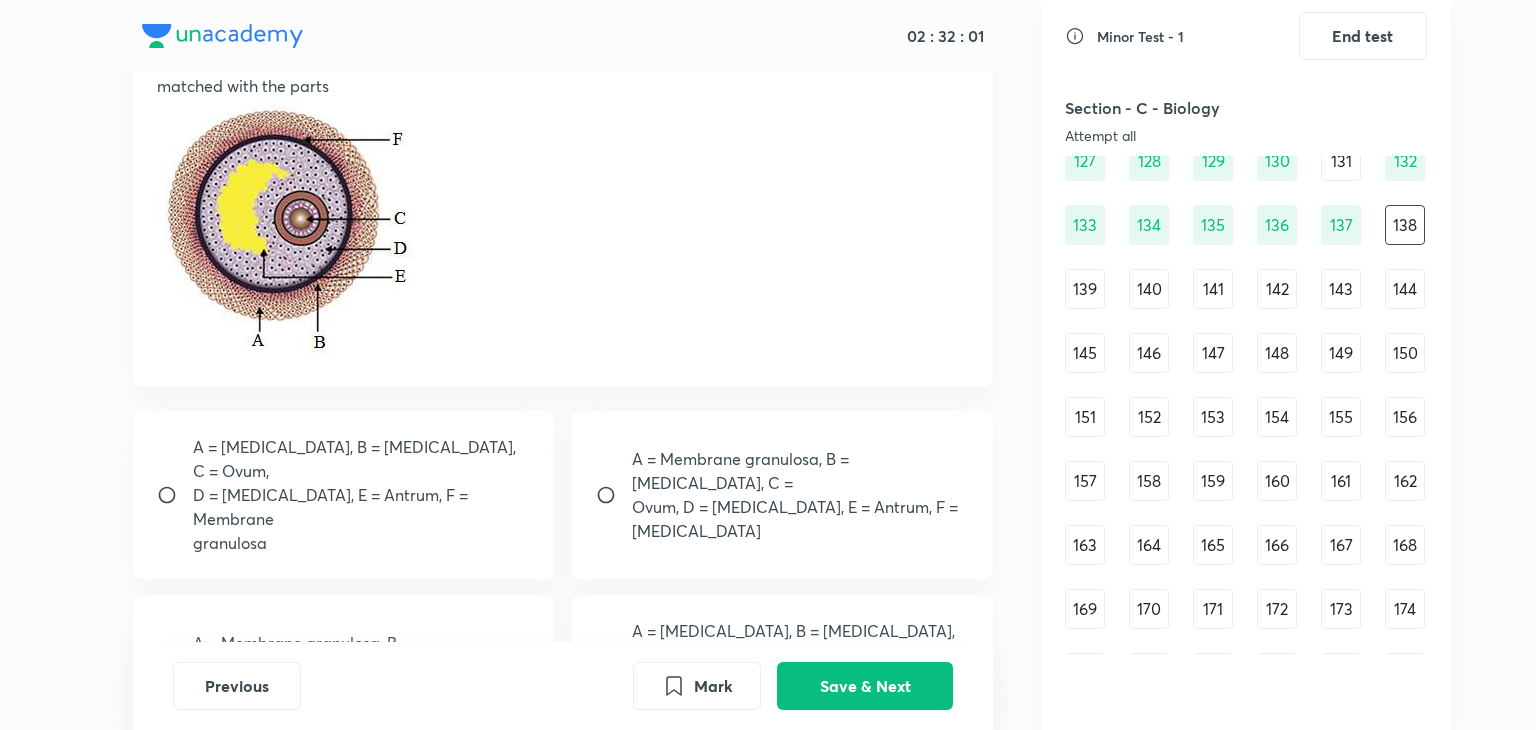 scroll, scrollTop: 0, scrollLeft: 0, axis: both 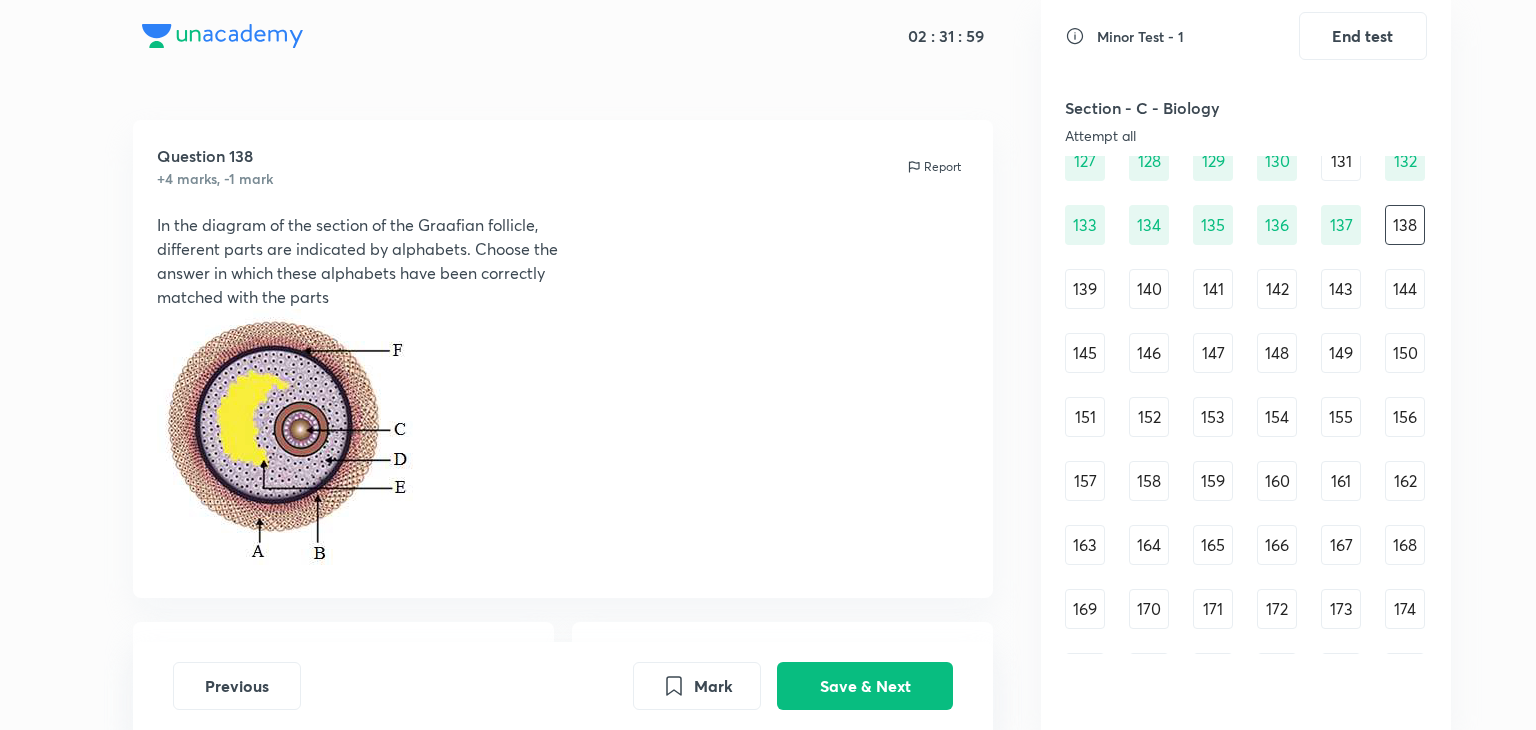 click on "Report" at bounding box center (942, 167) 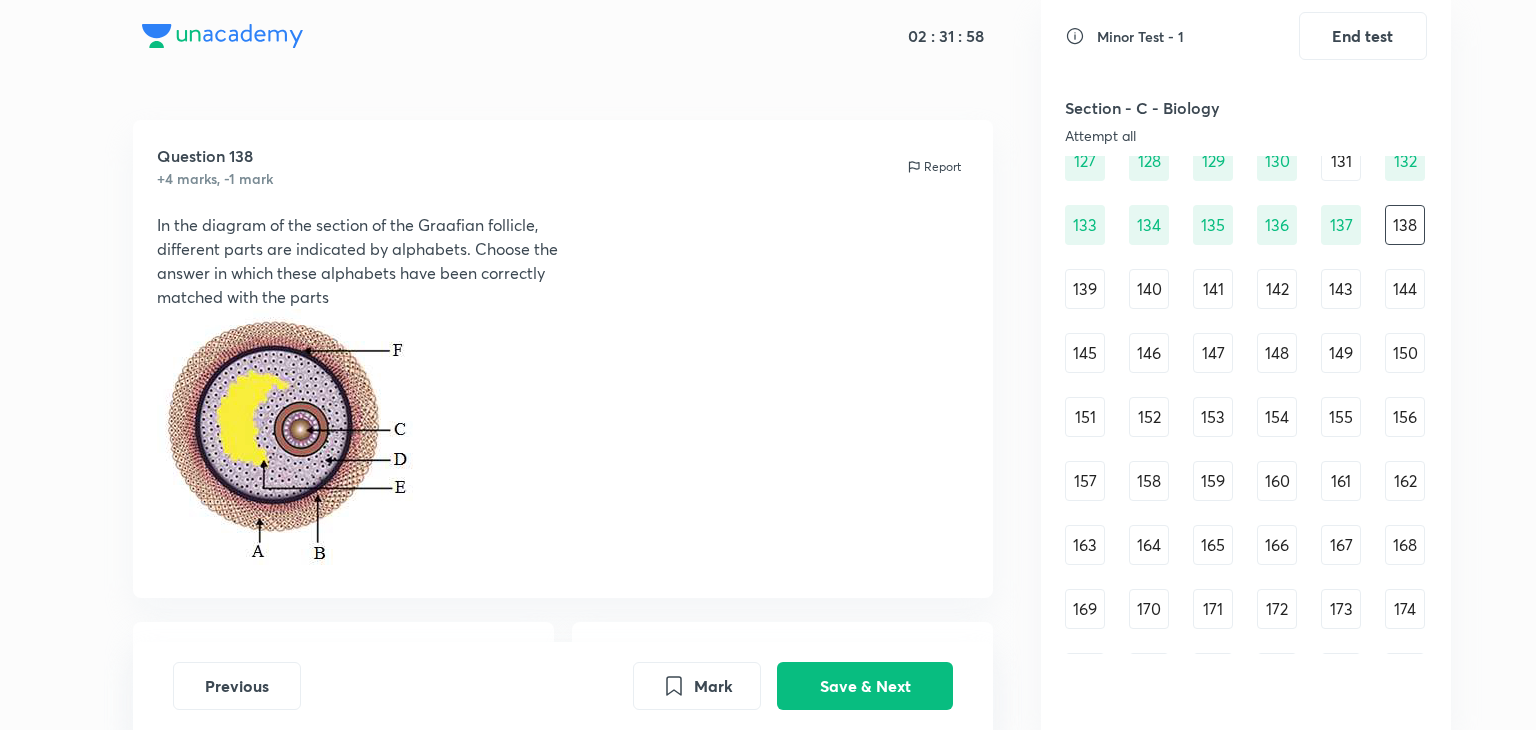 click at bounding box center [914, 167] 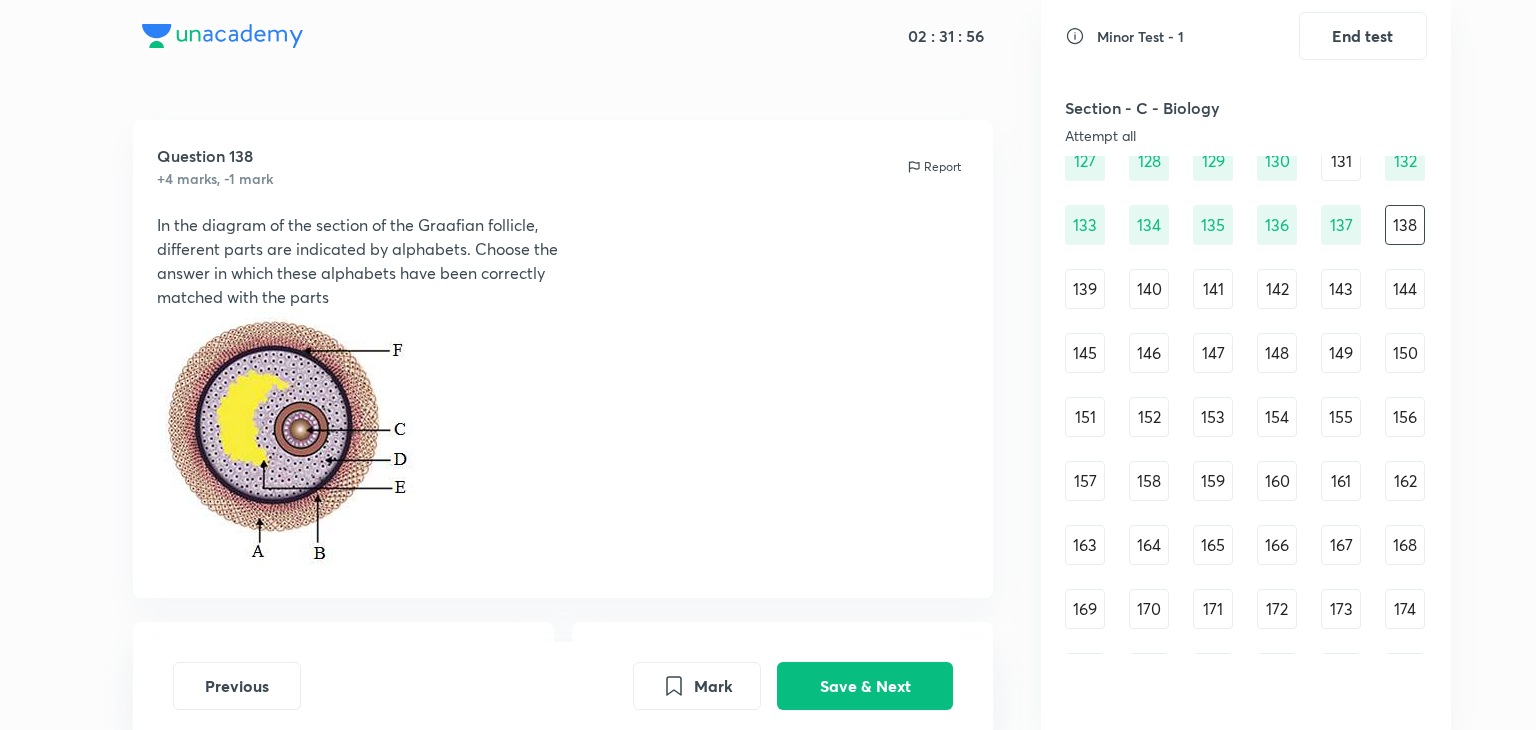 click at bounding box center (914, 167) 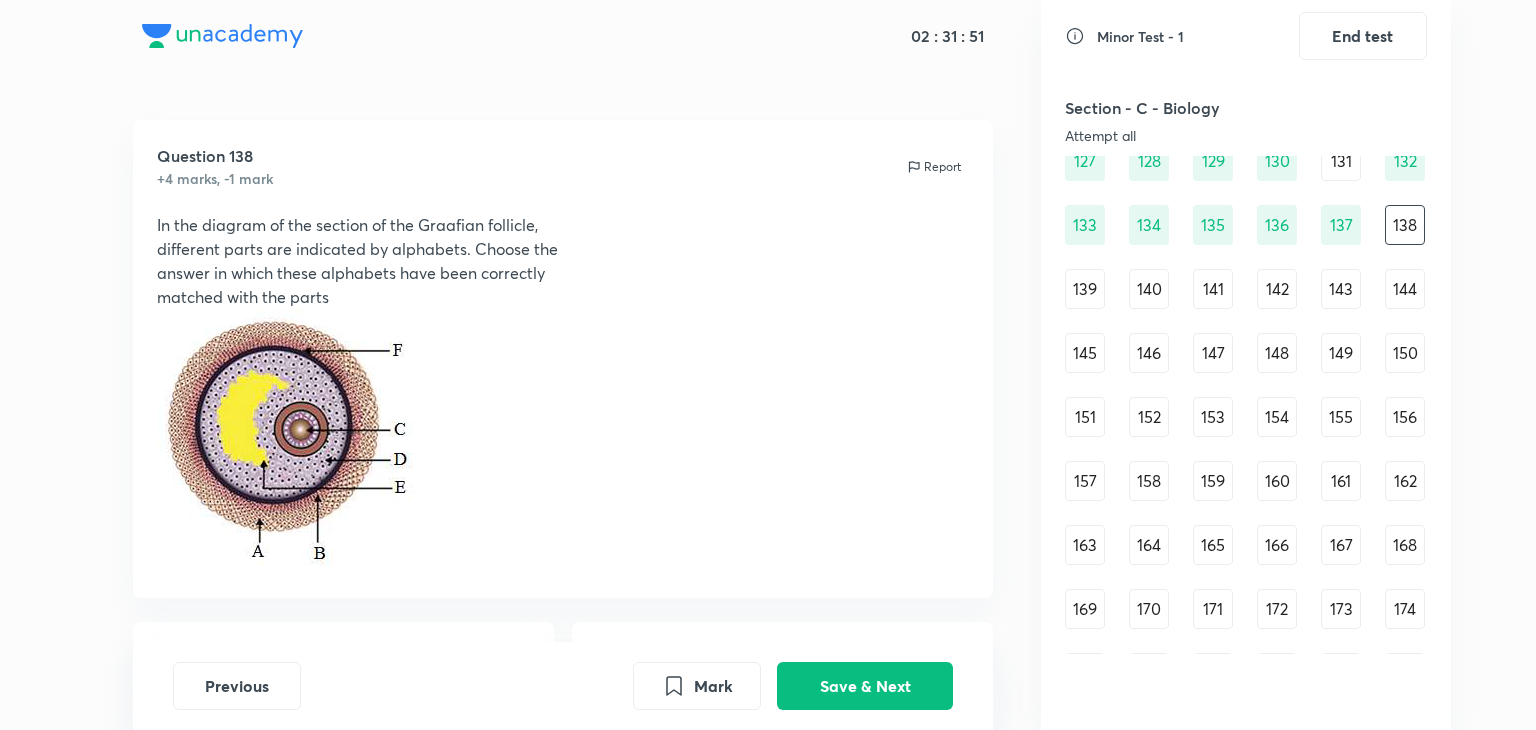 click at bounding box center [914, 167] 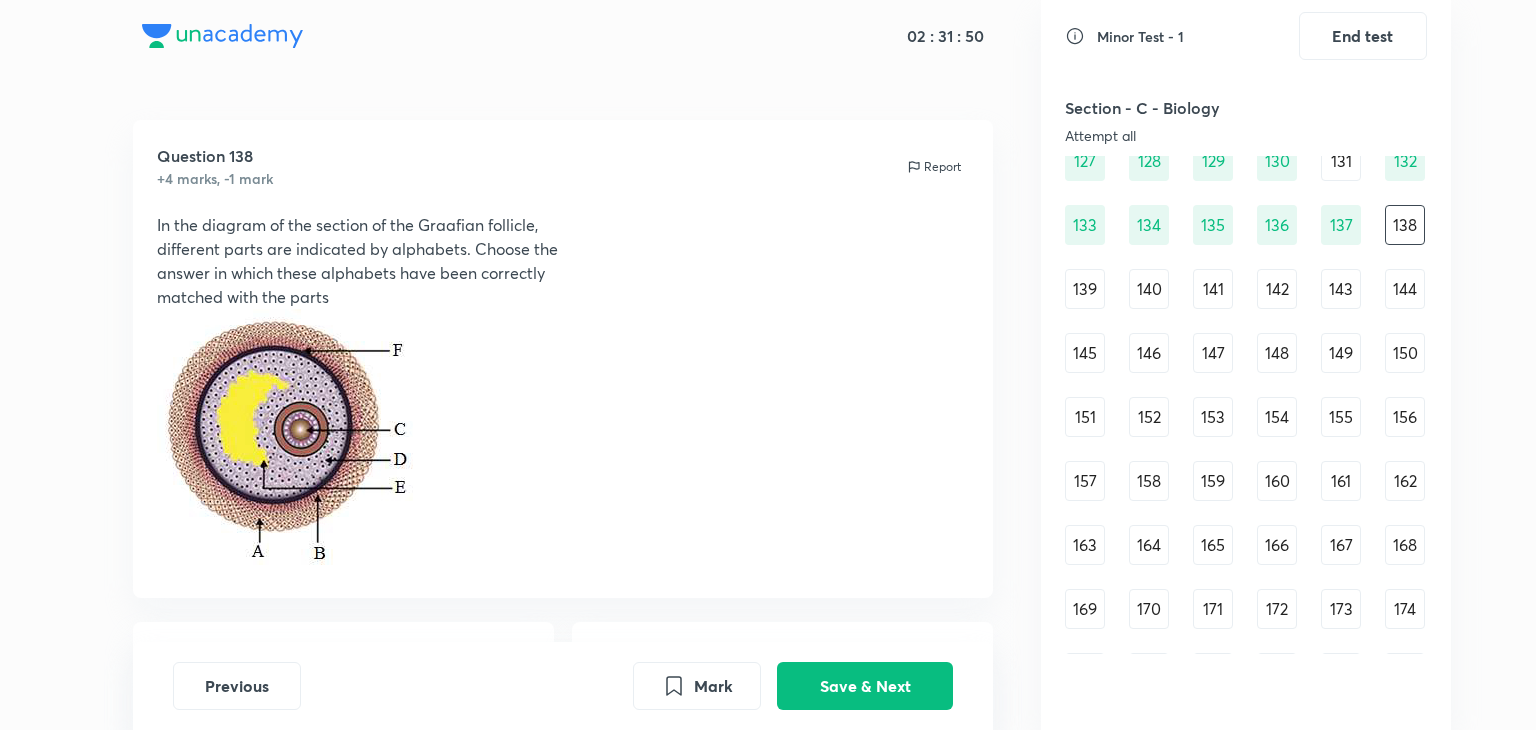 click at bounding box center (914, 167) 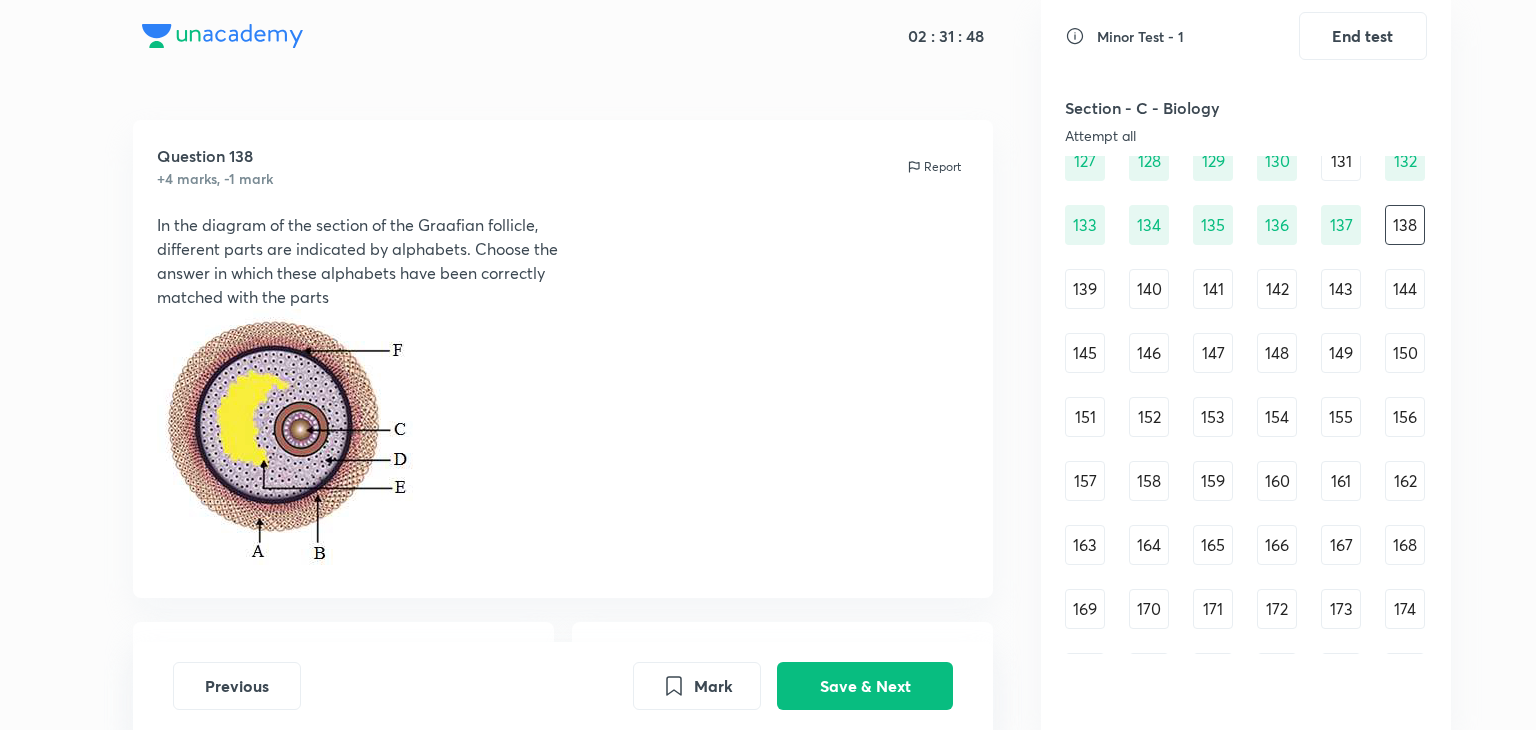 click at bounding box center (288, 438) 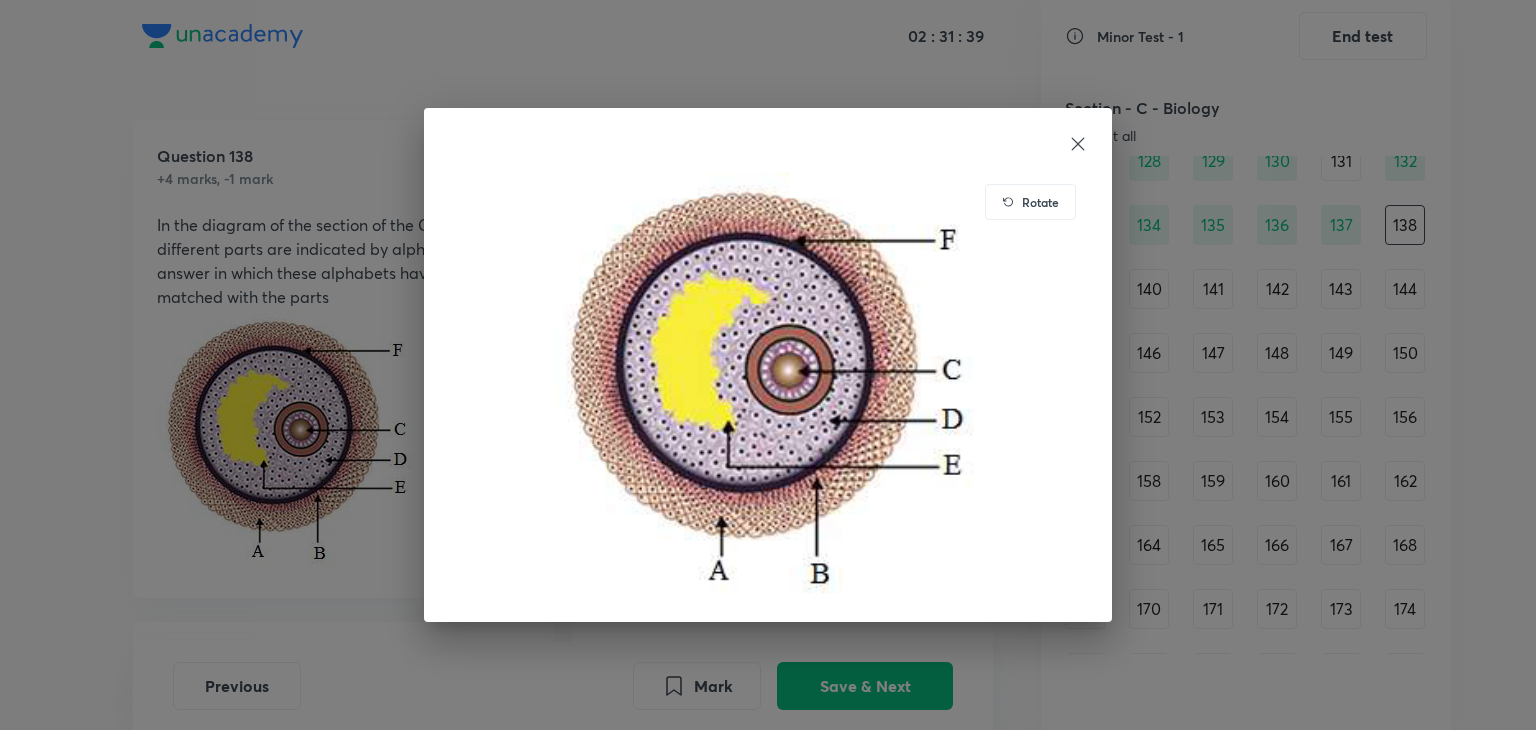 click at bounding box center (768, 144) 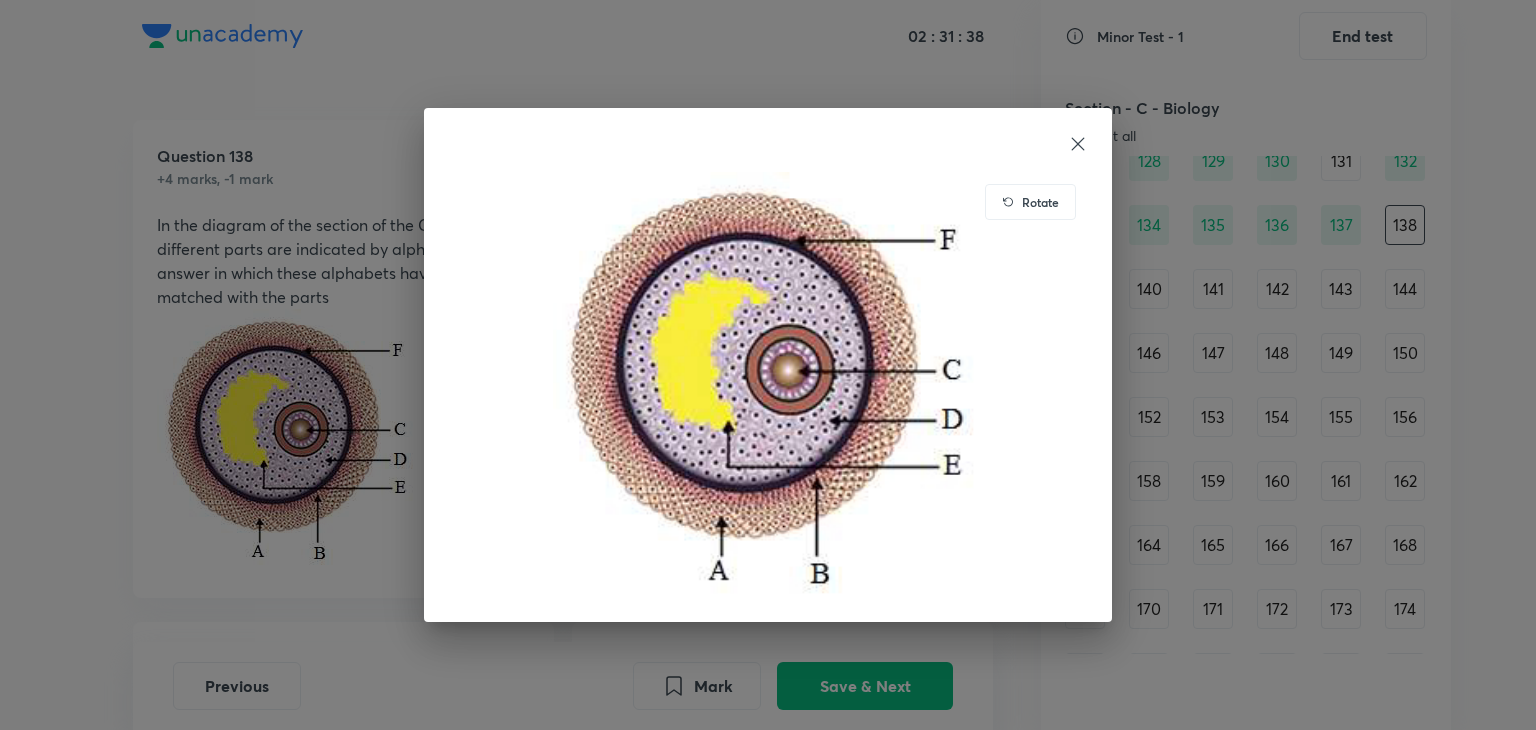 click 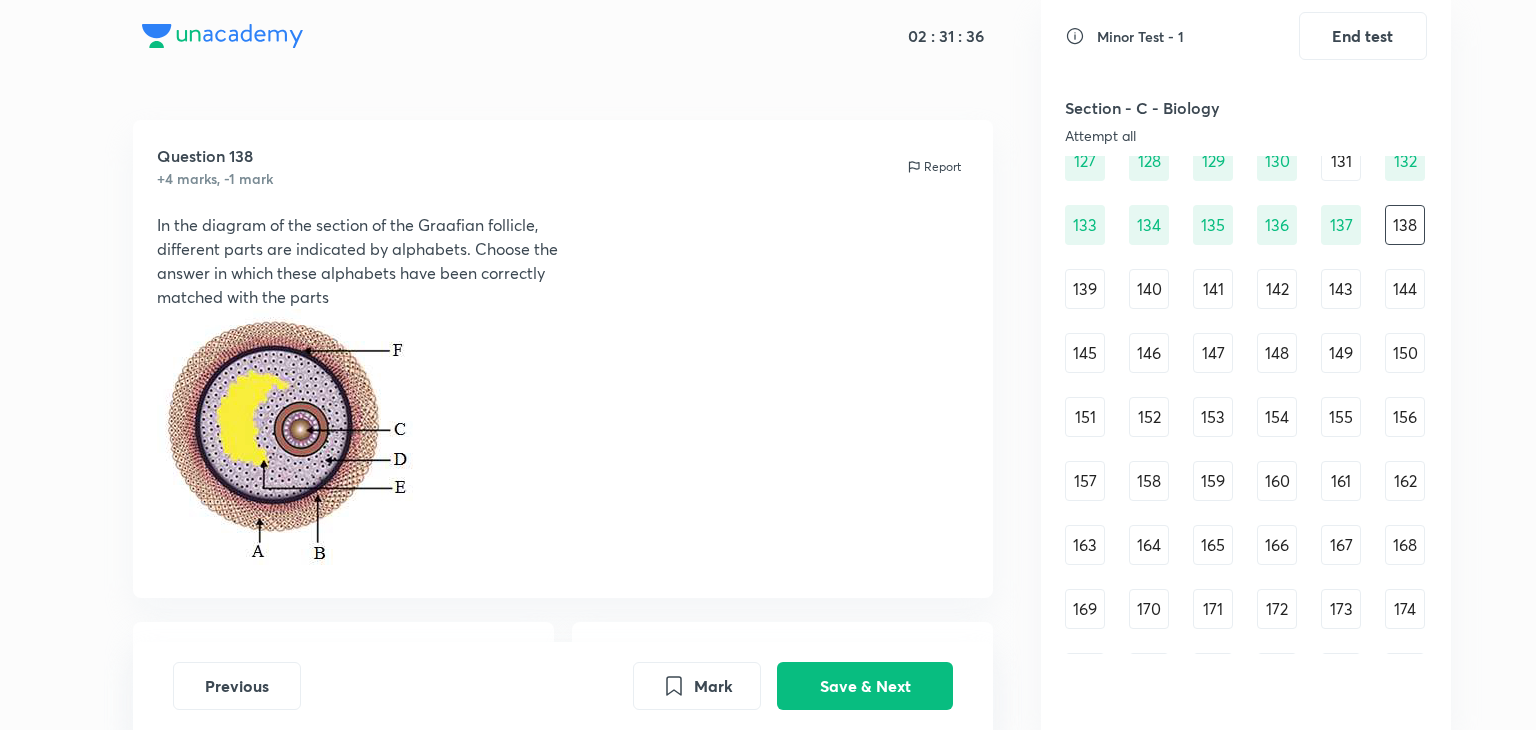 click on "140" at bounding box center (1149, 289) 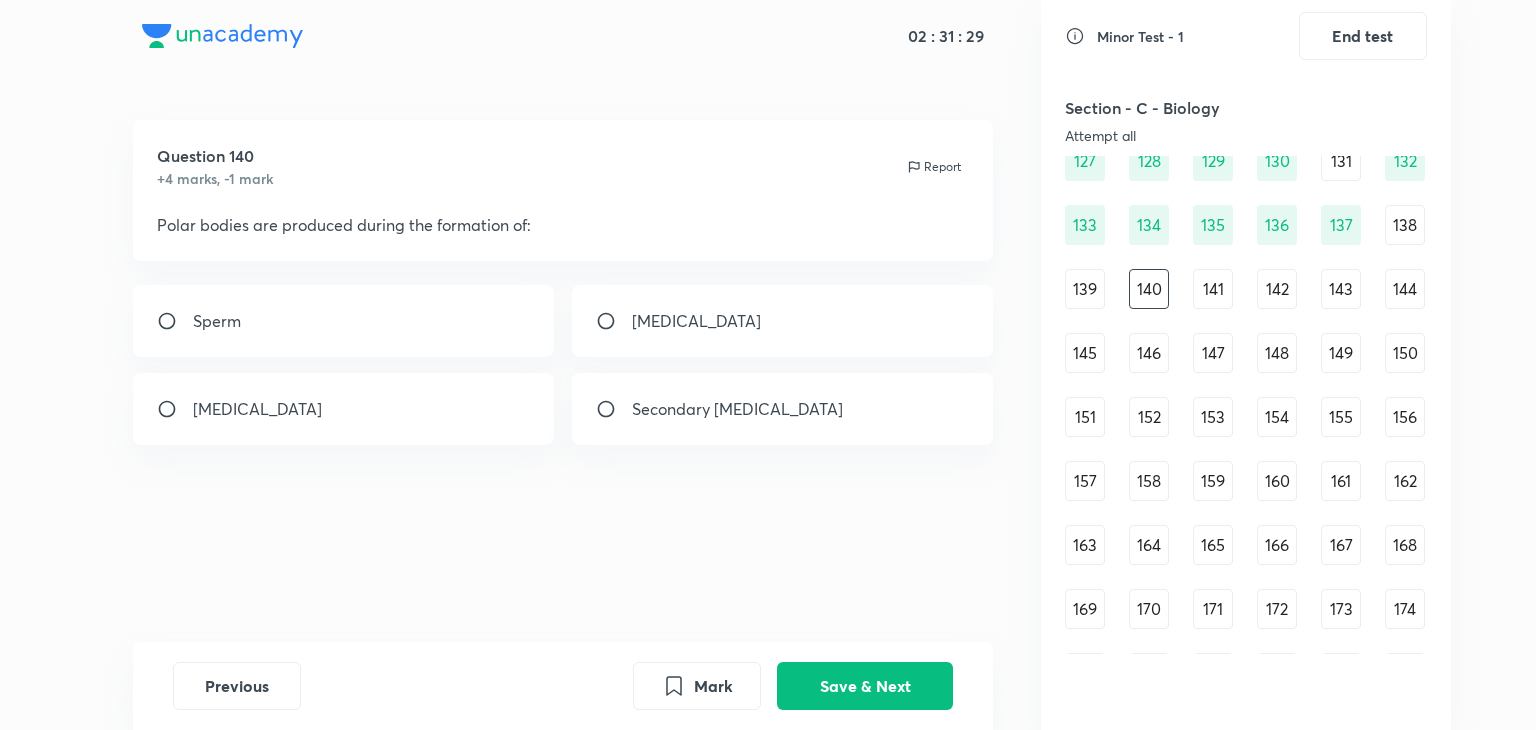 click on "[MEDICAL_DATA]" at bounding box center [783, 321] 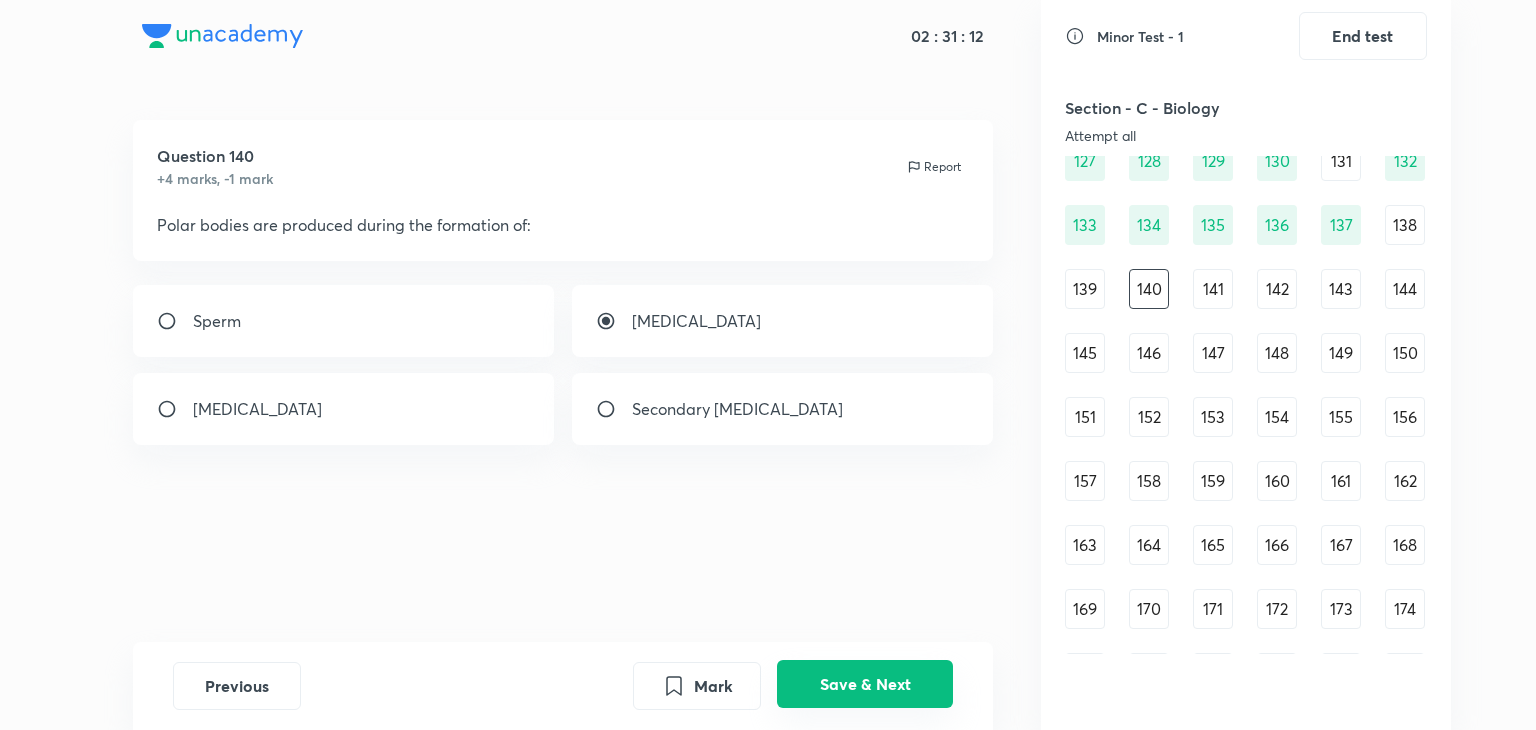 click on "Save & Next" at bounding box center (865, 684) 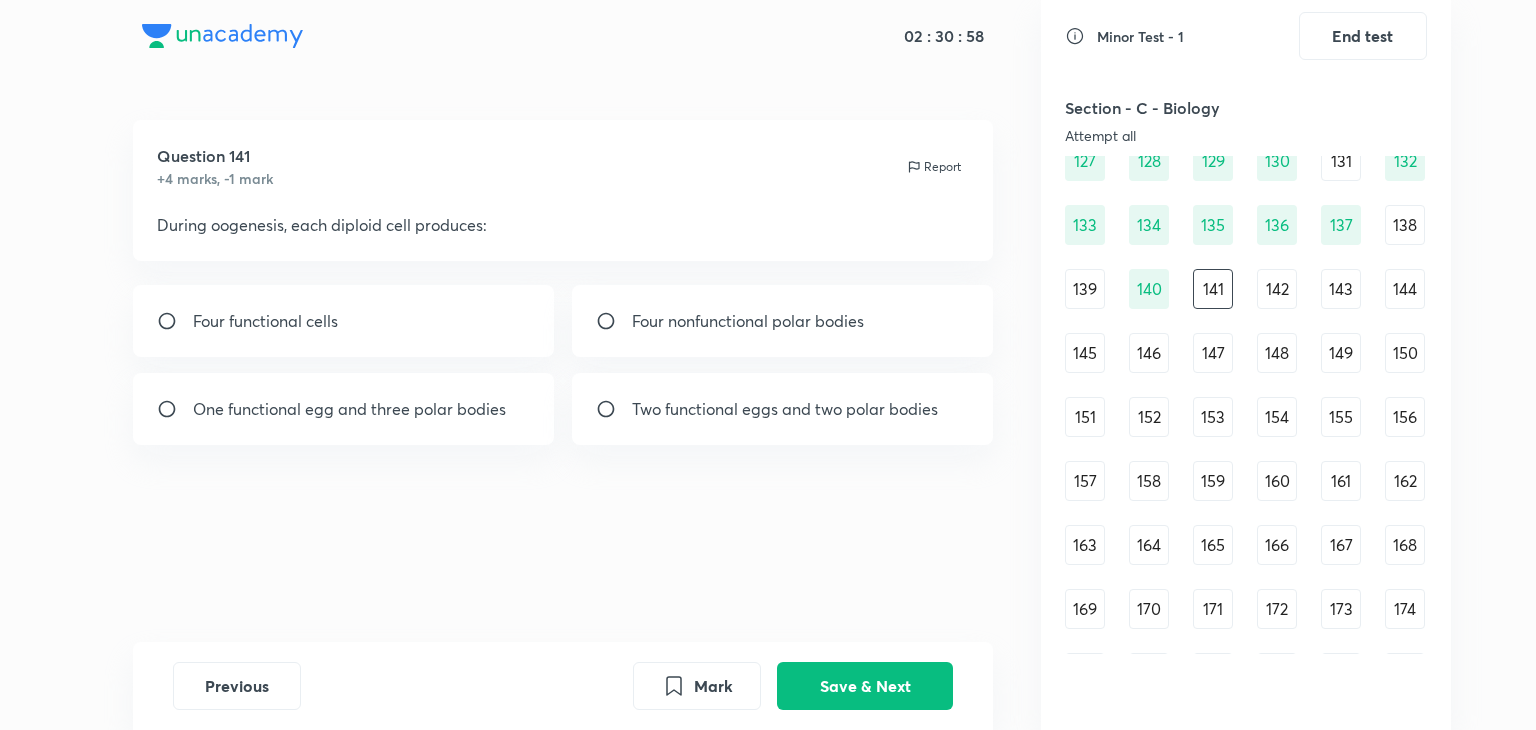 click on "Two functional eggs and two polar bodies" at bounding box center (785, 409) 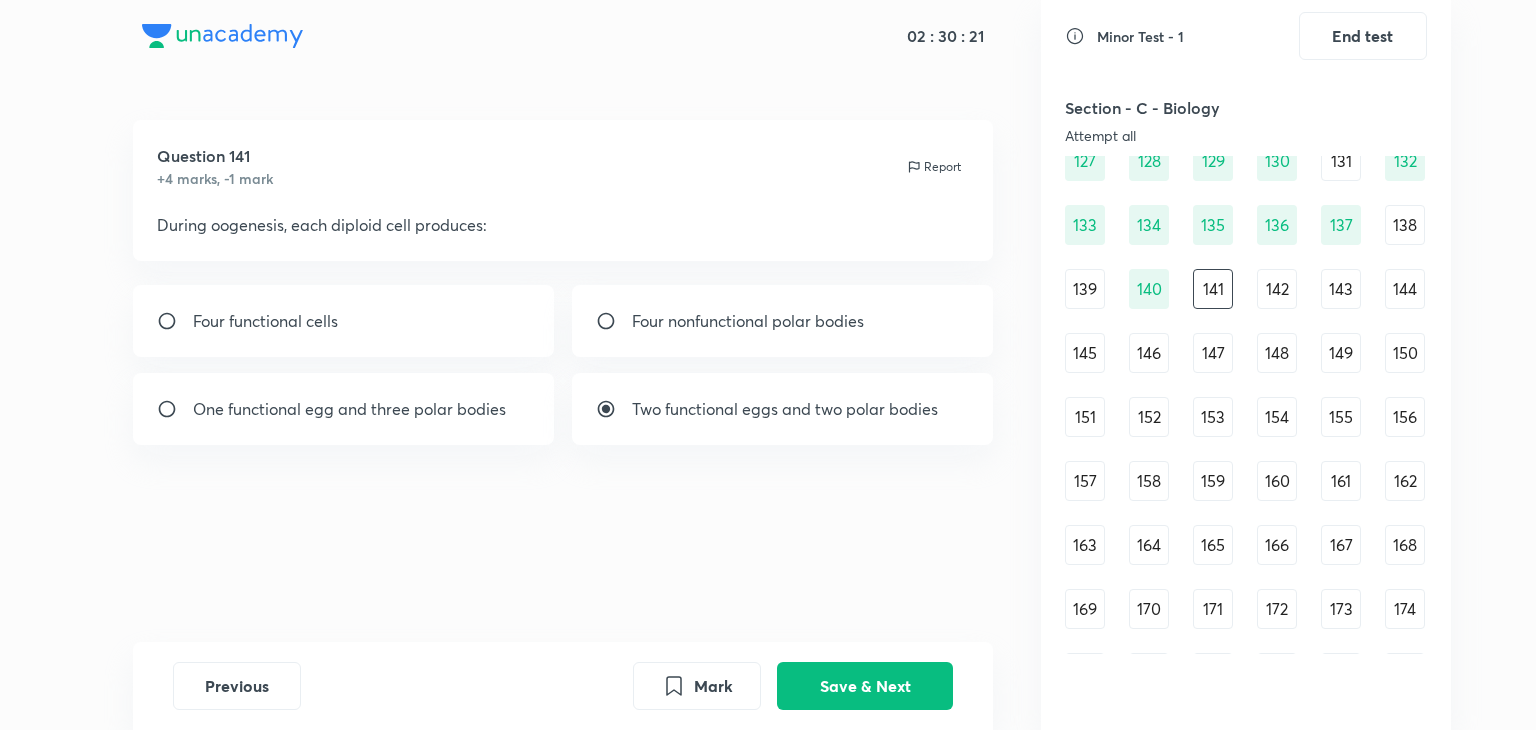 click on "One functional egg and three polar bodies" at bounding box center [349, 409] 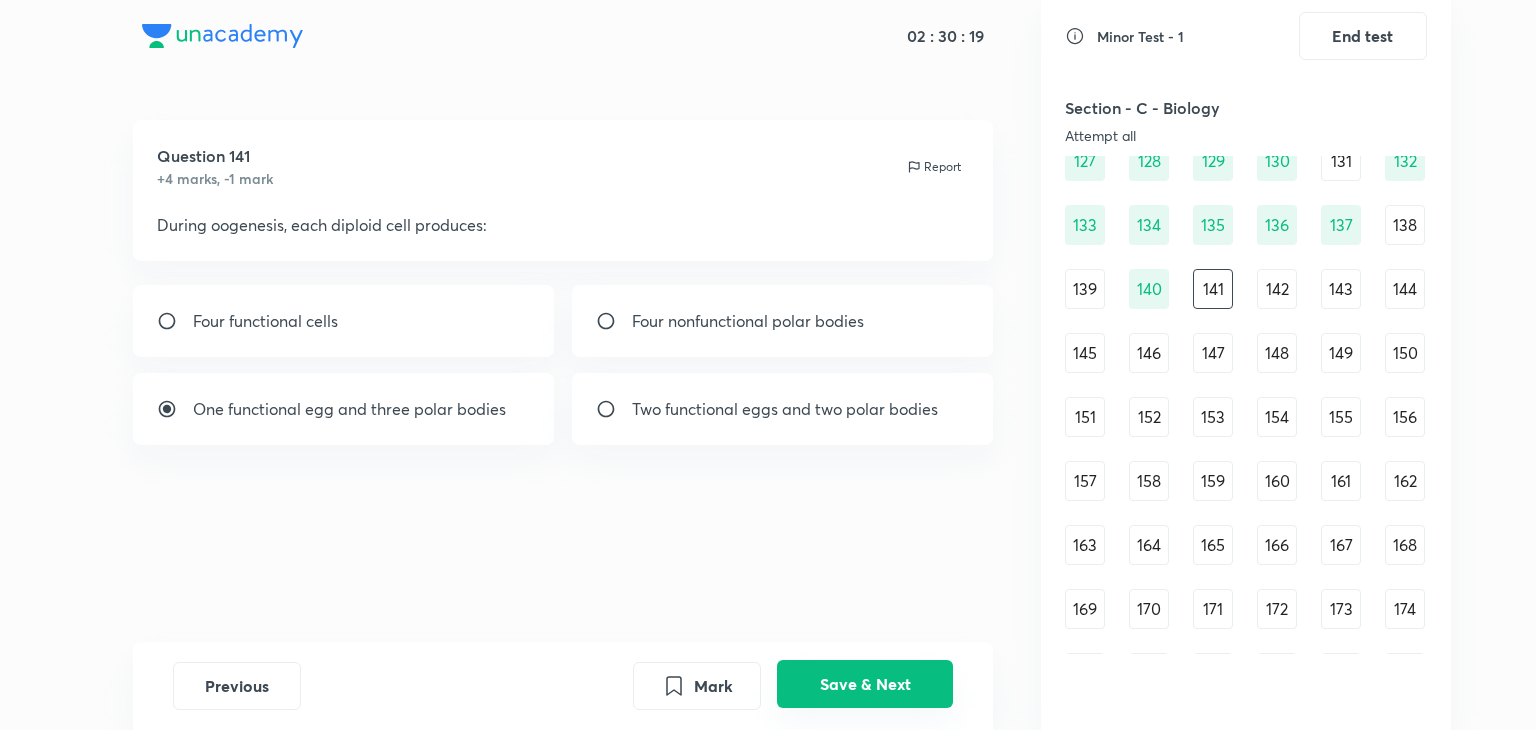 click on "Save & Next" at bounding box center (865, 684) 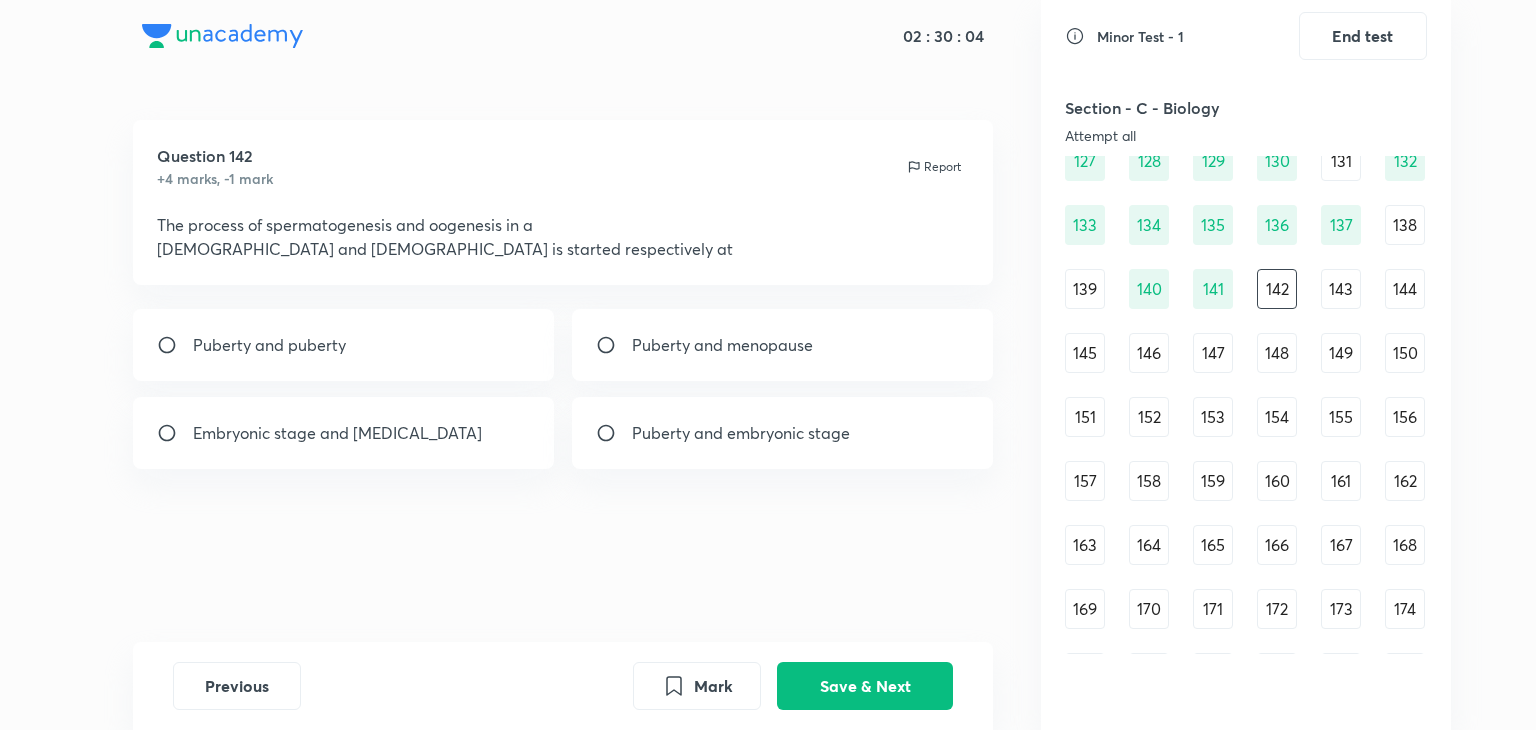 click on "Puberty and embryonic stage" at bounding box center [783, 433] 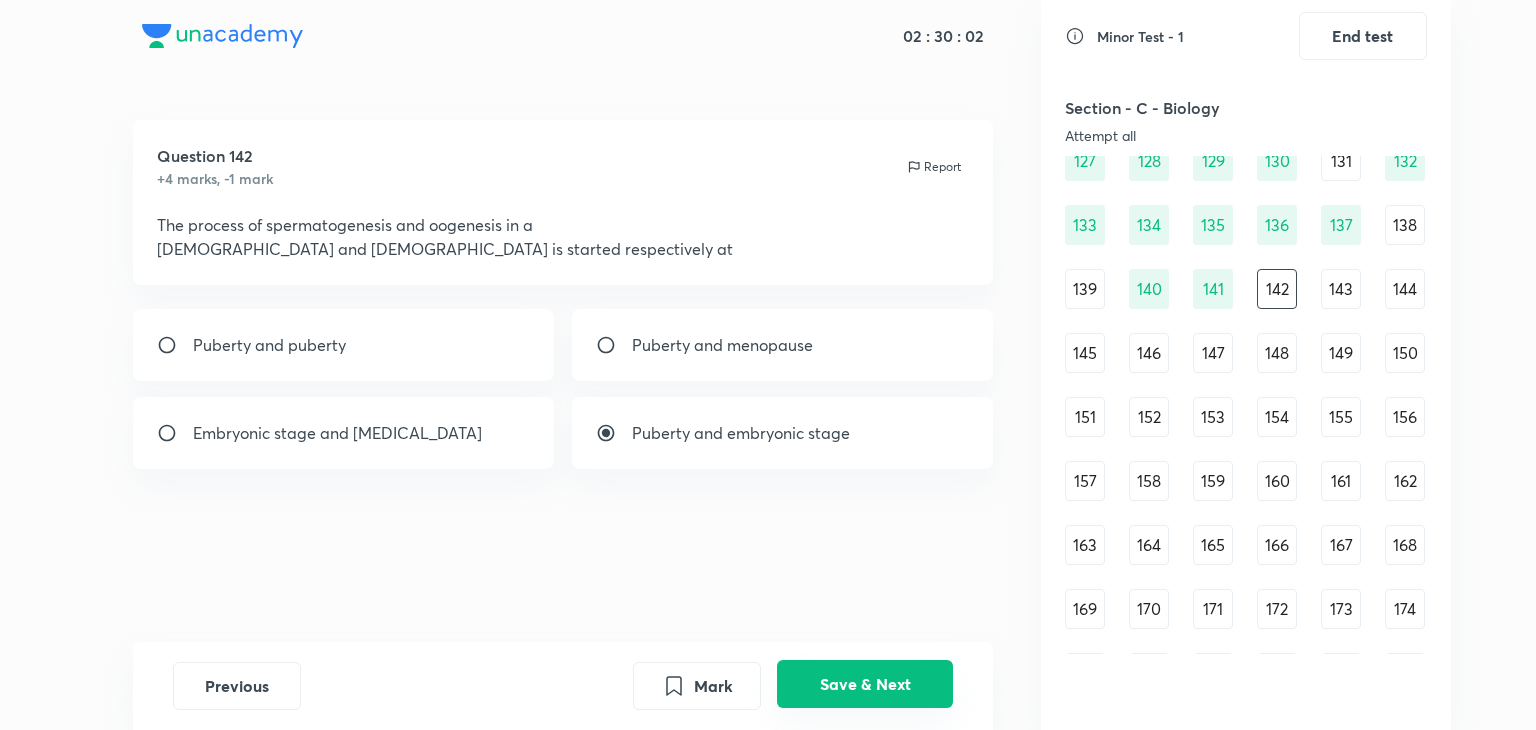 click on "Save & Next" at bounding box center [865, 684] 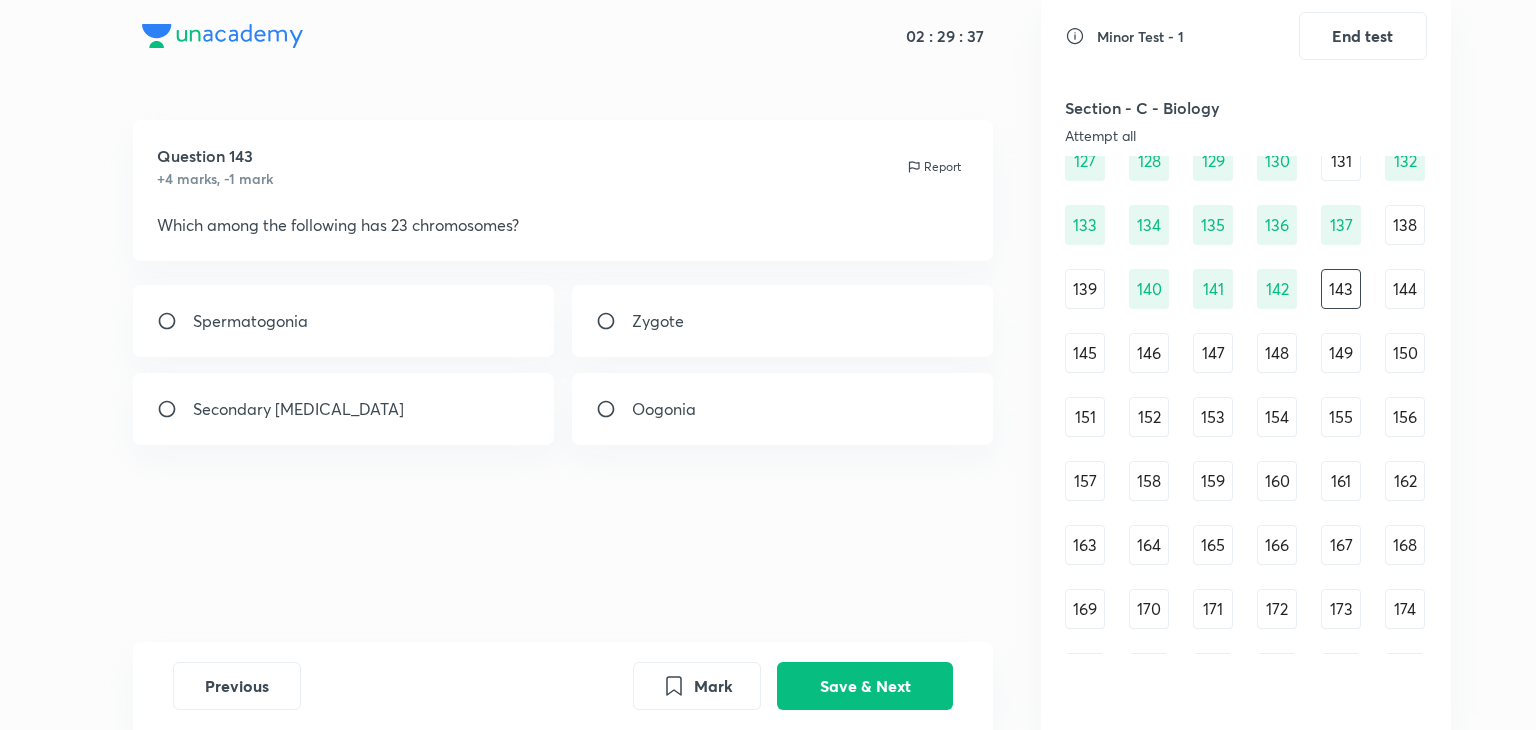 click on "Secondary [MEDICAL_DATA]" at bounding box center [344, 409] 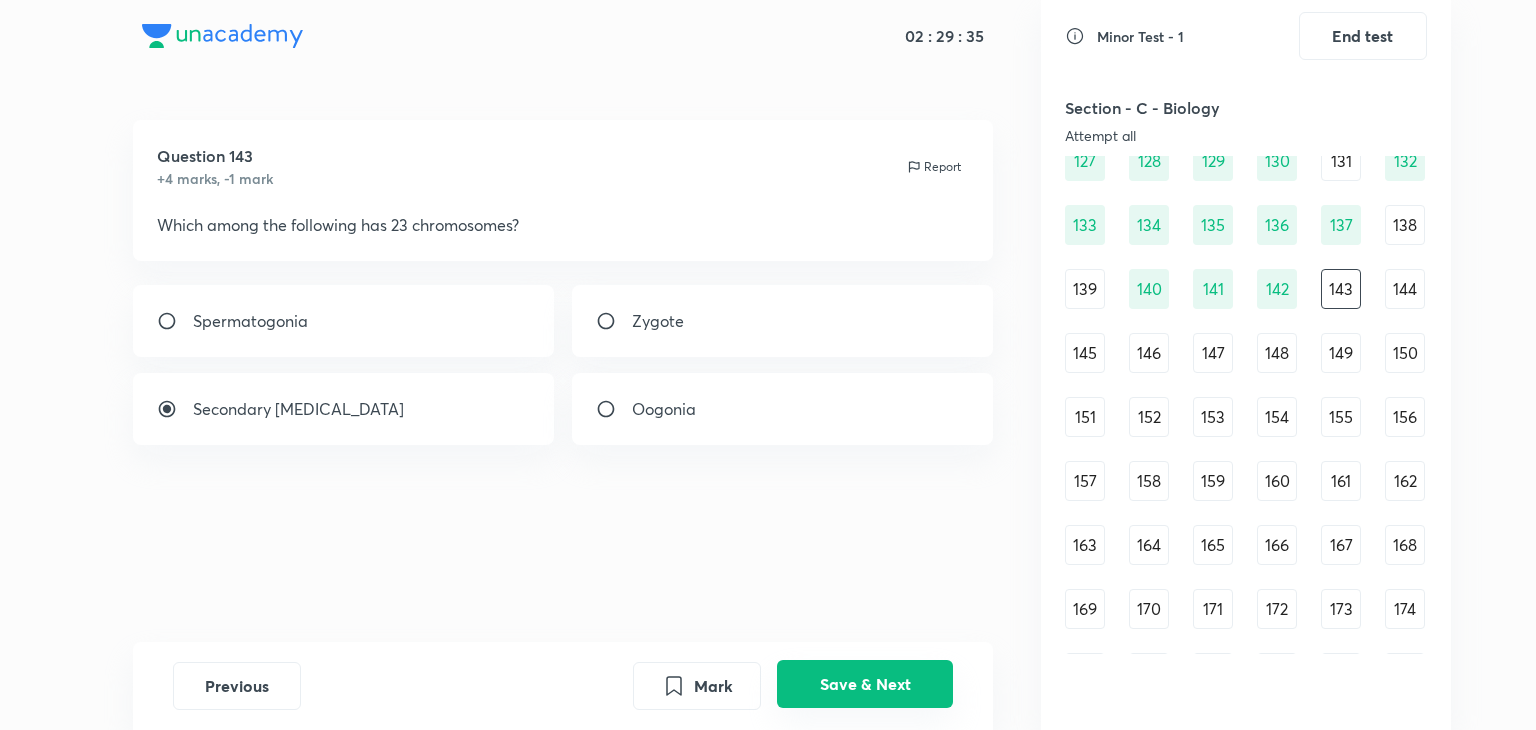 click on "Save & Next" at bounding box center (865, 684) 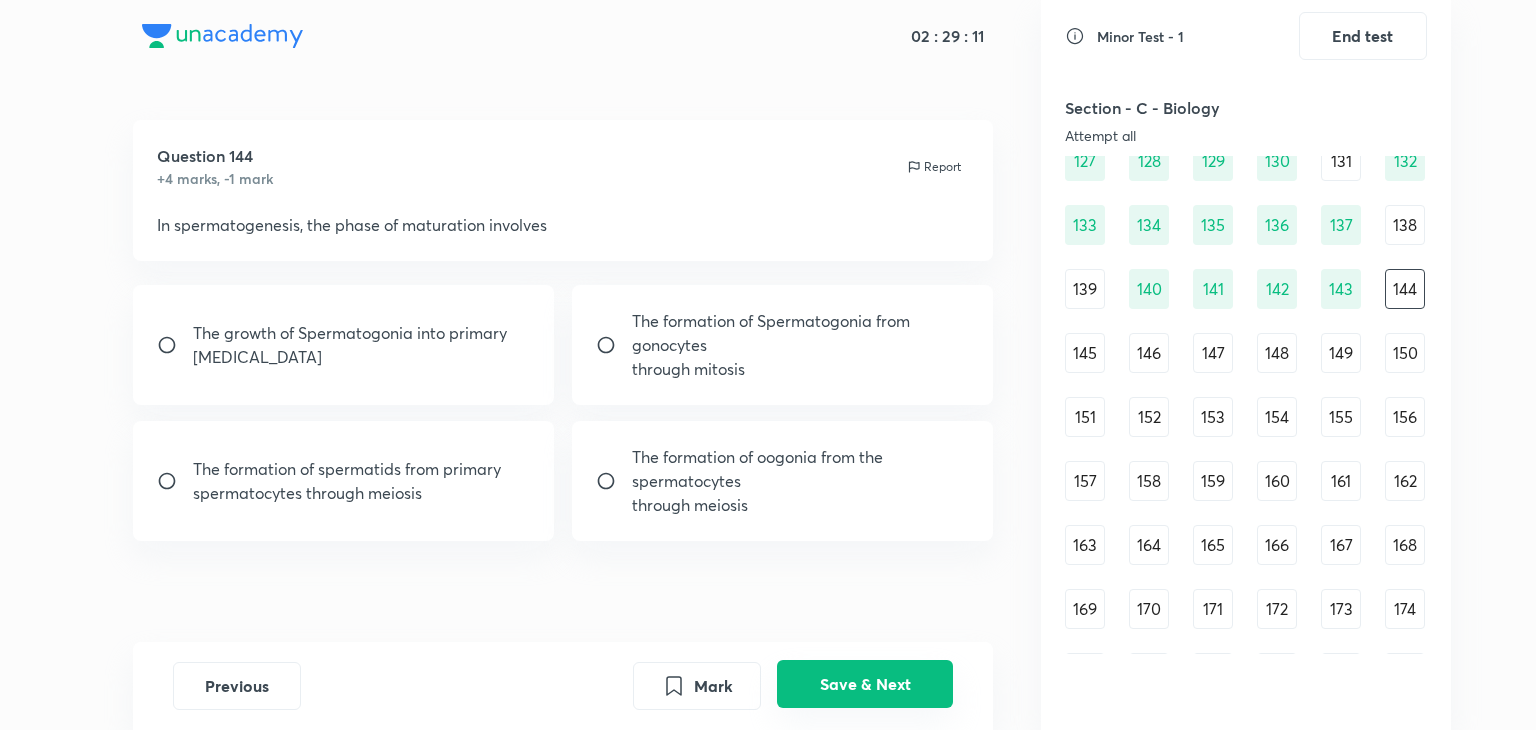 click on "Save & Next" at bounding box center (865, 684) 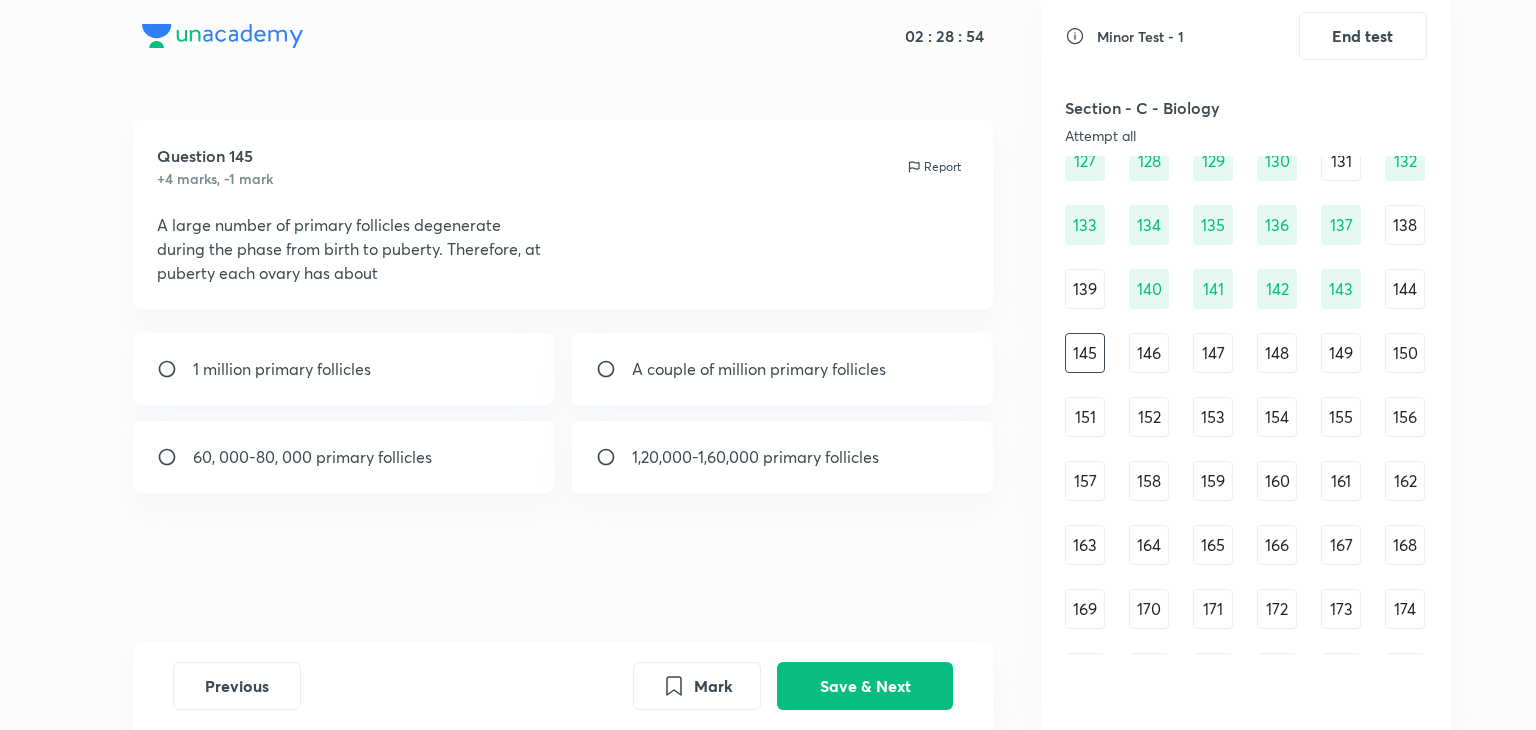 click on "60, 000-80, 000 primary follicles" at bounding box center (312, 457) 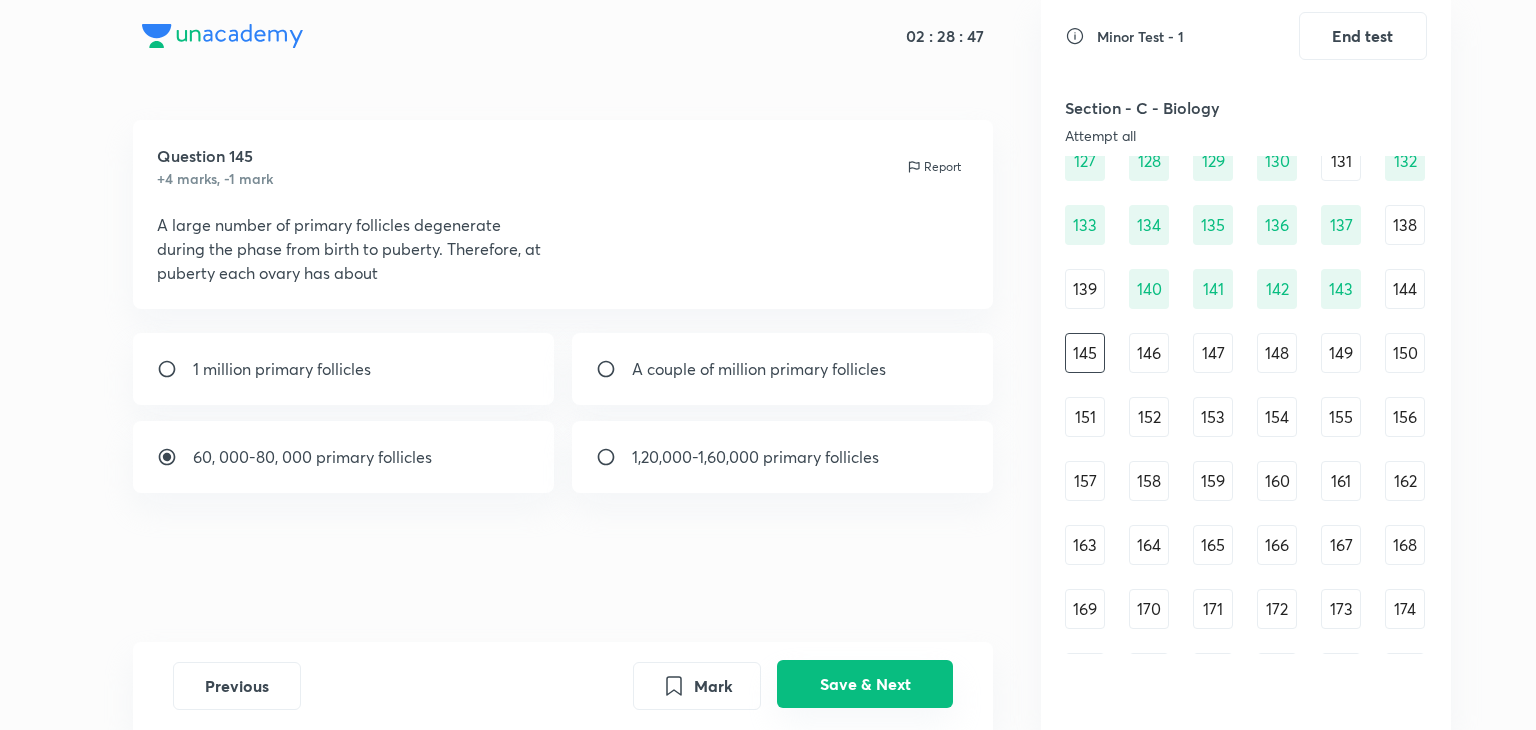 click on "Save & Next" at bounding box center (865, 684) 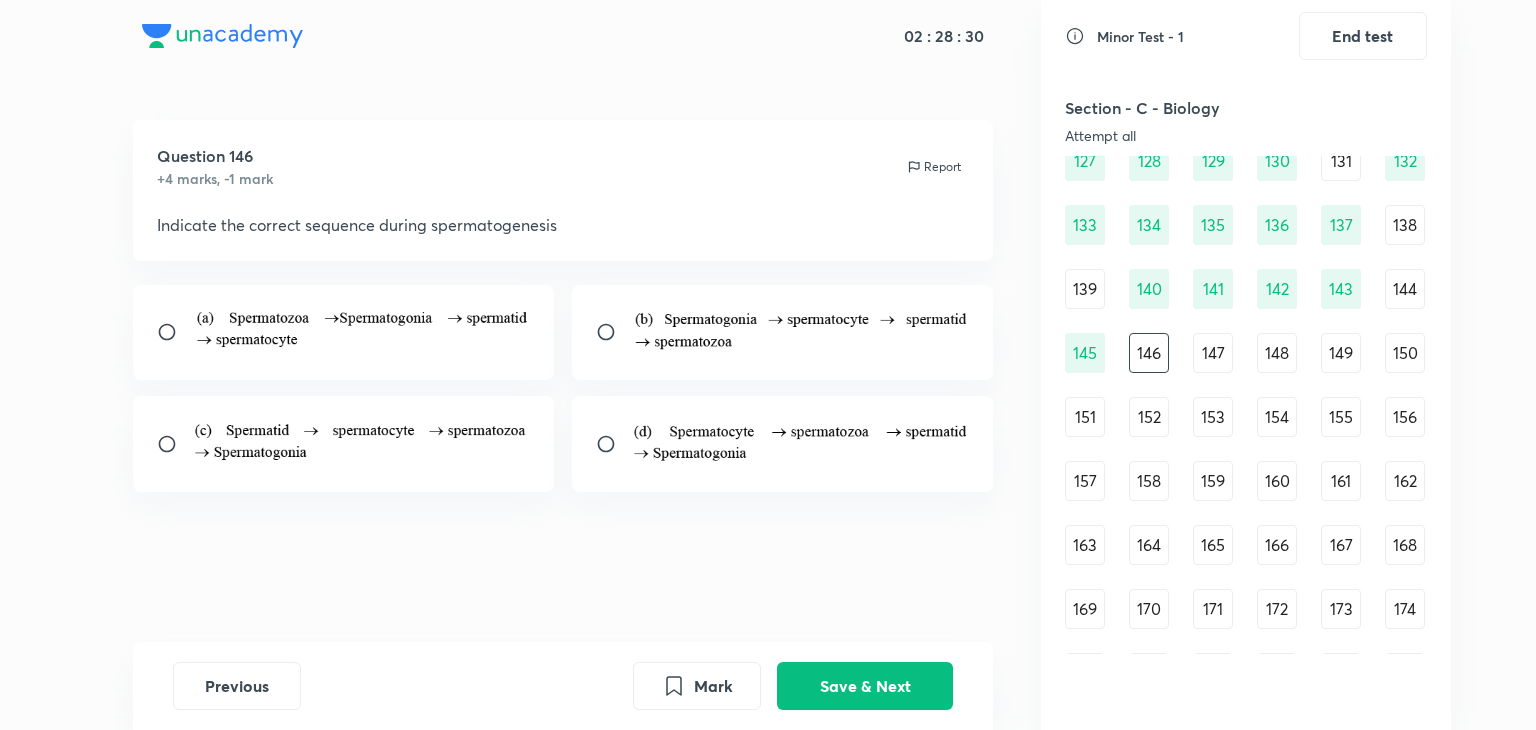 click at bounding box center (801, 332) 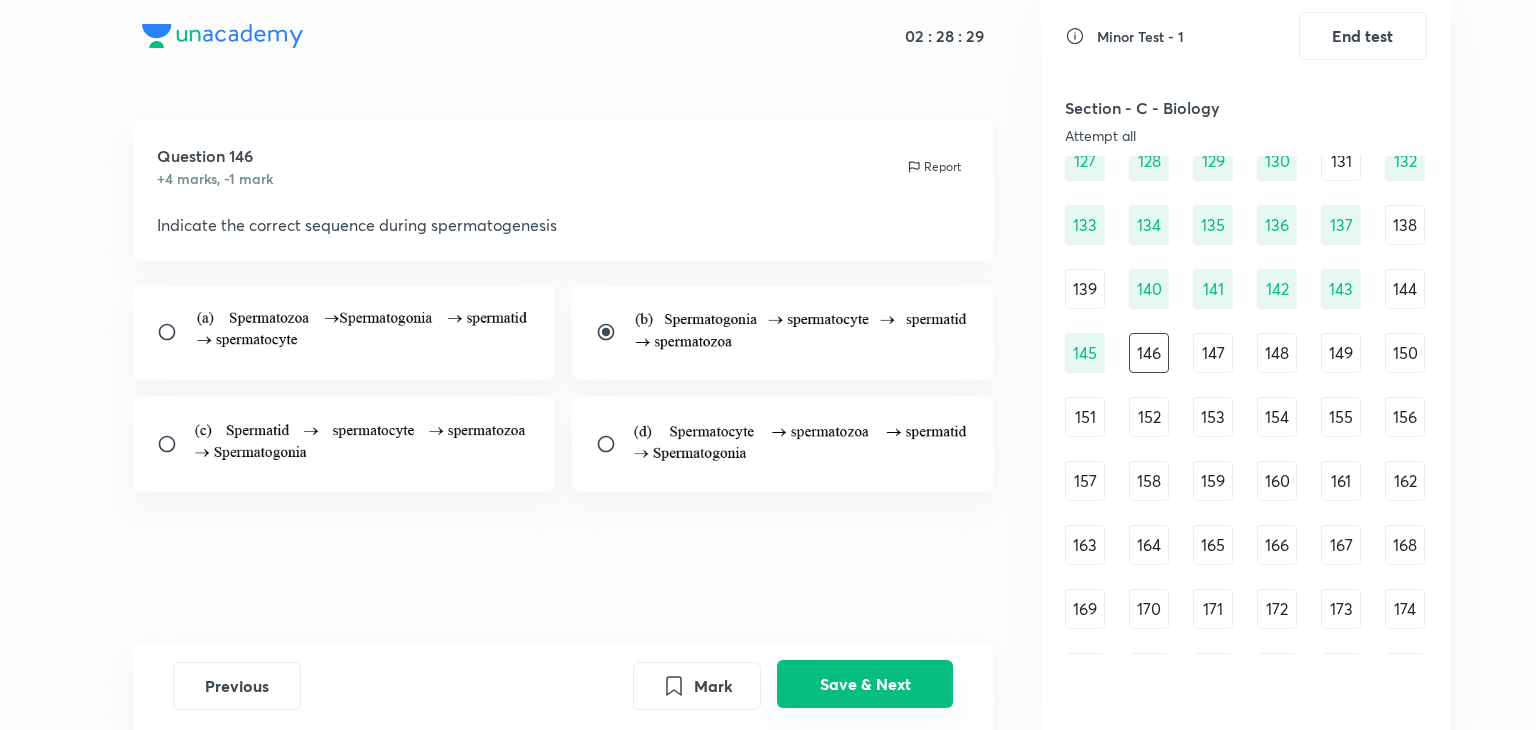 click on "Save & Next" at bounding box center [865, 684] 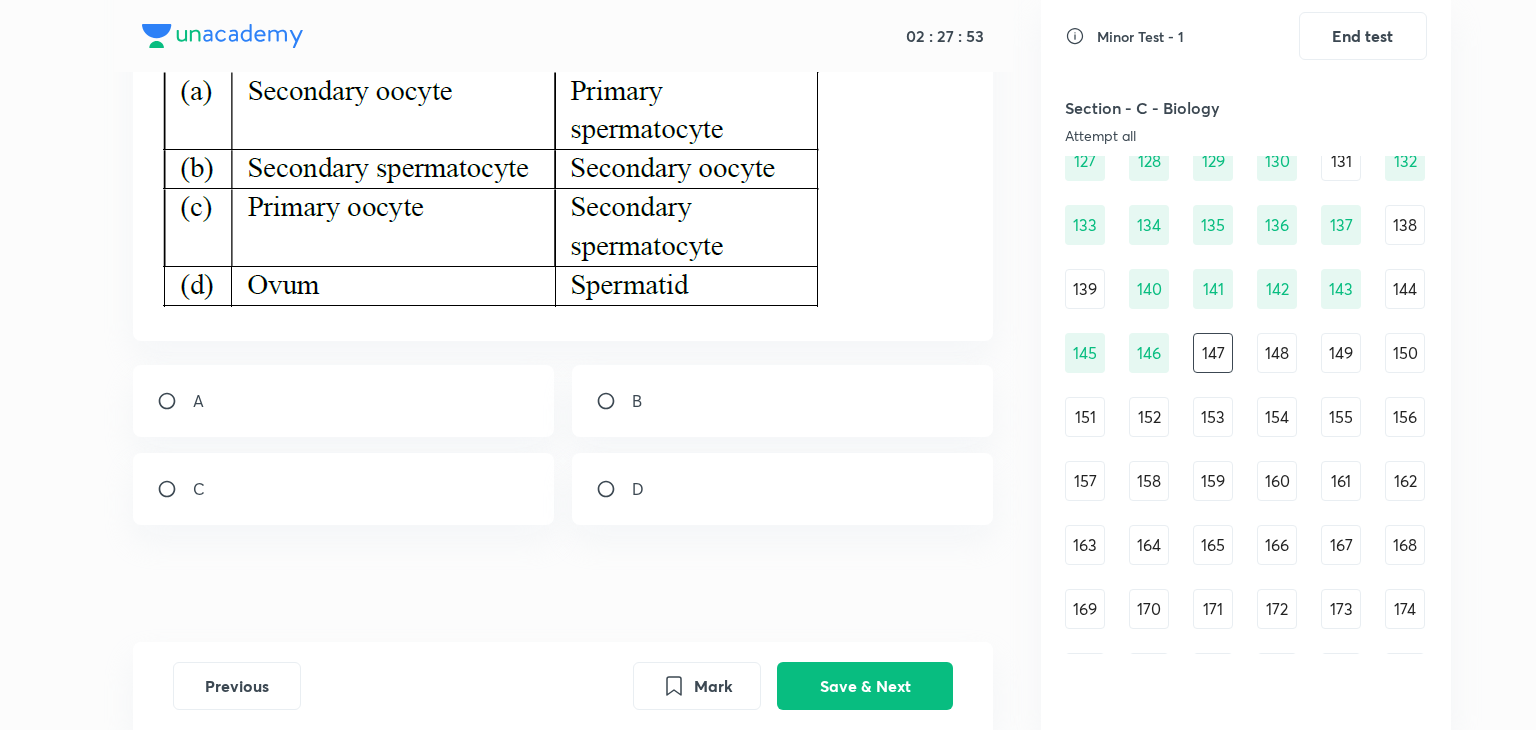 scroll, scrollTop: 224, scrollLeft: 0, axis: vertical 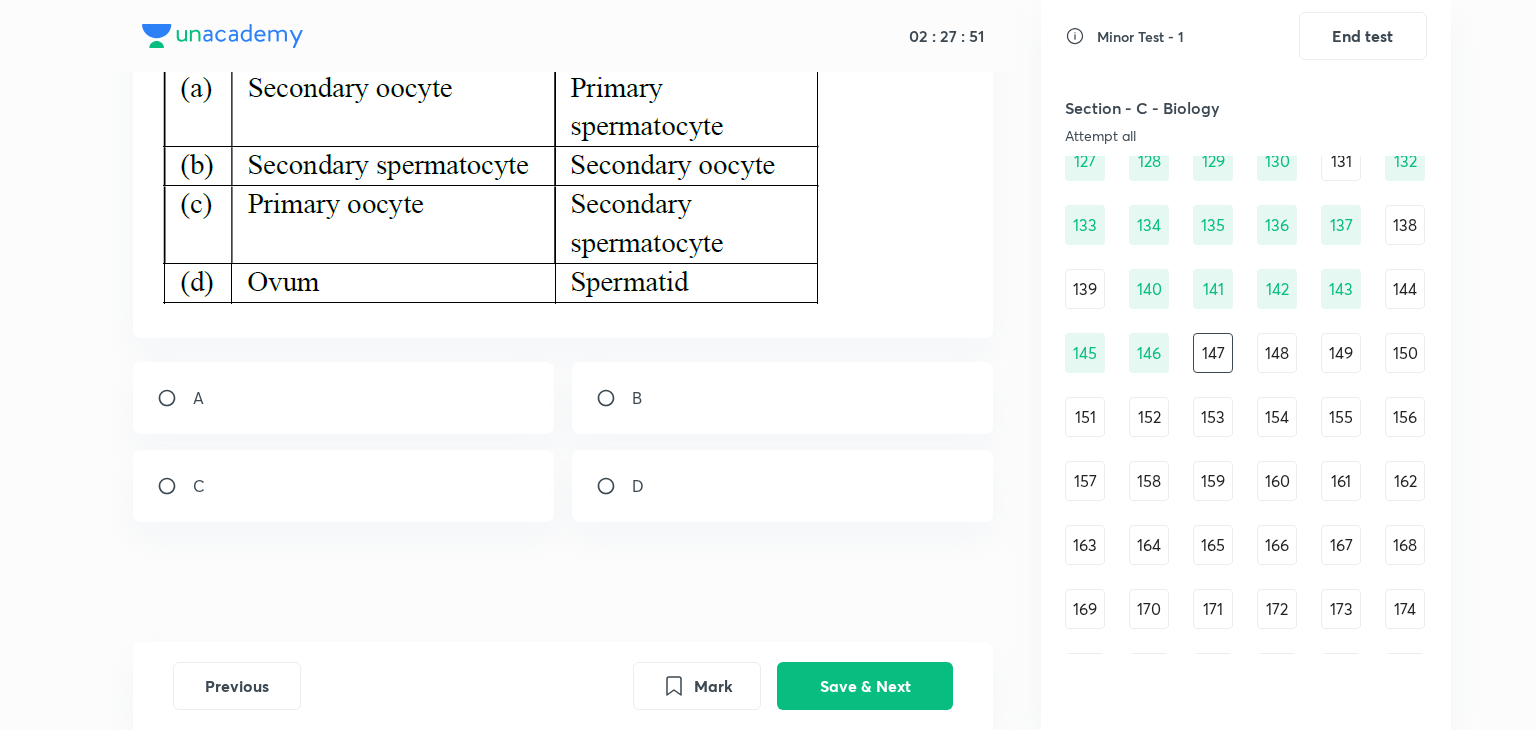 click at bounding box center [614, 486] 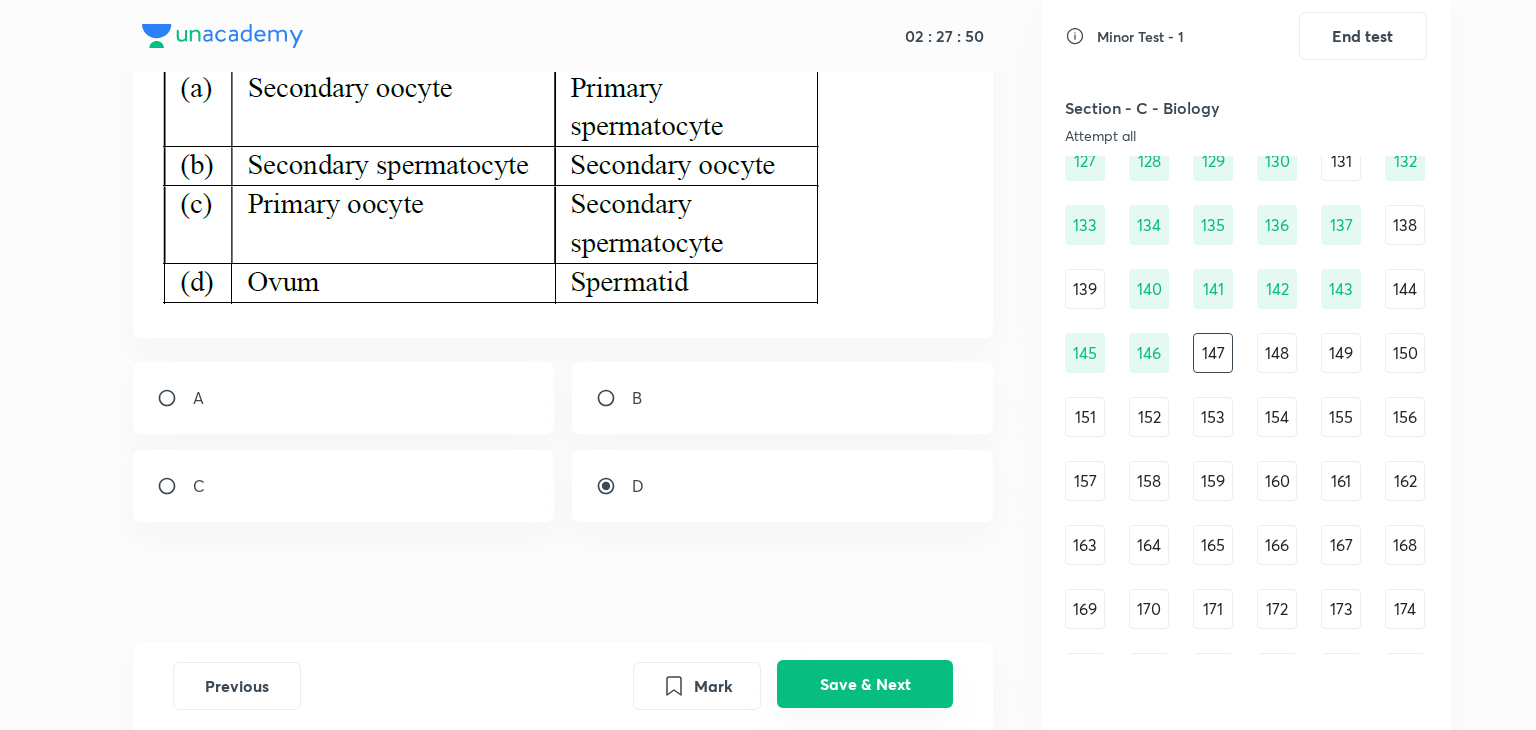 click on "Save & Next" at bounding box center (865, 684) 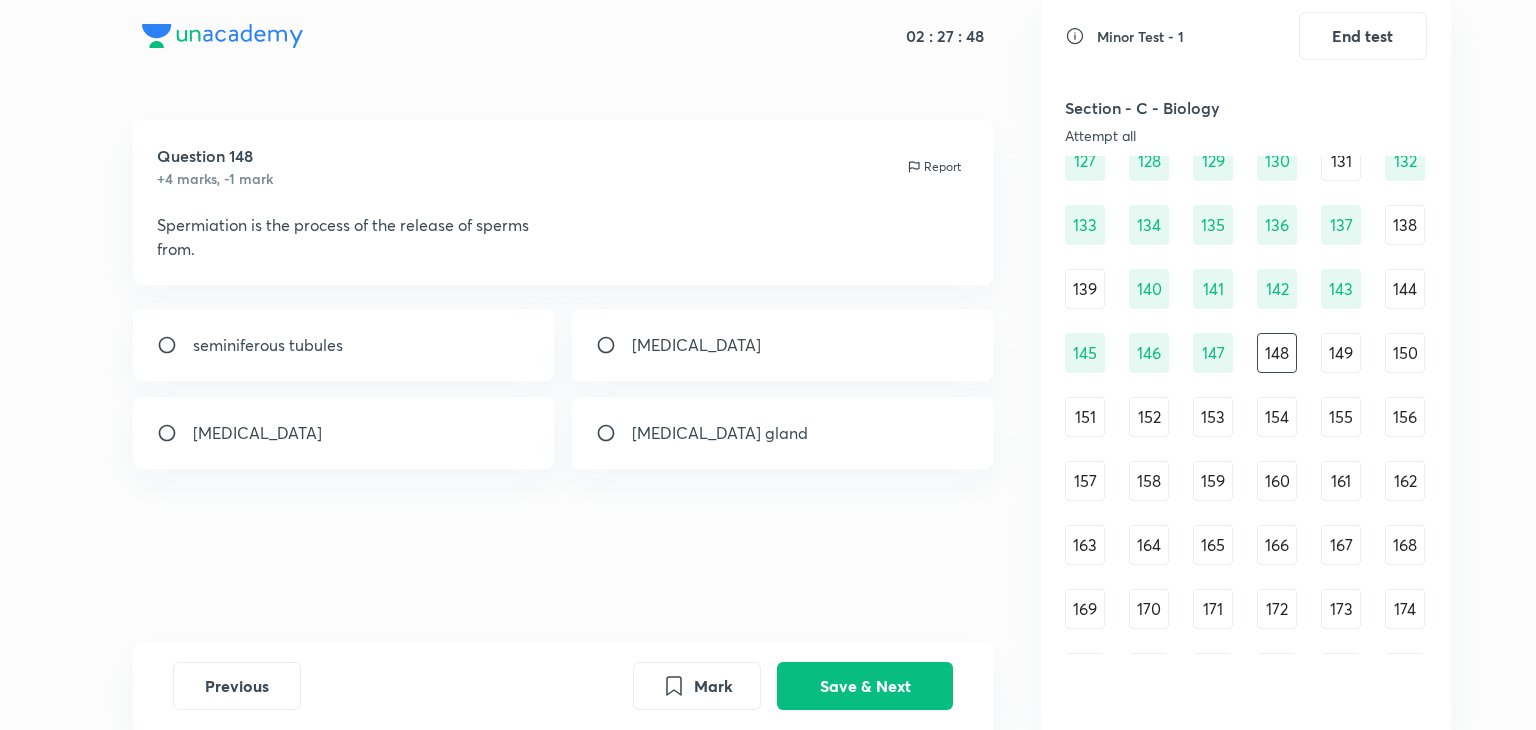 scroll, scrollTop: 1894, scrollLeft: 0, axis: vertical 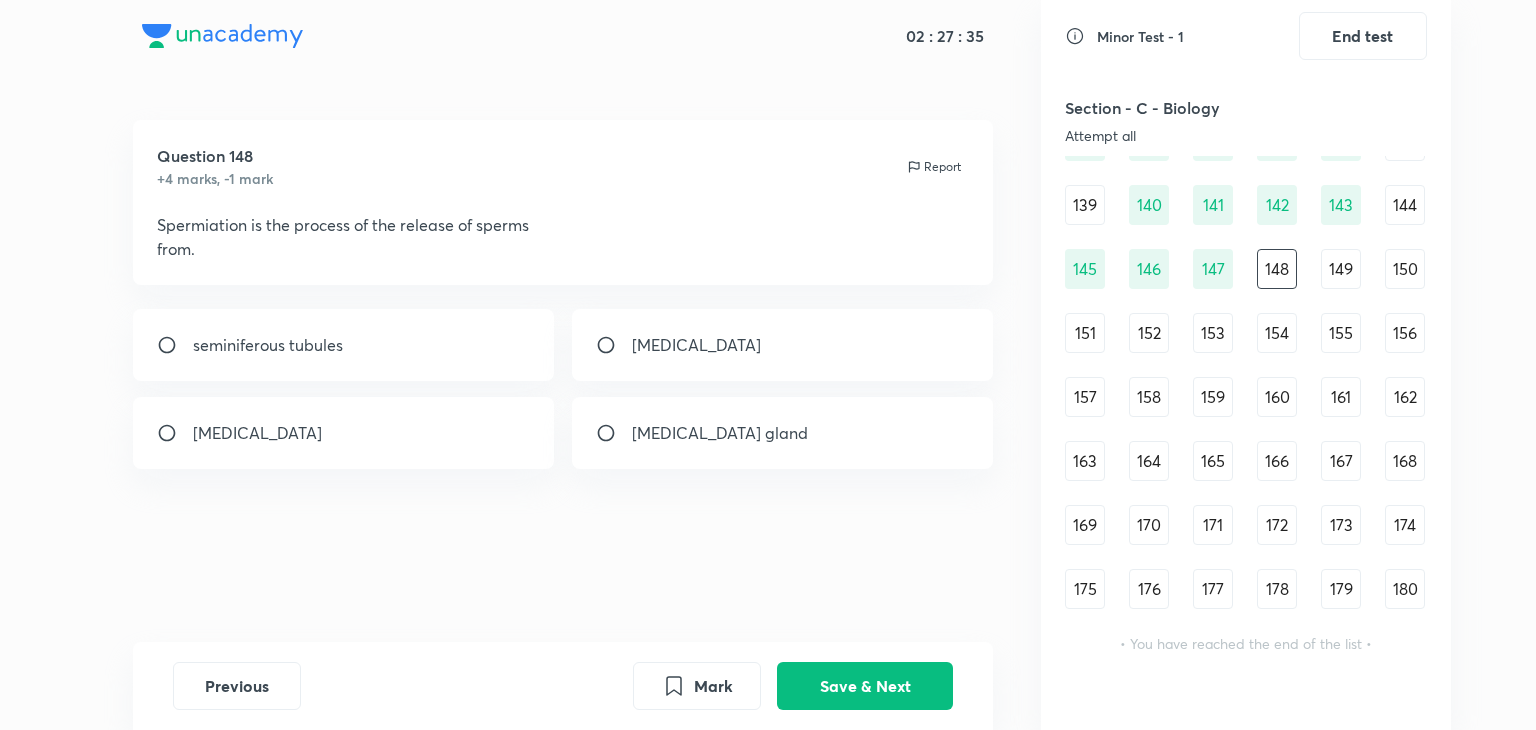 click on "seminiferous tubules" at bounding box center [344, 345] 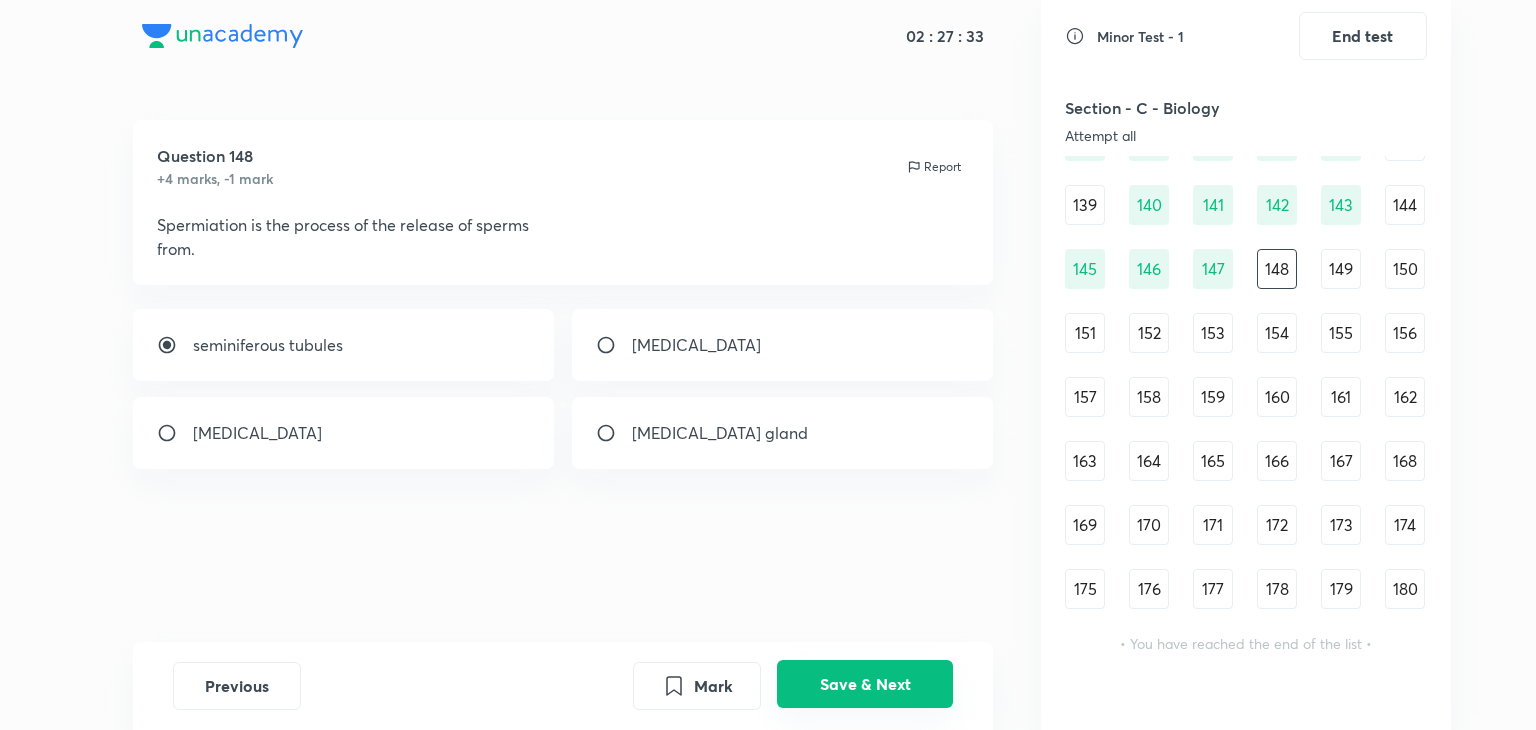click on "Save & Next" at bounding box center (865, 684) 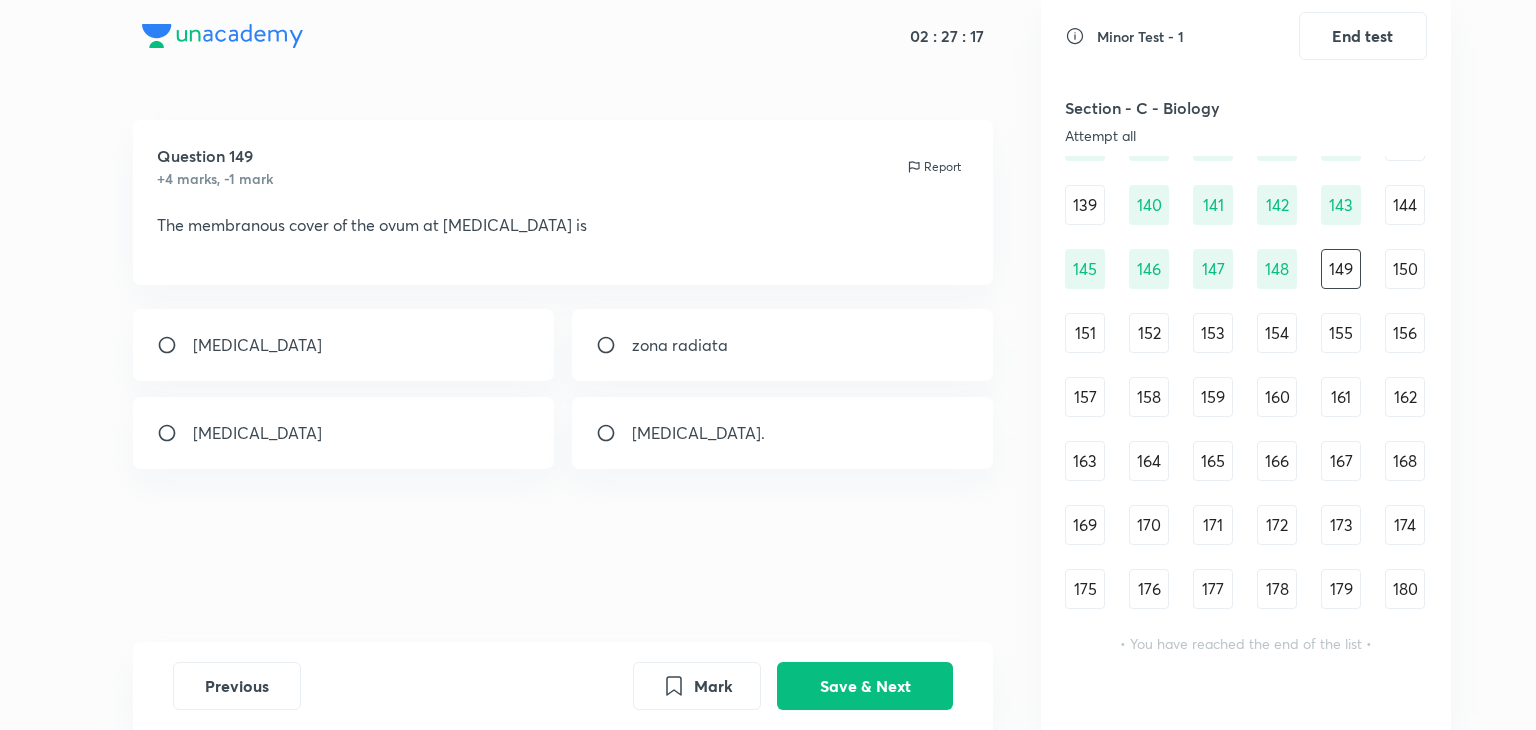 click on "[MEDICAL_DATA]" at bounding box center (344, 433) 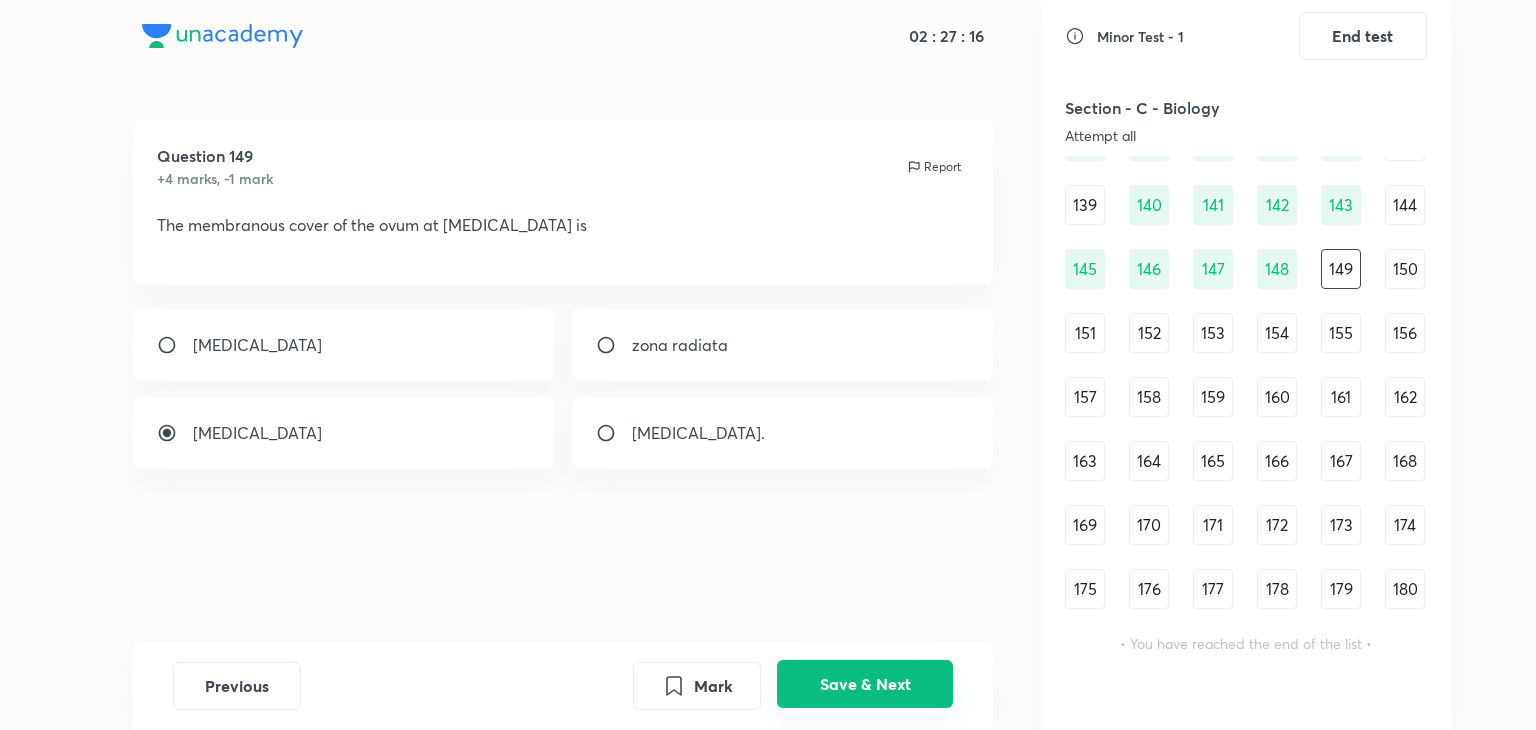 click on "Save & Next" at bounding box center (865, 684) 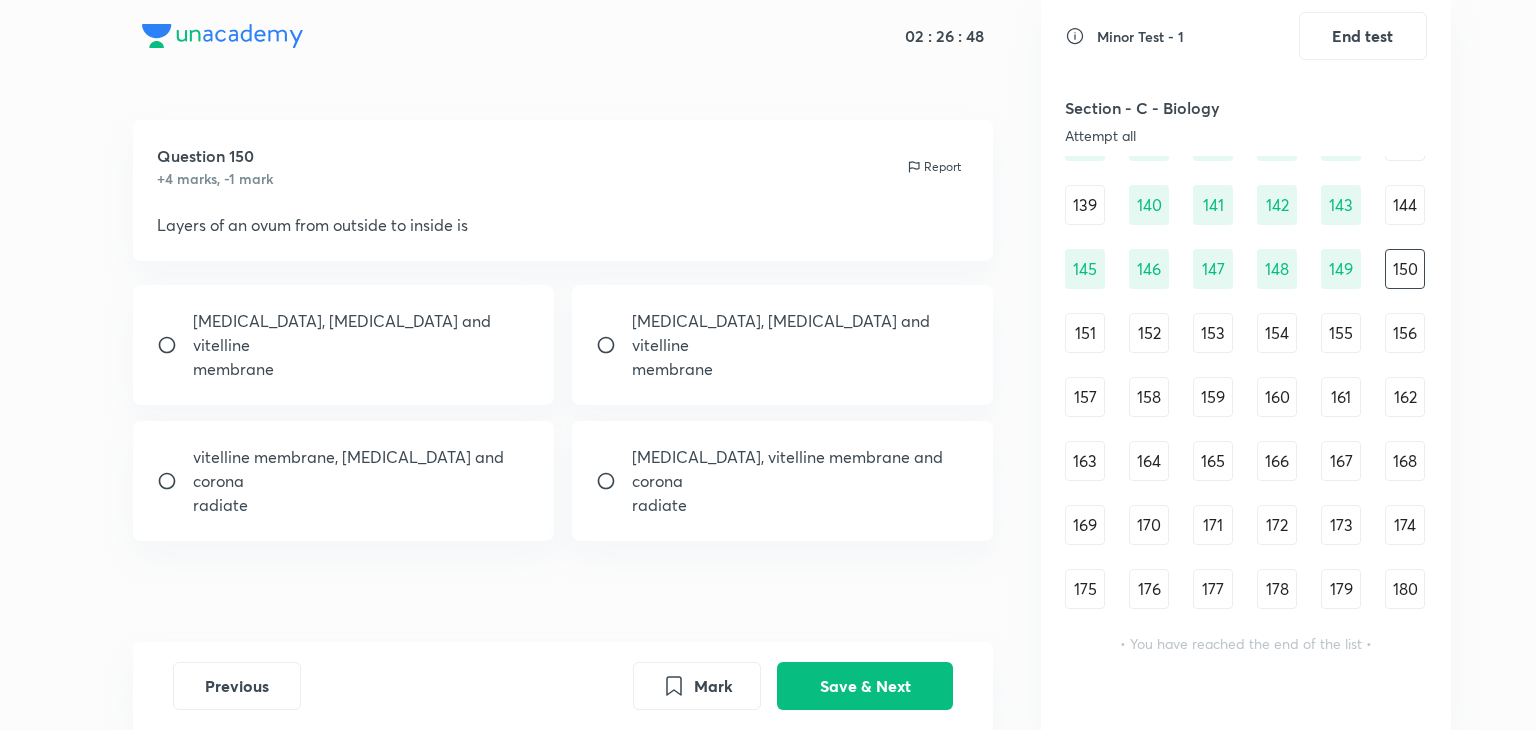 click on "membrane" at bounding box center [801, 369] 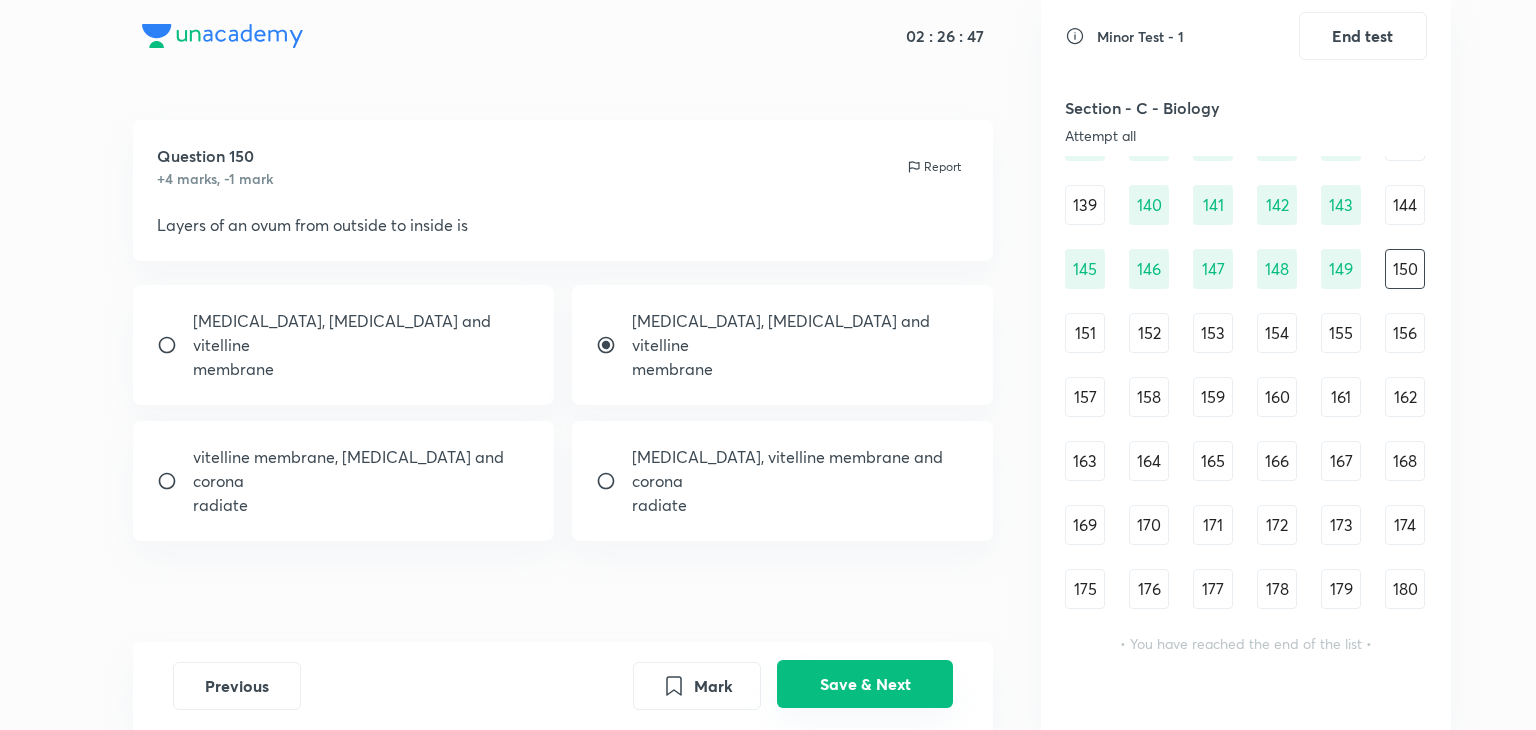 click on "Save & Next" at bounding box center [865, 684] 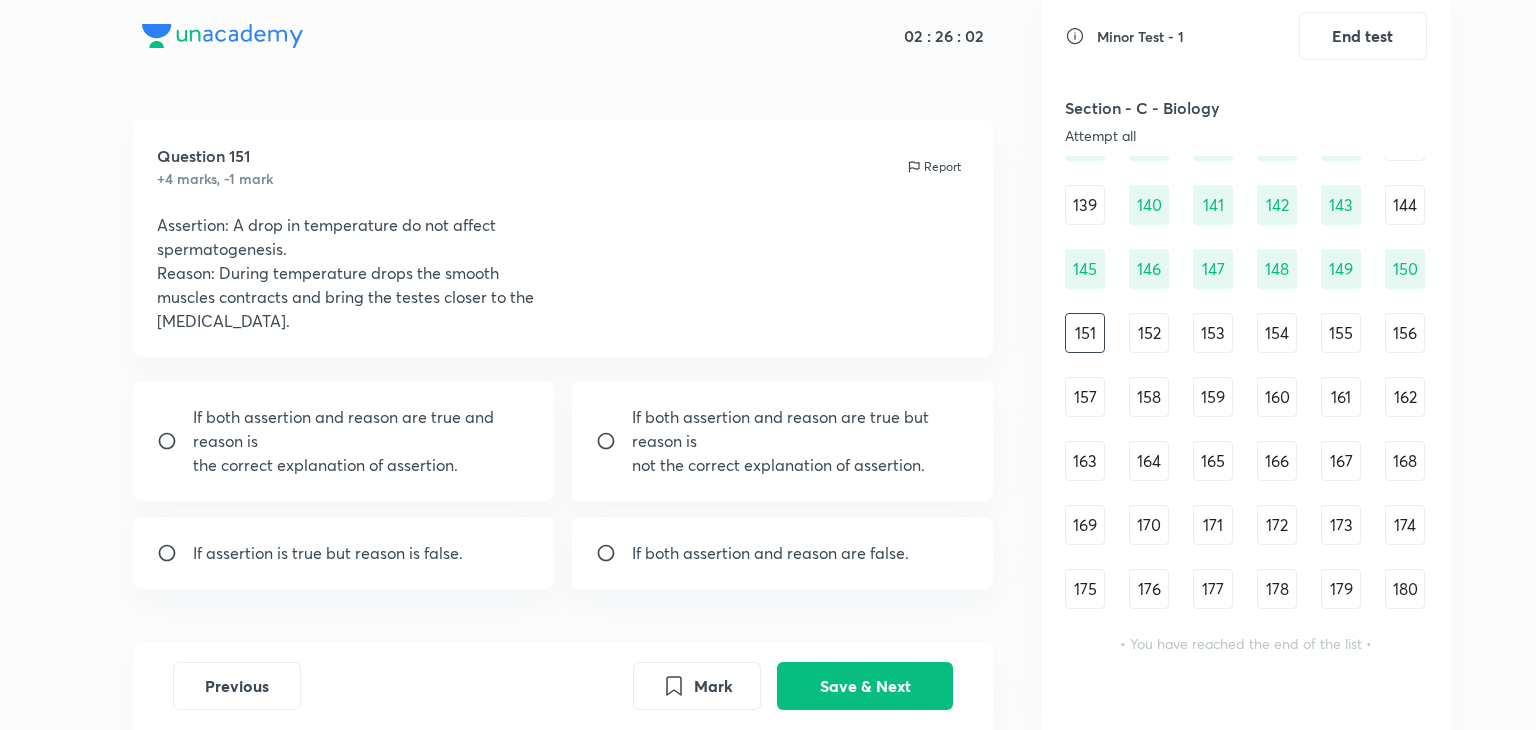 click on "If both assertion and reason are false." at bounding box center (783, 553) 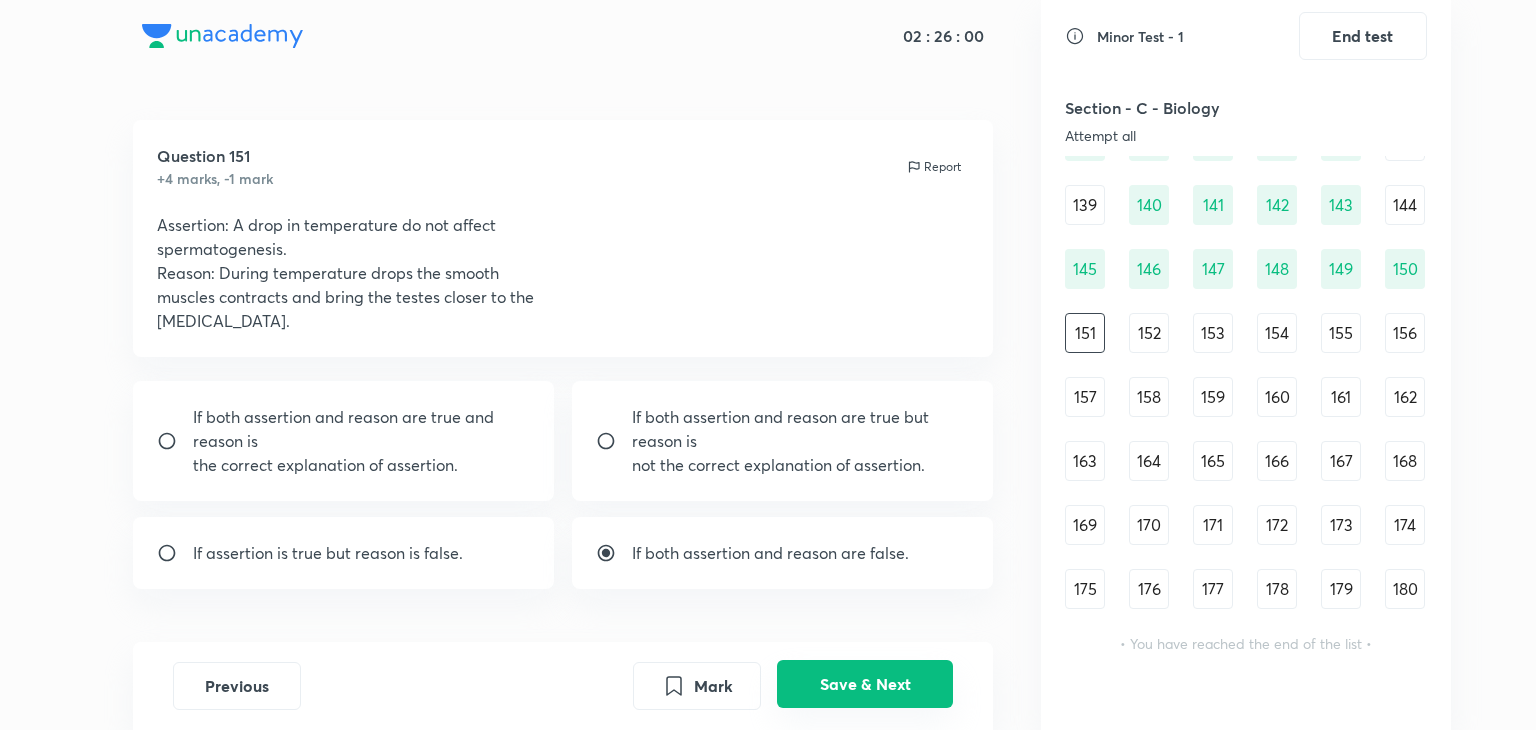 click on "Save & Next" at bounding box center (865, 684) 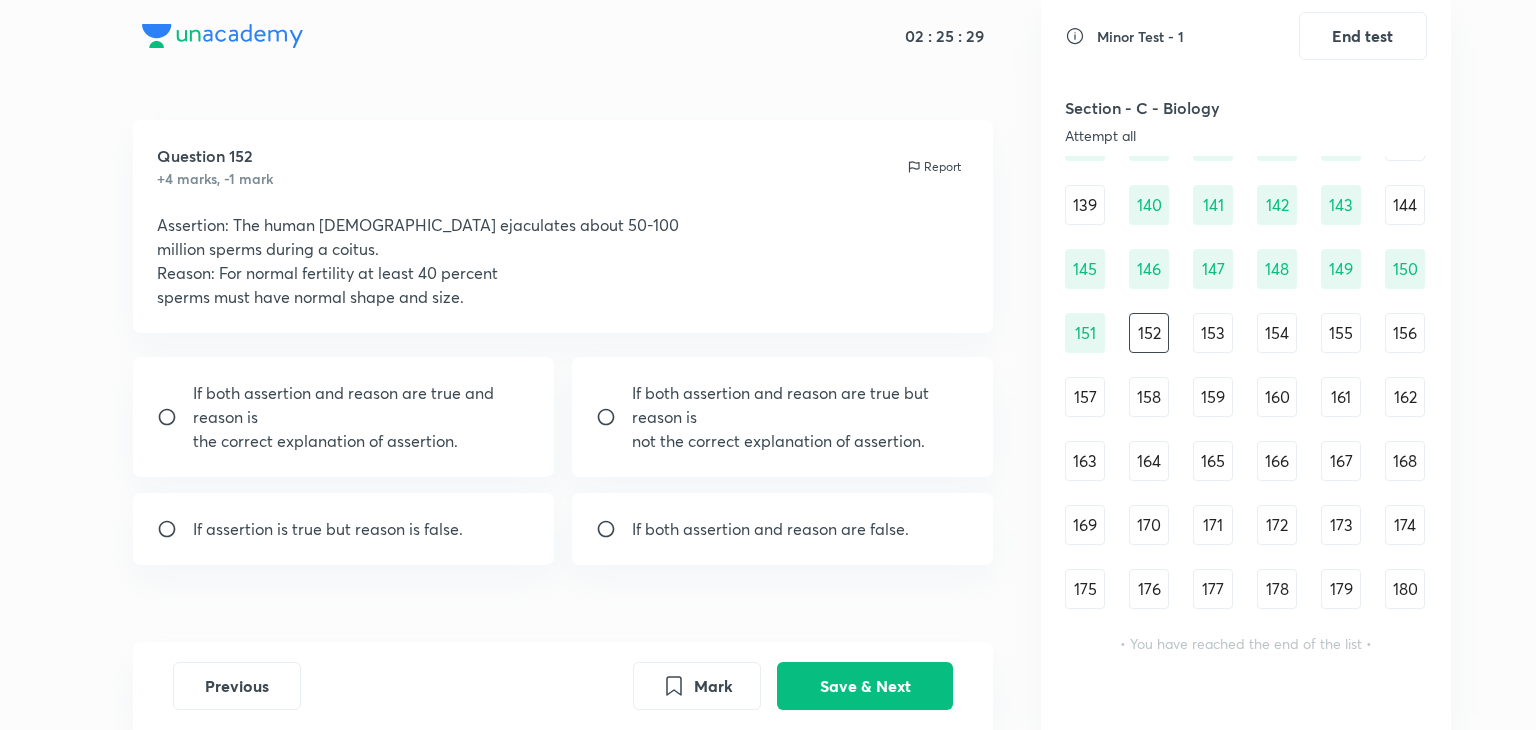 click on "If both assertion and reason are false." at bounding box center (783, 529) 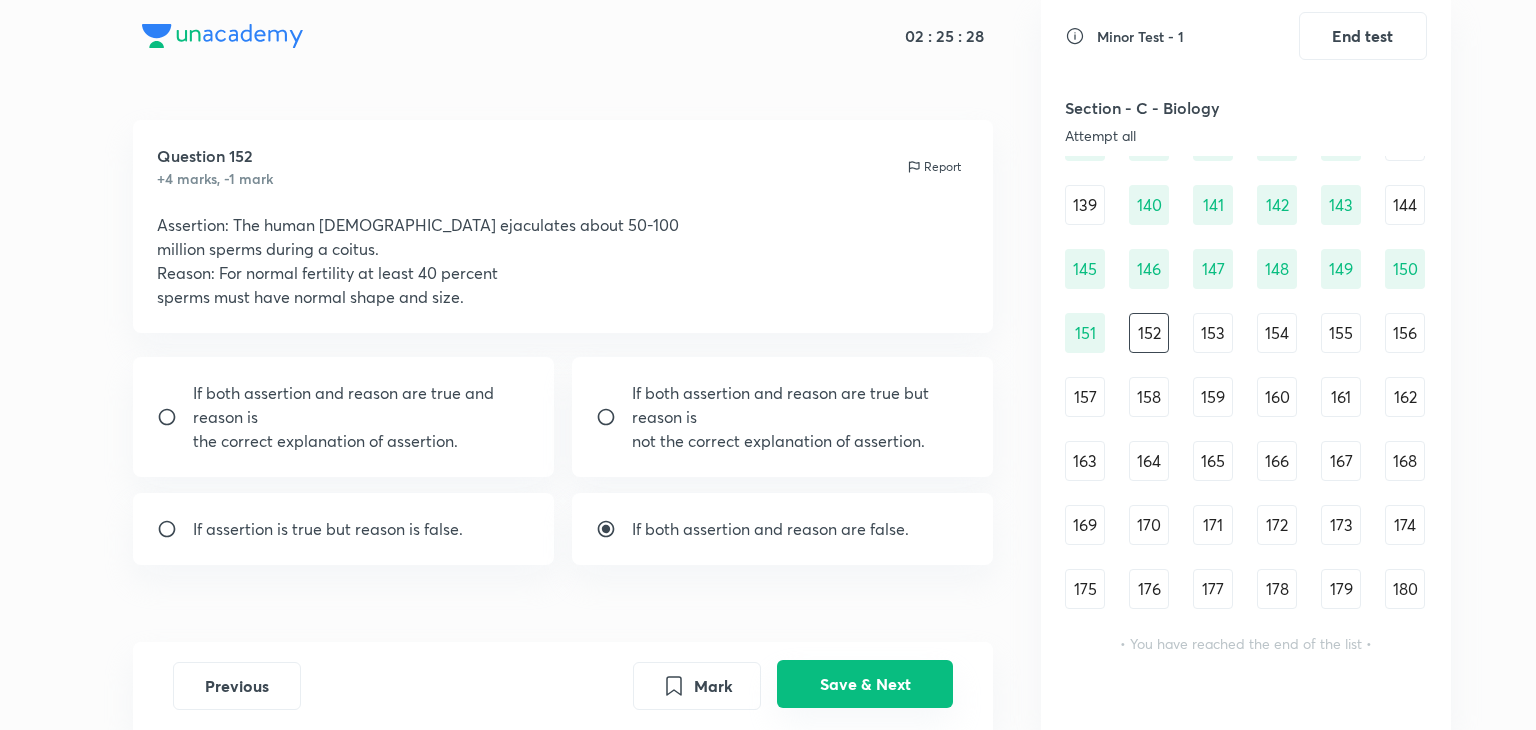 click on "Save & Next" at bounding box center [865, 684] 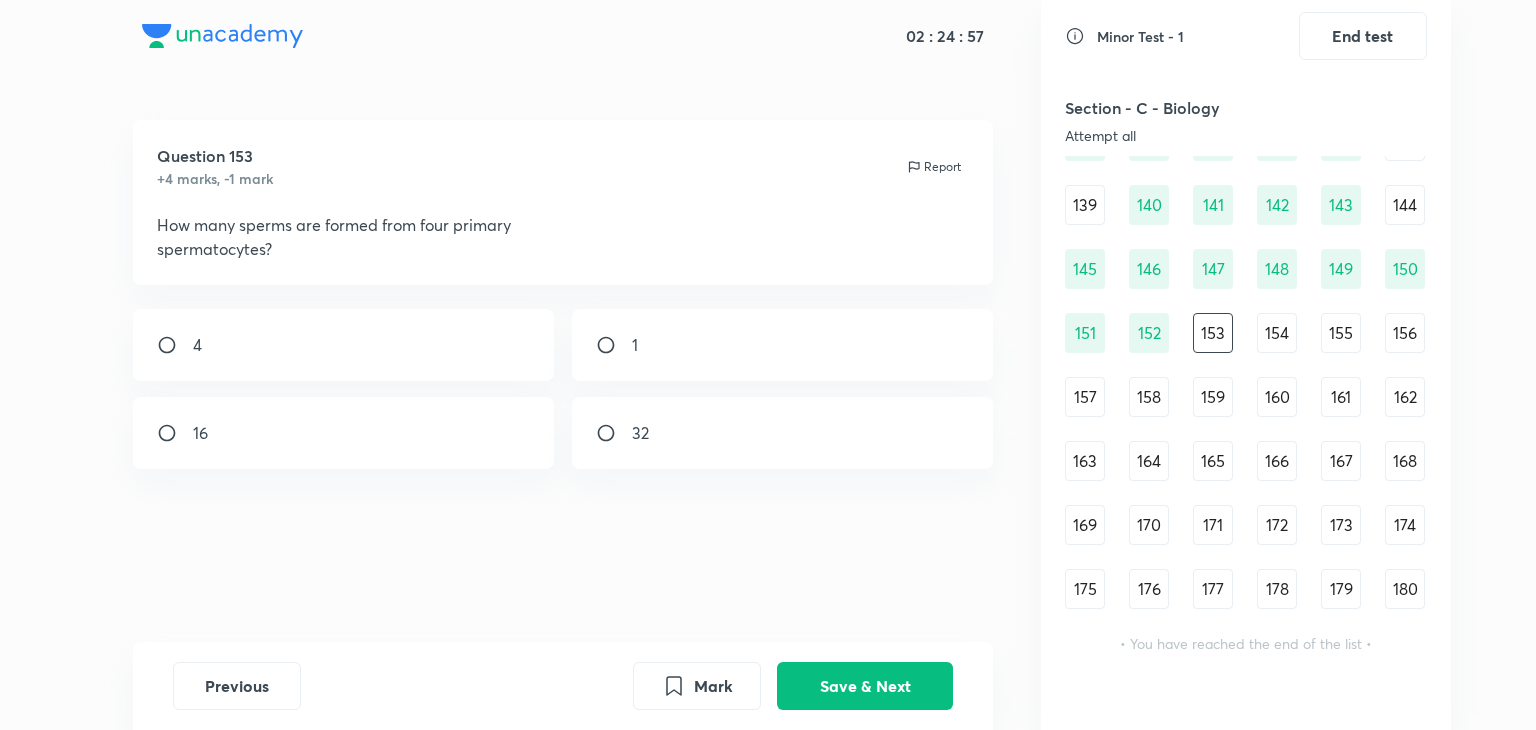 click on "4" at bounding box center [344, 345] 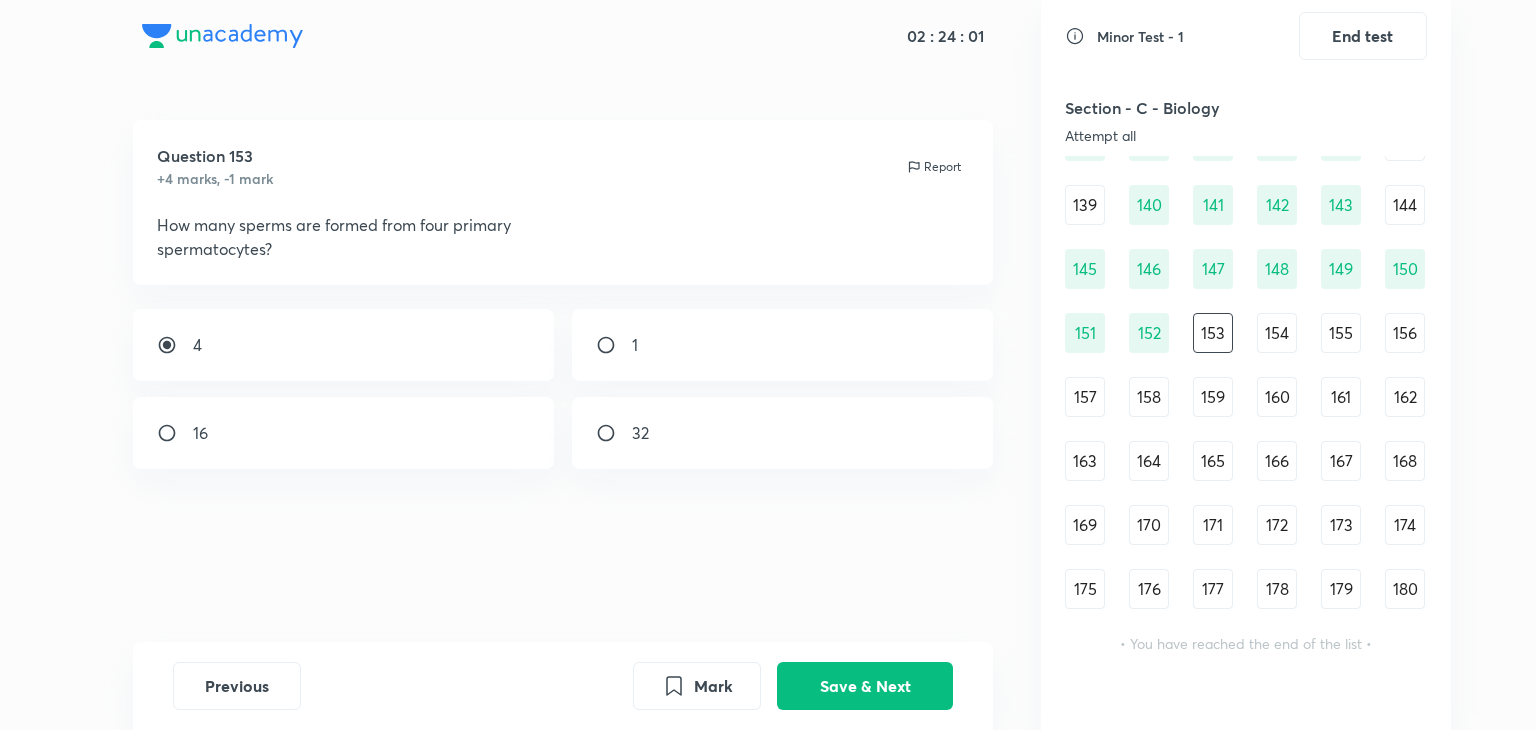 click at bounding box center [614, 433] 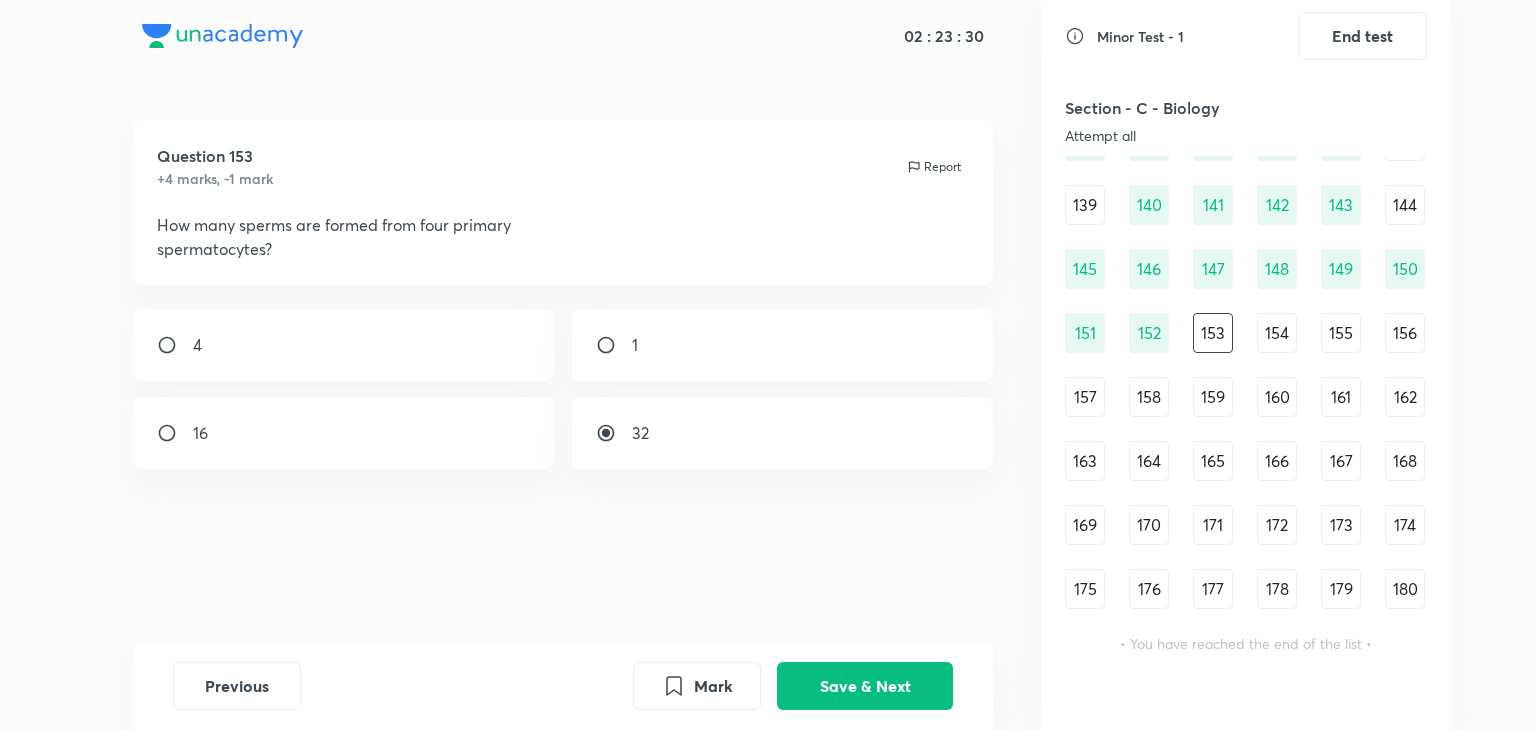 click on "16" at bounding box center [344, 433] 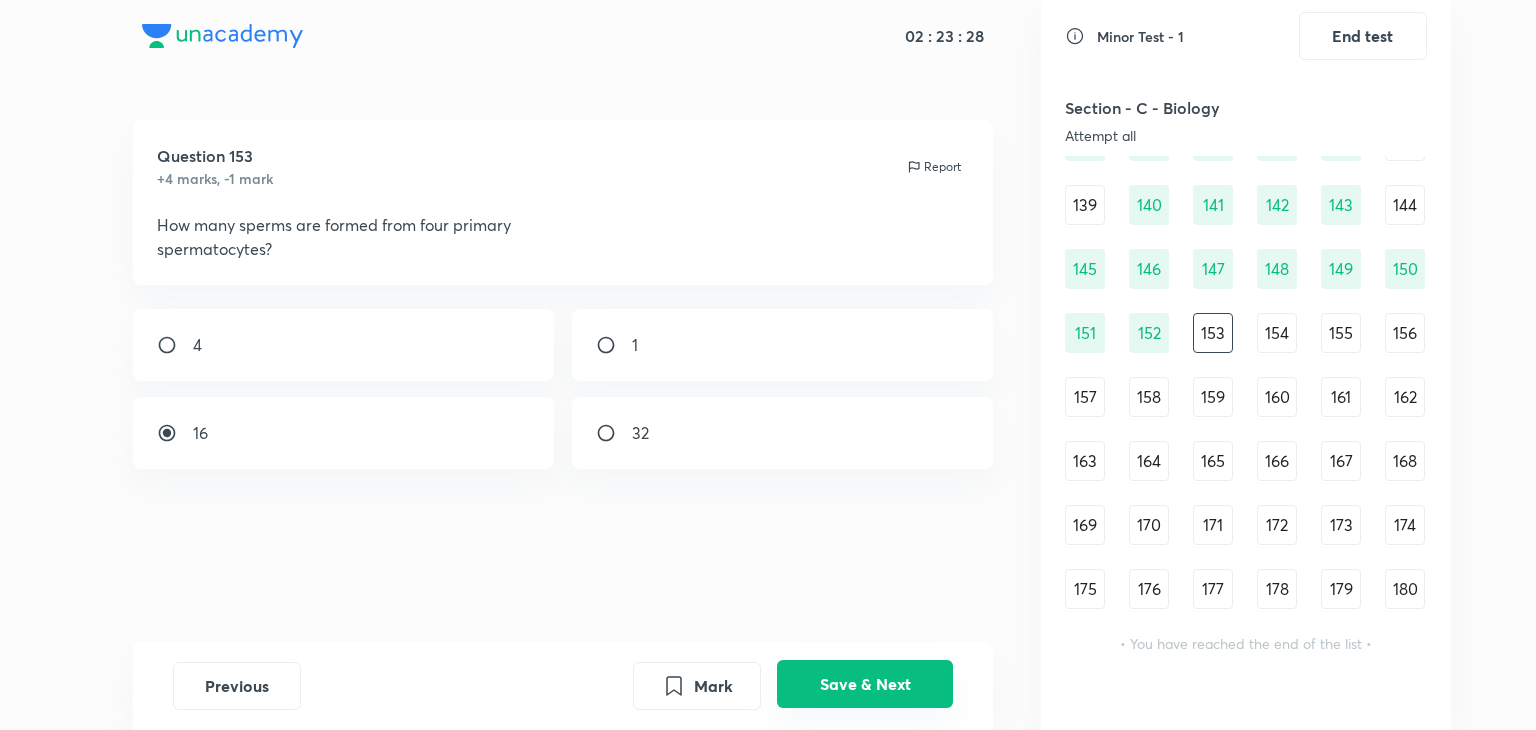 click on "Save & Next" at bounding box center [865, 684] 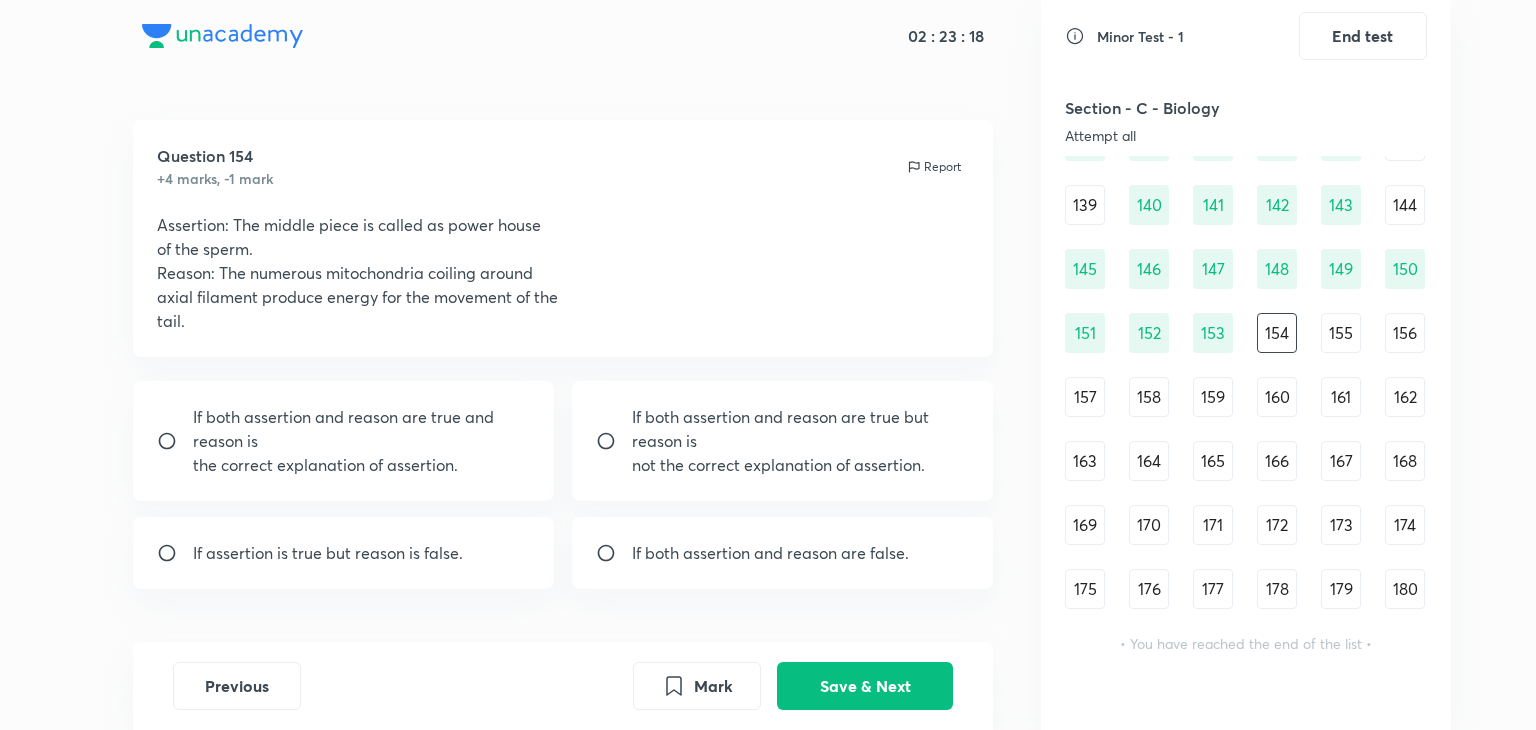 click on "If both assertion and reason are true and reason is" at bounding box center (362, 429) 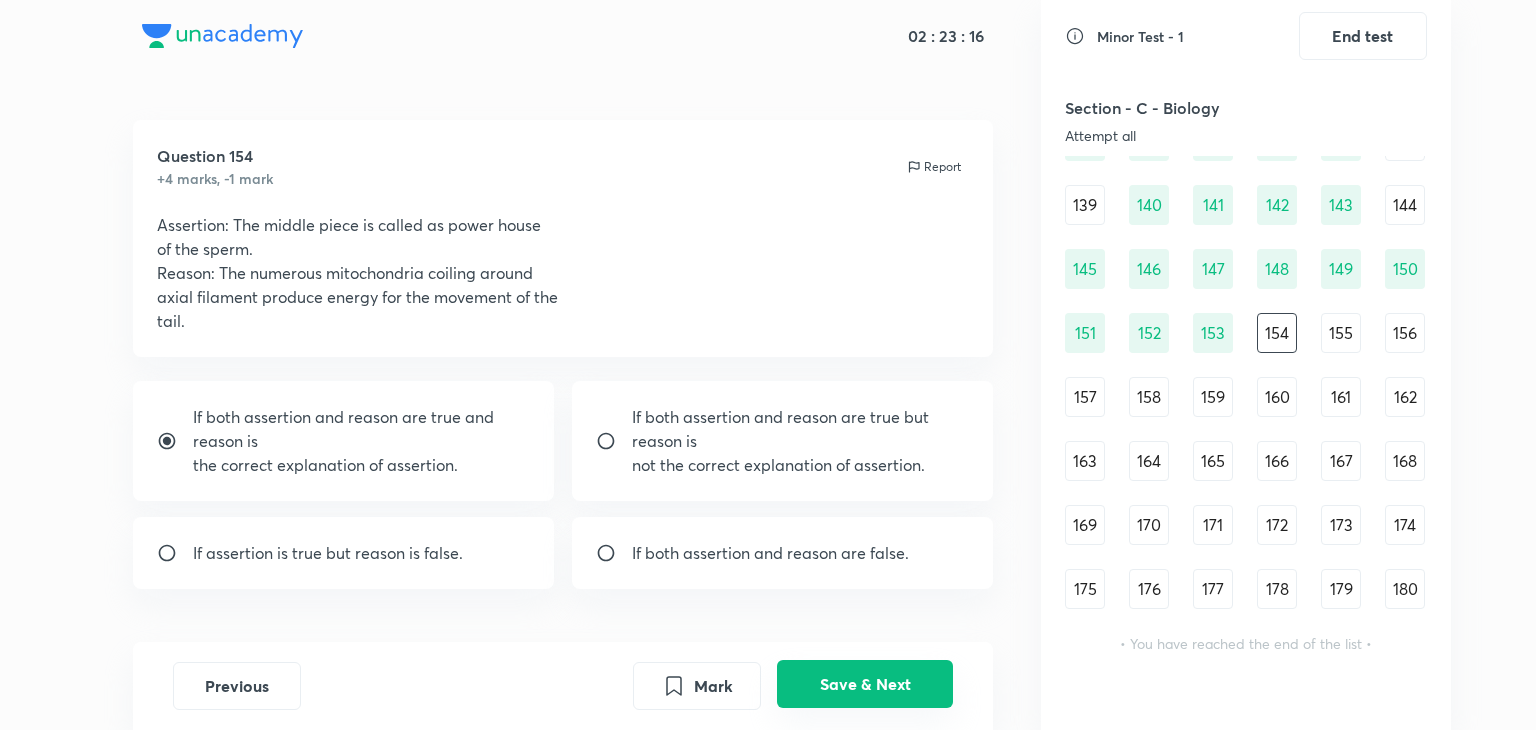 click on "Save & Next" at bounding box center [865, 684] 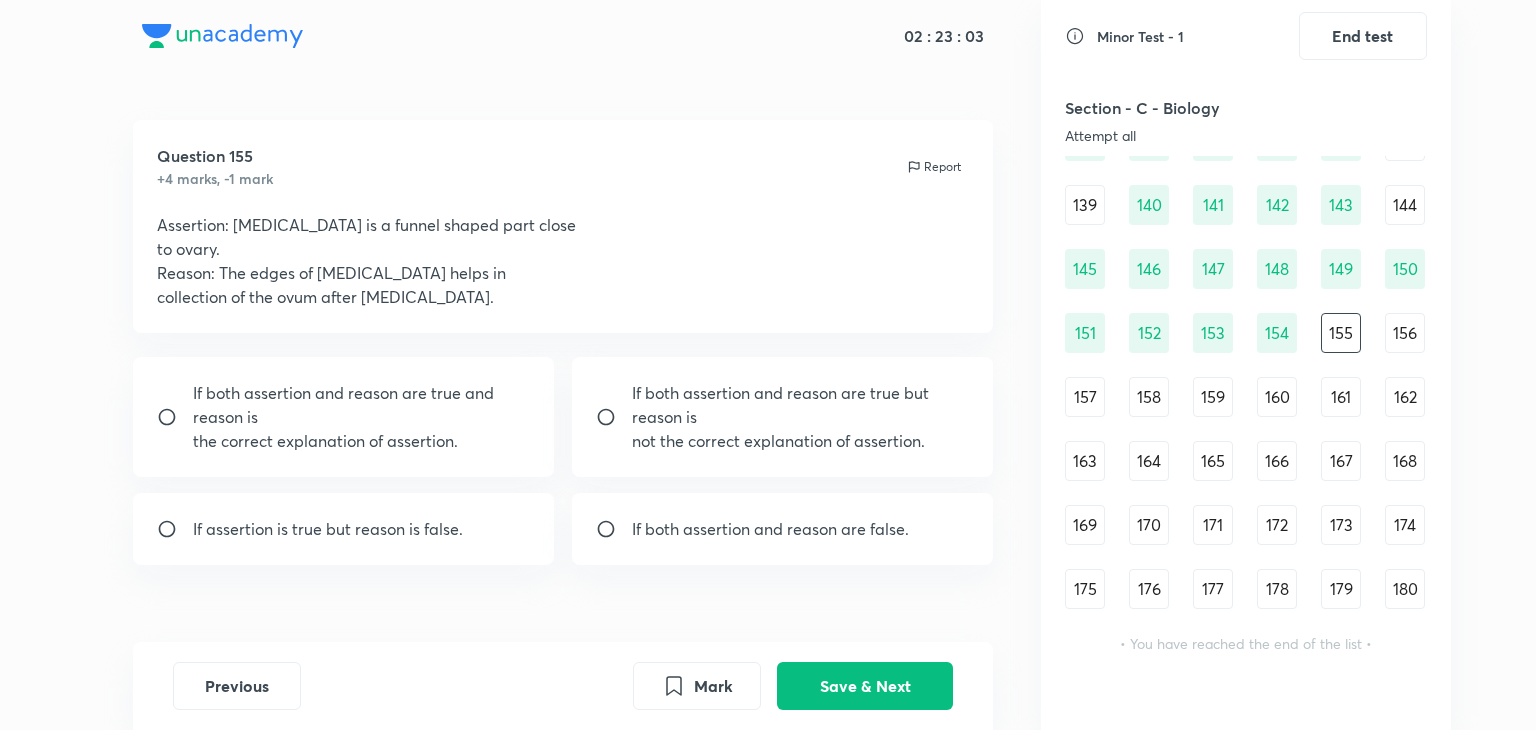 click on "If both assertion and reason are true and reason is" at bounding box center [362, 405] 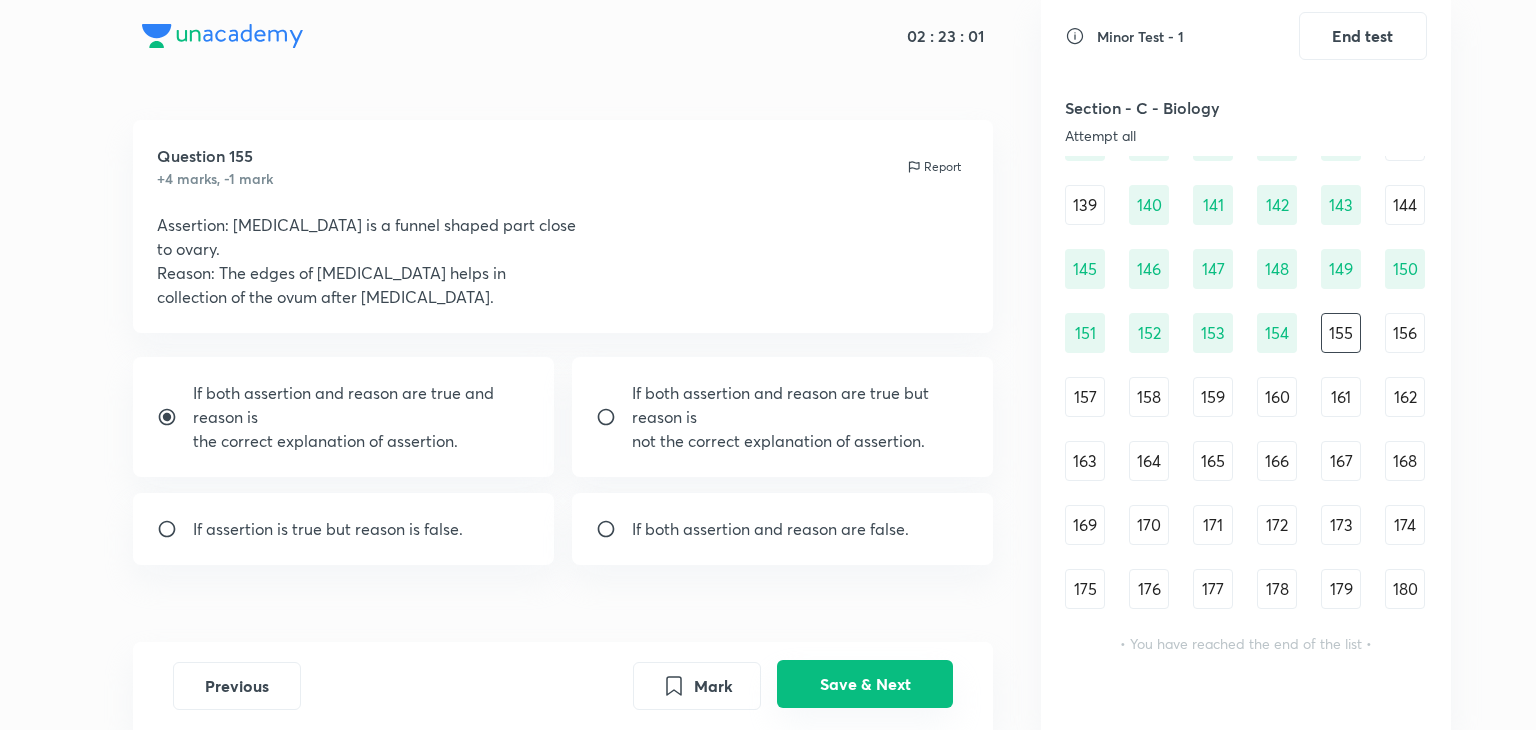 click on "Save & Next" at bounding box center (865, 684) 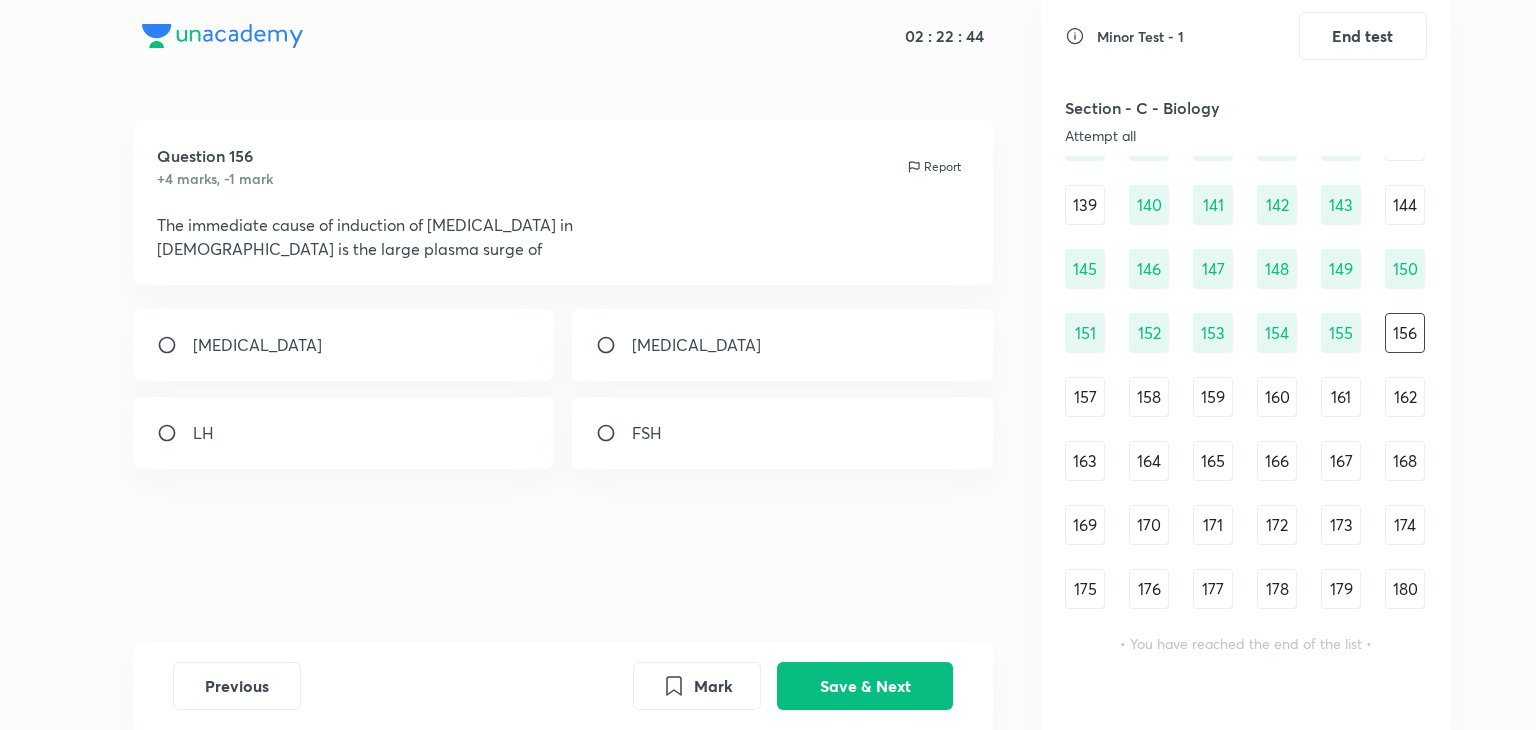 click on "Mark Save & Next" at bounding box center (793, 686) 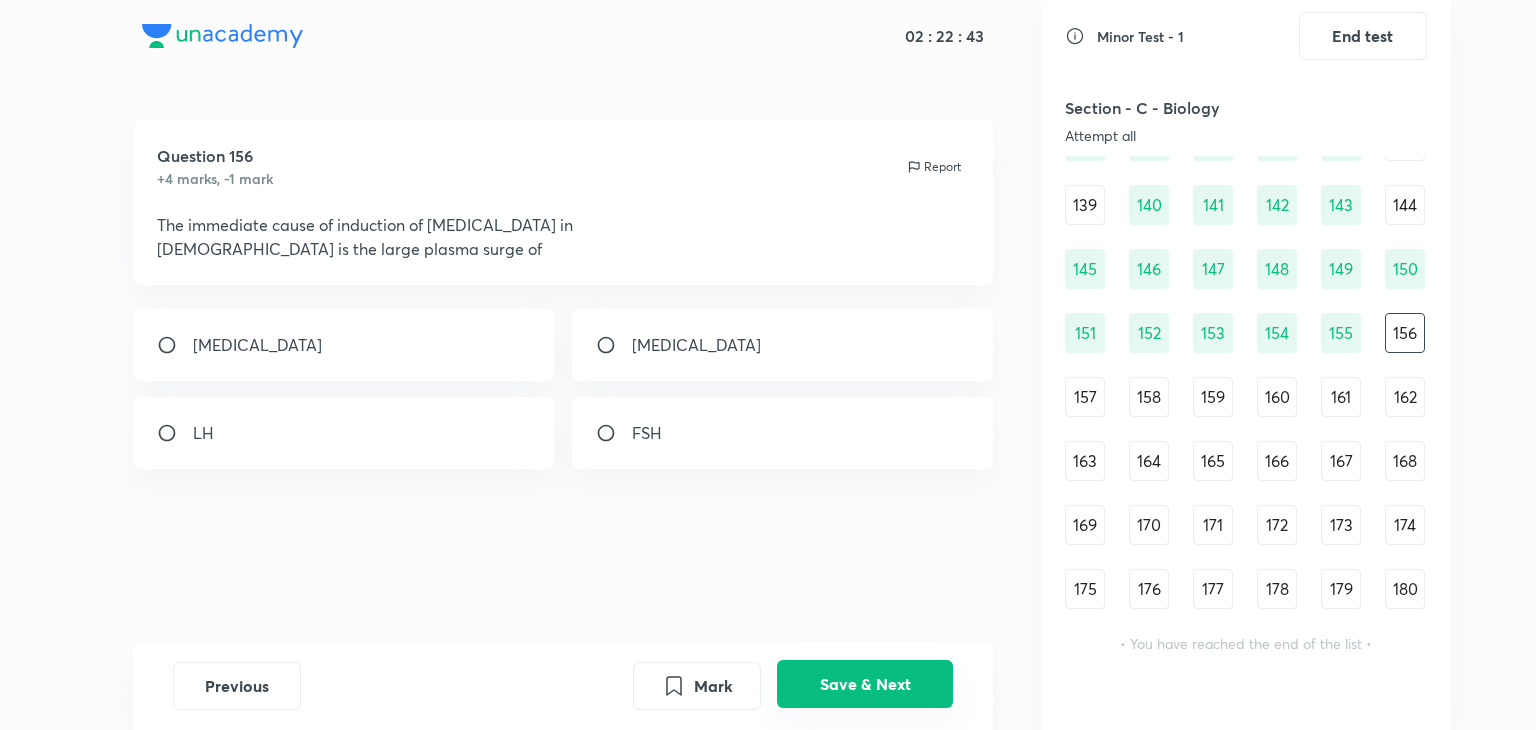click on "Save & Next" at bounding box center (865, 684) 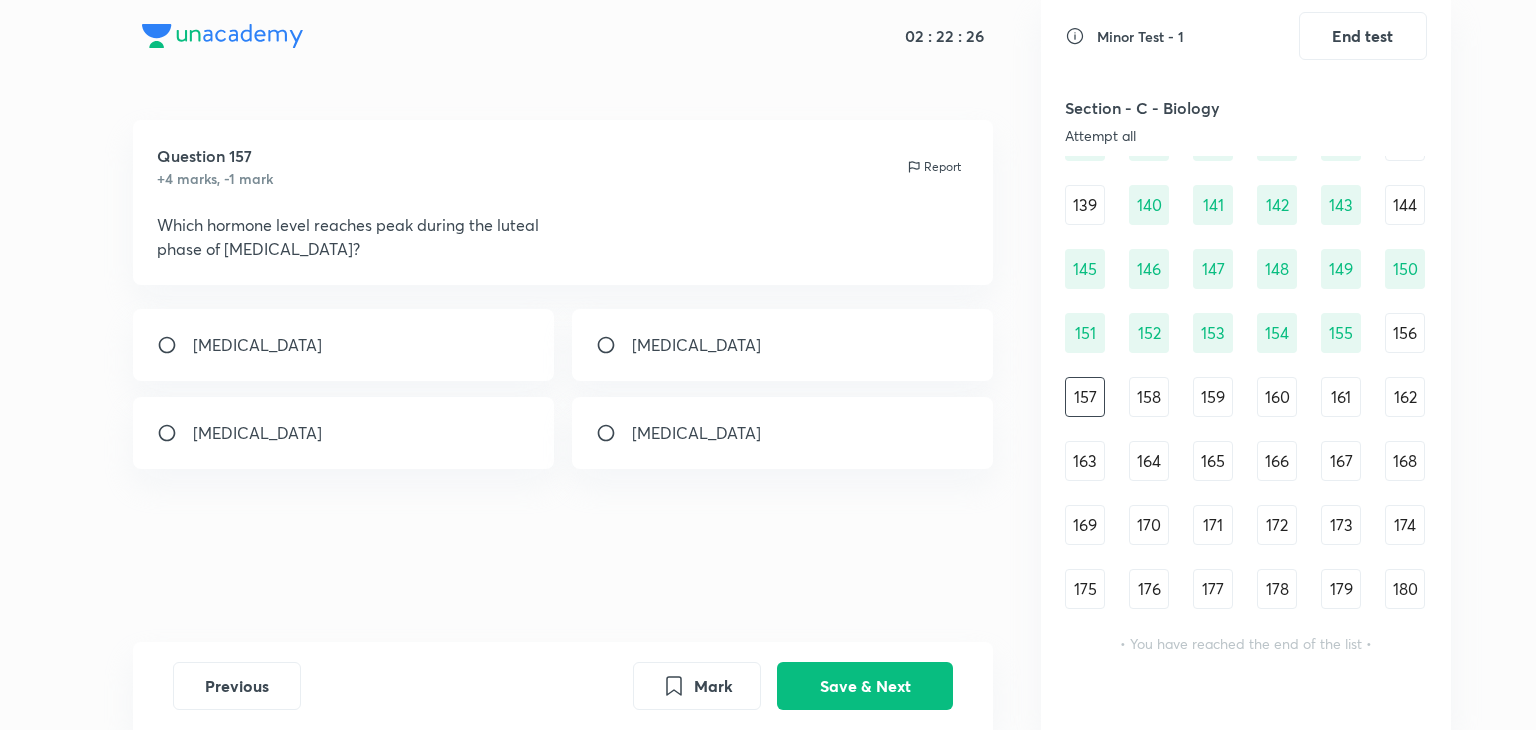 click on "[MEDICAL_DATA]" at bounding box center (783, 345) 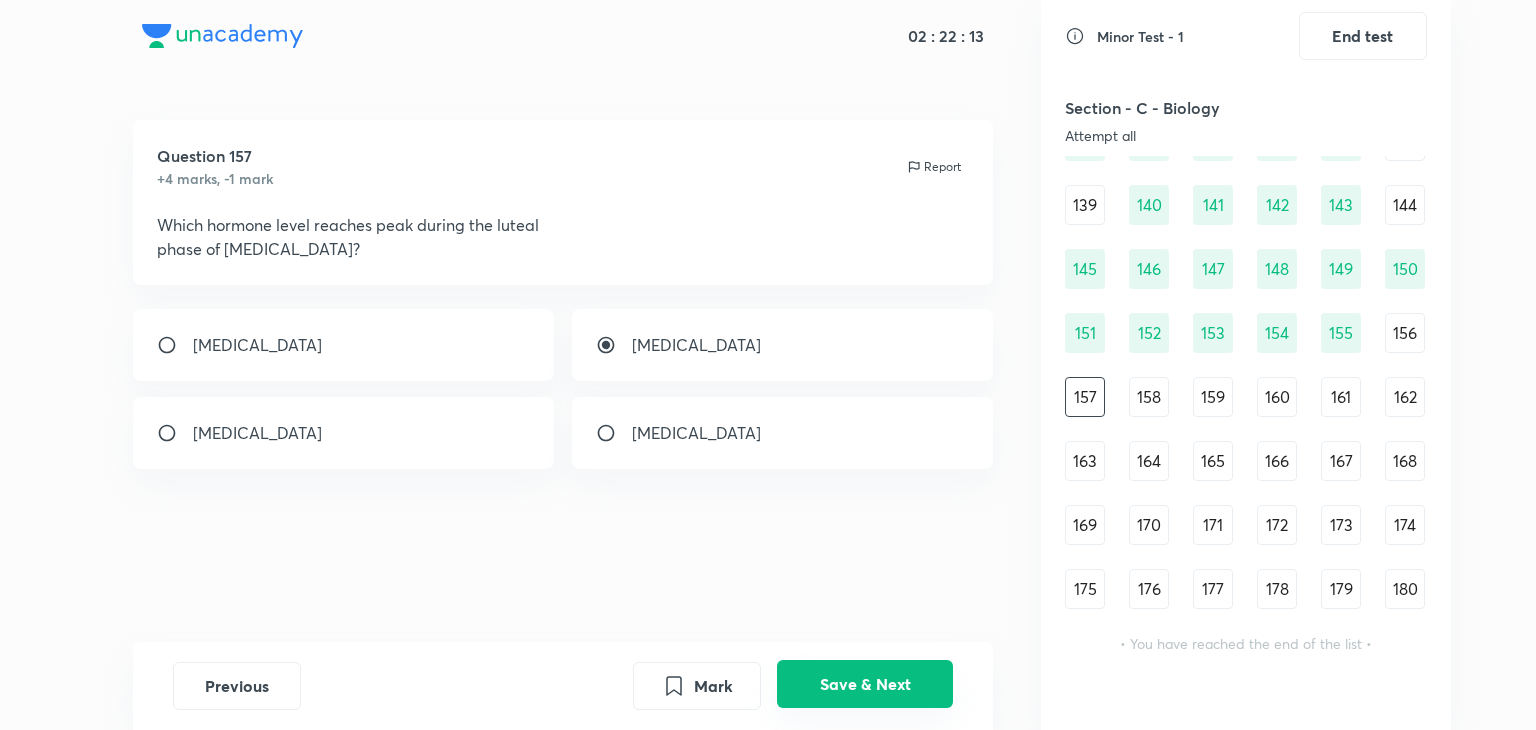 click on "Save & Next" at bounding box center (865, 684) 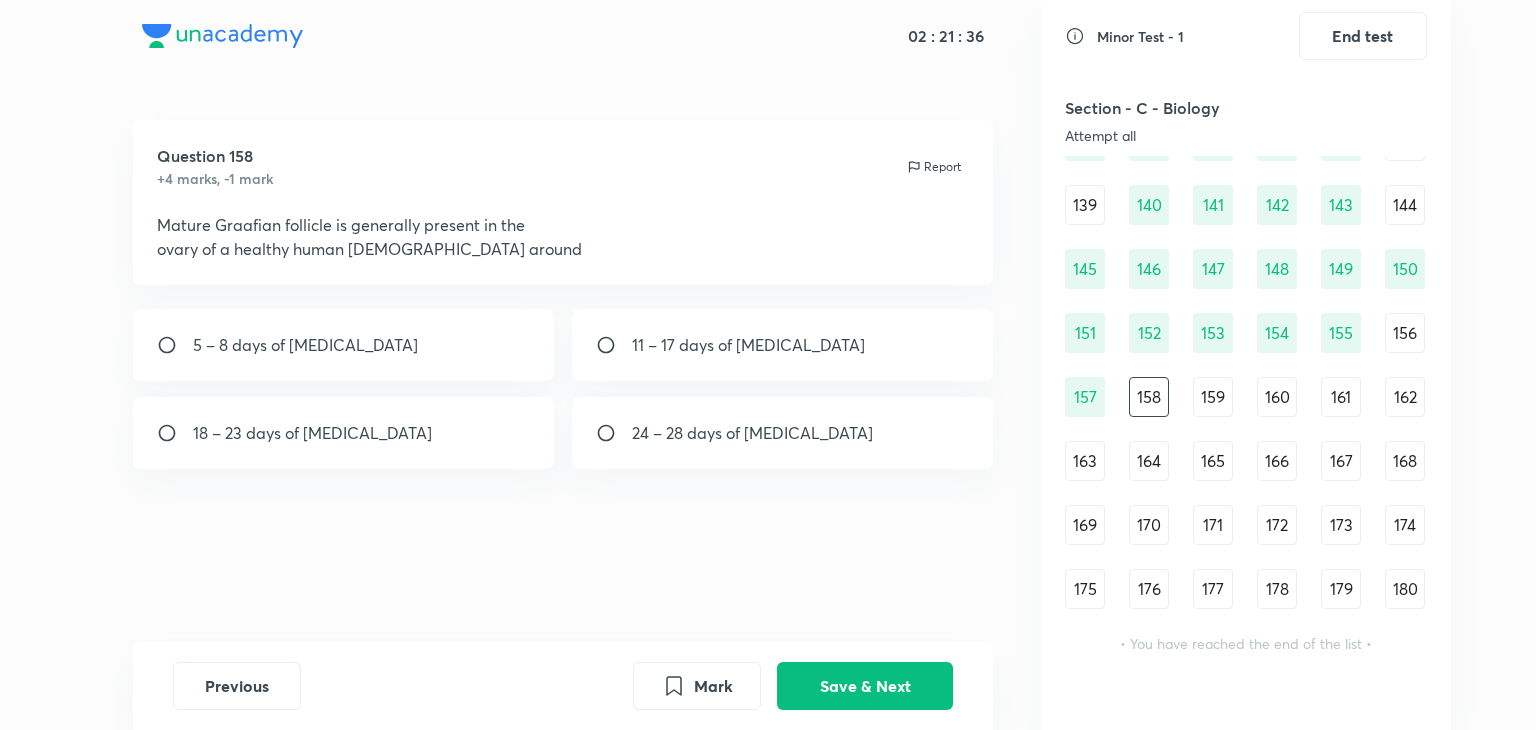 click on "11 – 17 days of [MEDICAL_DATA]" at bounding box center [748, 345] 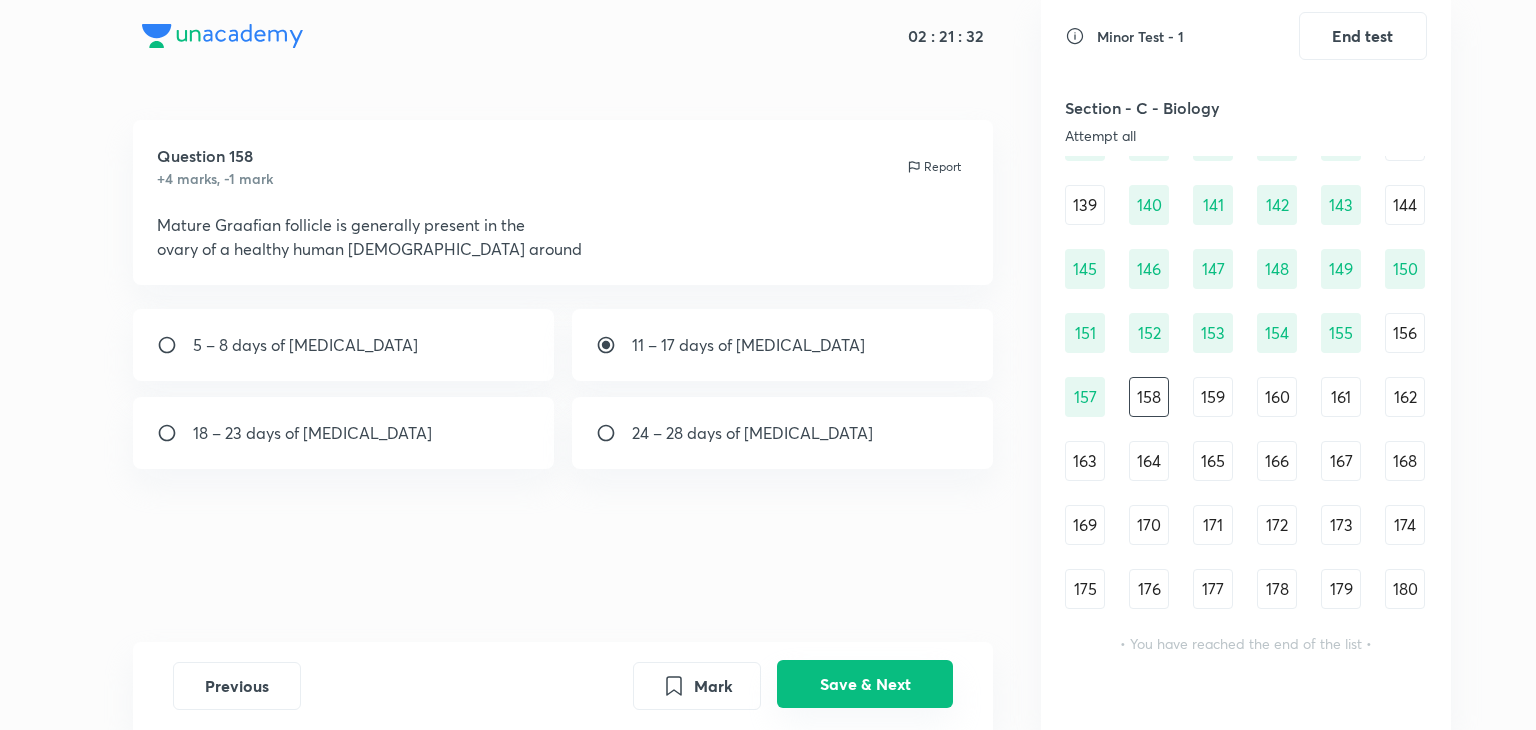 click on "Save & Next" at bounding box center [865, 684] 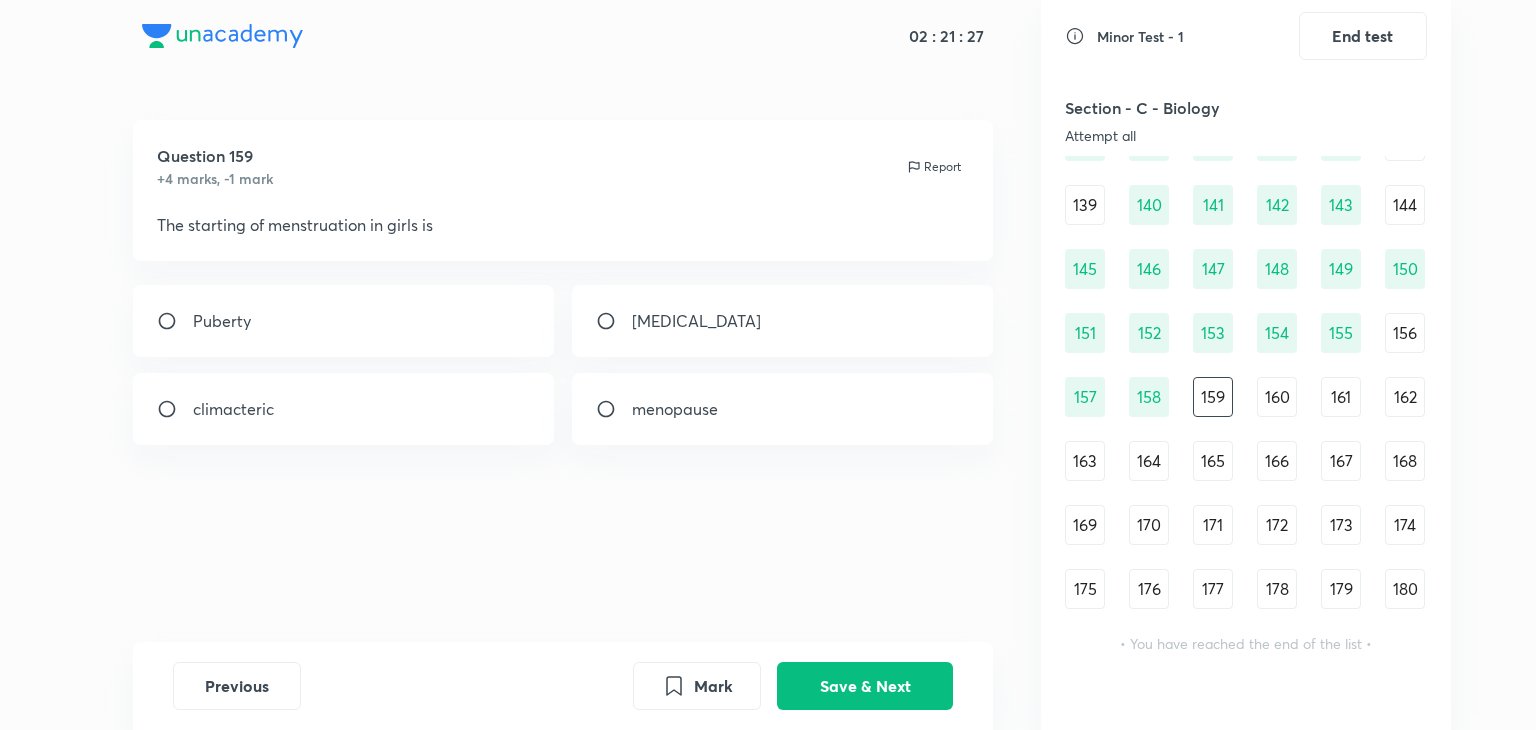 click on "Puberty" at bounding box center (222, 321) 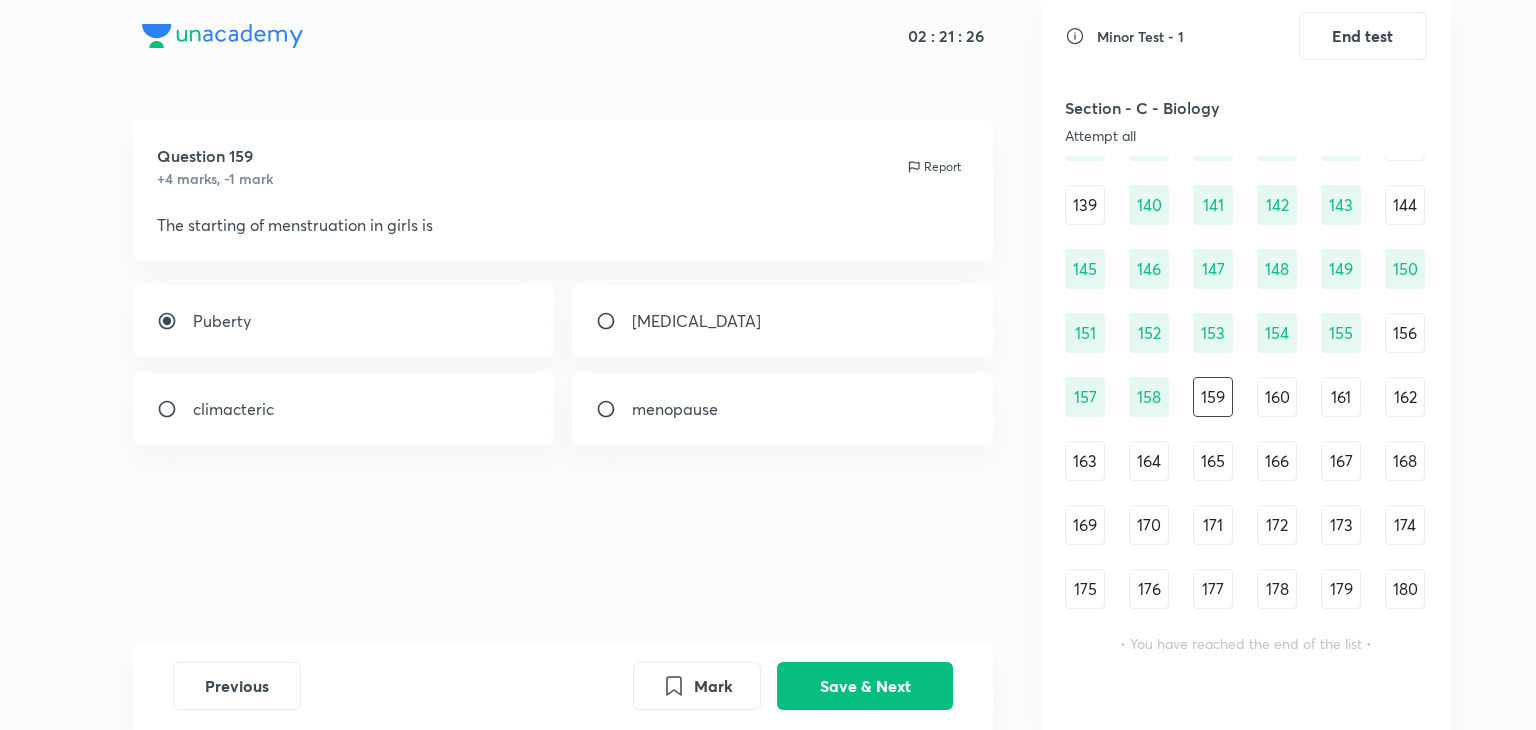 click on "Puberty" at bounding box center (222, 321) 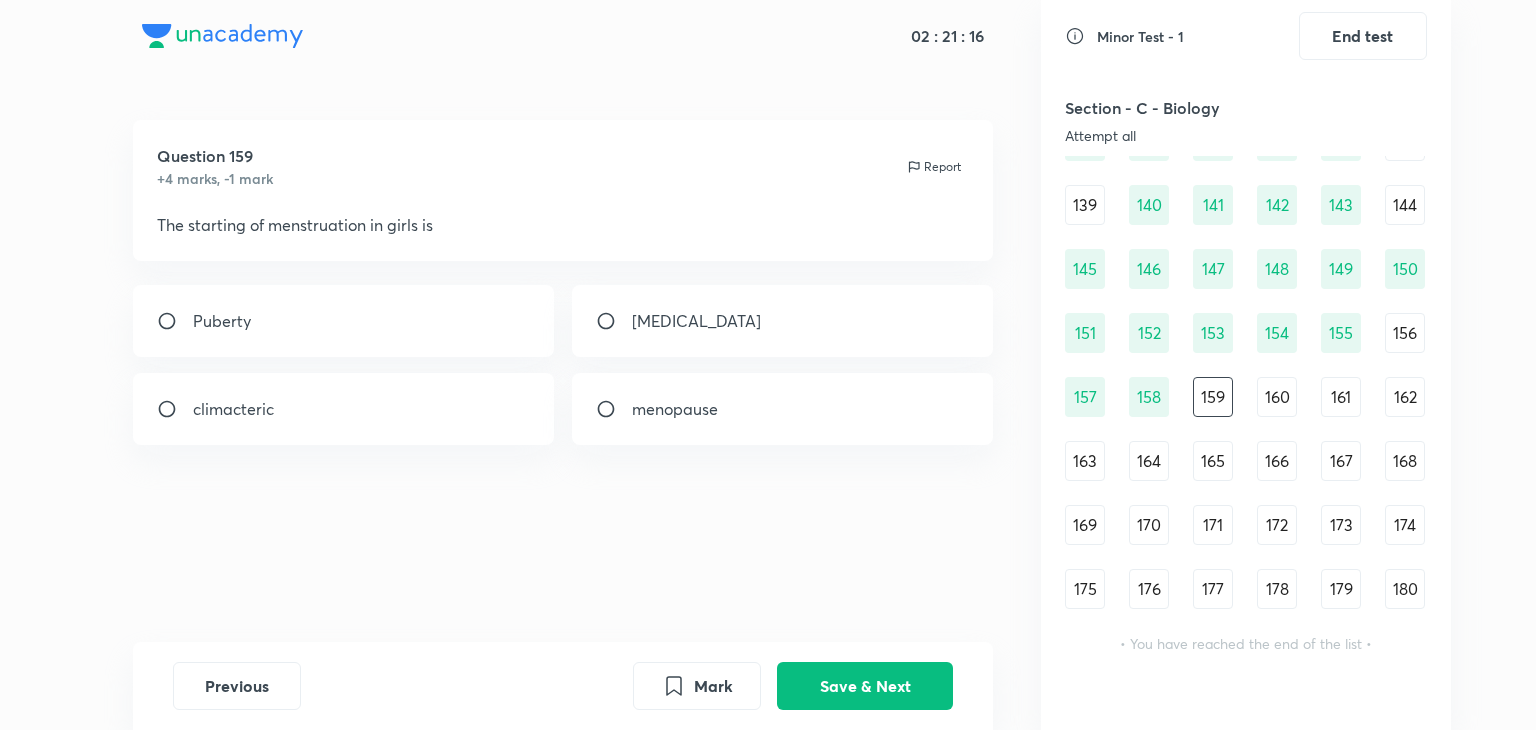 click on "menopause" at bounding box center [675, 409] 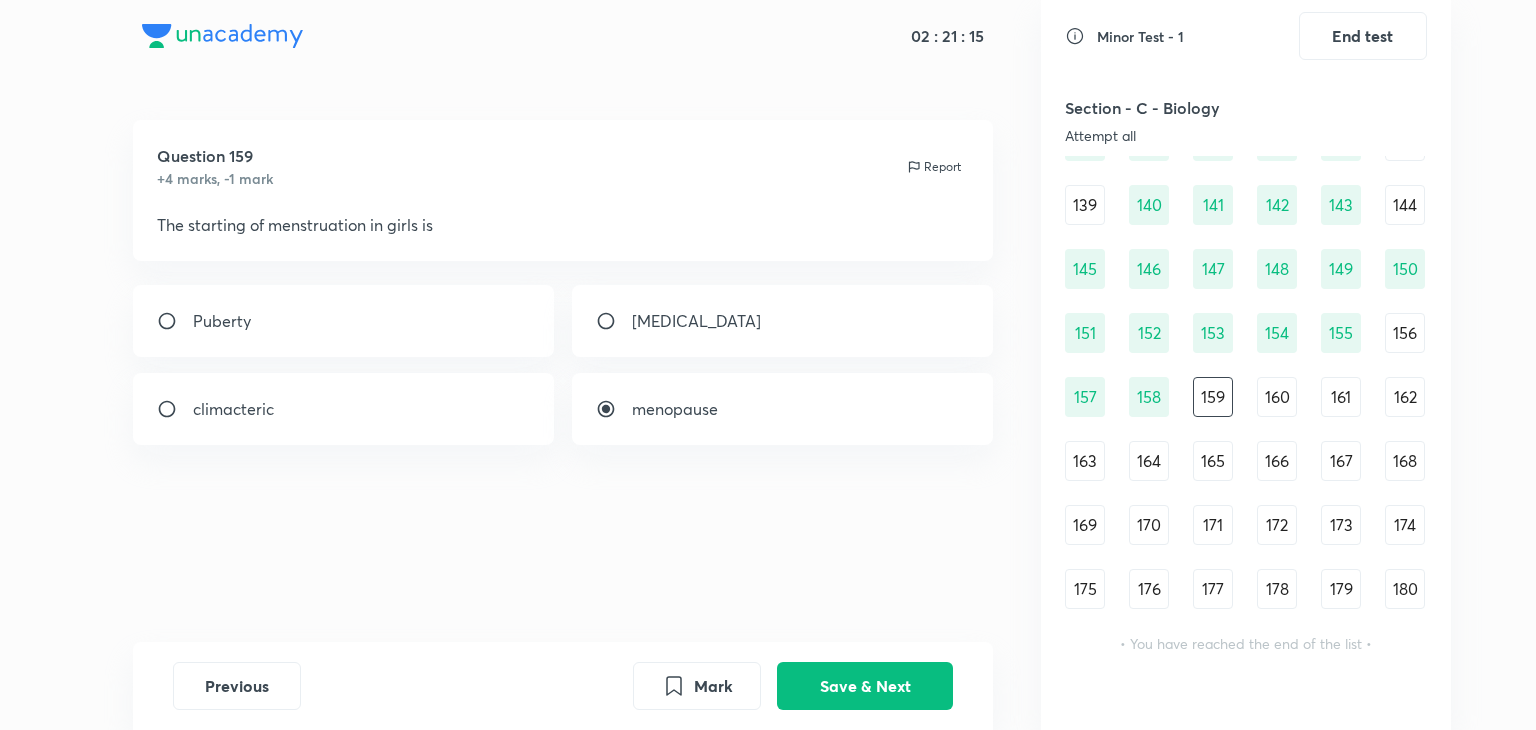 click on "[MEDICAL_DATA]" at bounding box center [696, 321] 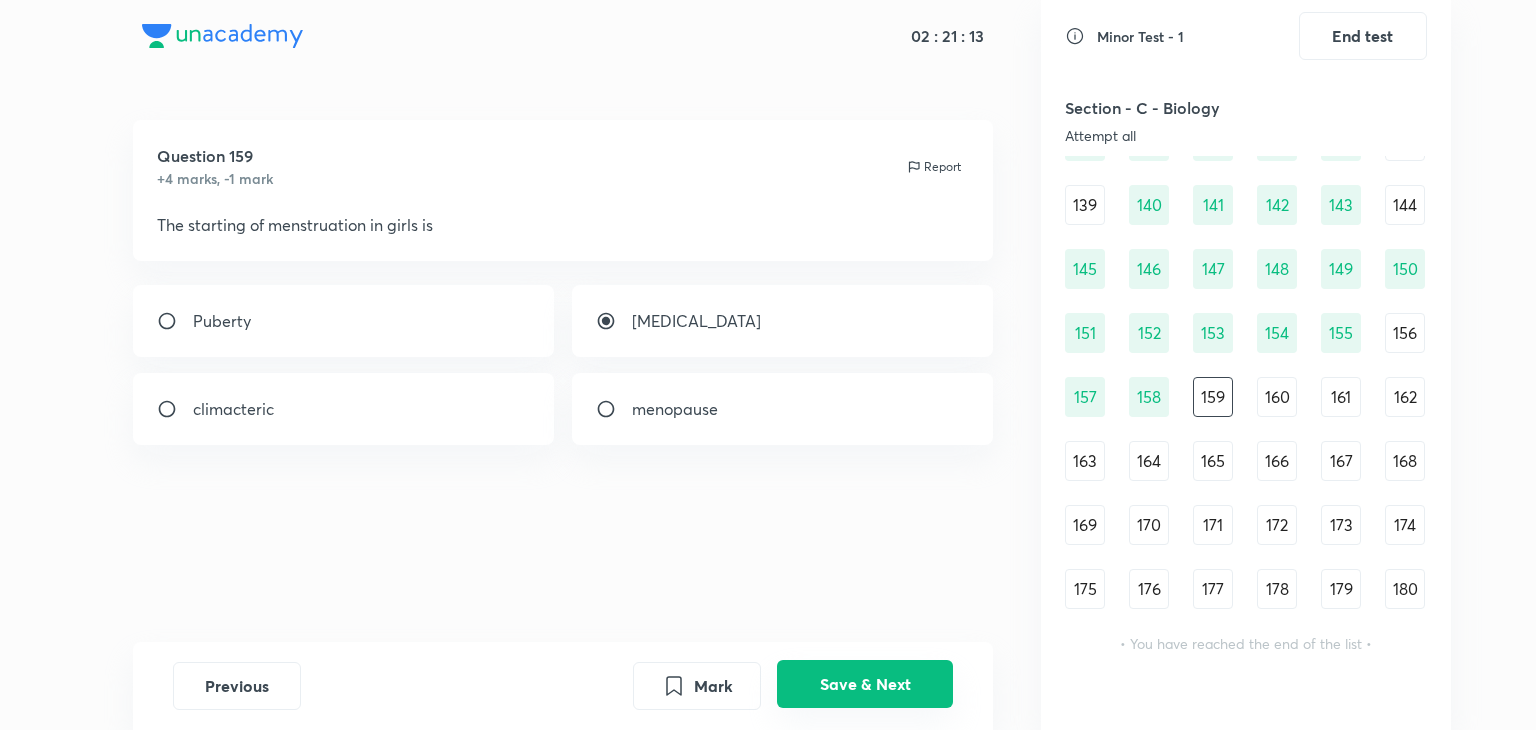 click on "Save & Next" at bounding box center (865, 684) 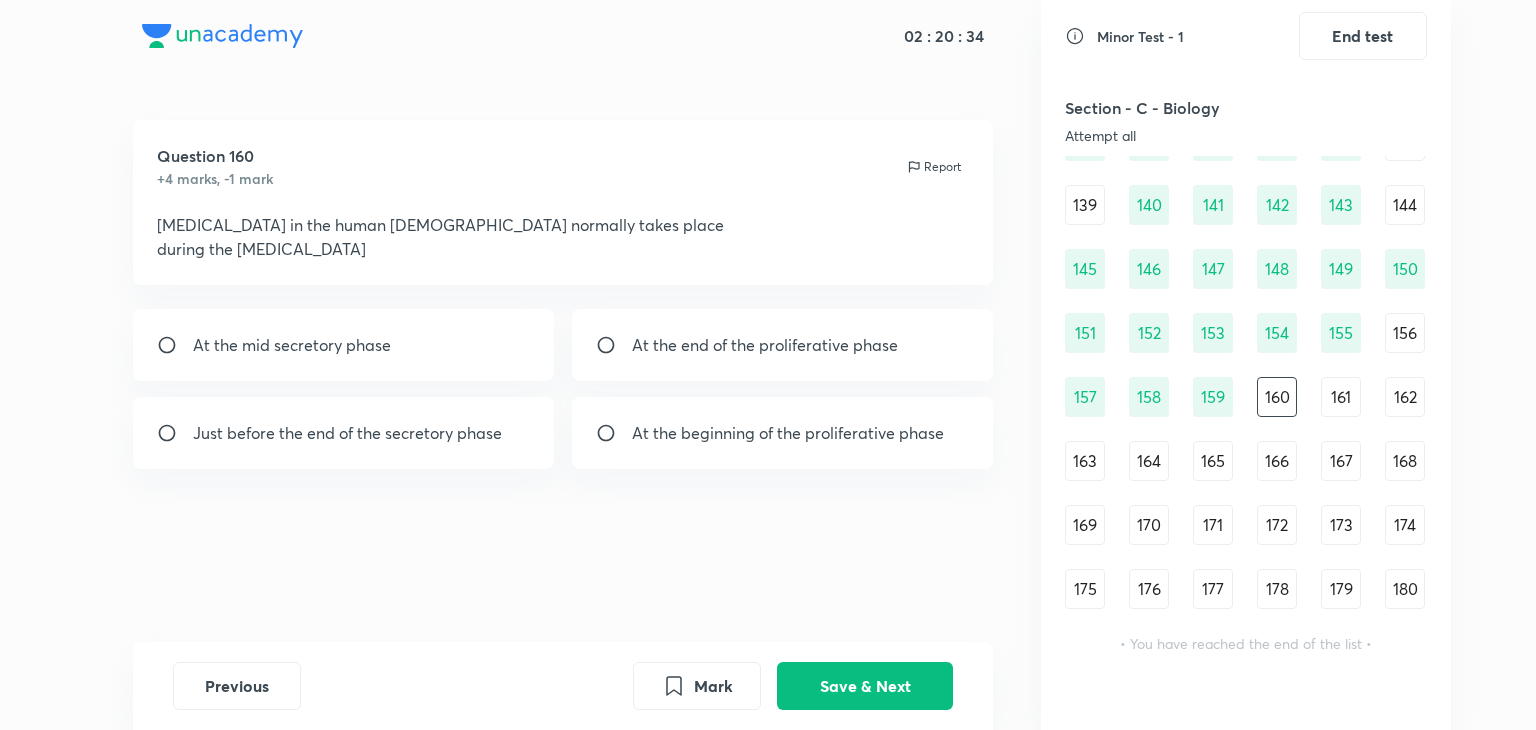 click on "At the end of the proliferative phase" at bounding box center (765, 345) 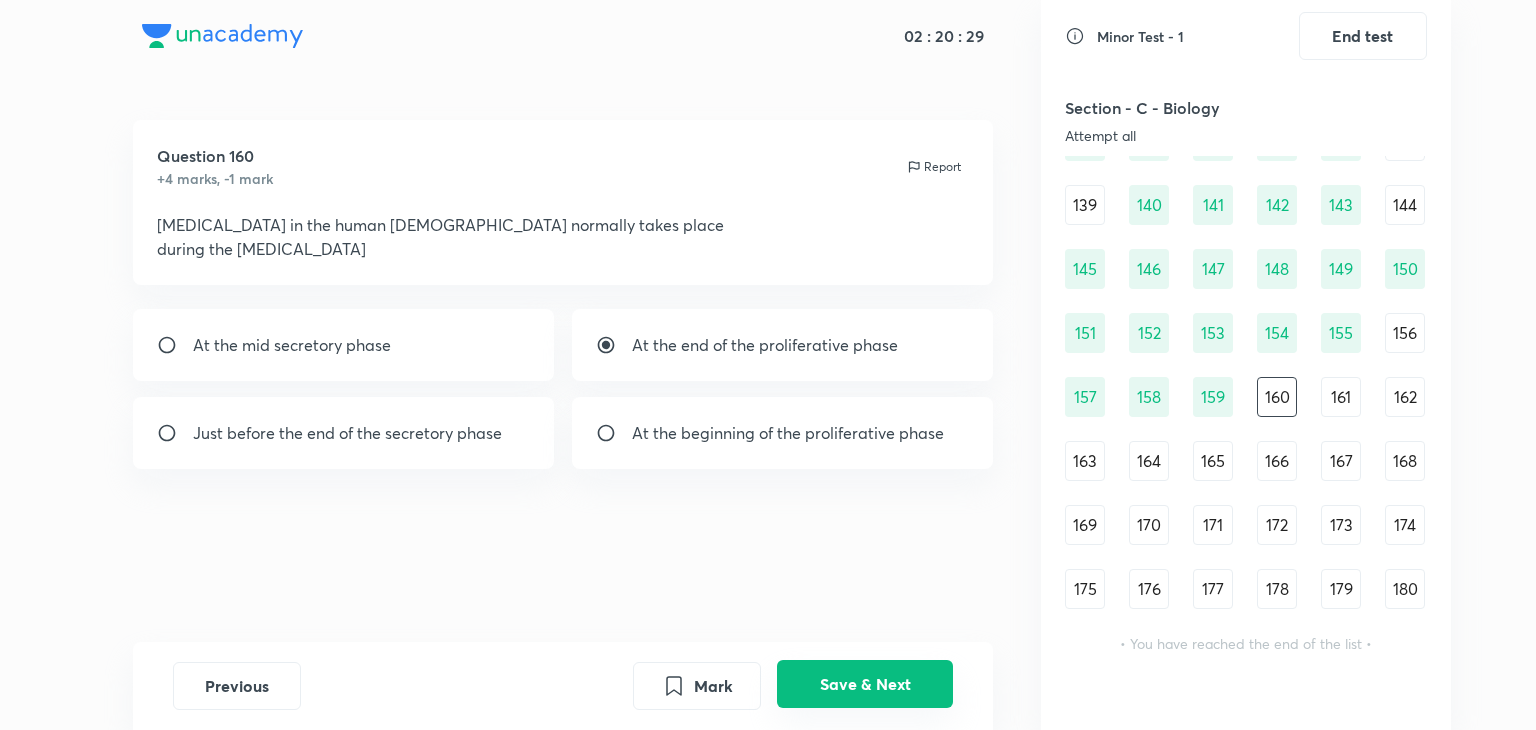click on "Save & Next" at bounding box center [865, 684] 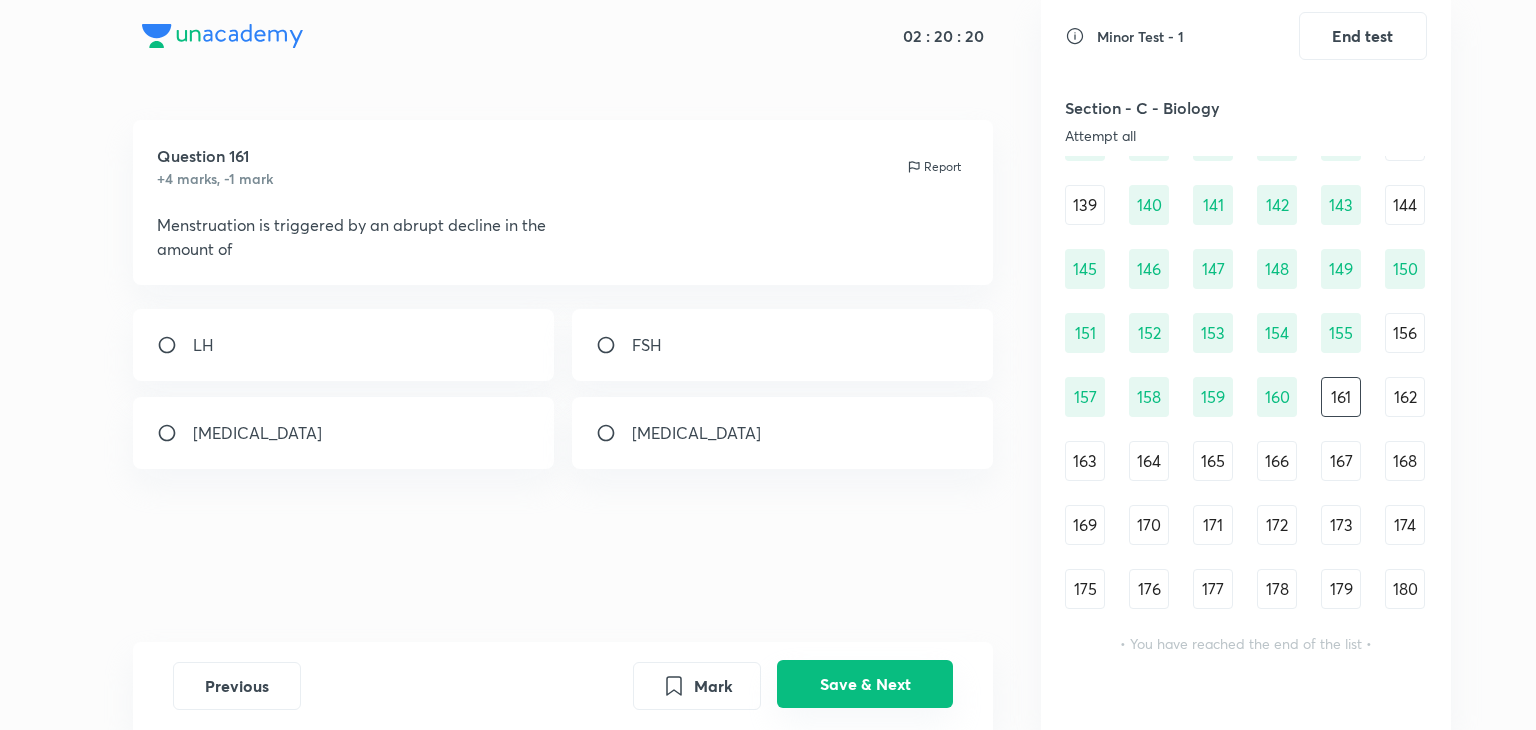 click on "Save & Next" at bounding box center (865, 684) 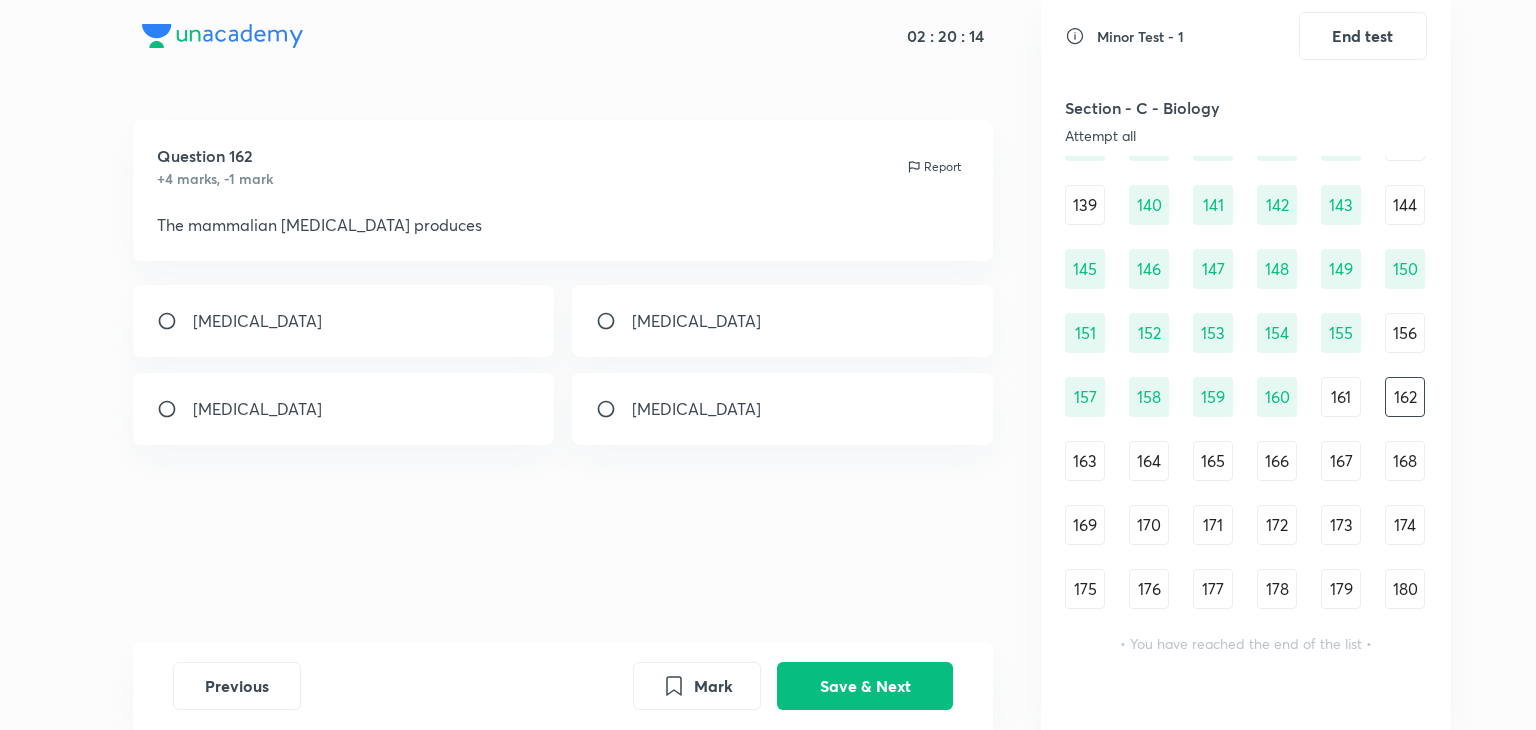 click at bounding box center (614, 321) 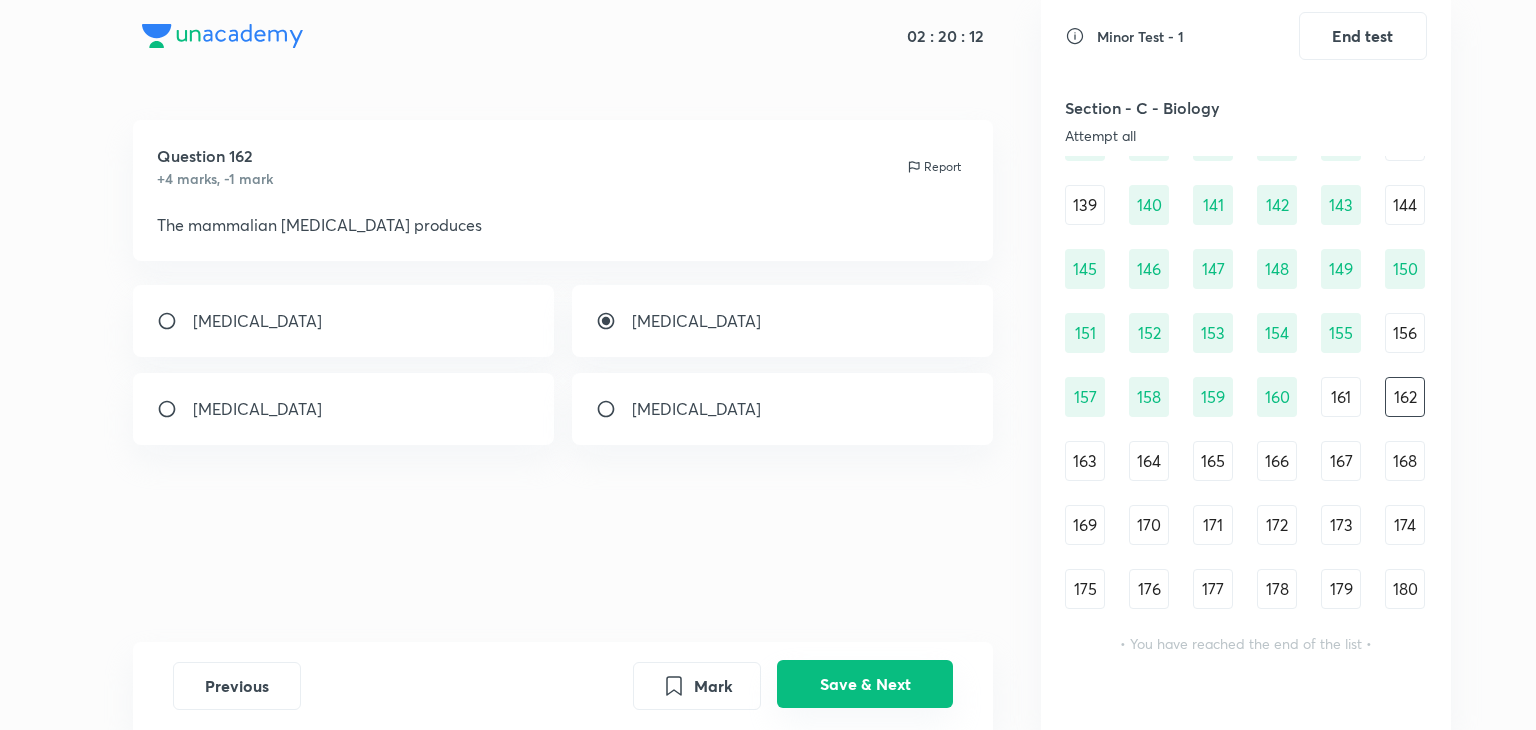 click on "Save & Next" at bounding box center (865, 684) 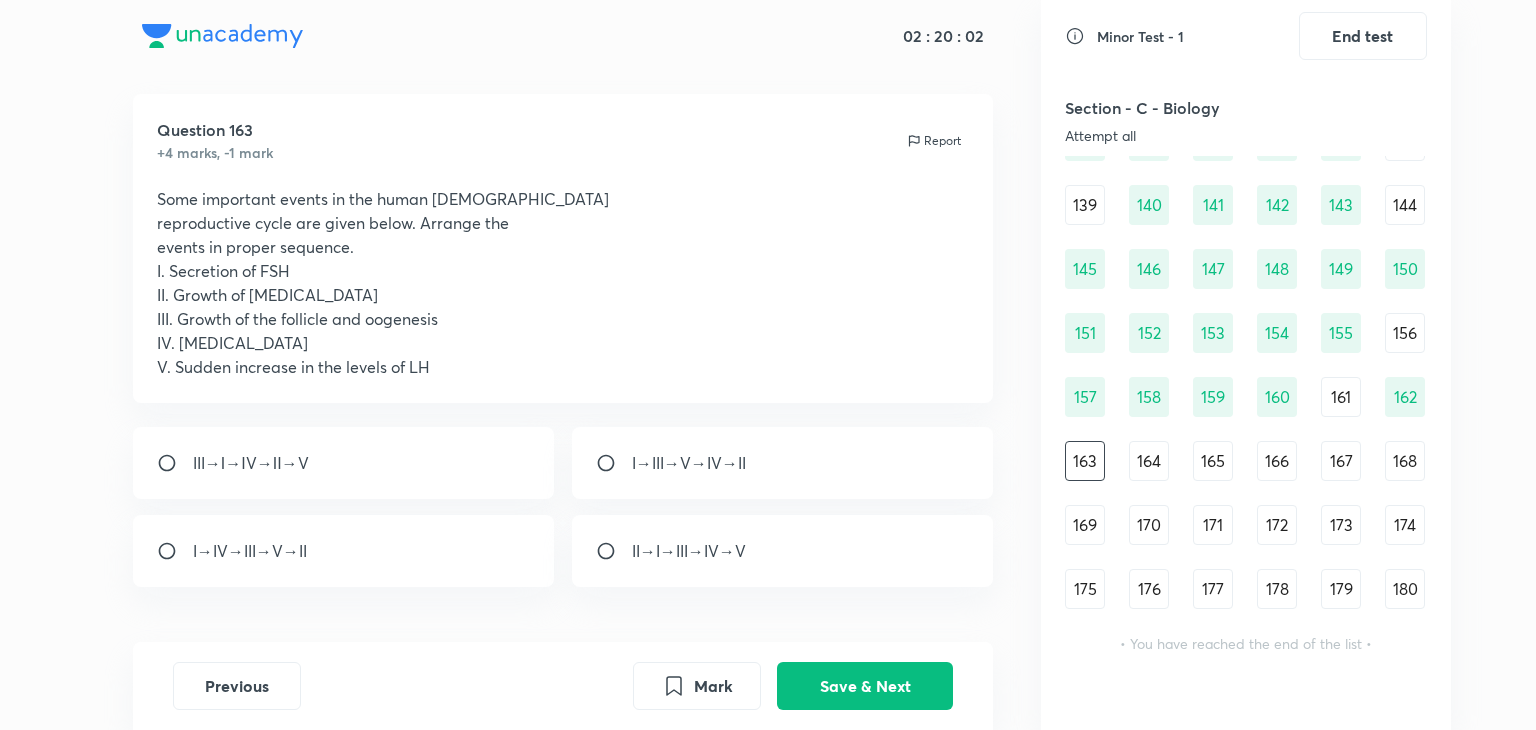scroll, scrollTop: 27, scrollLeft: 0, axis: vertical 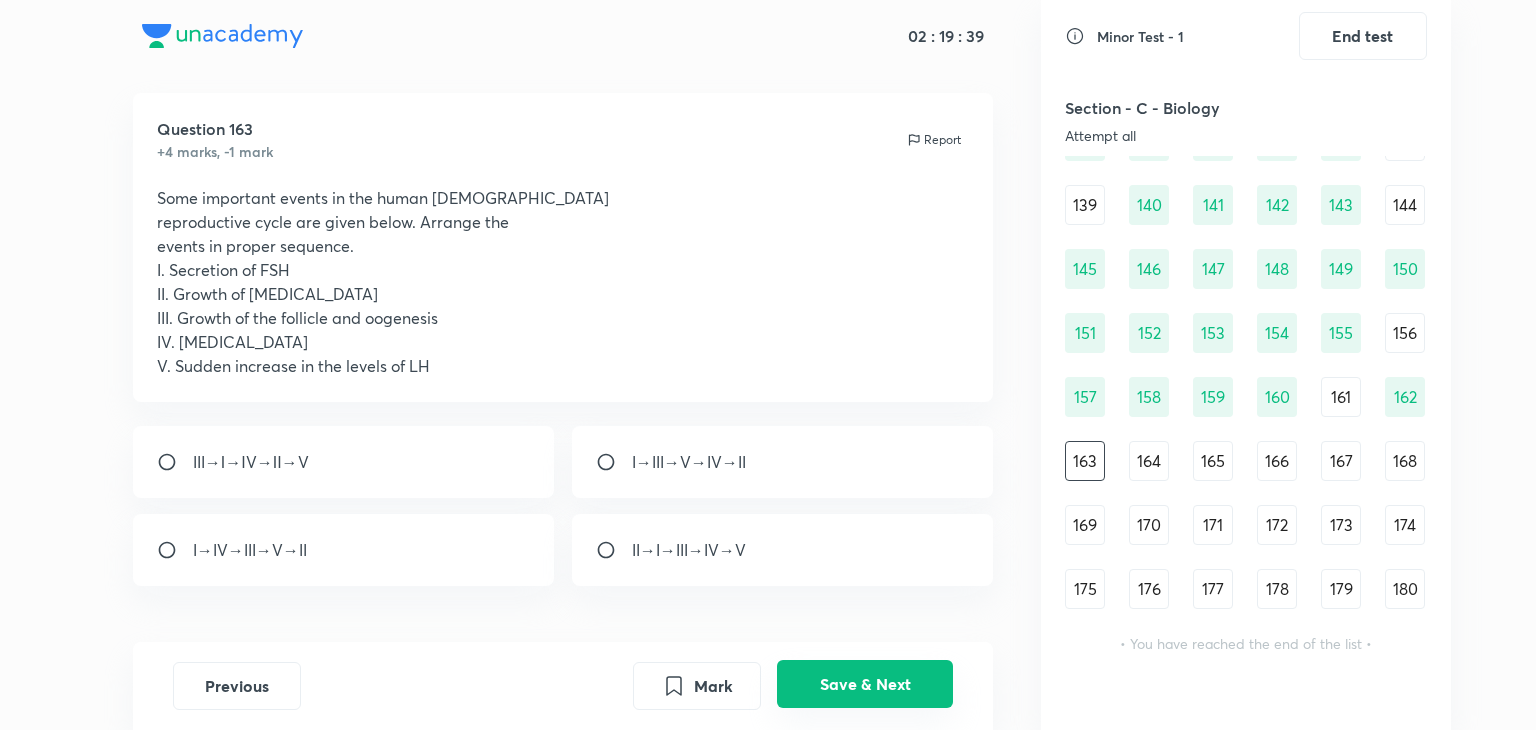 click on "Save & Next" at bounding box center [865, 684] 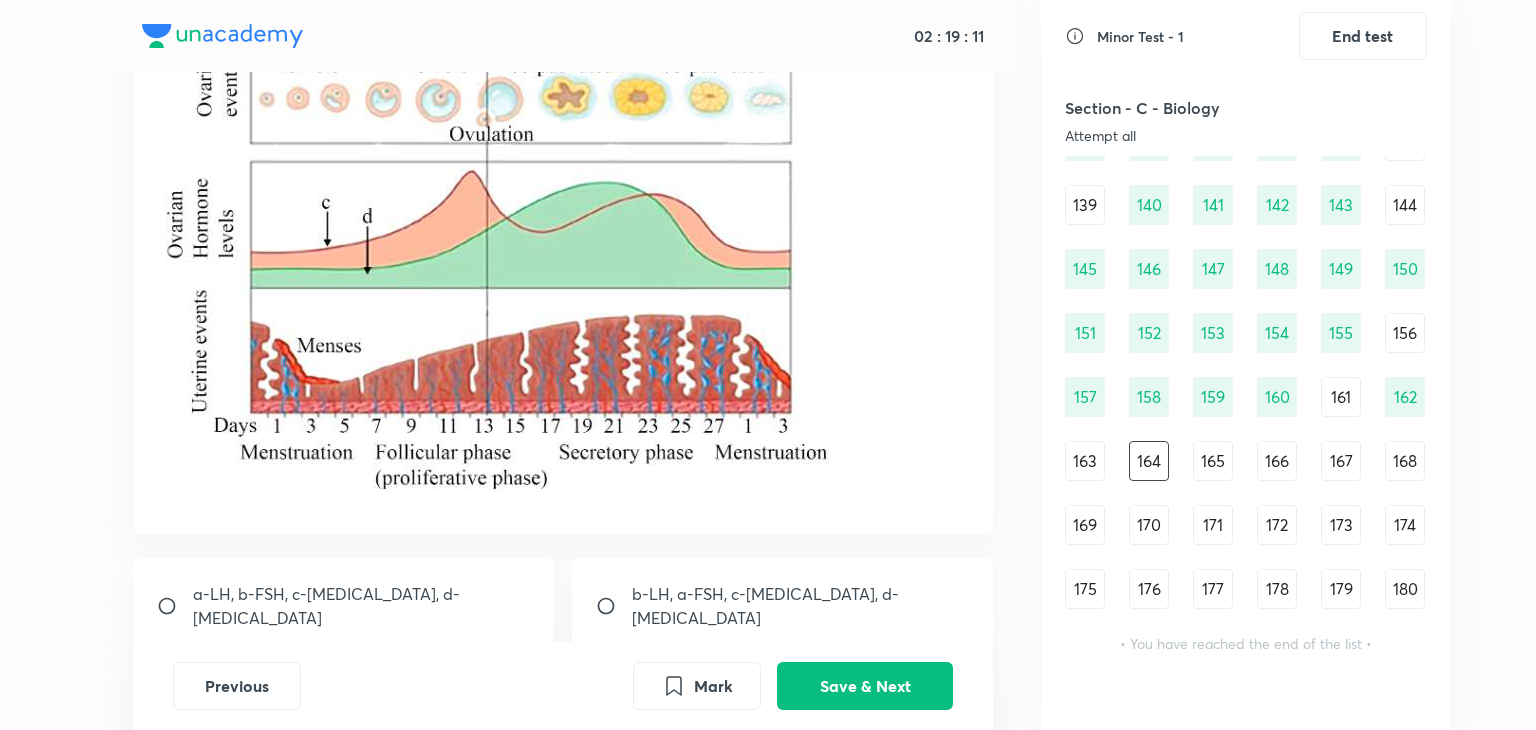 scroll, scrollTop: 356, scrollLeft: 0, axis: vertical 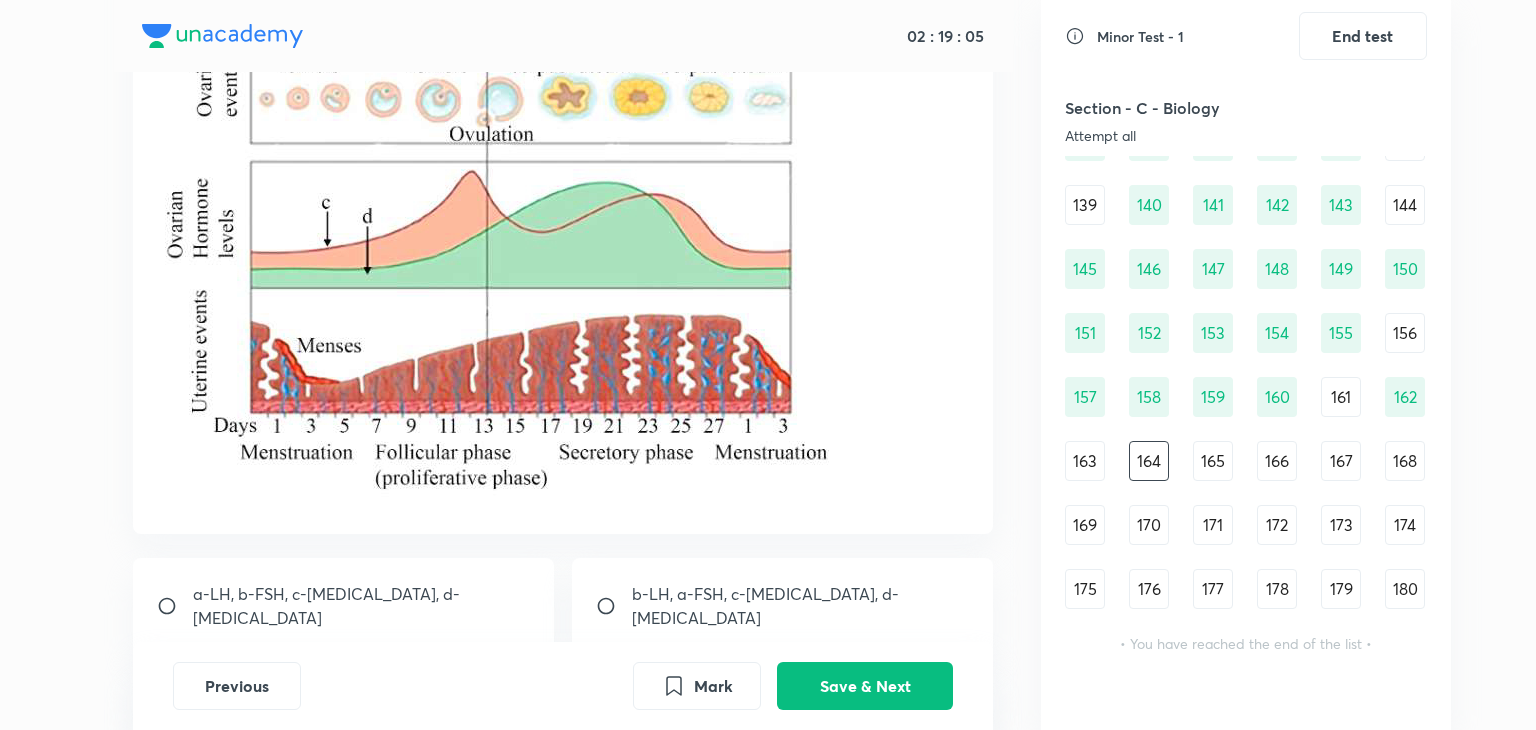 click on "b-LH, a-FSH, c-[MEDICAL_DATA], d-[MEDICAL_DATA]" at bounding box center (801, 606) 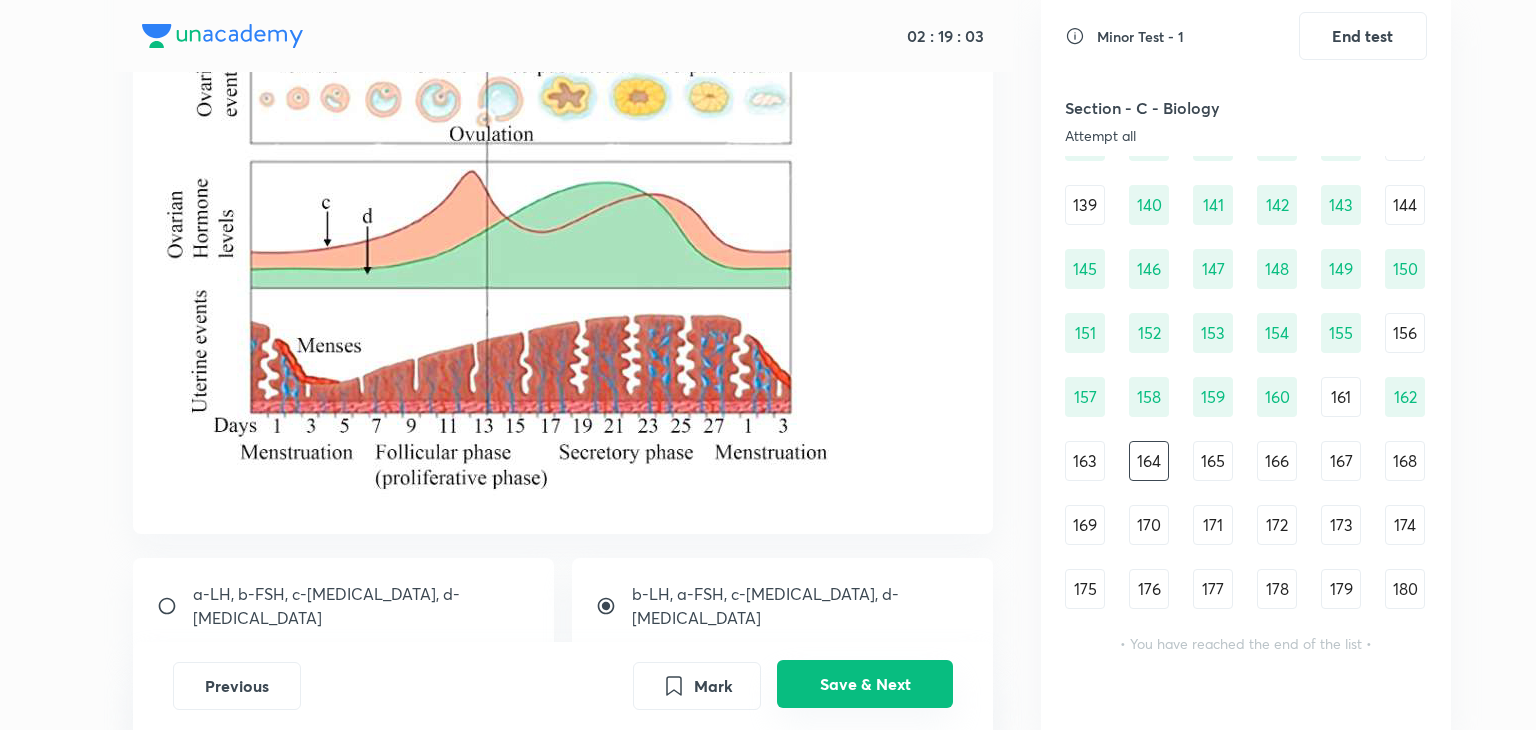 click on "Save & Next" at bounding box center [865, 684] 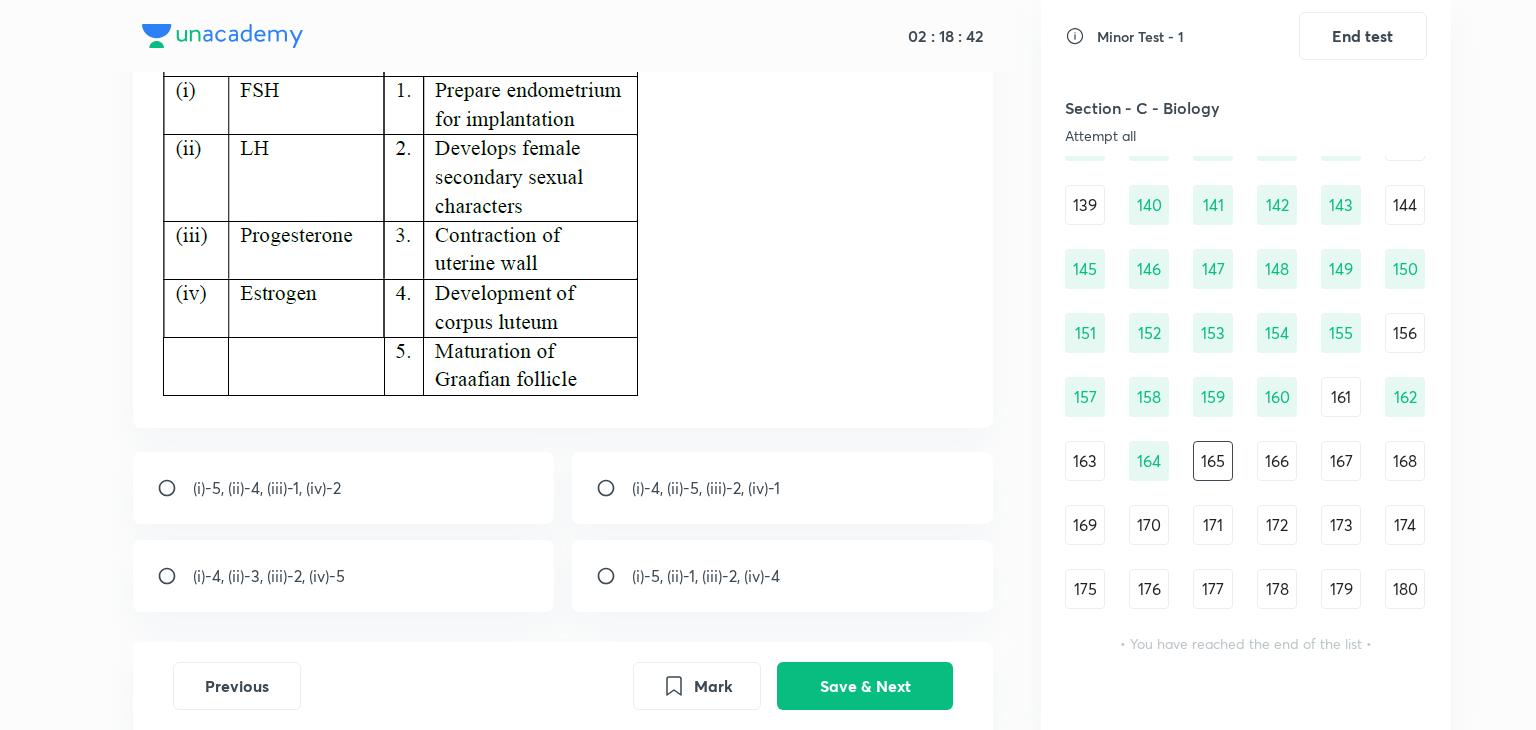 scroll, scrollTop: 196, scrollLeft: 0, axis: vertical 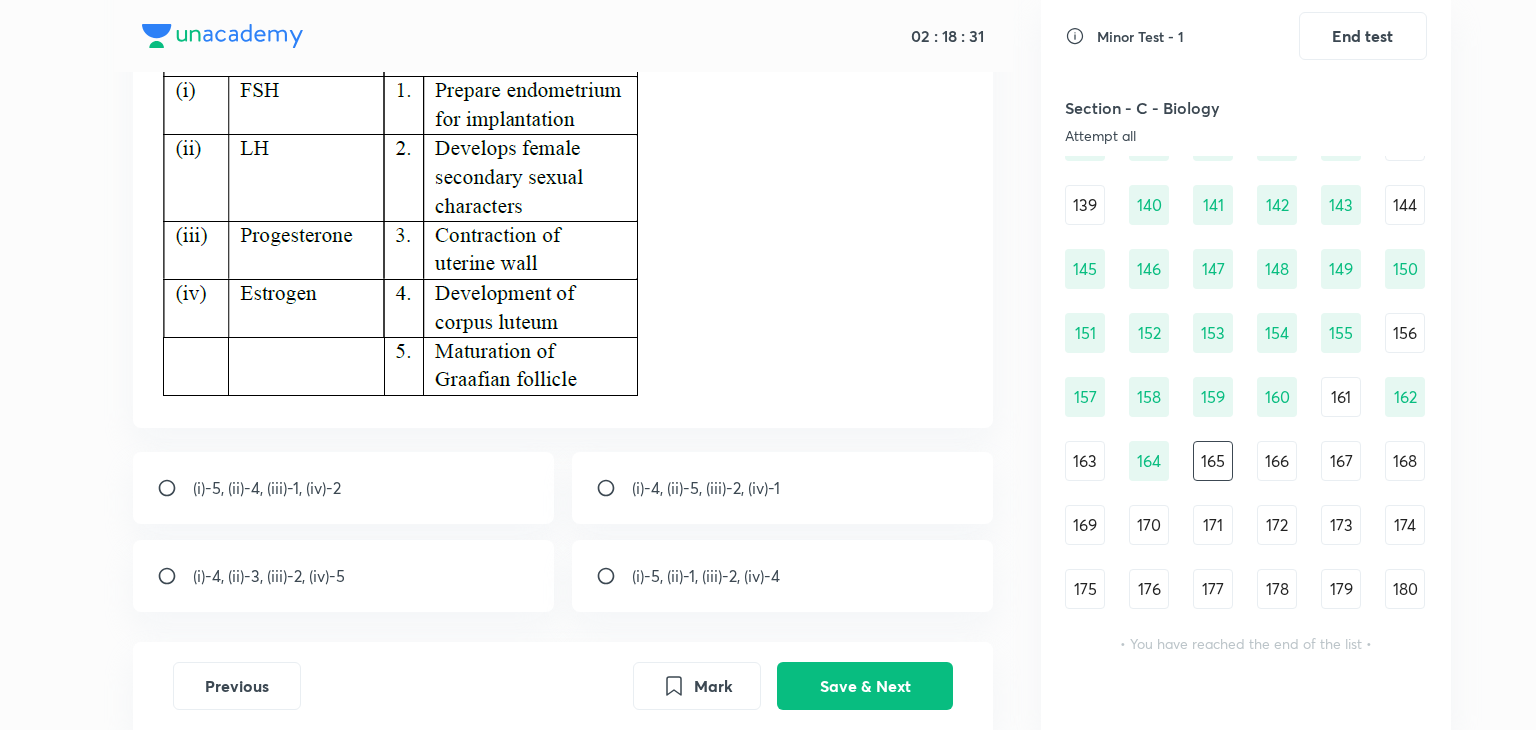 click on "(i)-5, (ii)-4, (iii)-1, (iv)-2" at bounding box center (267, 488) 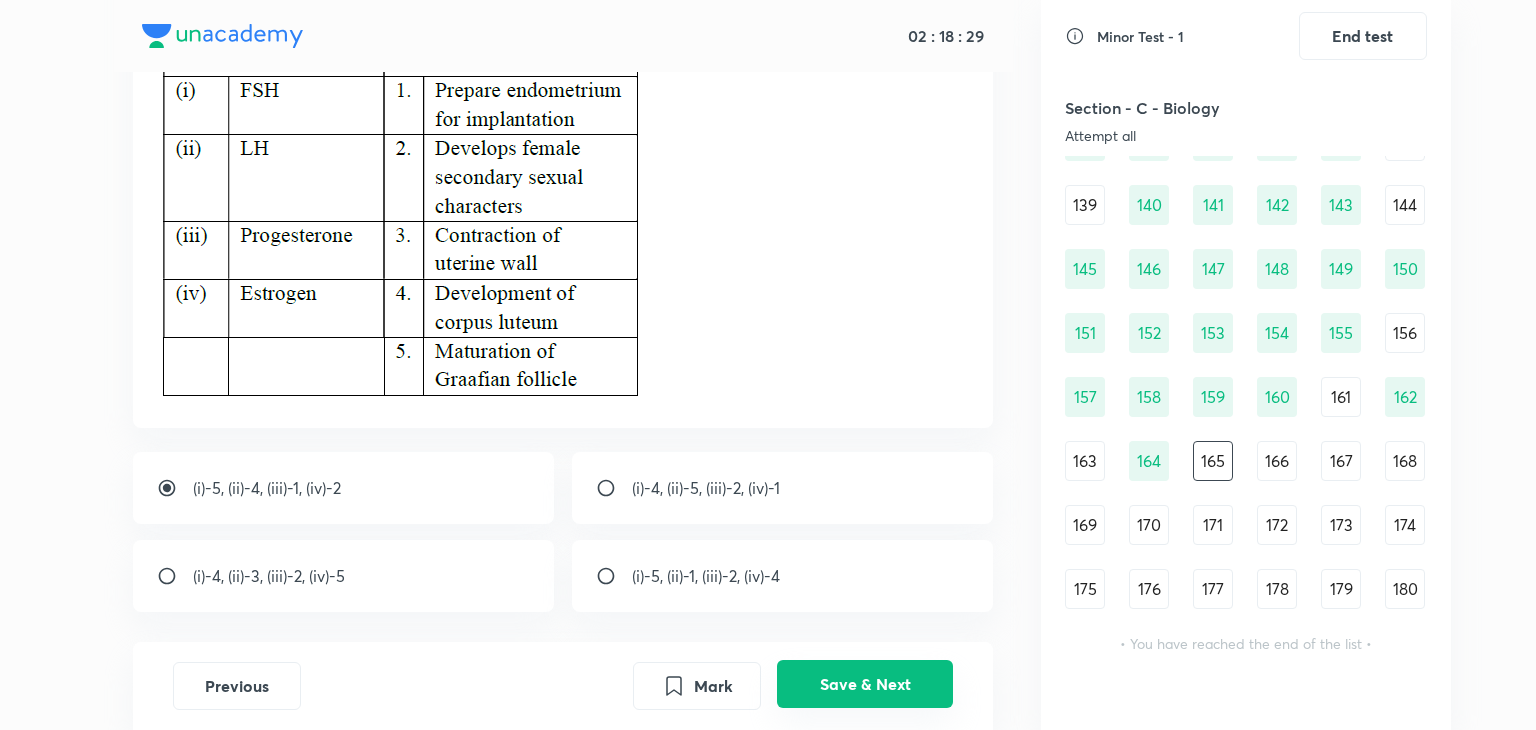 click on "Save & Next" at bounding box center (865, 684) 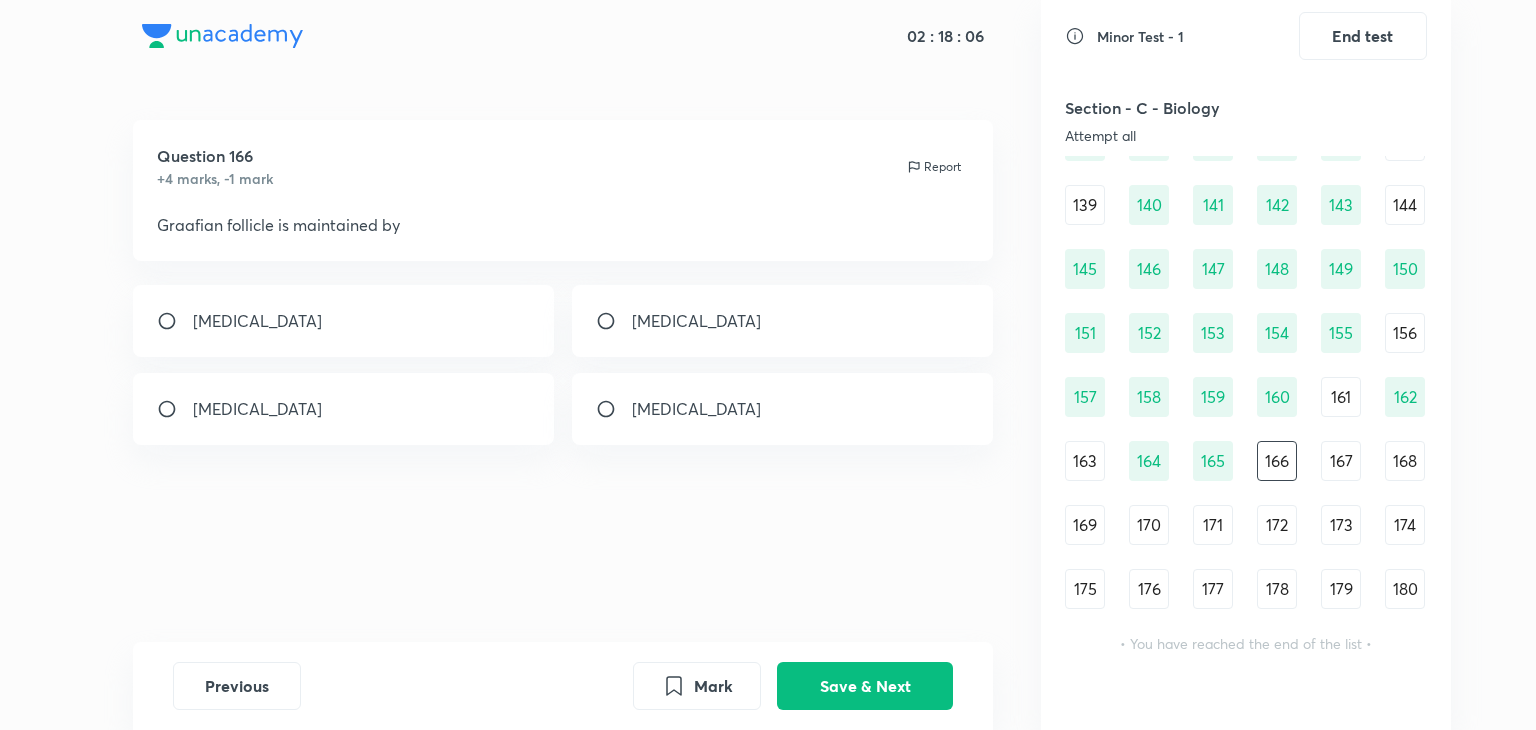click at bounding box center [614, 409] 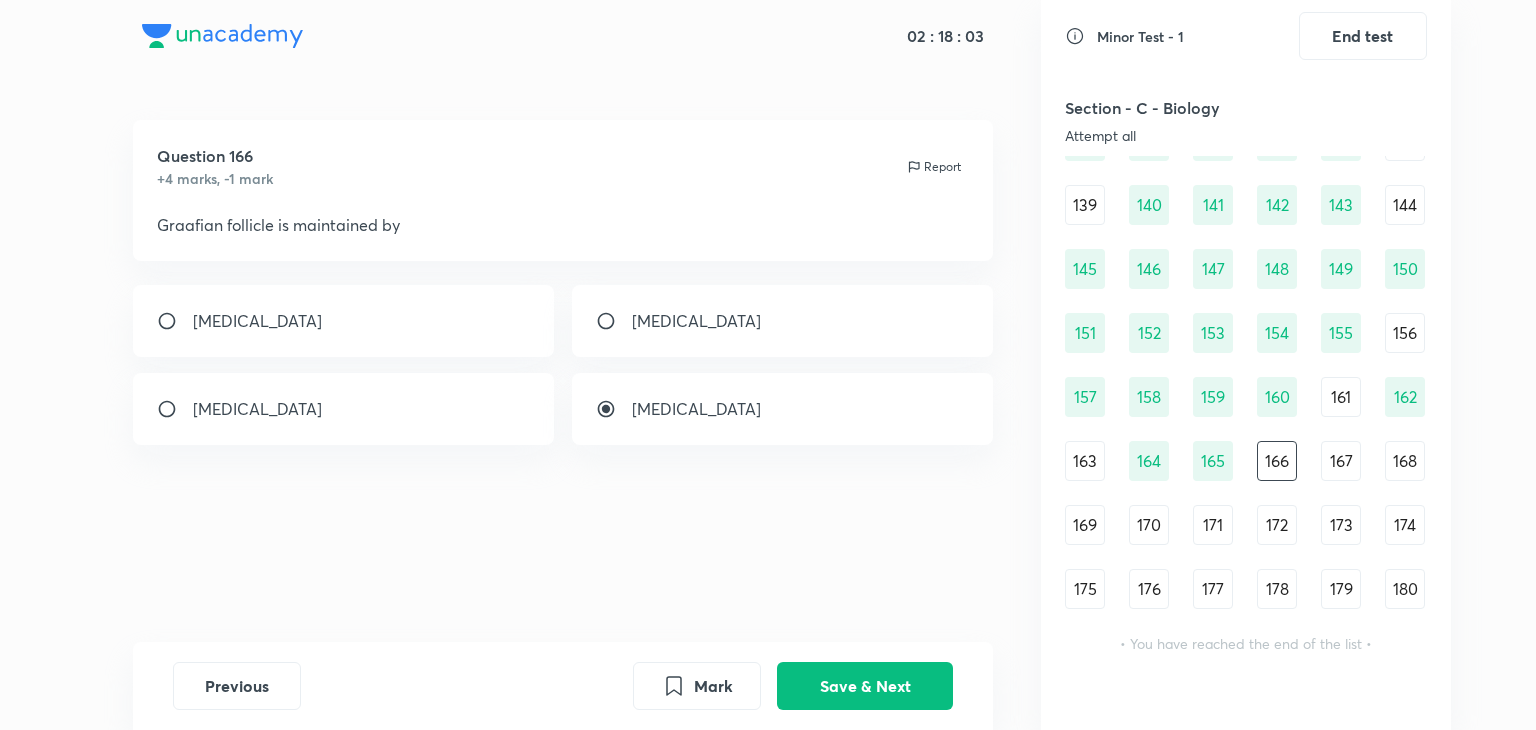 click on "[MEDICAL_DATA]" at bounding box center [344, 409] 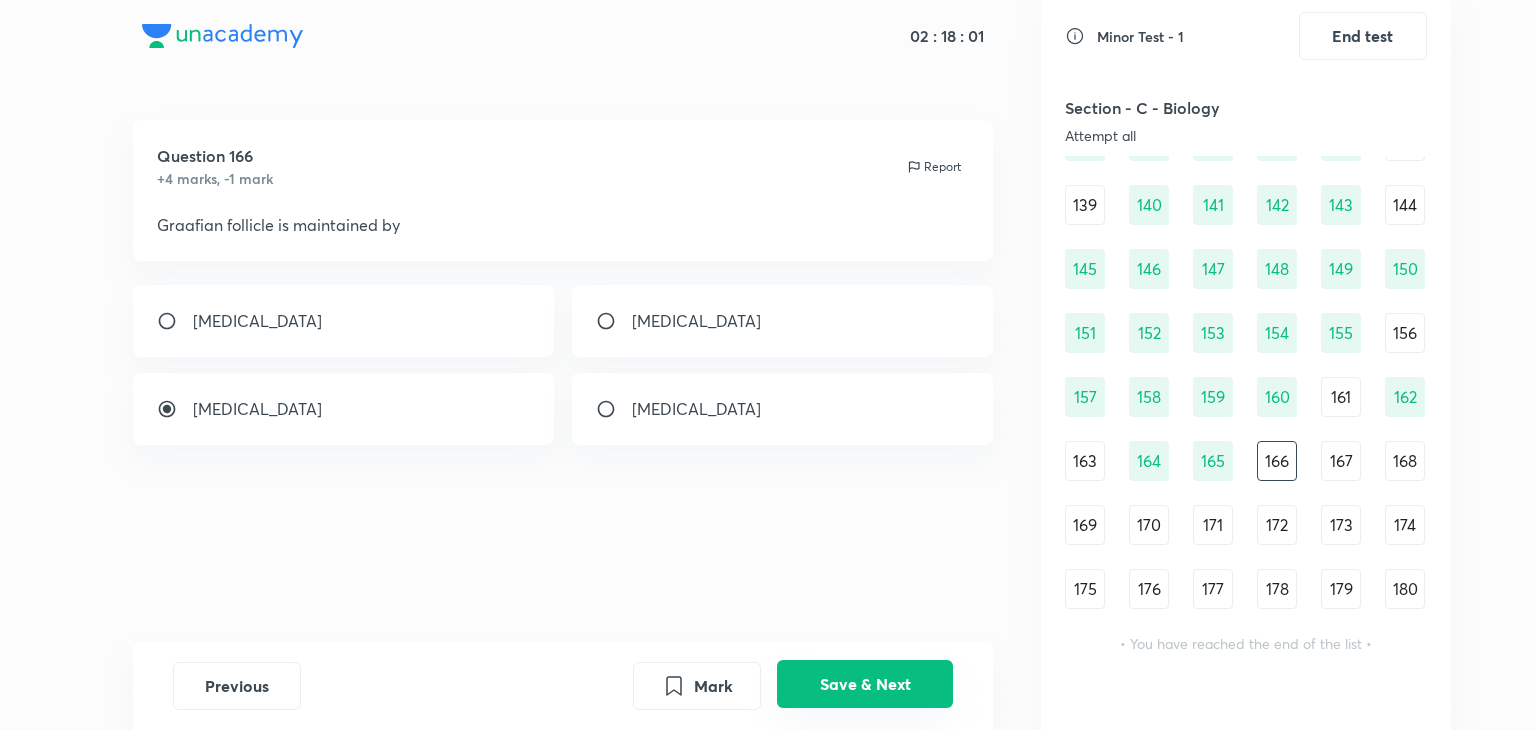 click on "Save & Next" at bounding box center [865, 684] 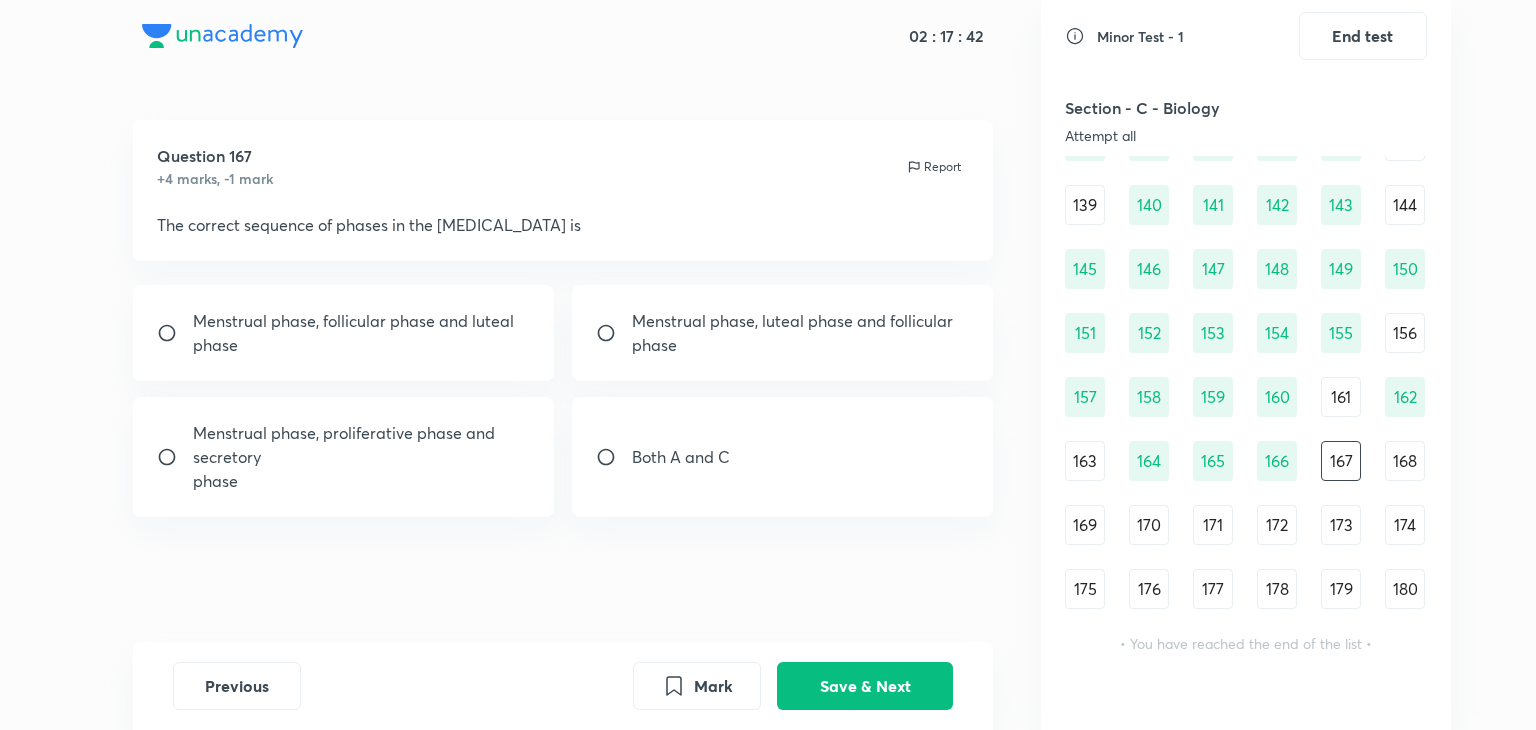 click on "Both A and C" at bounding box center [681, 457] 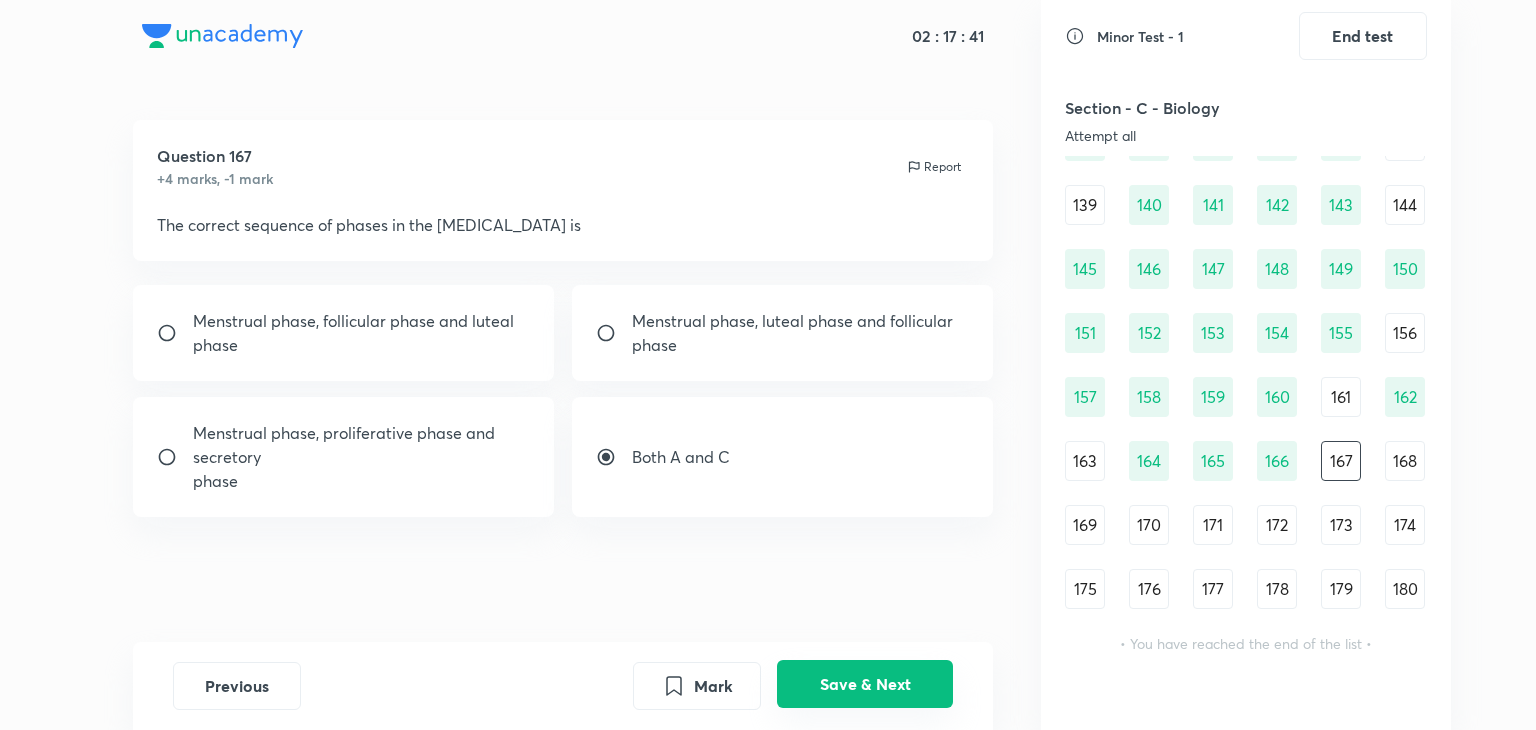 click on "Save & Next" at bounding box center (865, 684) 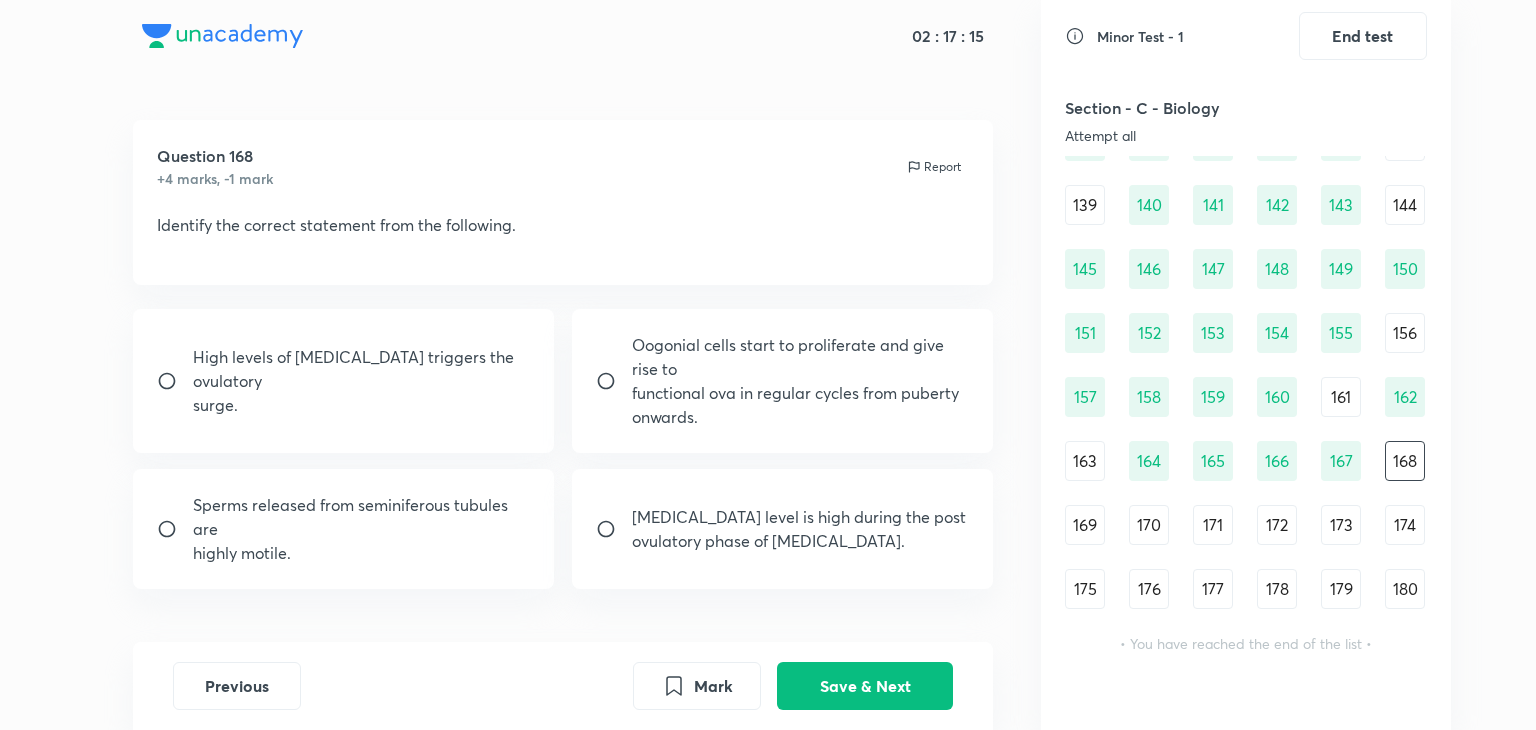 click on "ovulatory phase of [MEDICAL_DATA]." at bounding box center (799, 541) 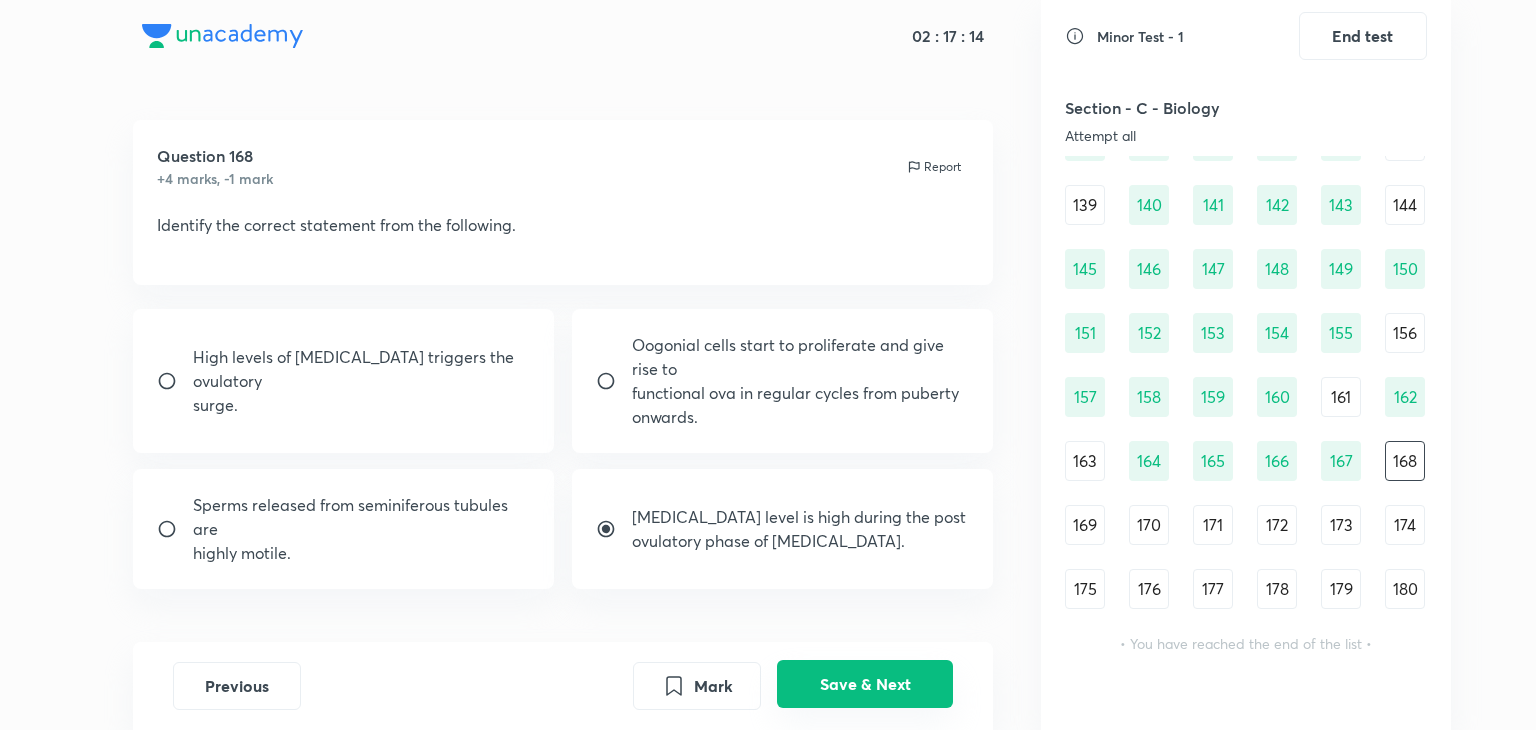 click on "Save & Next" at bounding box center [865, 684] 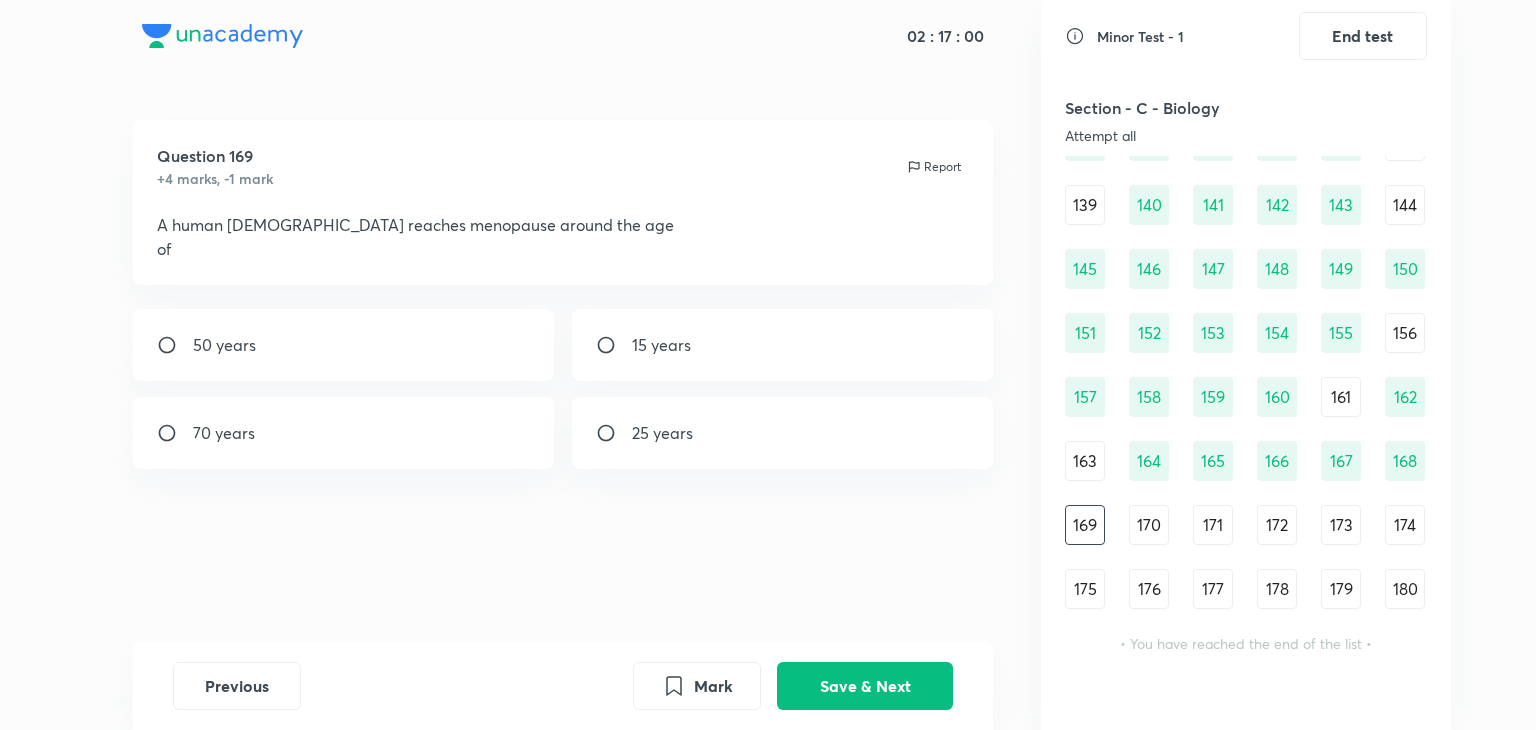 click on "50 years" at bounding box center (344, 345) 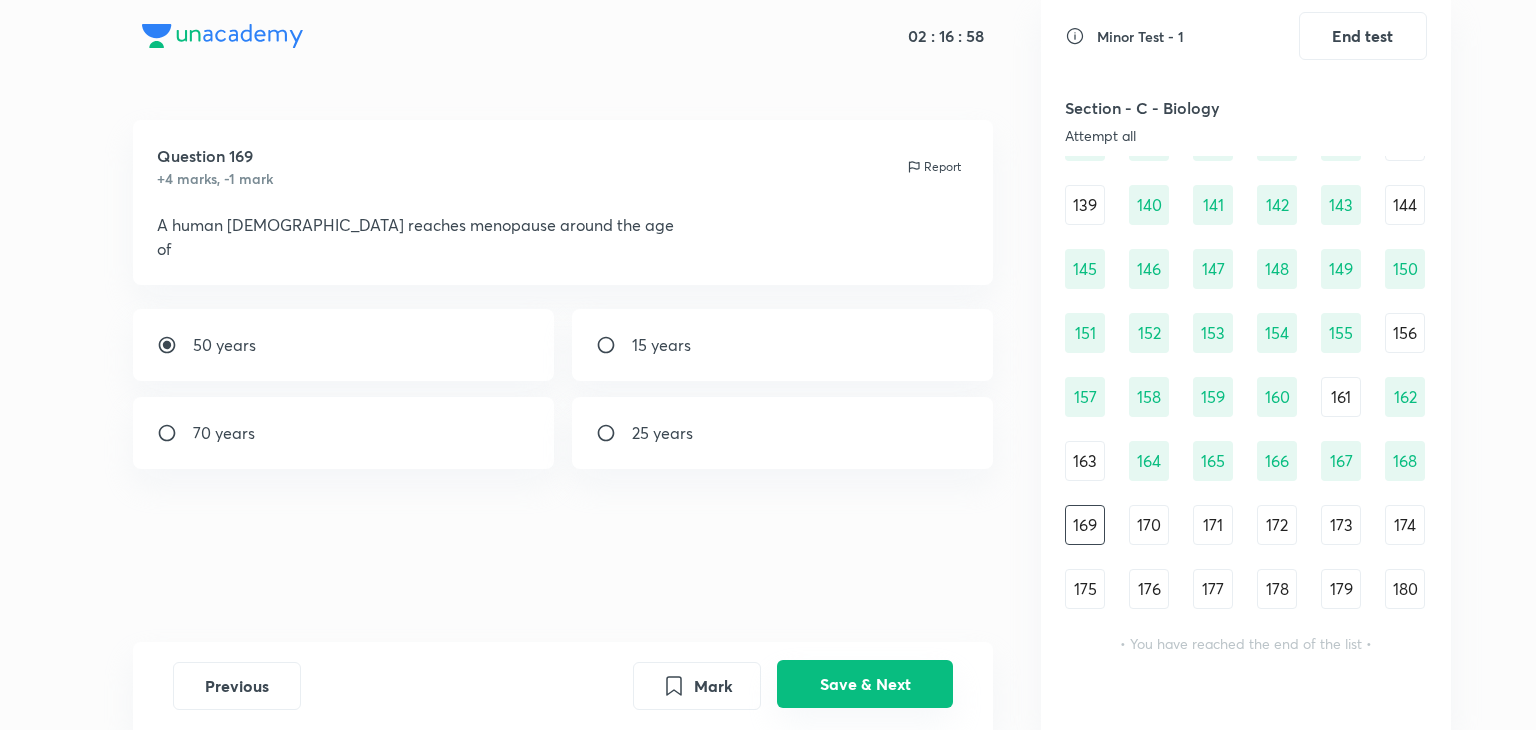 click on "Save & Next" at bounding box center (865, 684) 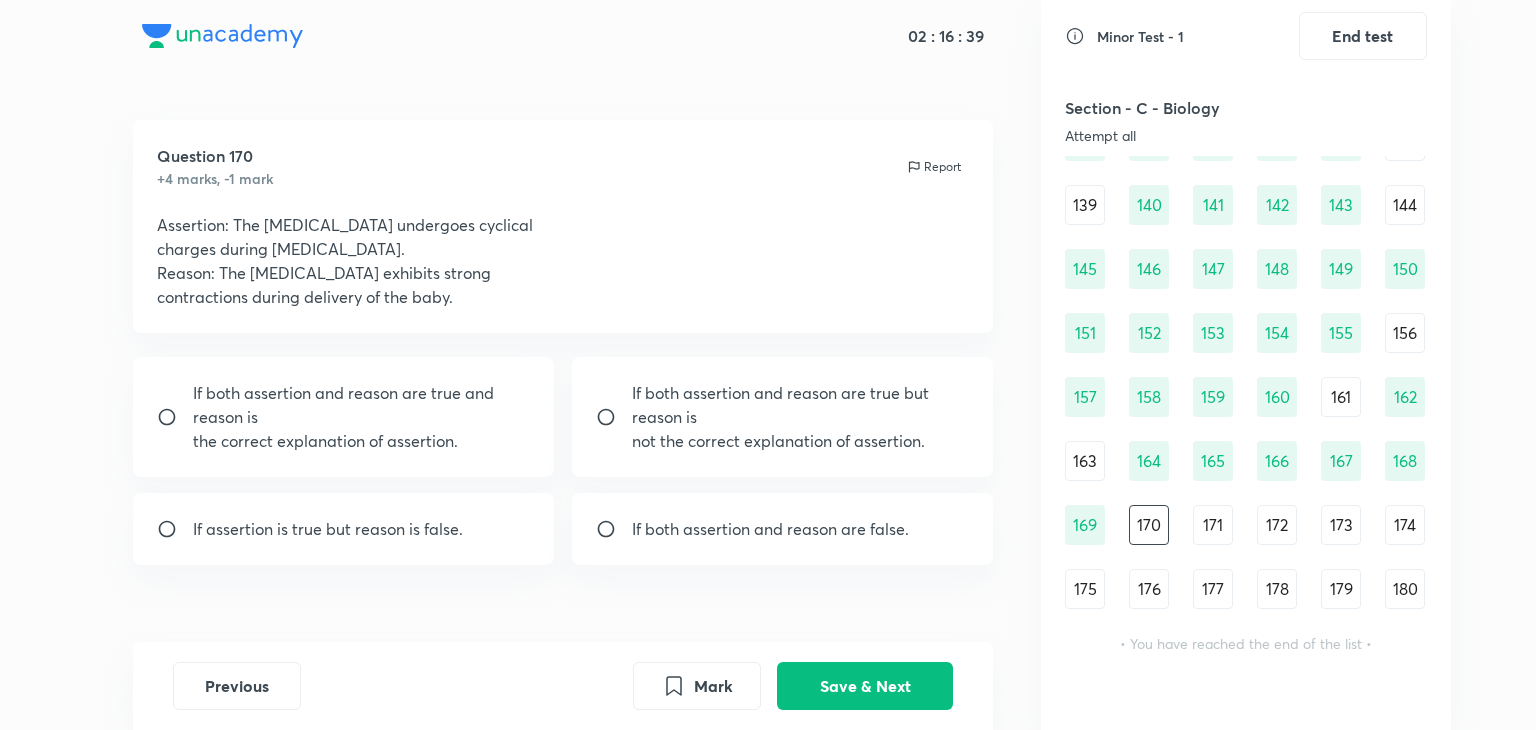 click on "If both assertion and reason are true but reason is not the correct explanation of assertion." at bounding box center [783, 417] 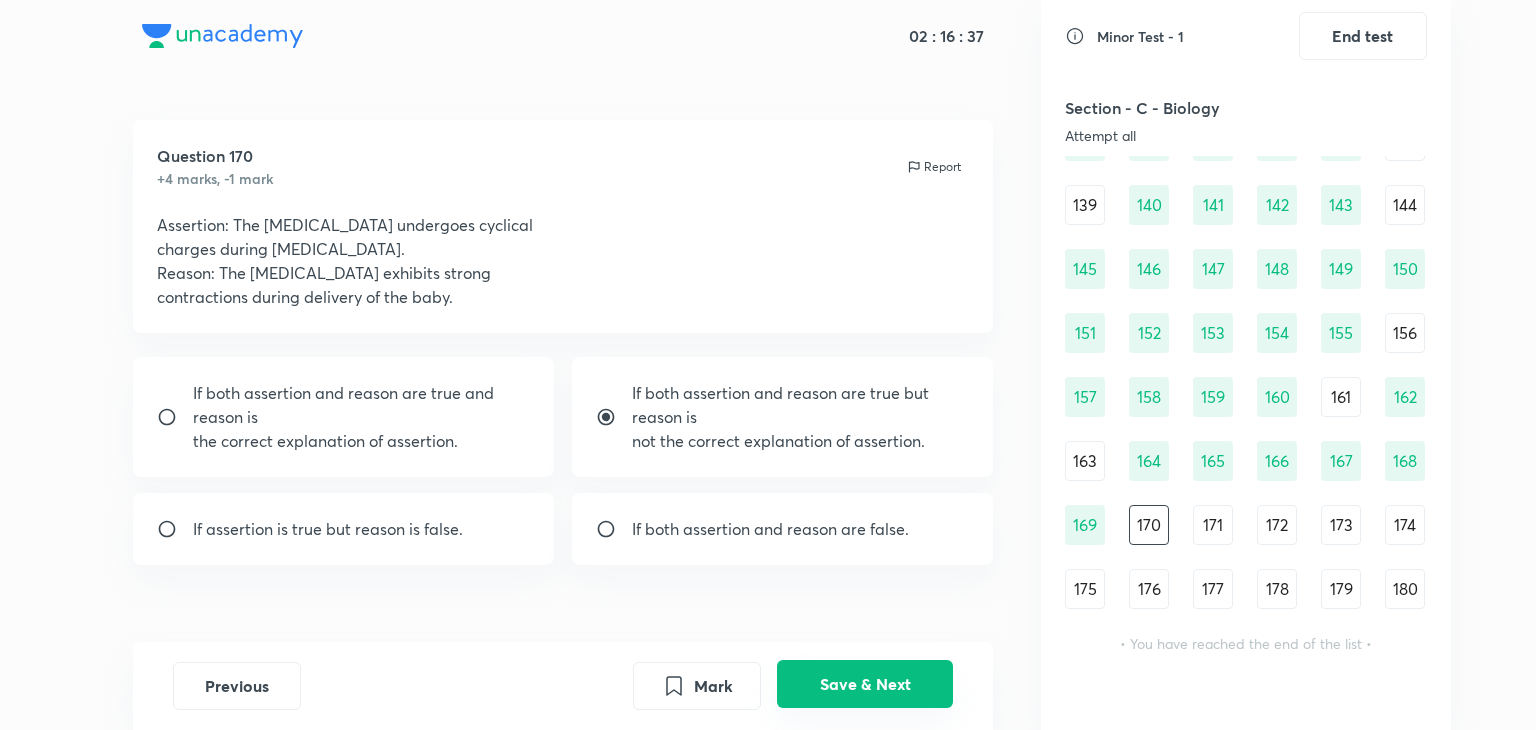 click on "Save & Next" at bounding box center (865, 684) 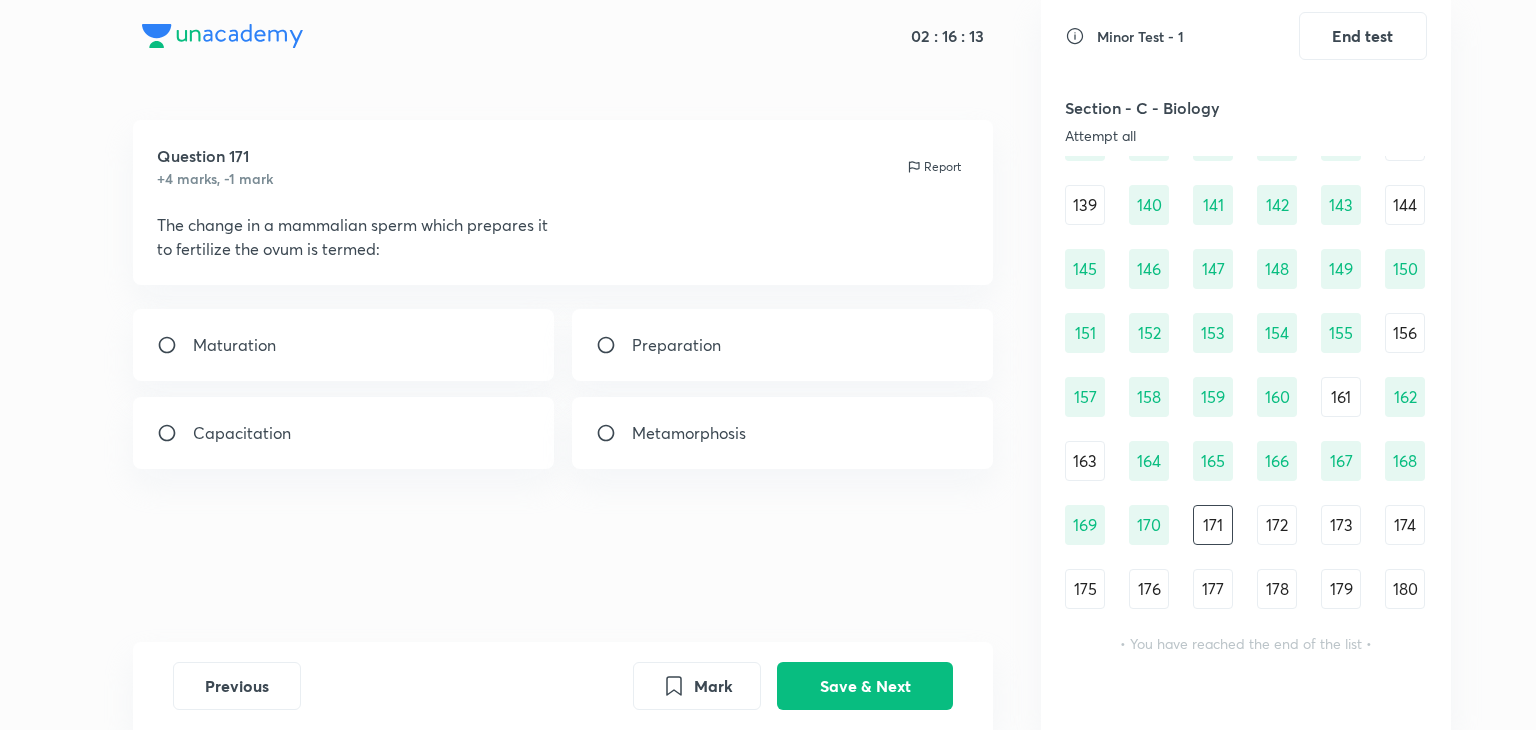 click on "Capacitation" at bounding box center [344, 433] 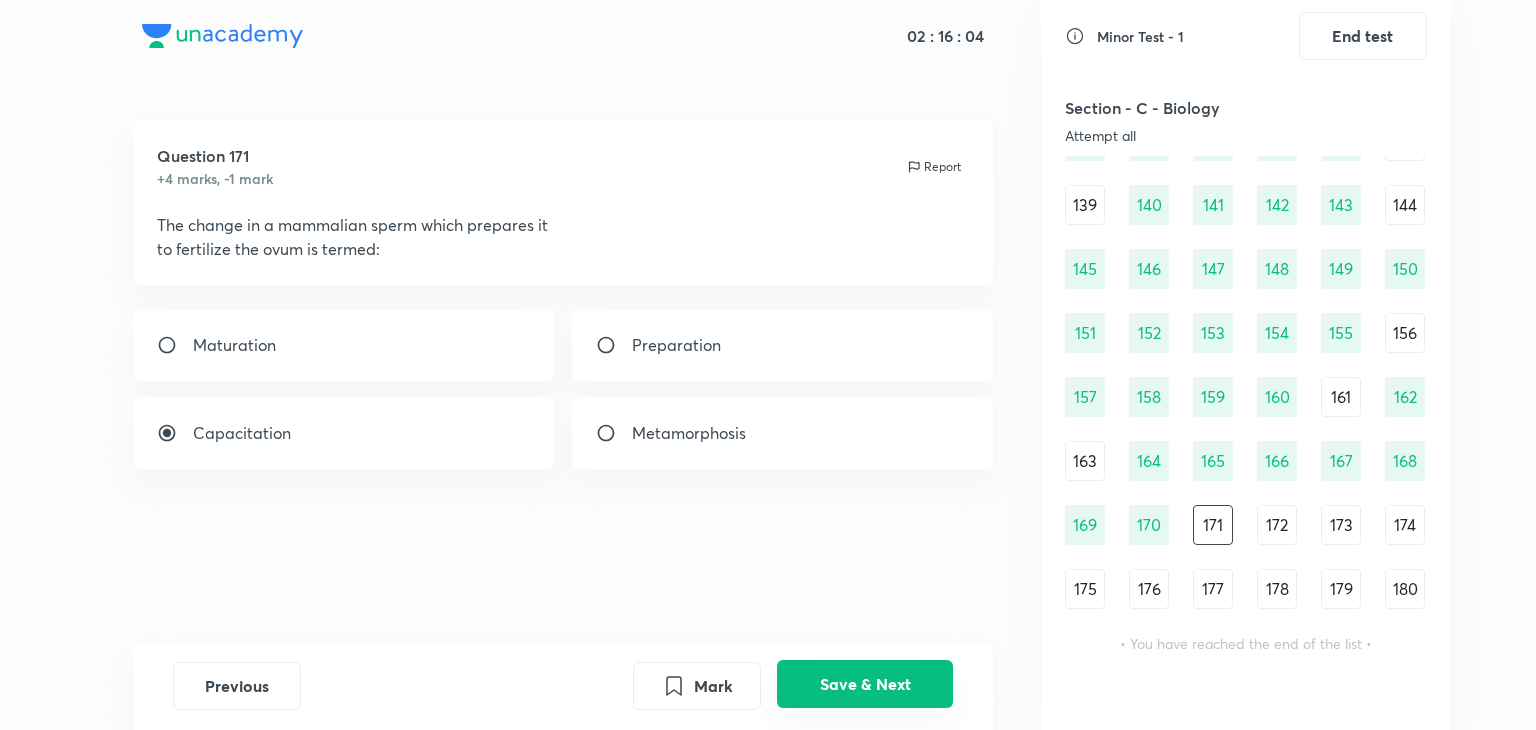 click on "Save & Next" at bounding box center [865, 684] 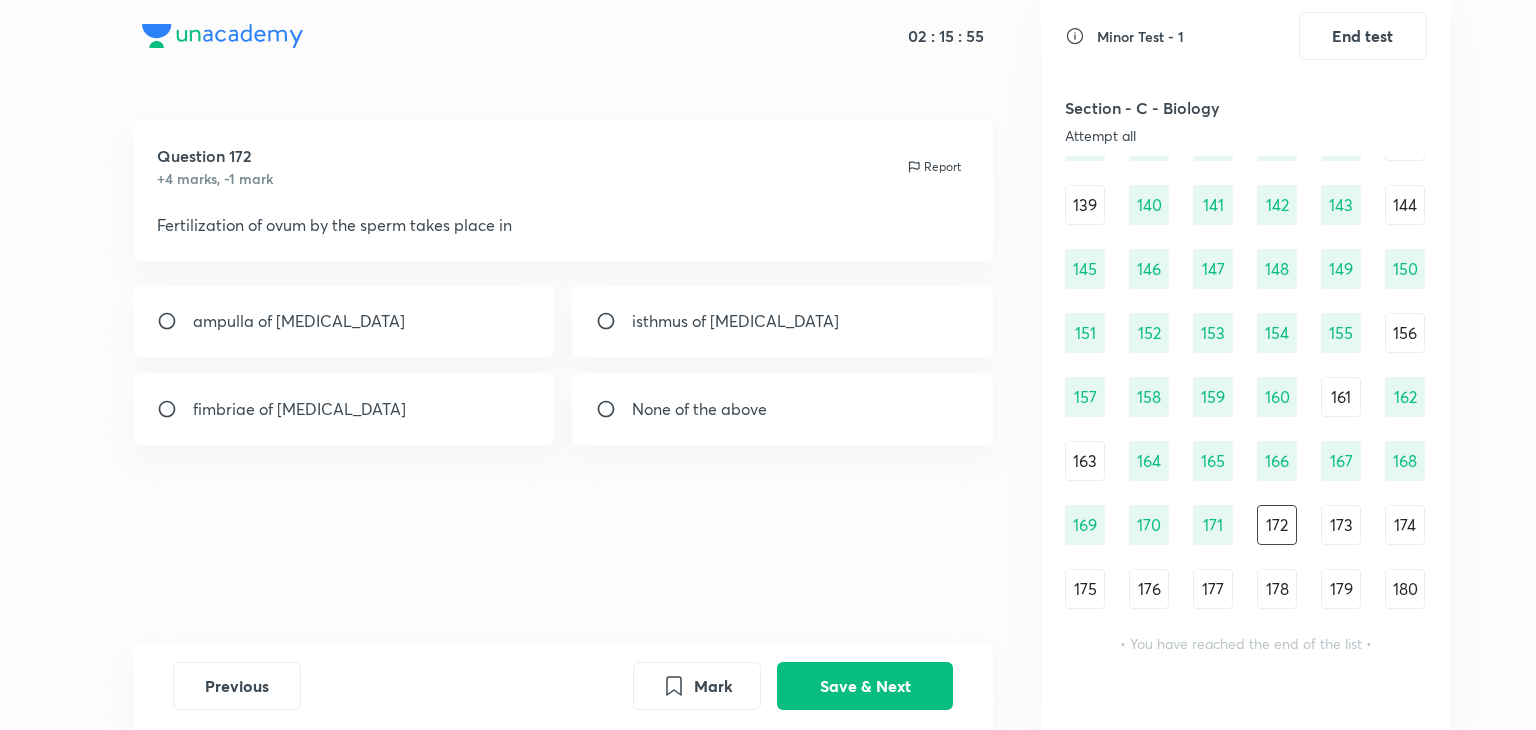 click on "ampulla of [MEDICAL_DATA]" at bounding box center [344, 321] 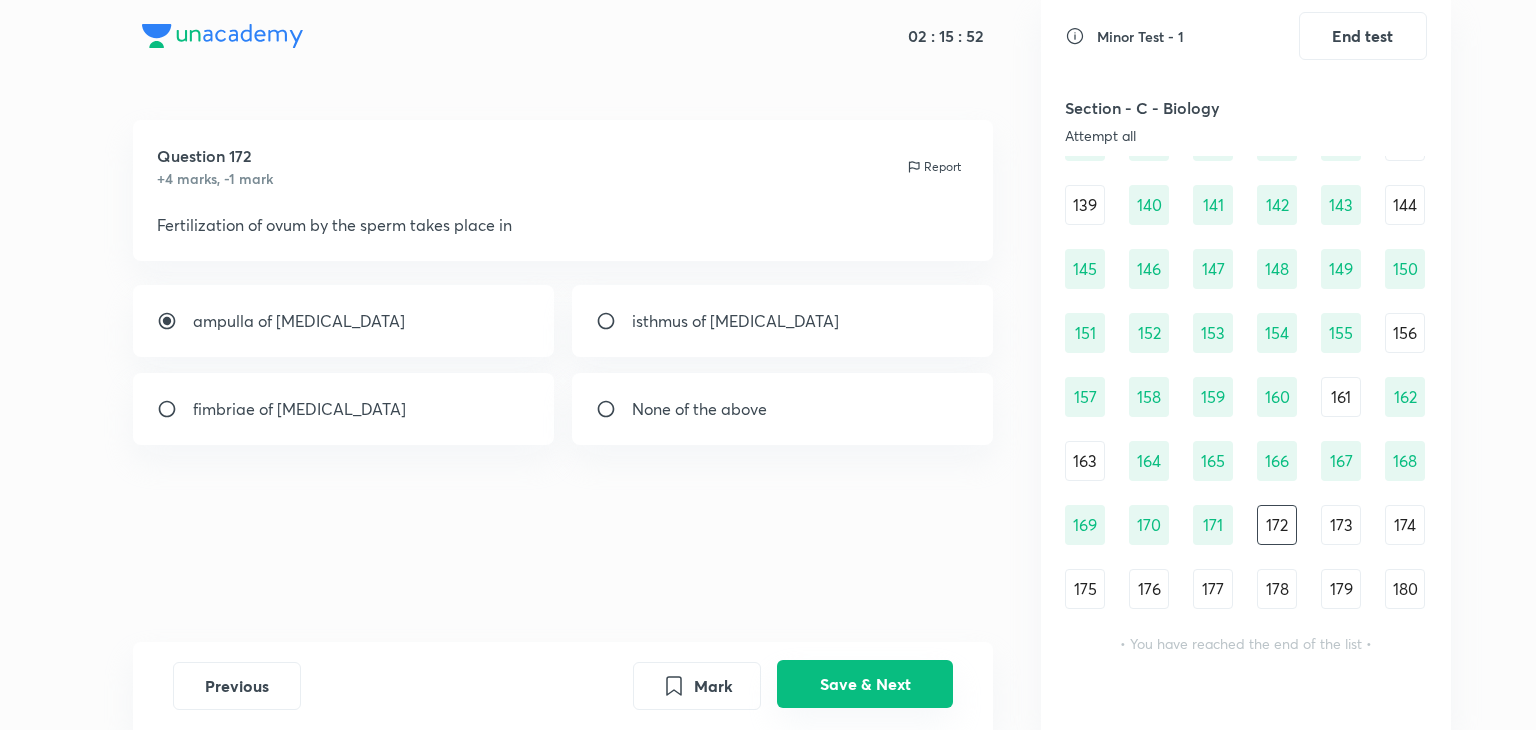 click on "Save & Next" at bounding box center [865, 684] 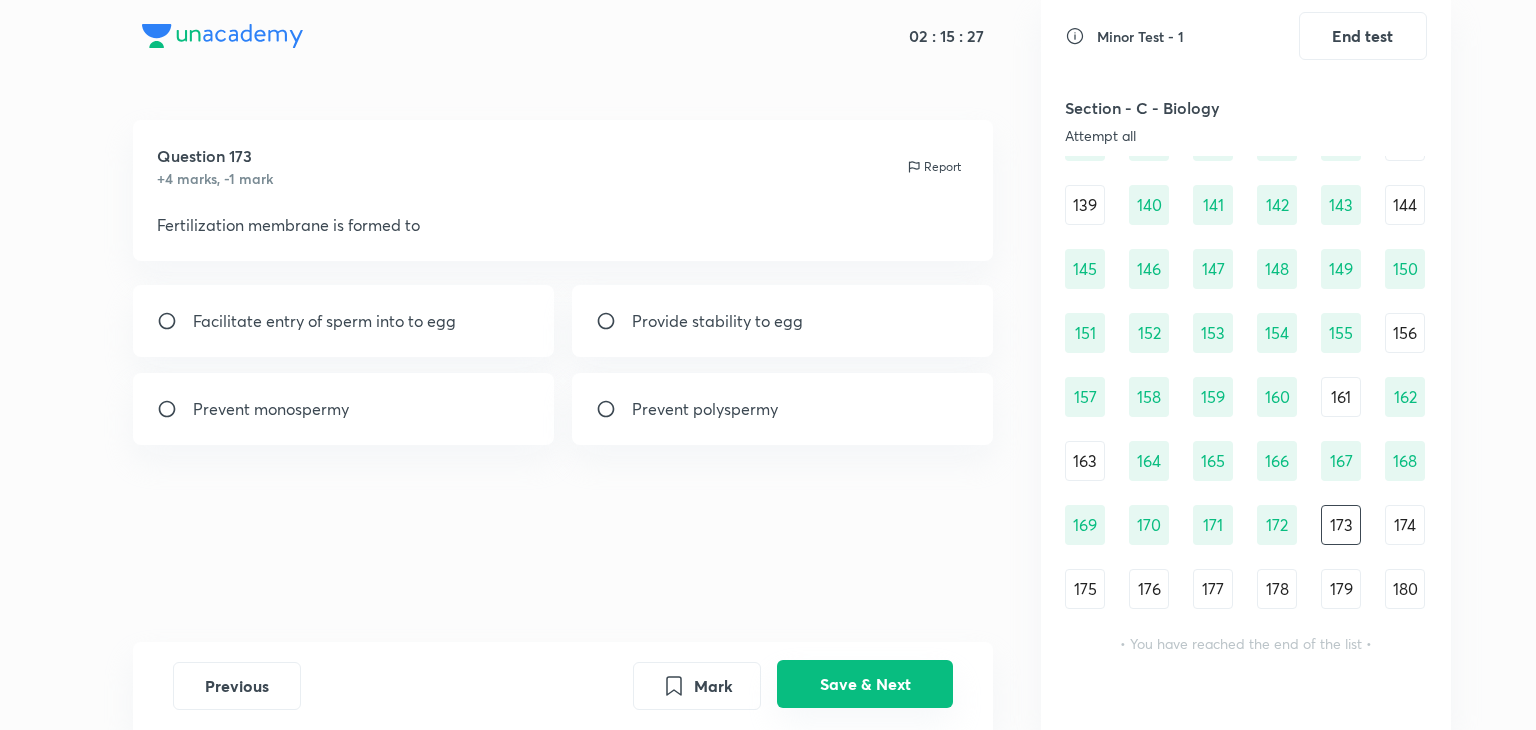 click on "Save & Next" at bounding box center [865, 684] 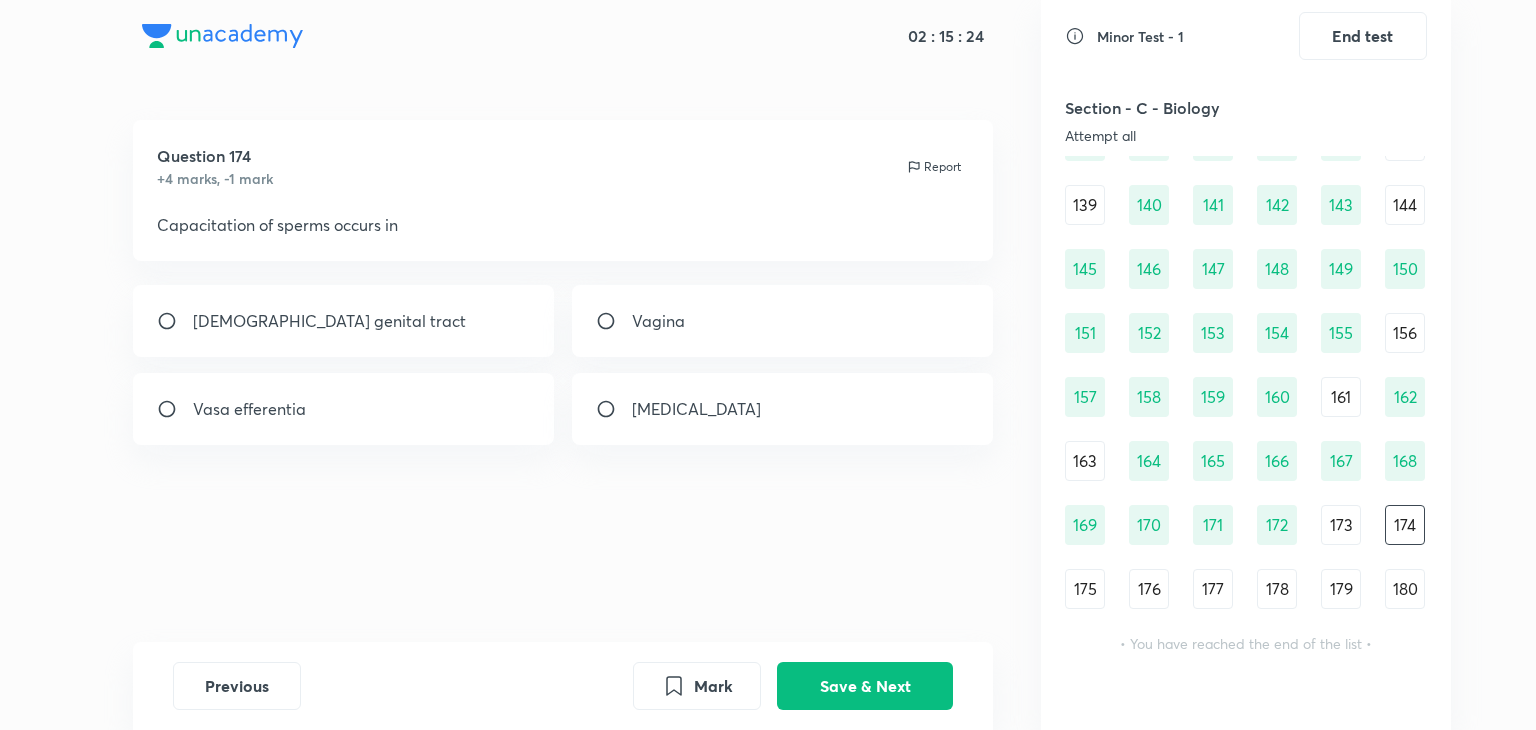 click on "[DEMOGRAPHIC_DATA] genital tract" at bounding box center [329, 321] 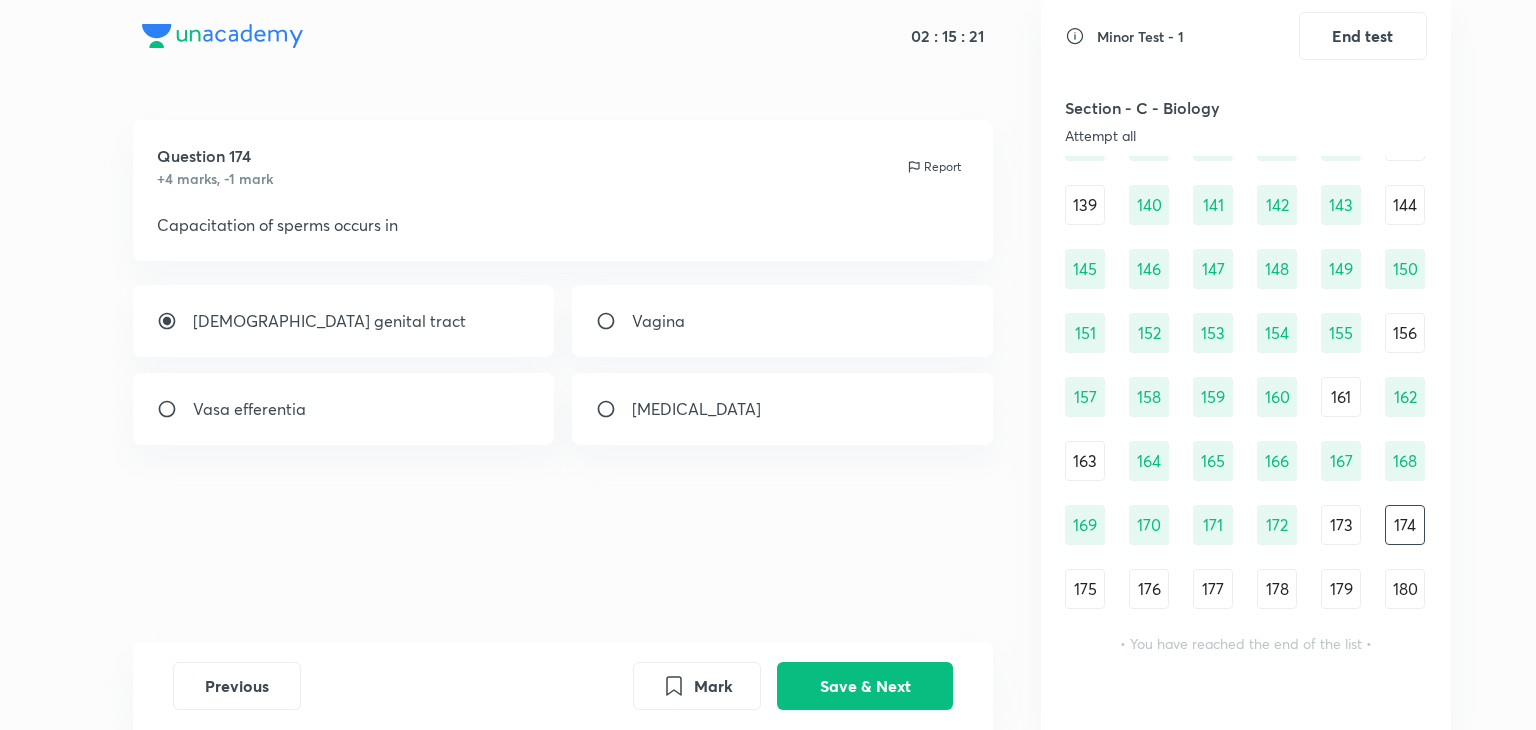 click on "Question 174 +4 marks, -1 mark Report Capacitation of sperms occurs in [DEMOGRAPHIC_DATA] genital tract  Vagina  Vasa efferentia  [MEDICAL_DATA]" at bounding box center [563, 381] 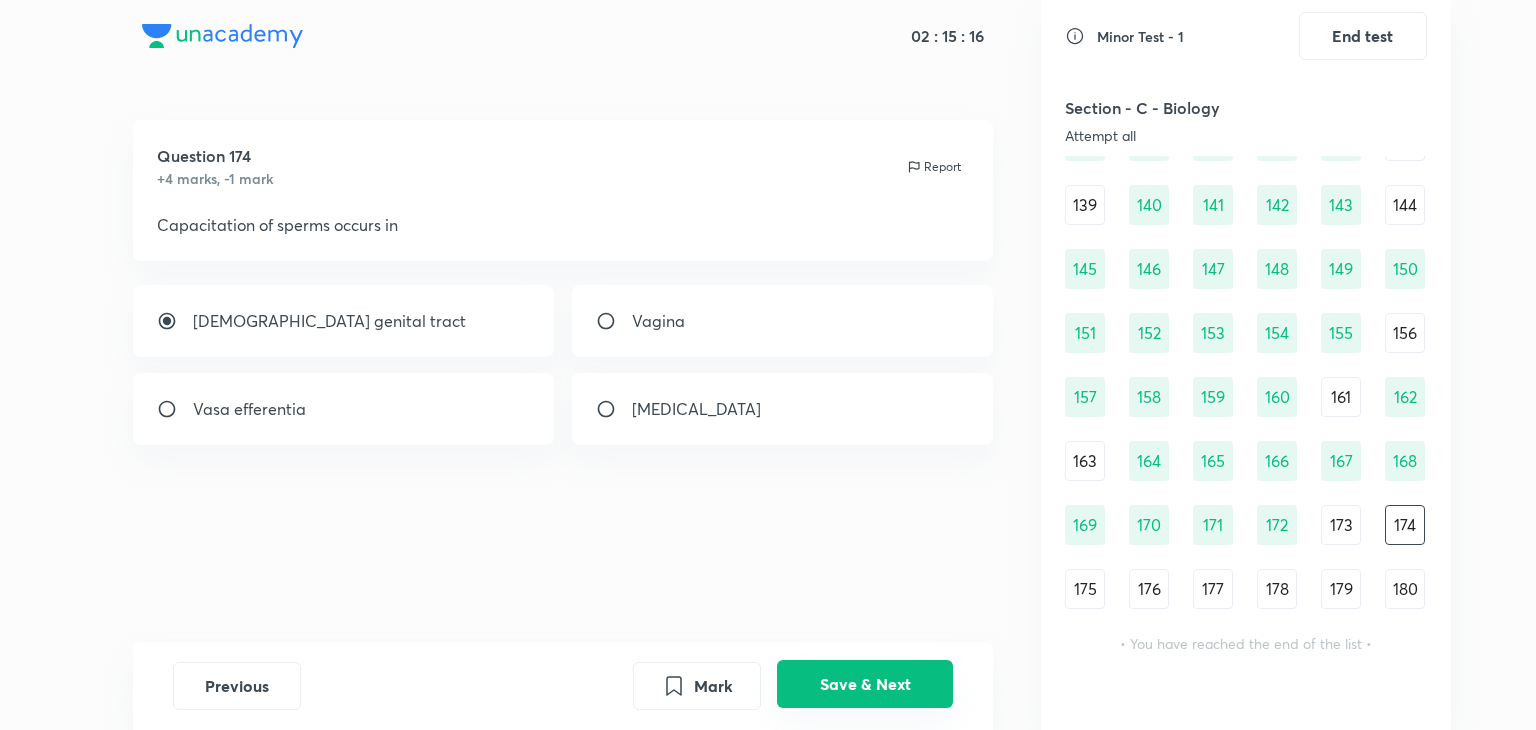 click on "Save & Next" at bounding box center [865, 684] 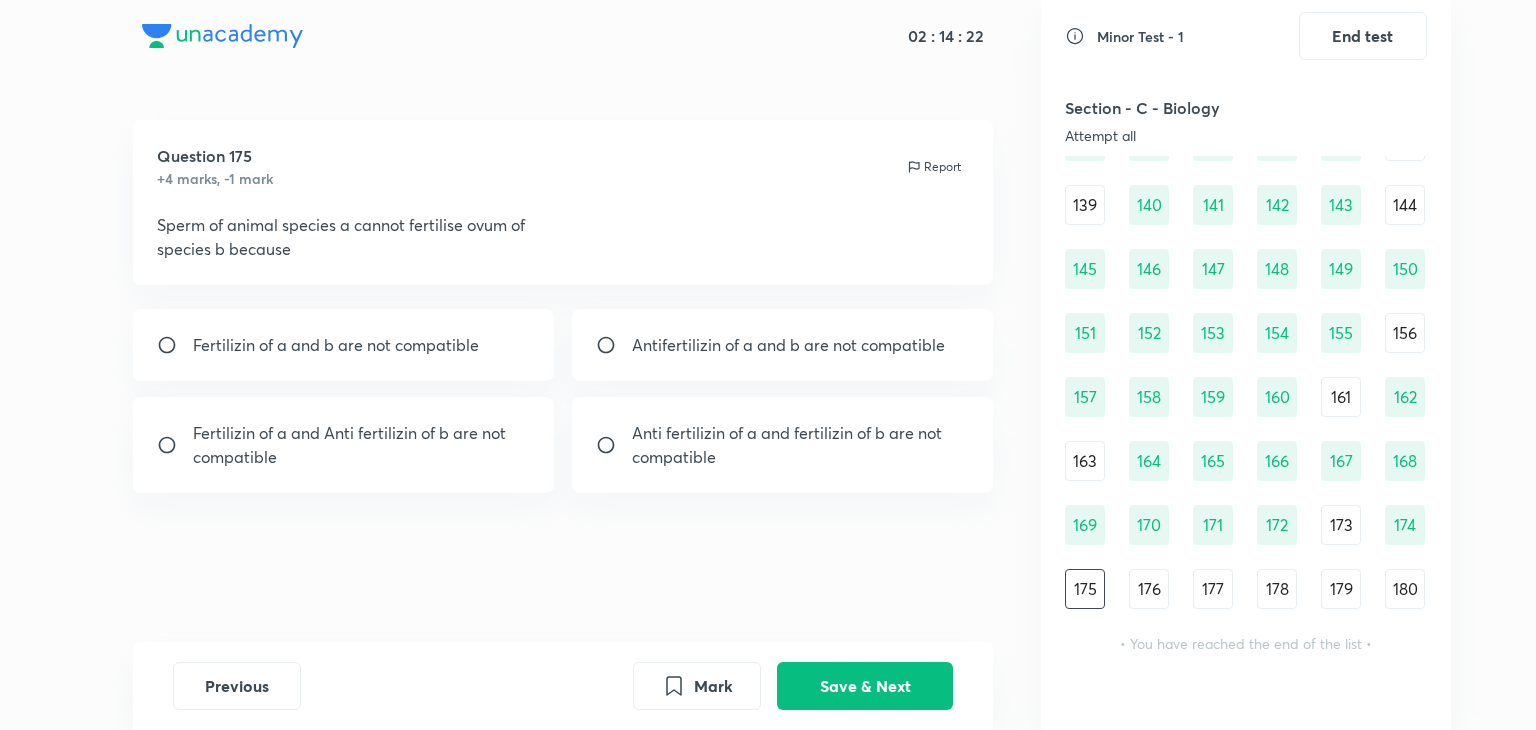 click on "compatible" at bounding box center (787, 457) 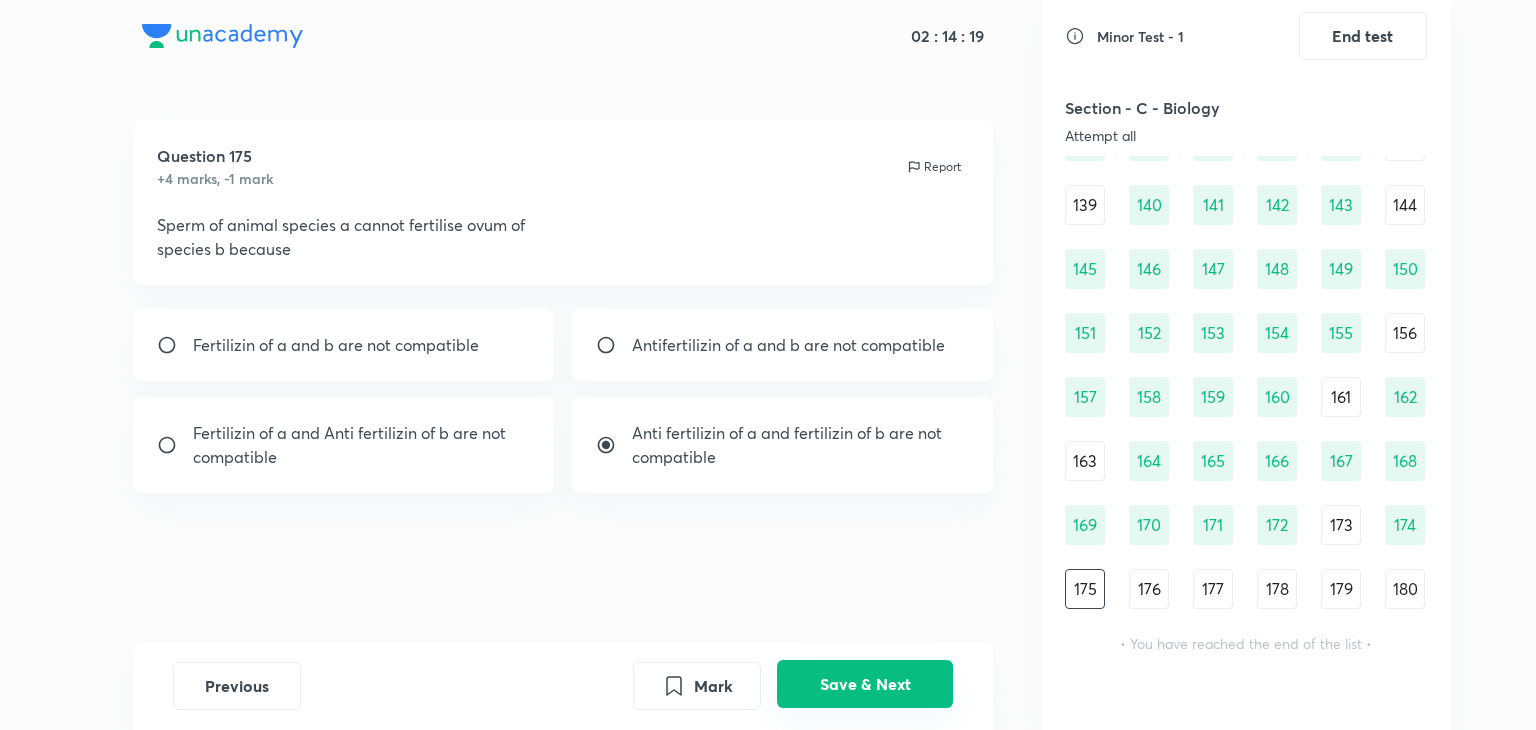 click on "Save & Next" at bounding box center (865, 684) 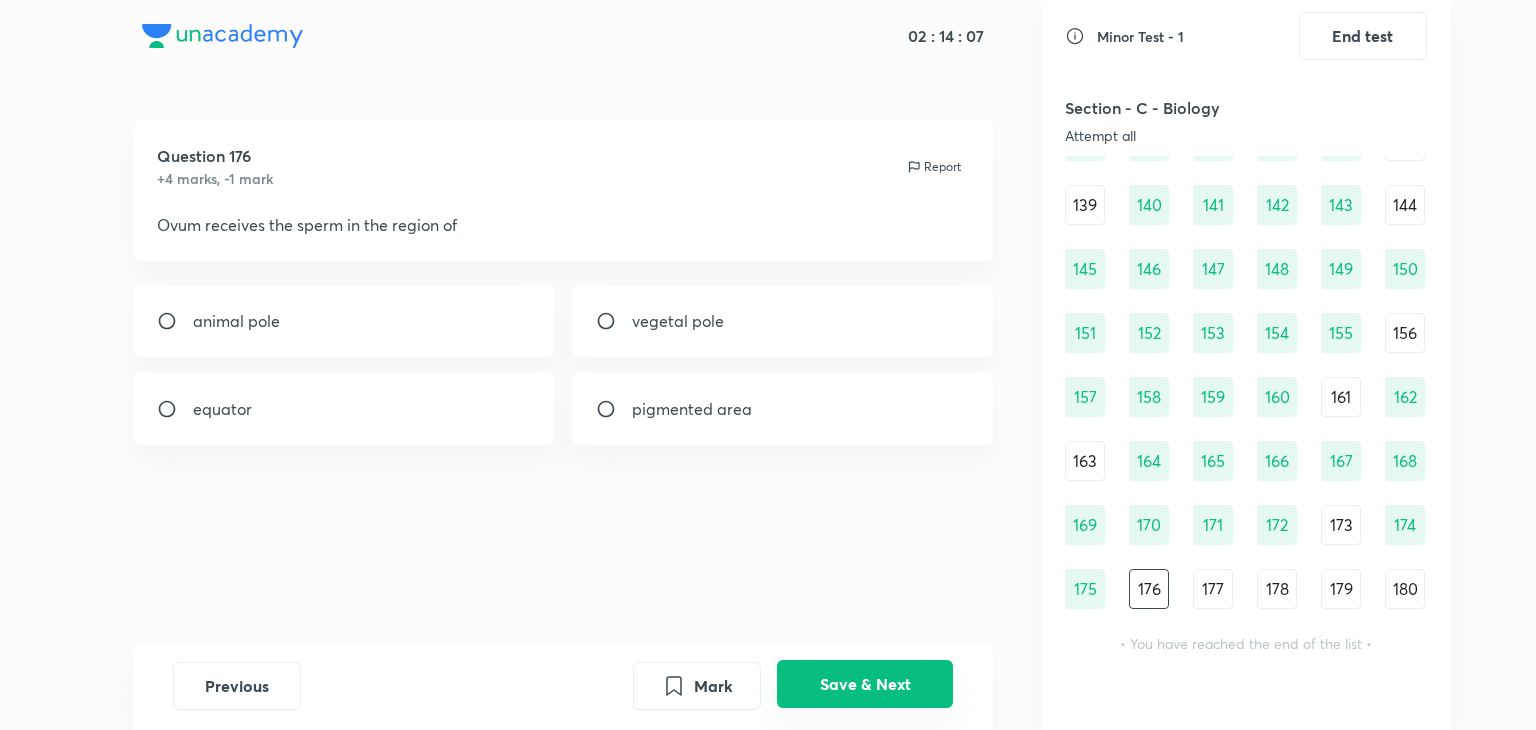 click on "Save & Next" at bounding box center [865, 684] 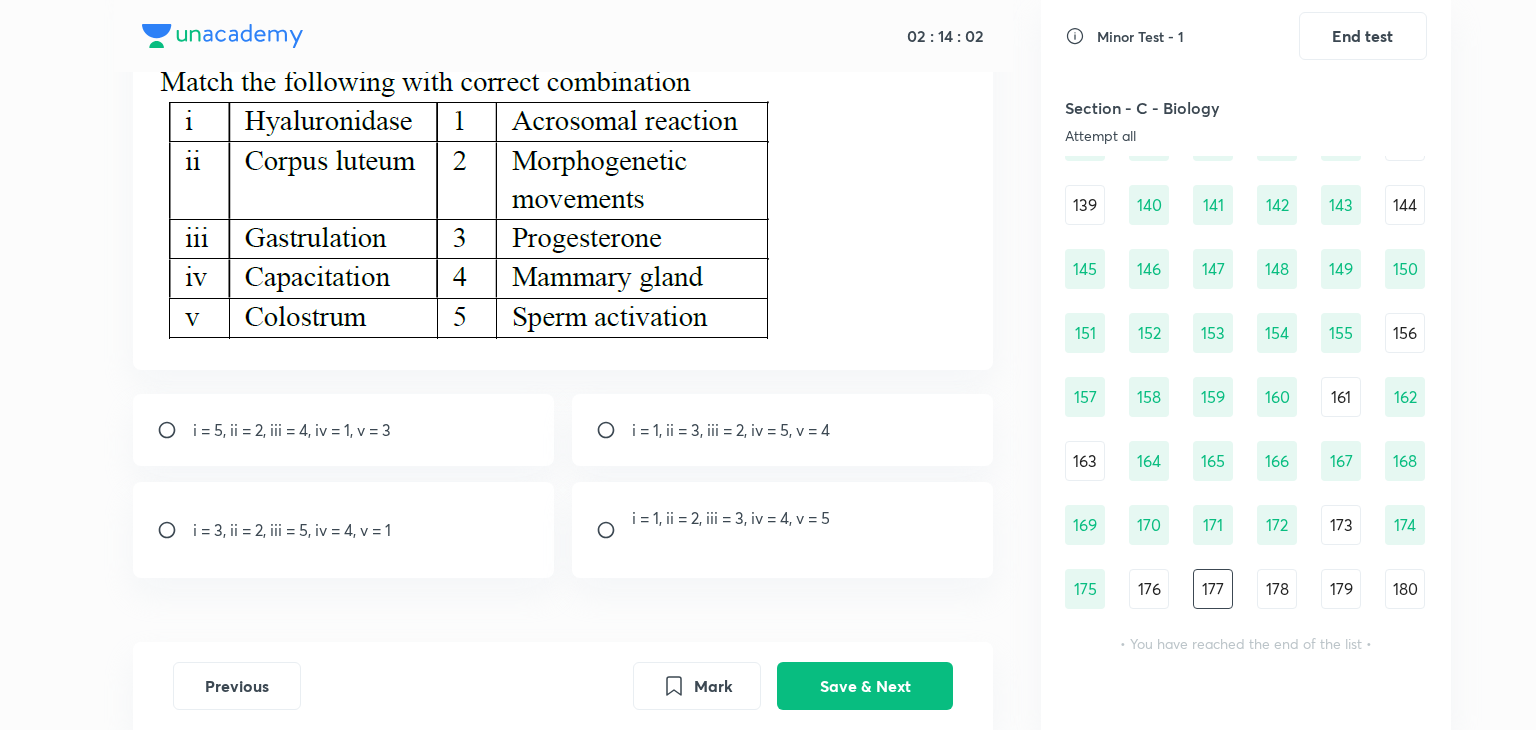 scroll, scrollTop: 146, scrollLeft: 0, axis: vertical 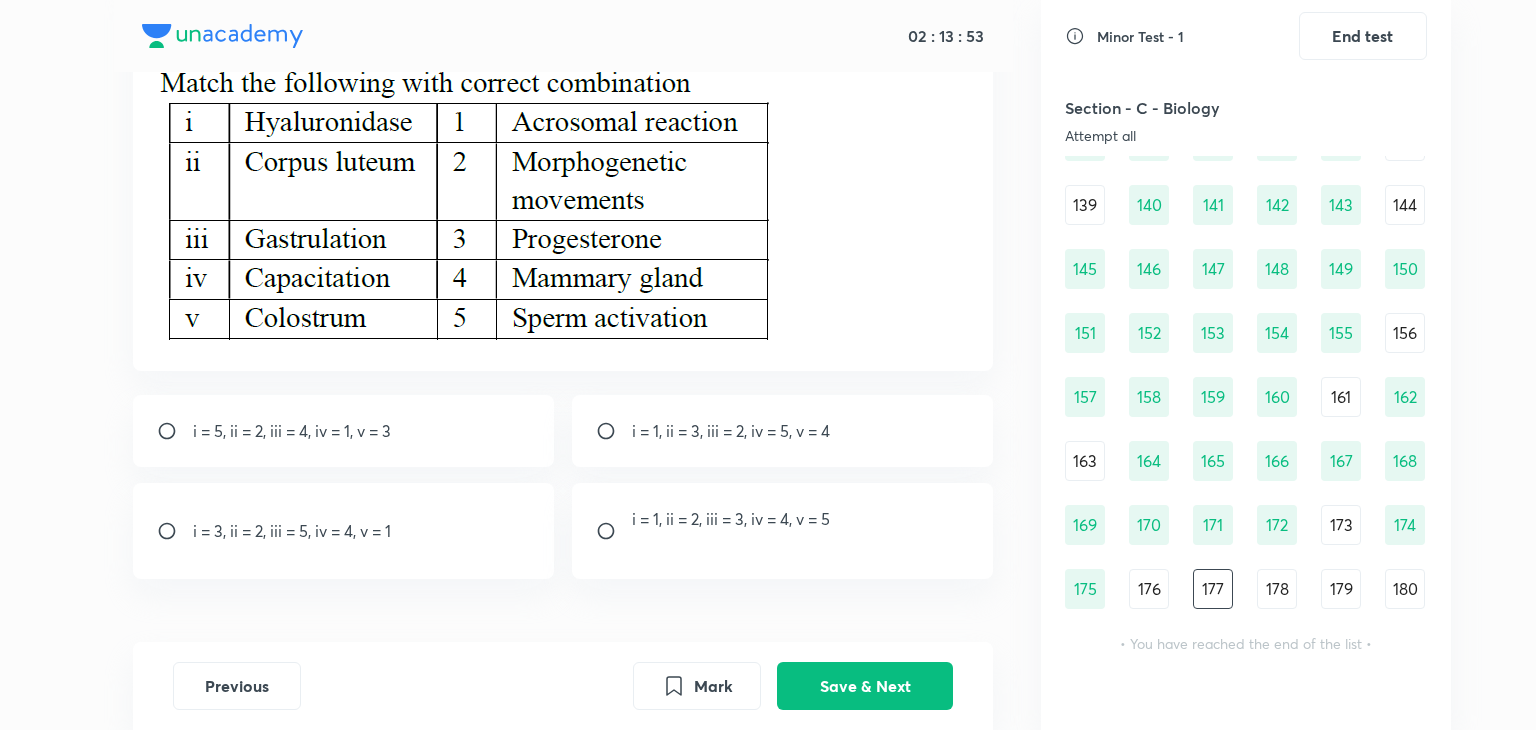 click on "i = 1, ii = 3, iii = 2, iv = 5, v = 4" at bounding box center (783, 431) 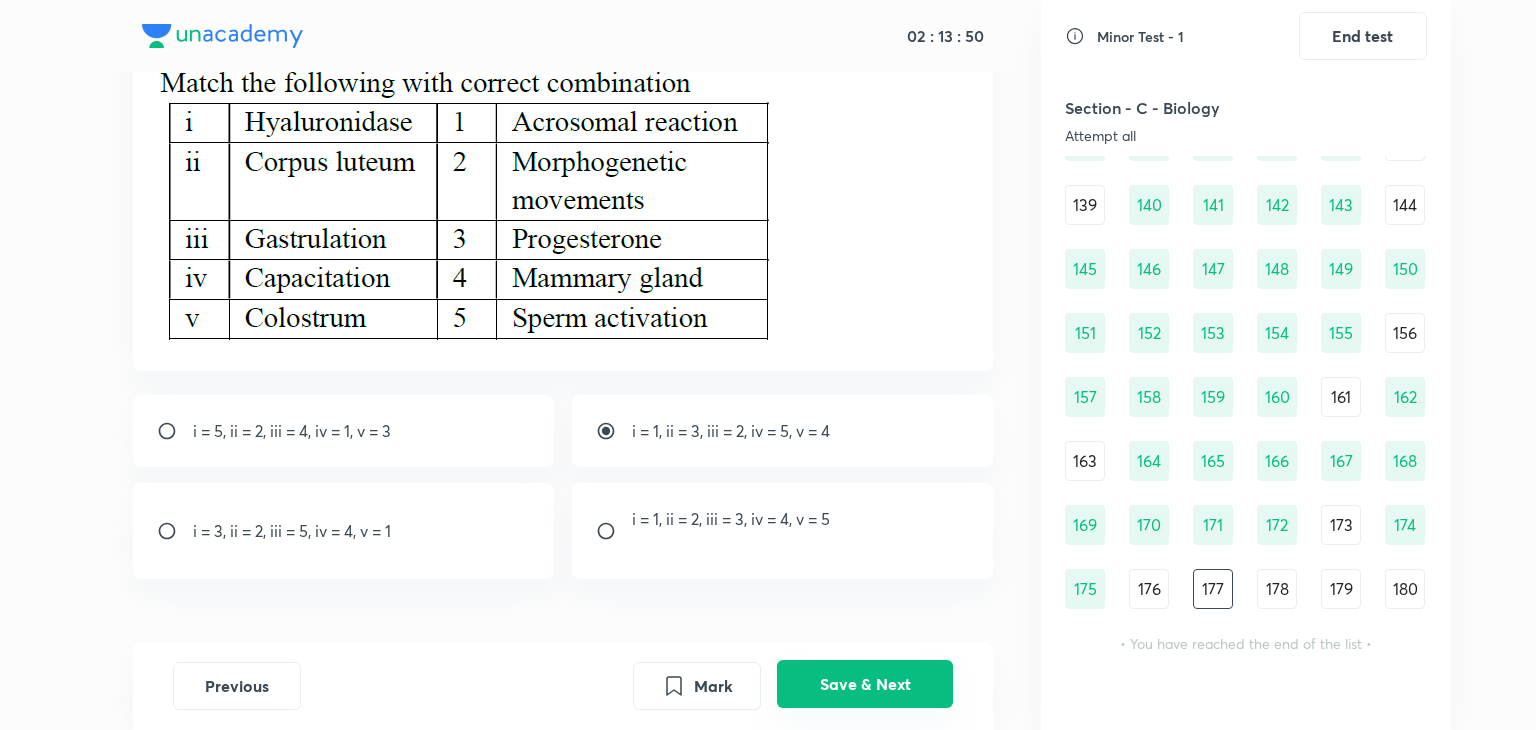 click on "Save & Next" at bounding box center [865, 684] 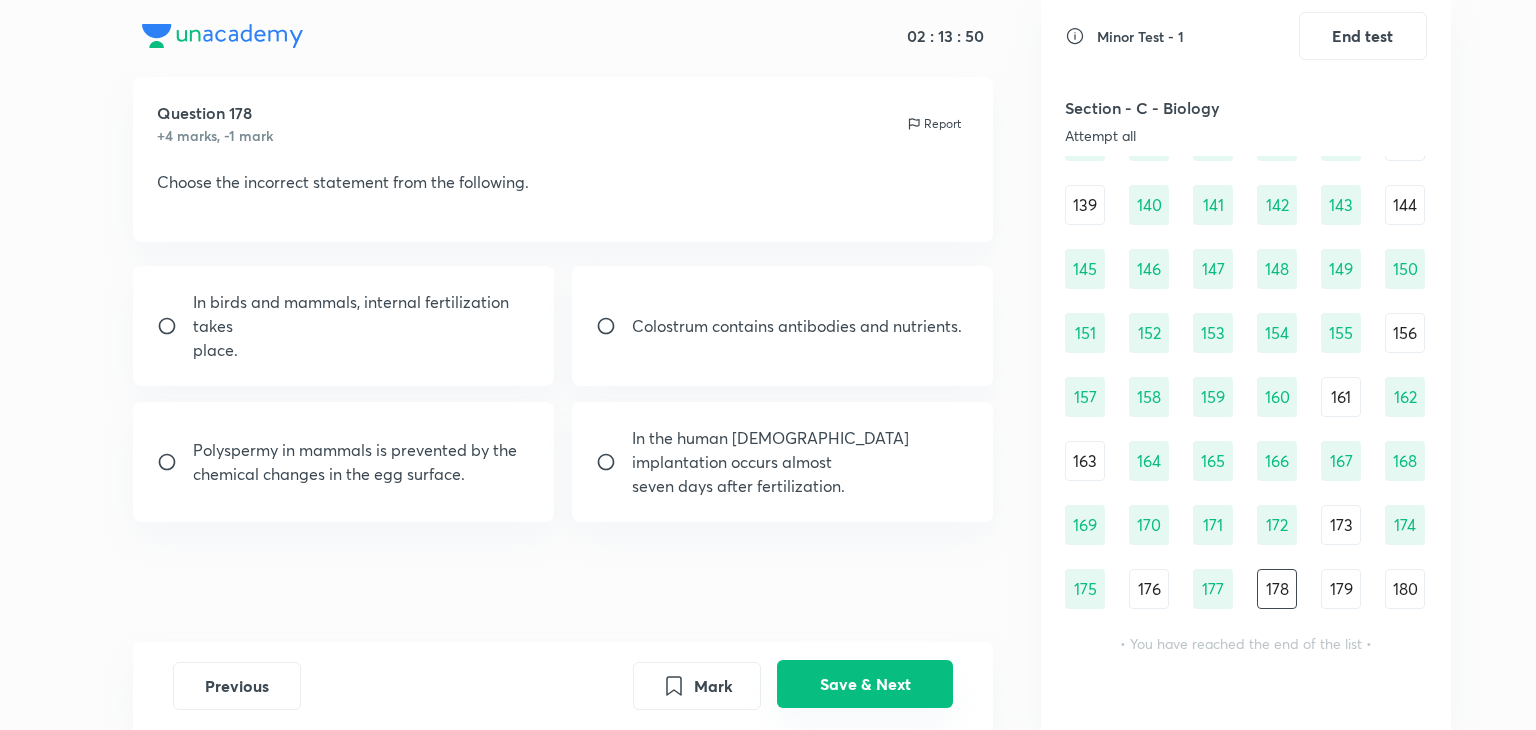 scroll, scrollTop: 43, scrollLeft: 0, axis: vertical 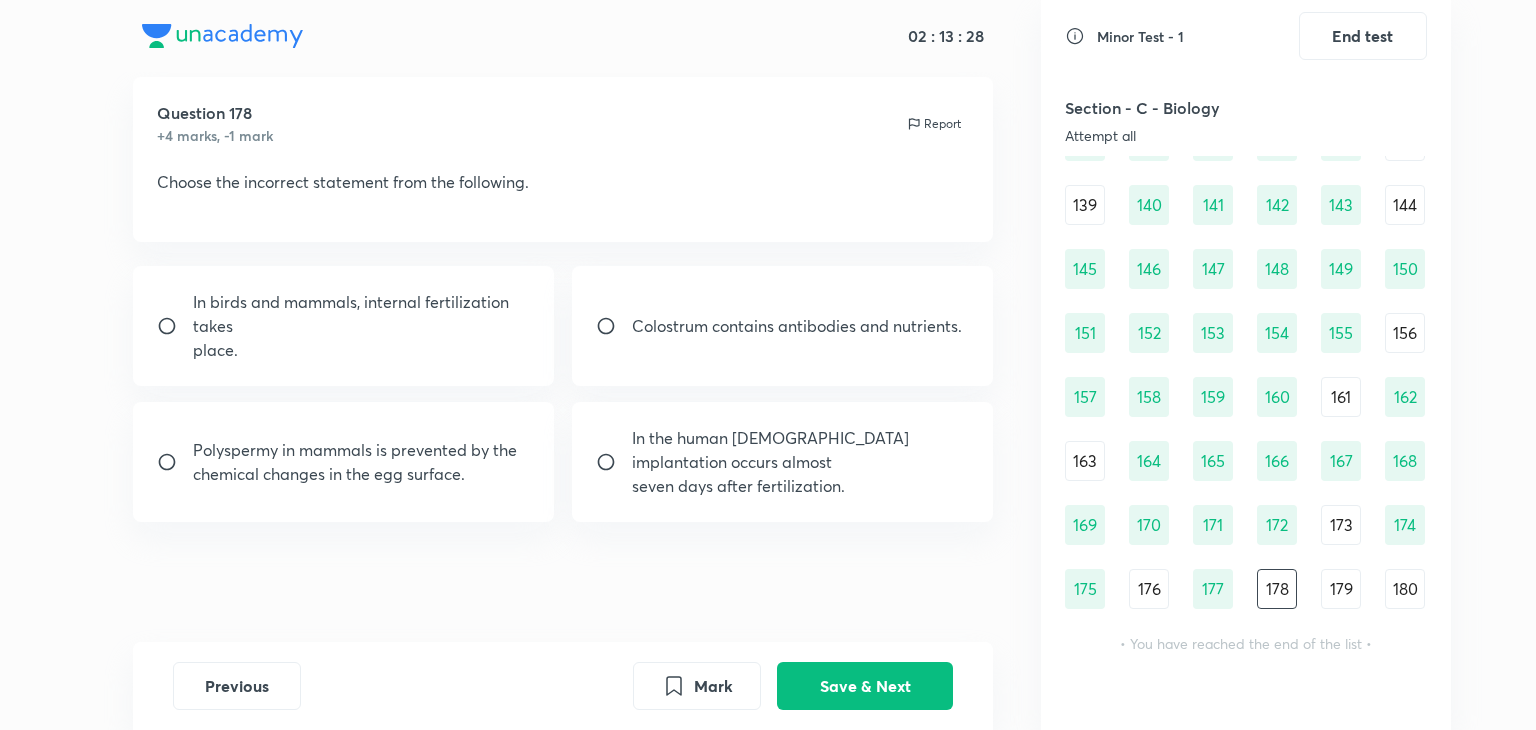 click on "place." at bounding box center [362, 350] 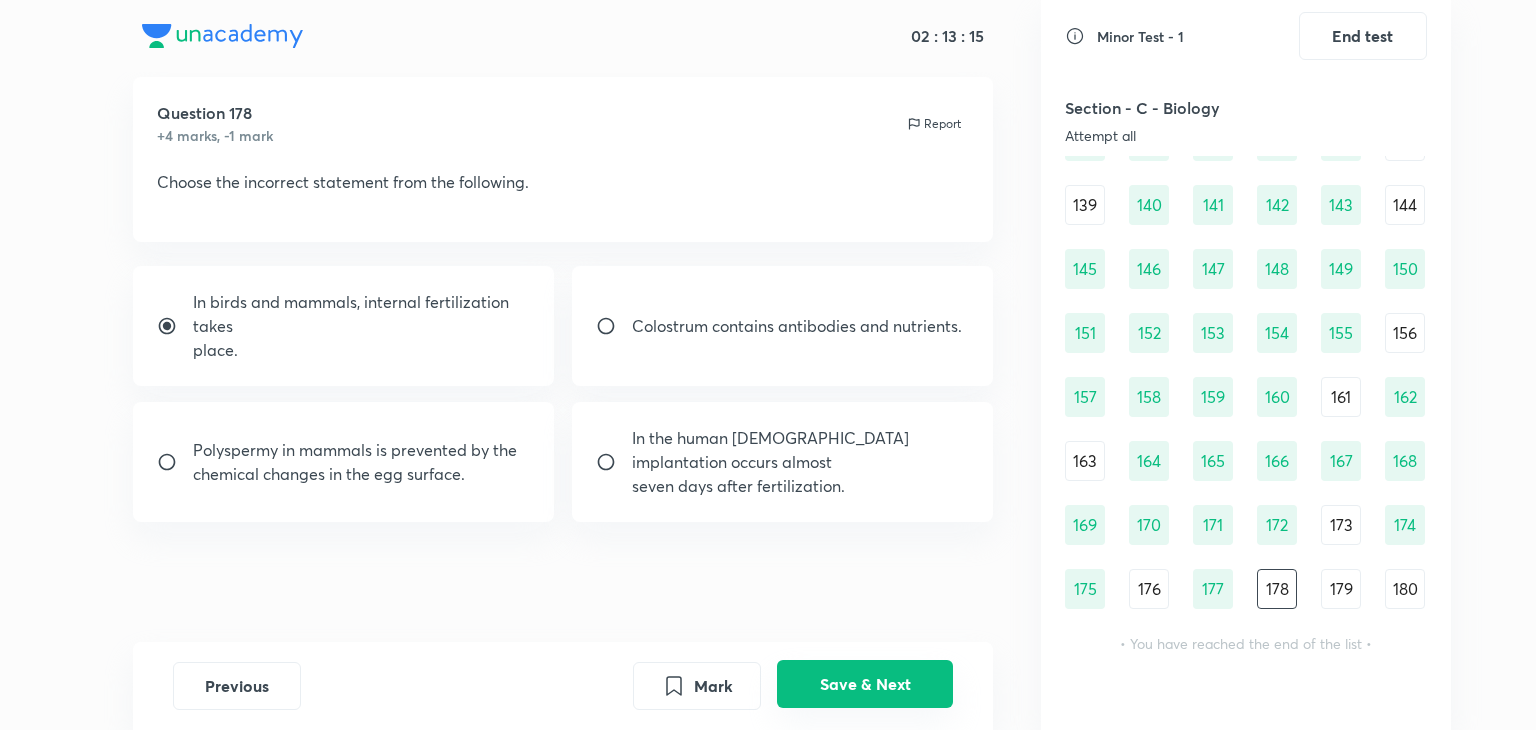 click on "Save & Next" at bounding box center [865, 684] 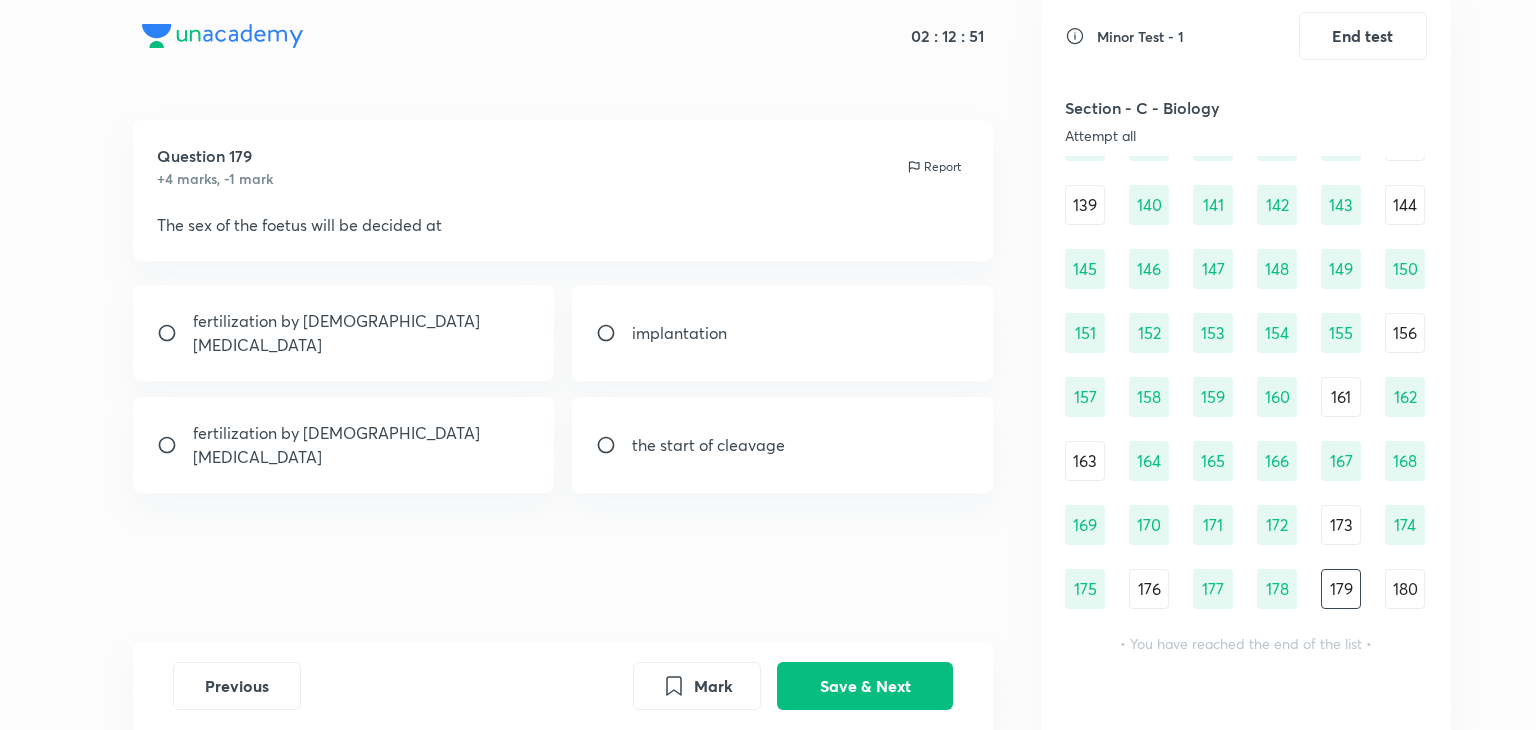 click on "fertilization by [DEMOGRAPHIC_DATA] [MEDICAL_DATA]" at bounding box center (362, 333) 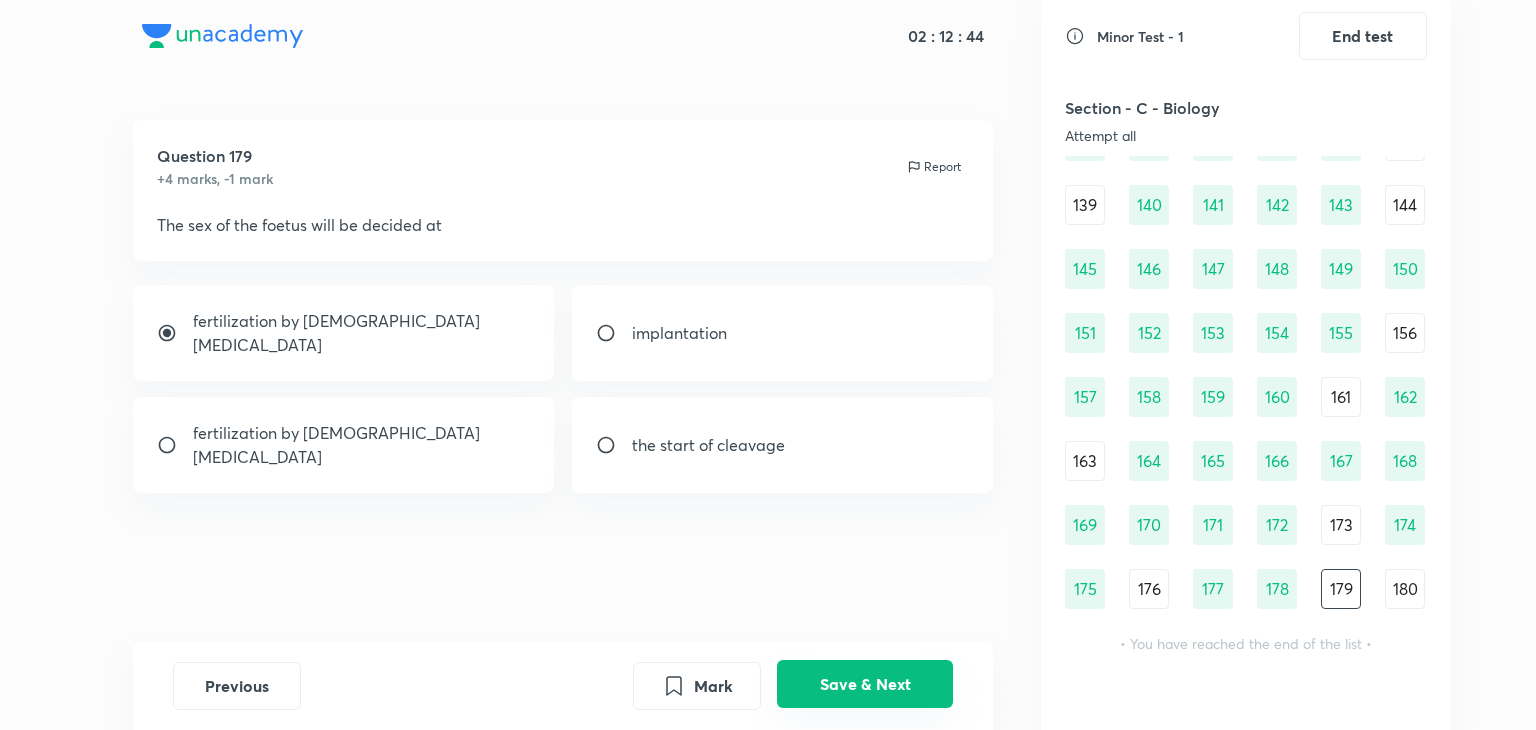 click on "Save & Next" at bounding box center [865, 684] 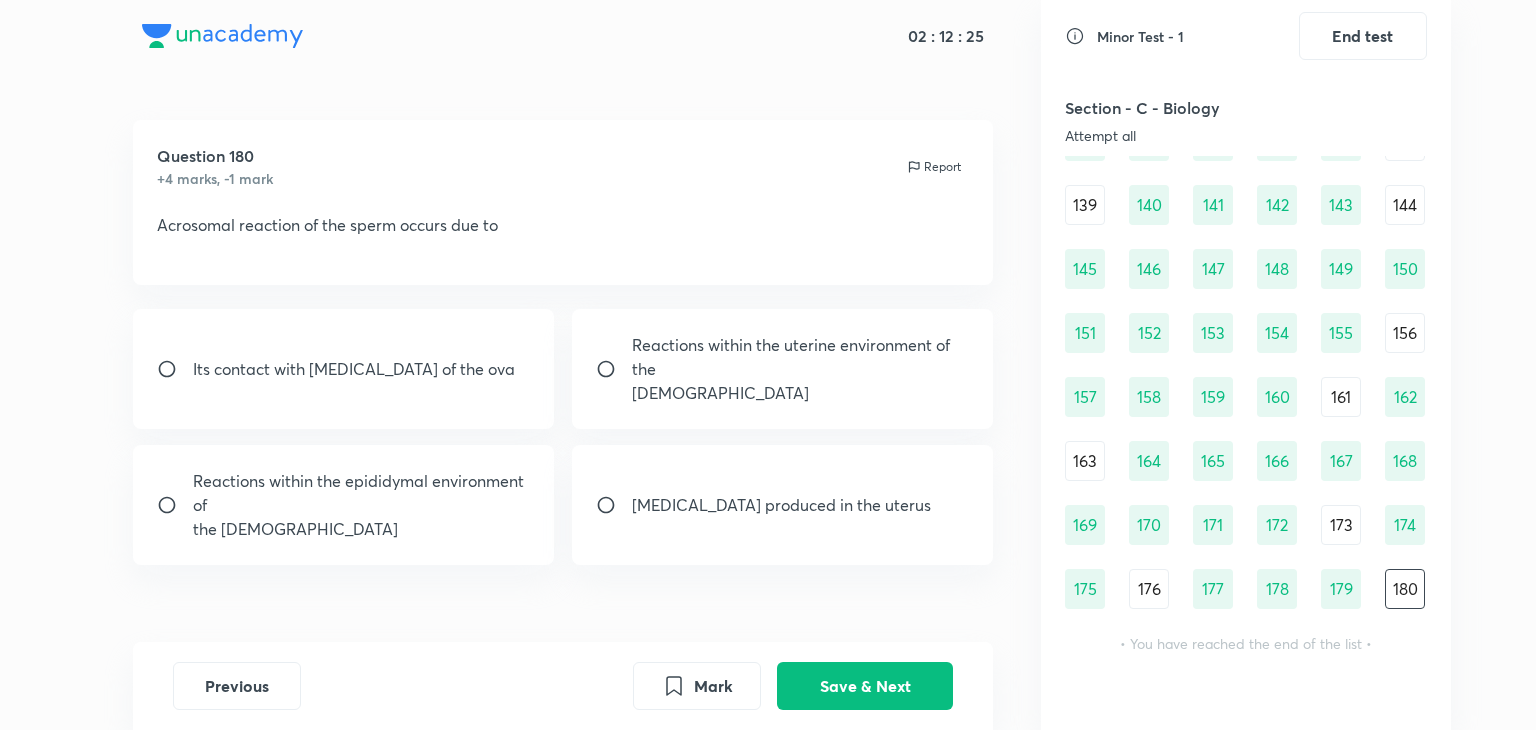 click on "Its contact with [MEDICAL_DATA] of the ova" at bounding box center (344, 369) 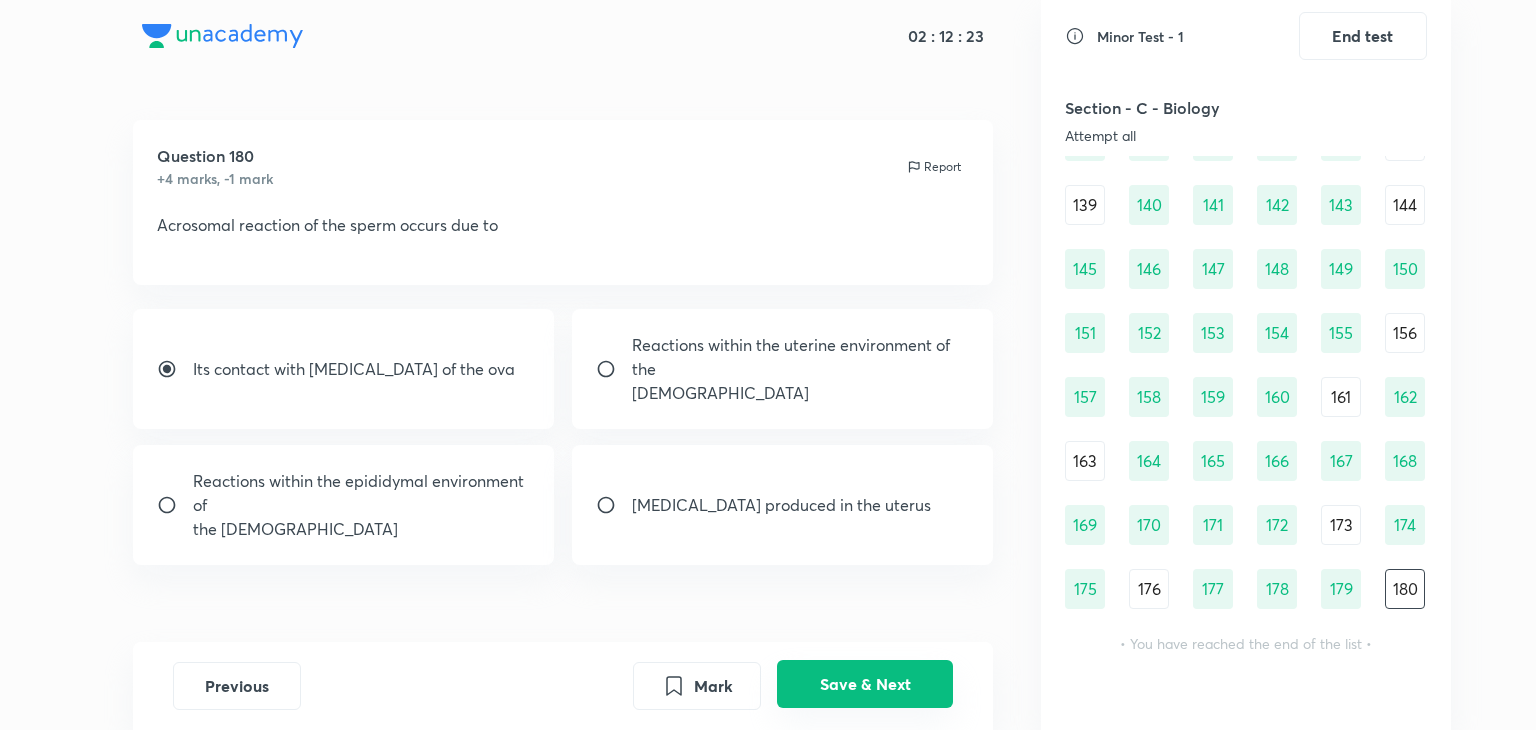 click on "Save & Next" at bounding box center (865, 684) 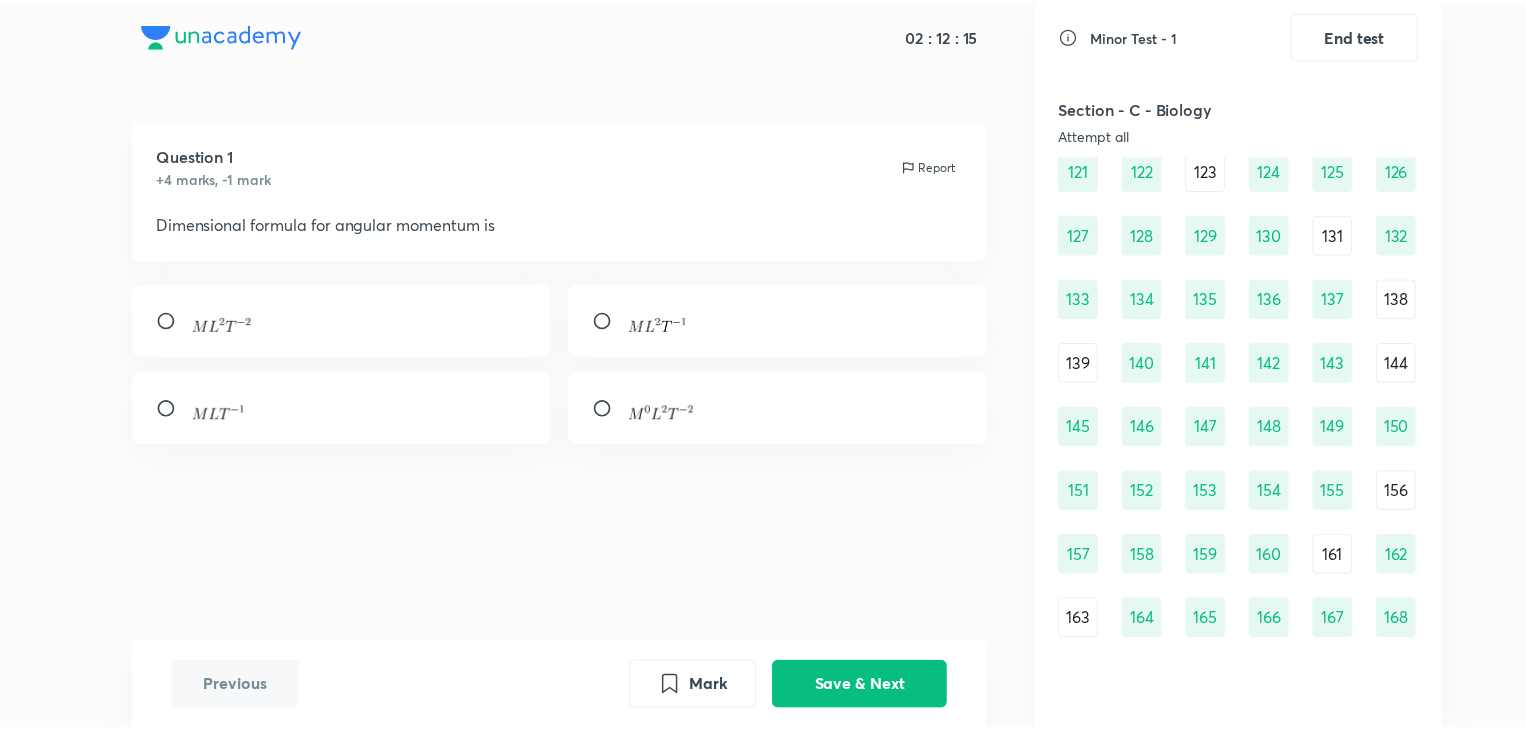 scroll, scrollTop: 1894, scrollLeft: 0, axis: vertical 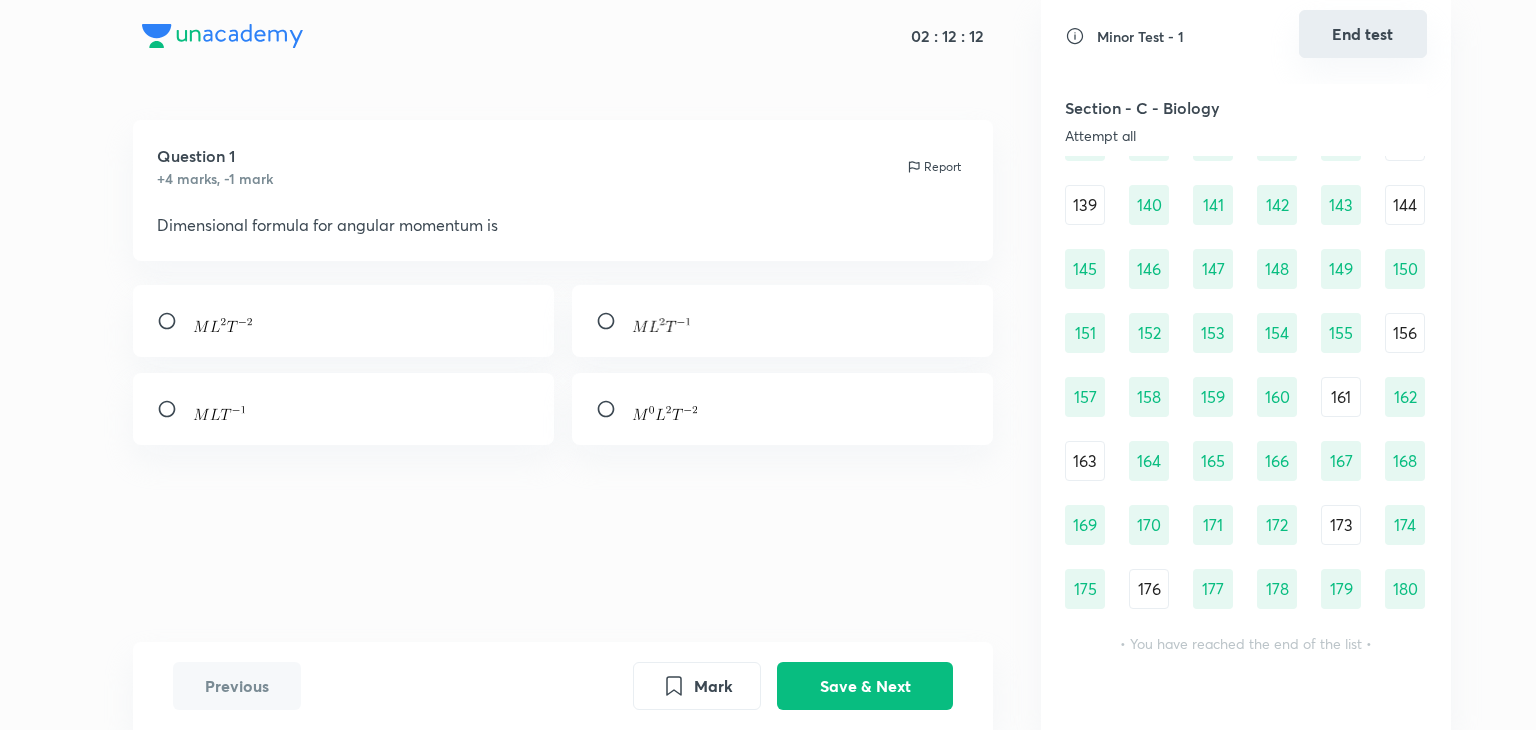 click on "End test" at bounding box center [1363, 34] 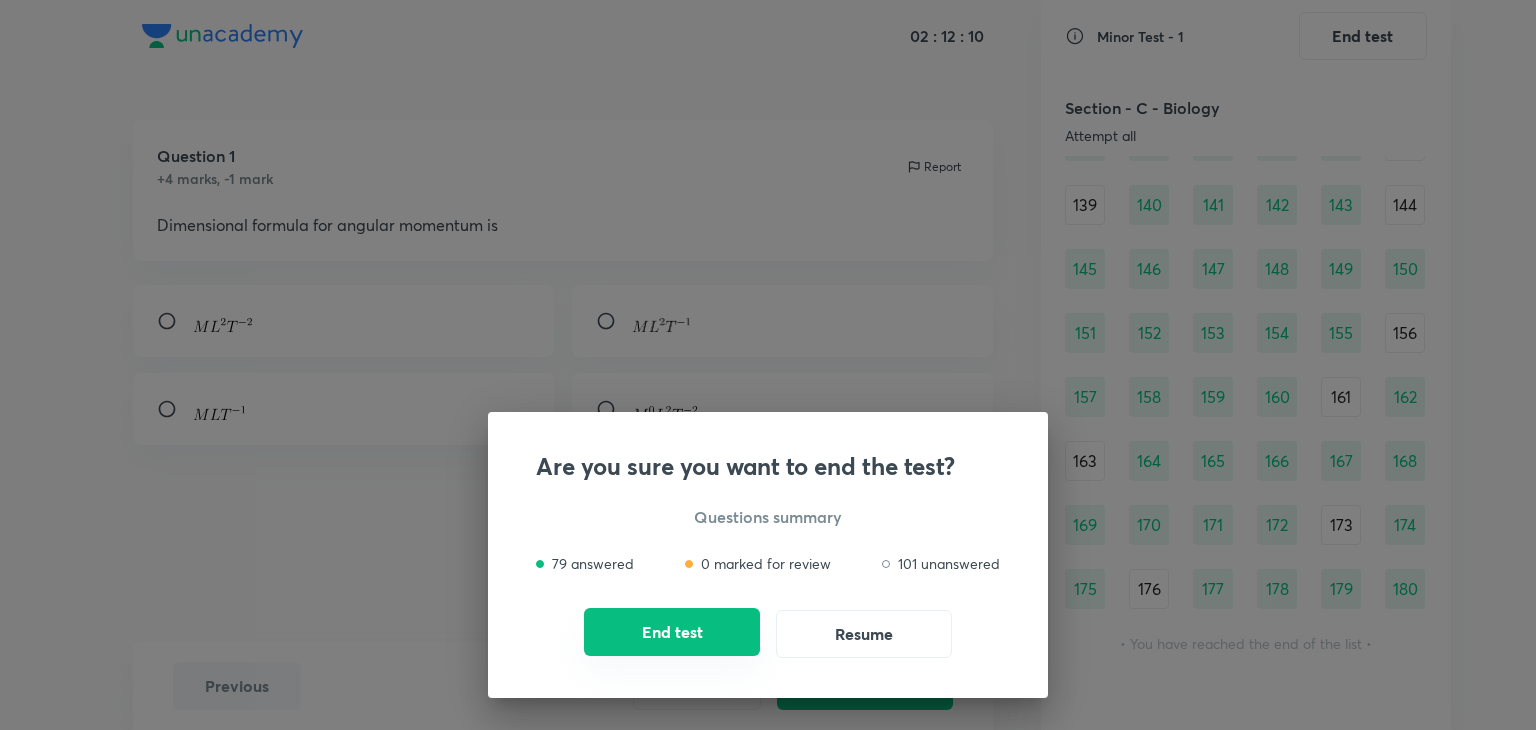 click on "End test" at bounding box center [672, 632] 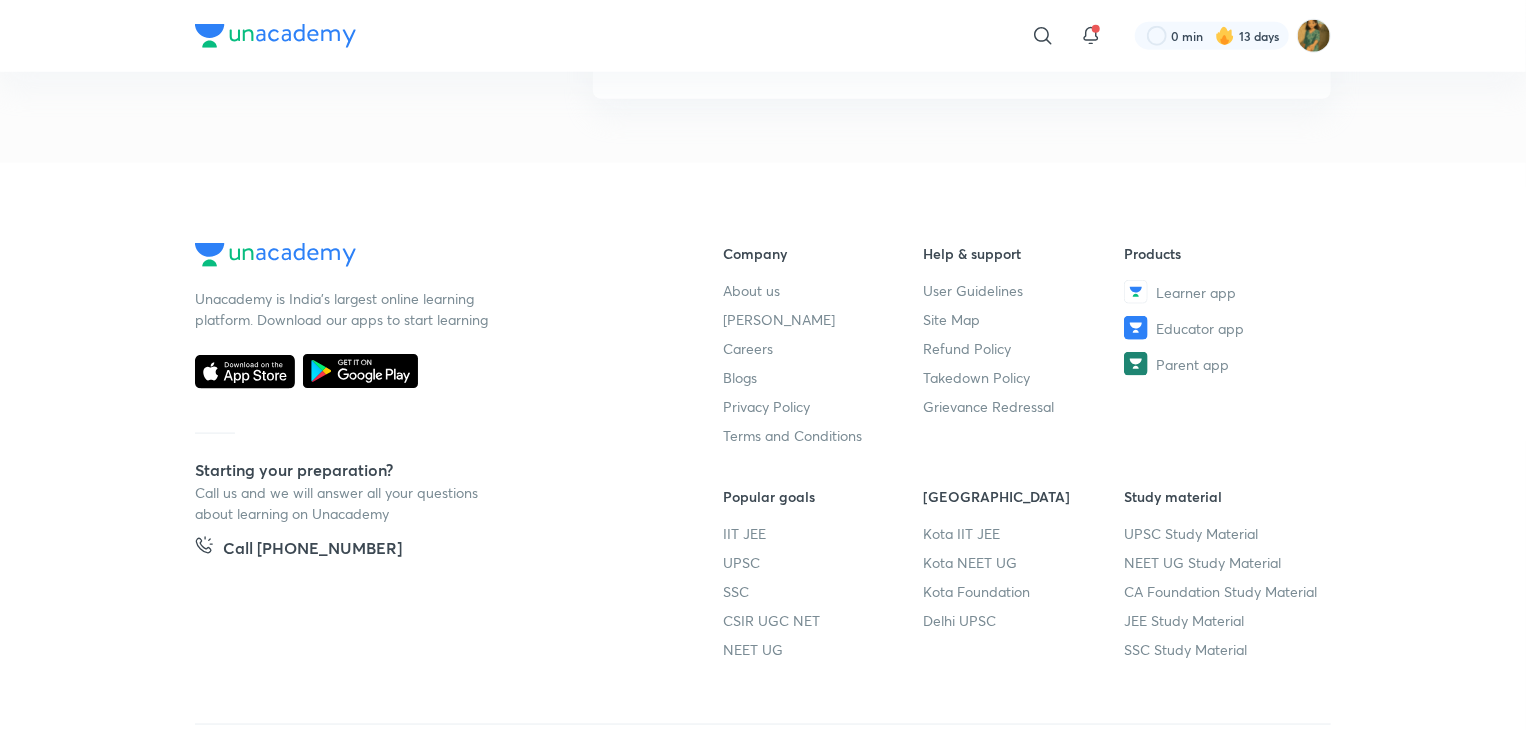 scroll, scrollTop: 1184, scrollLeft: 0, axis: vertical 